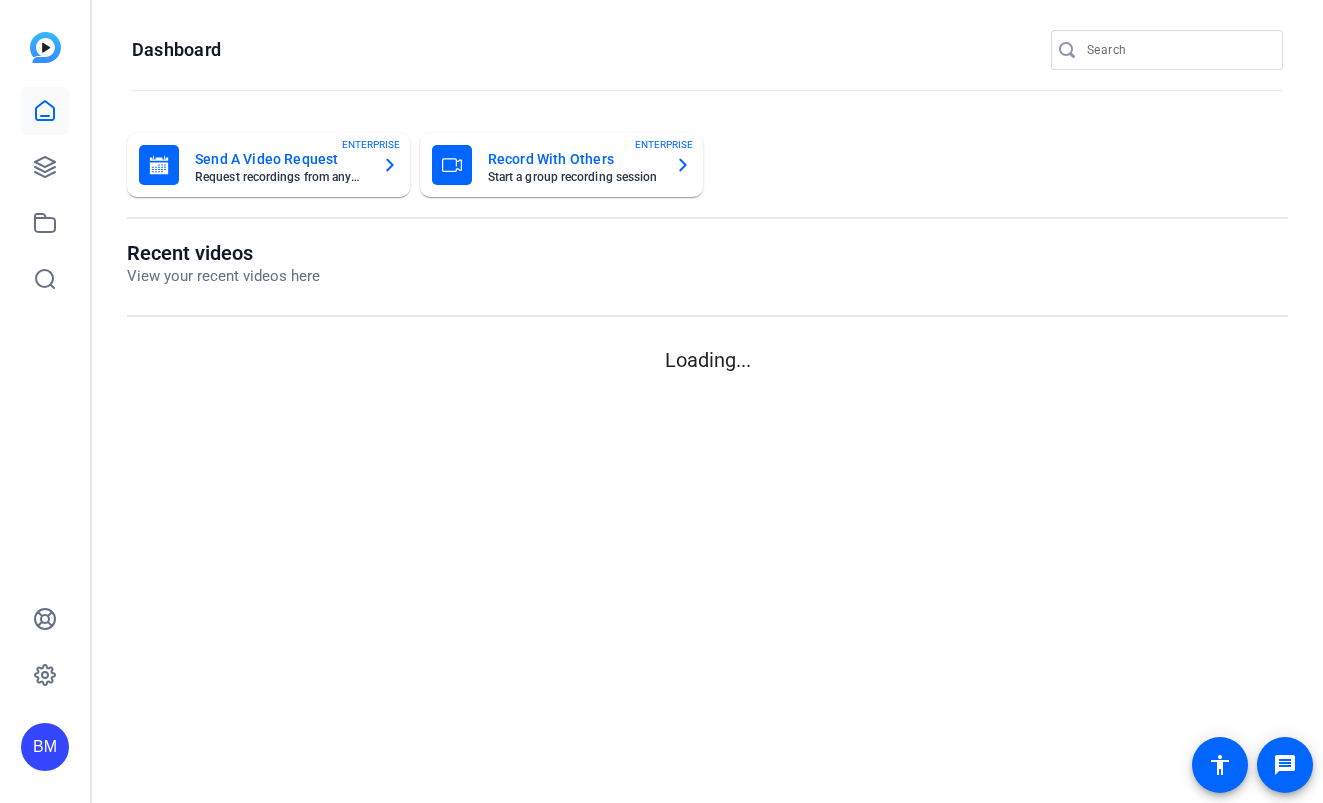 scroll, scrollTop: 0, scrollLeft: 0, axis: both 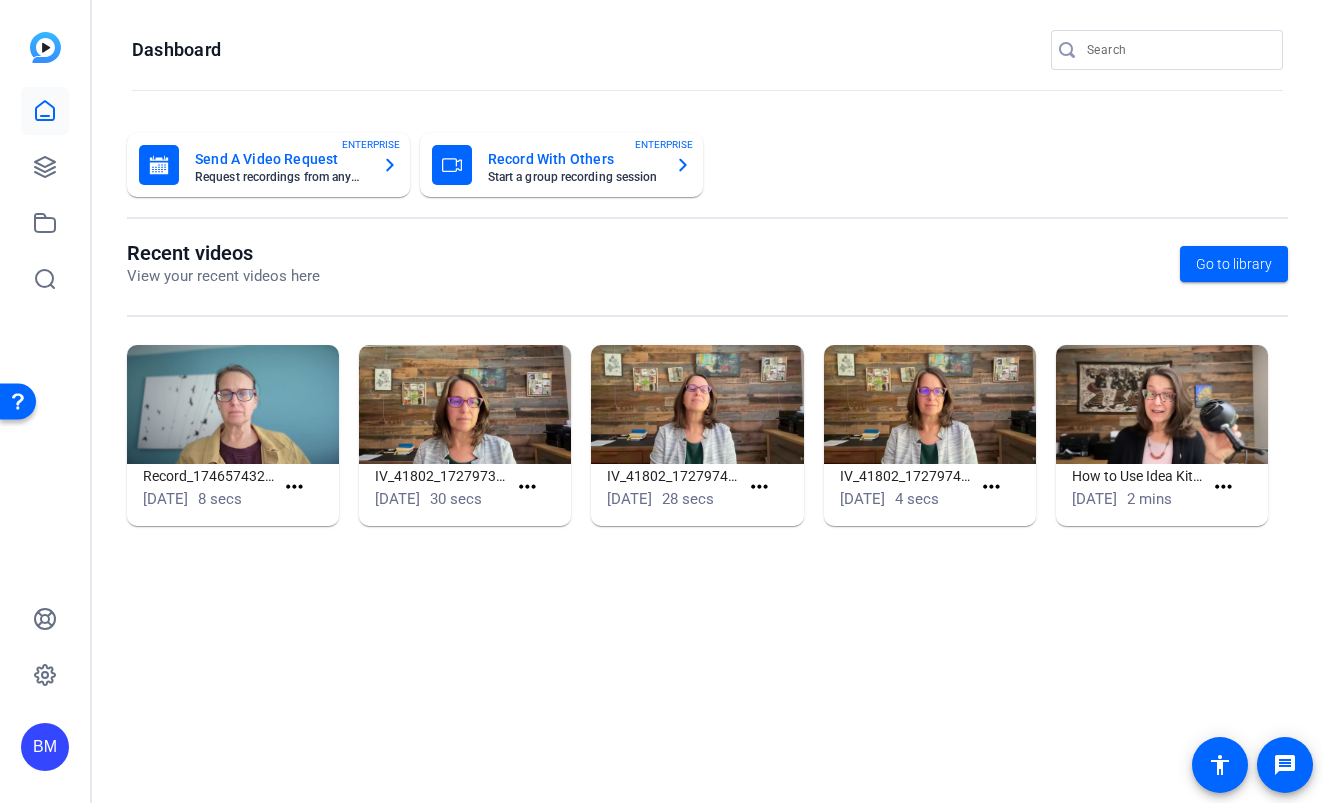 click at bounding box center (1177, 50) 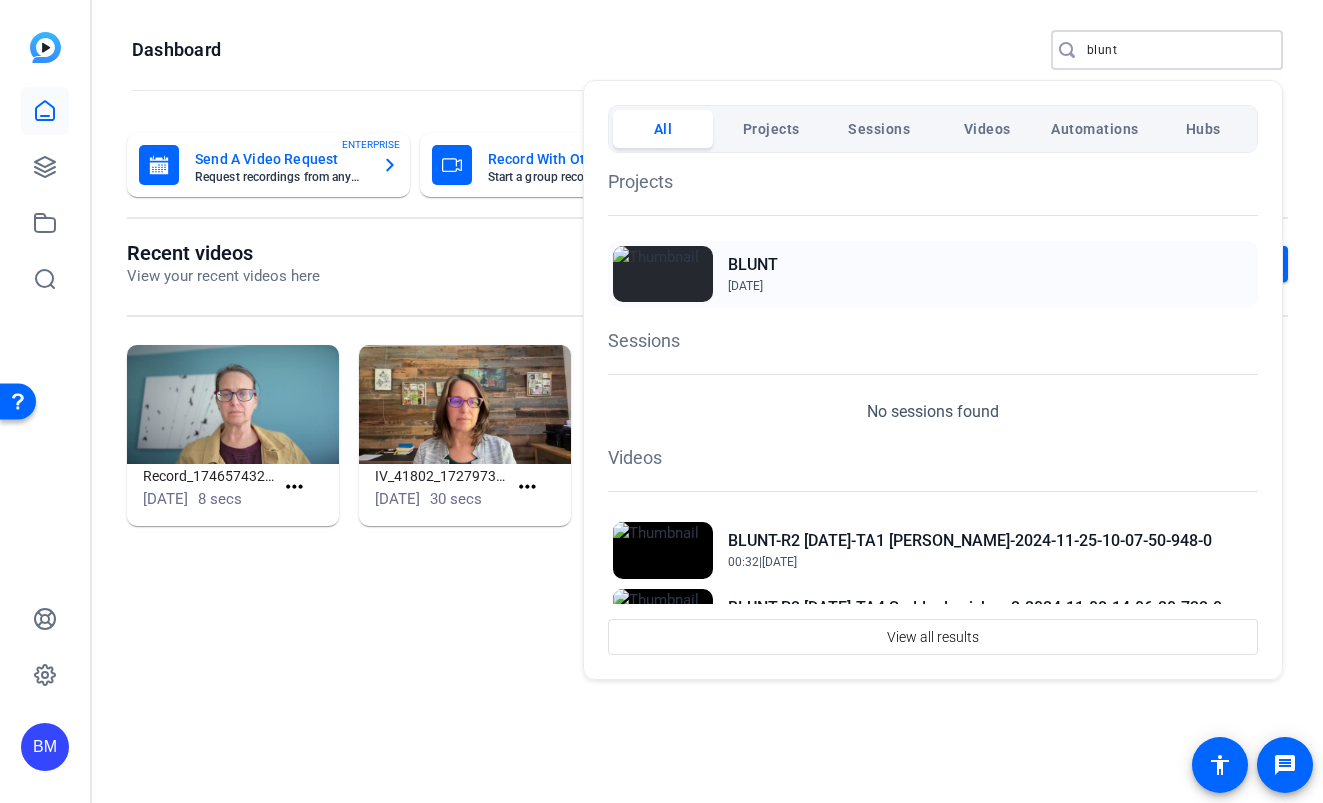type on "blunt" 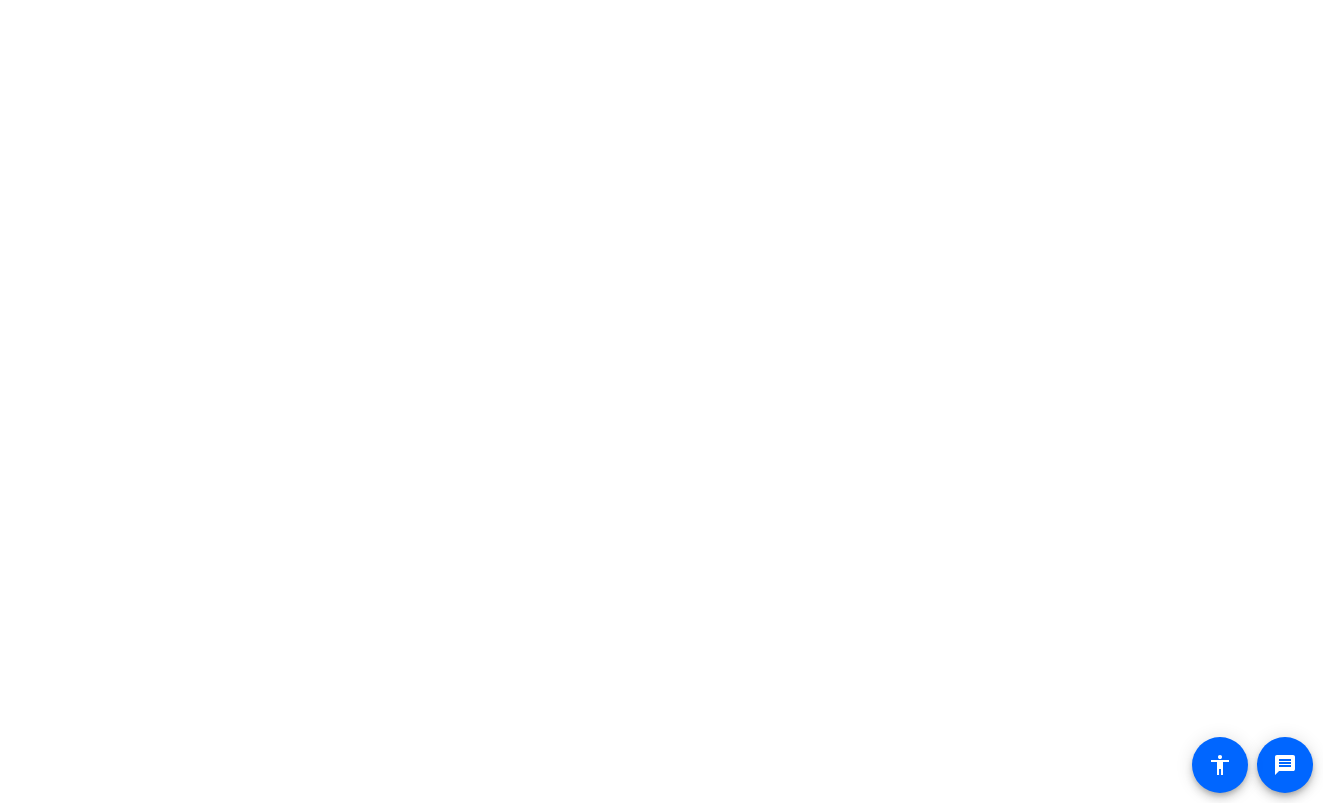 scroll, scrollTop: 0, scrollLeft: 0, axis: both 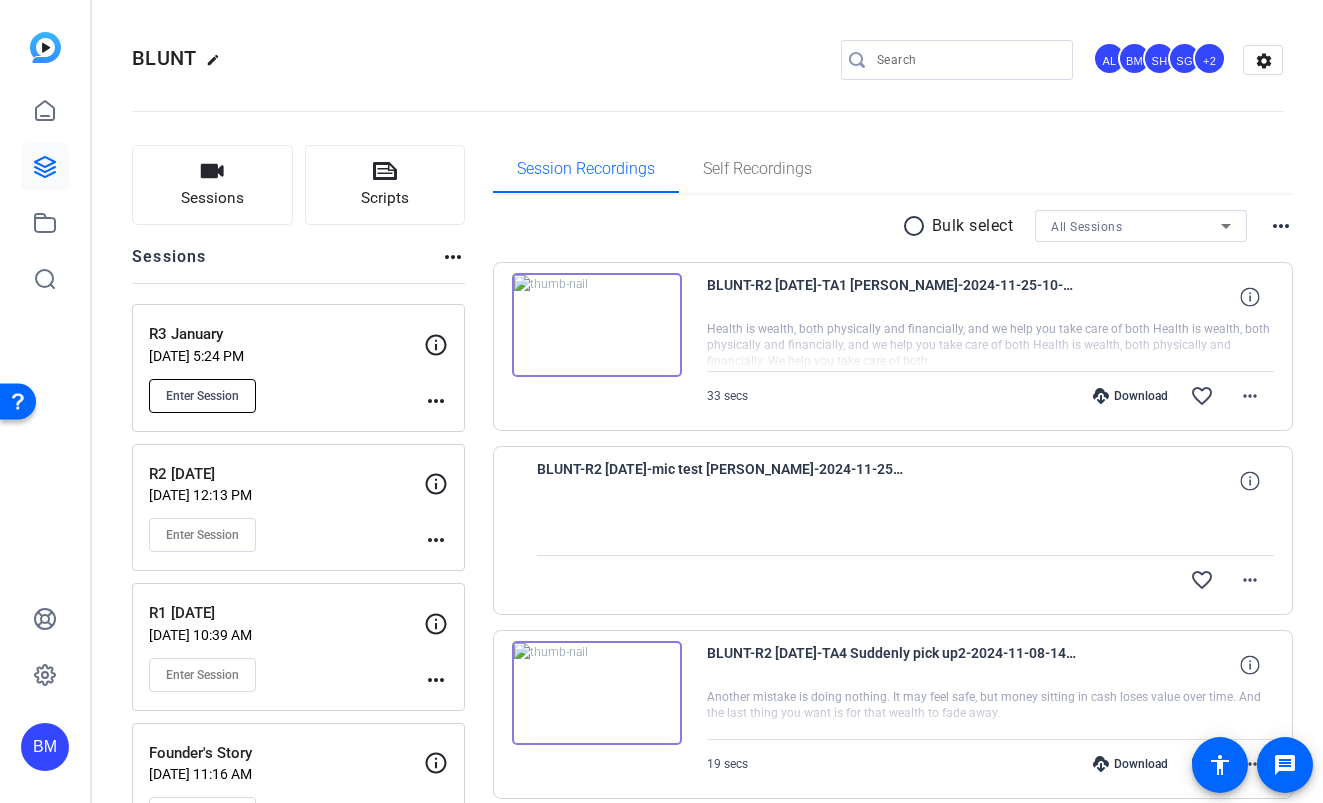 click on "Enter Session" 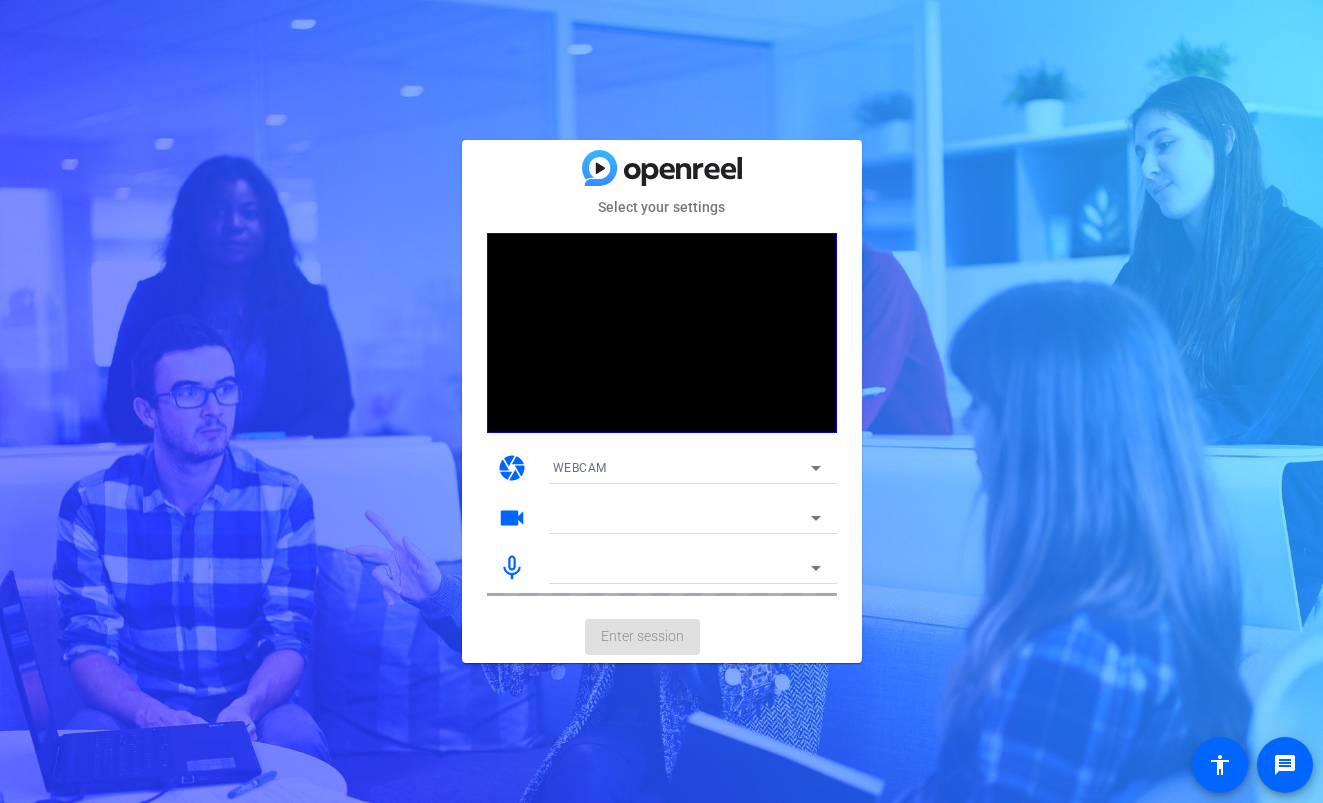 scroll, scrollTop: 0, scrollLeft: 0, axis: both 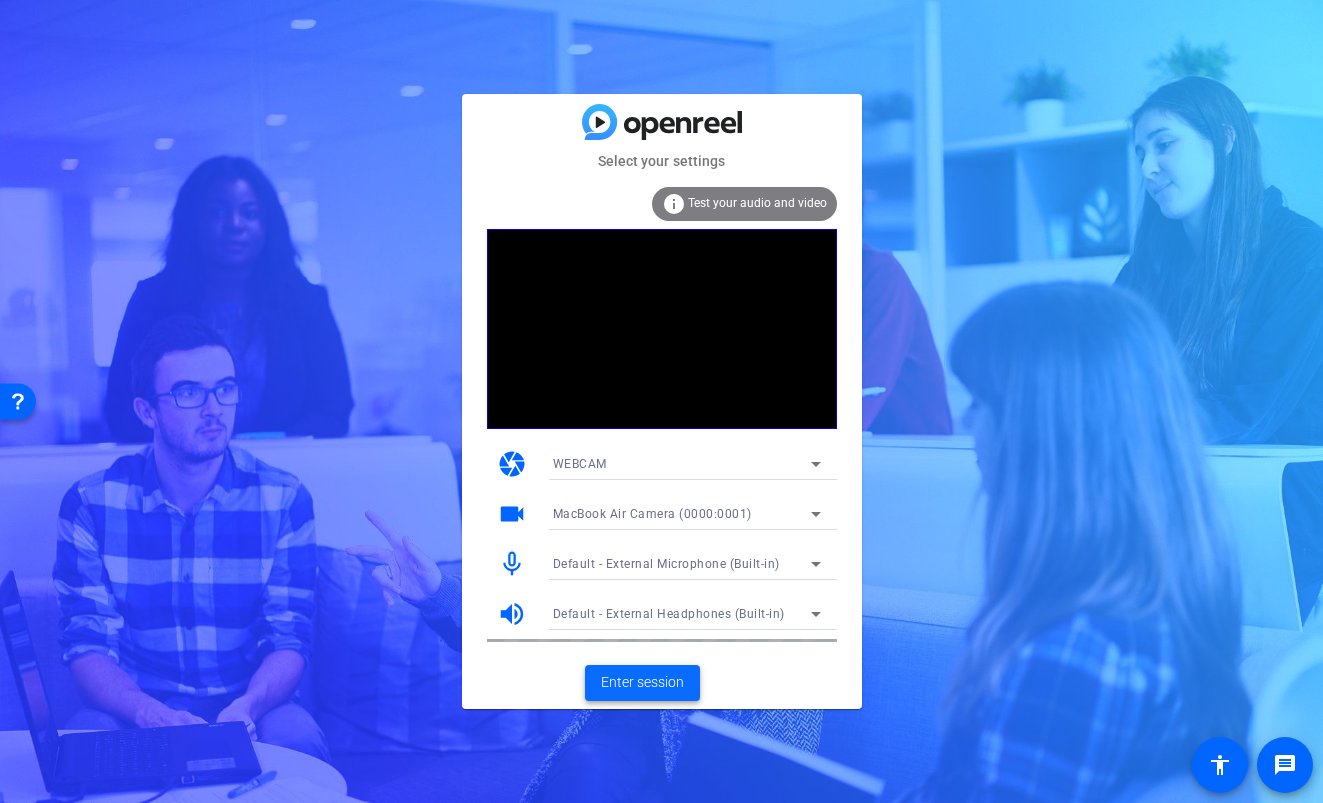 click on "Enter session" 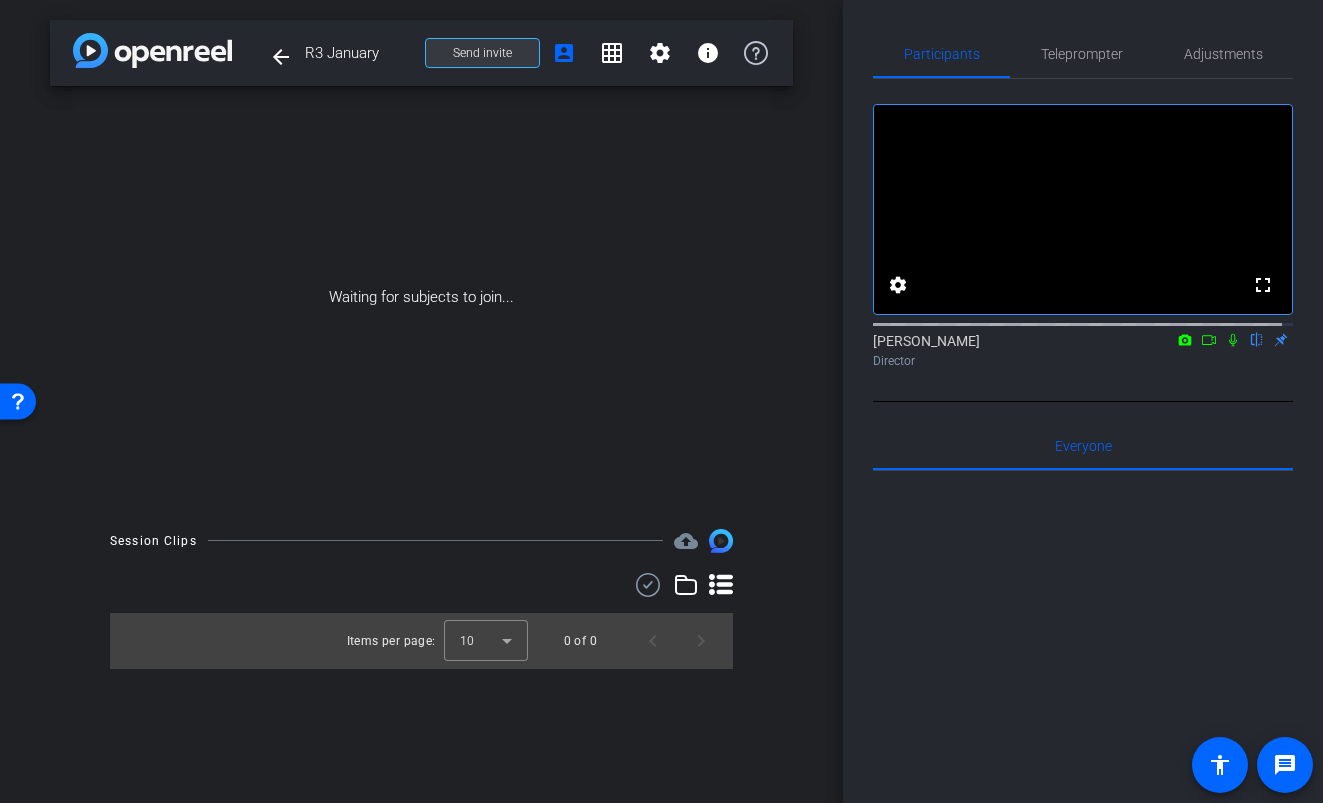 click on "Send invite" at bounding box center (482, 53) 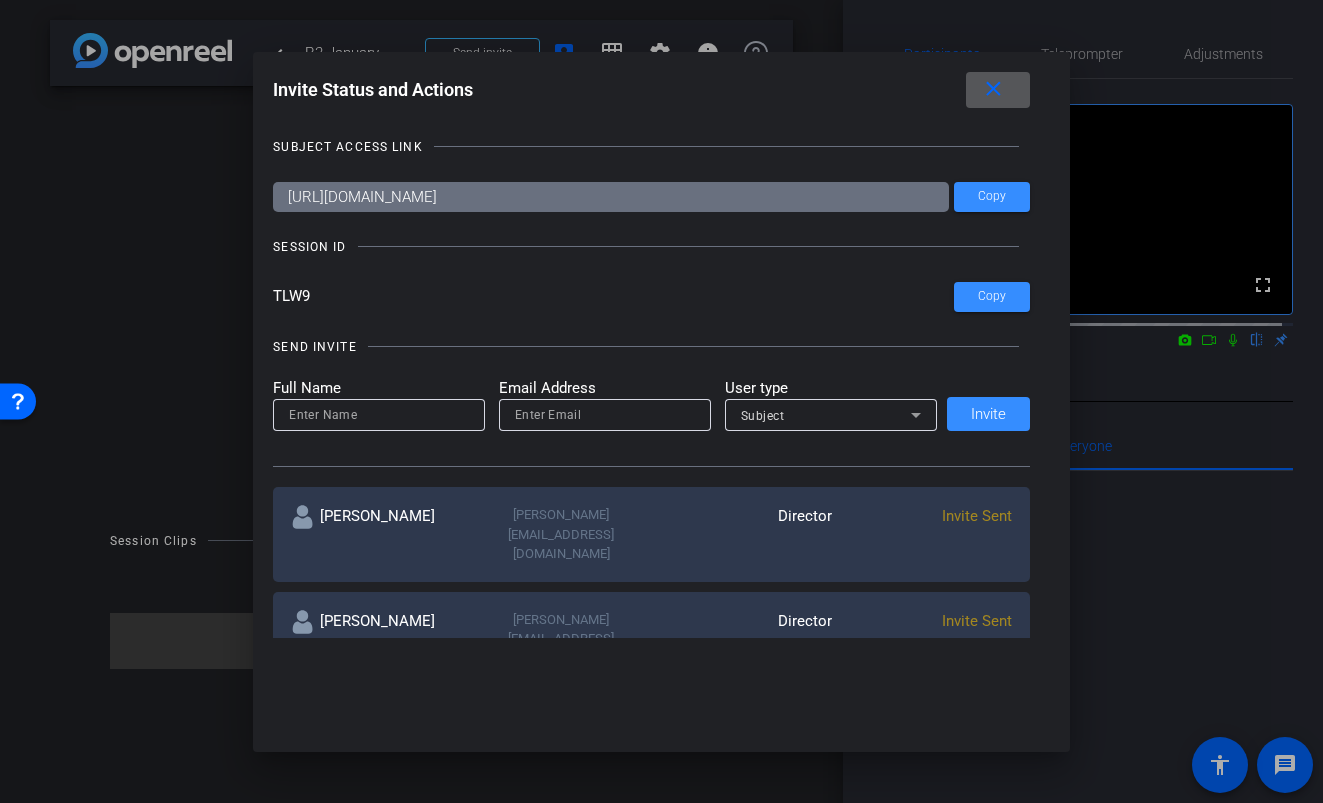 click on "close" at bounding box center [993, 89] 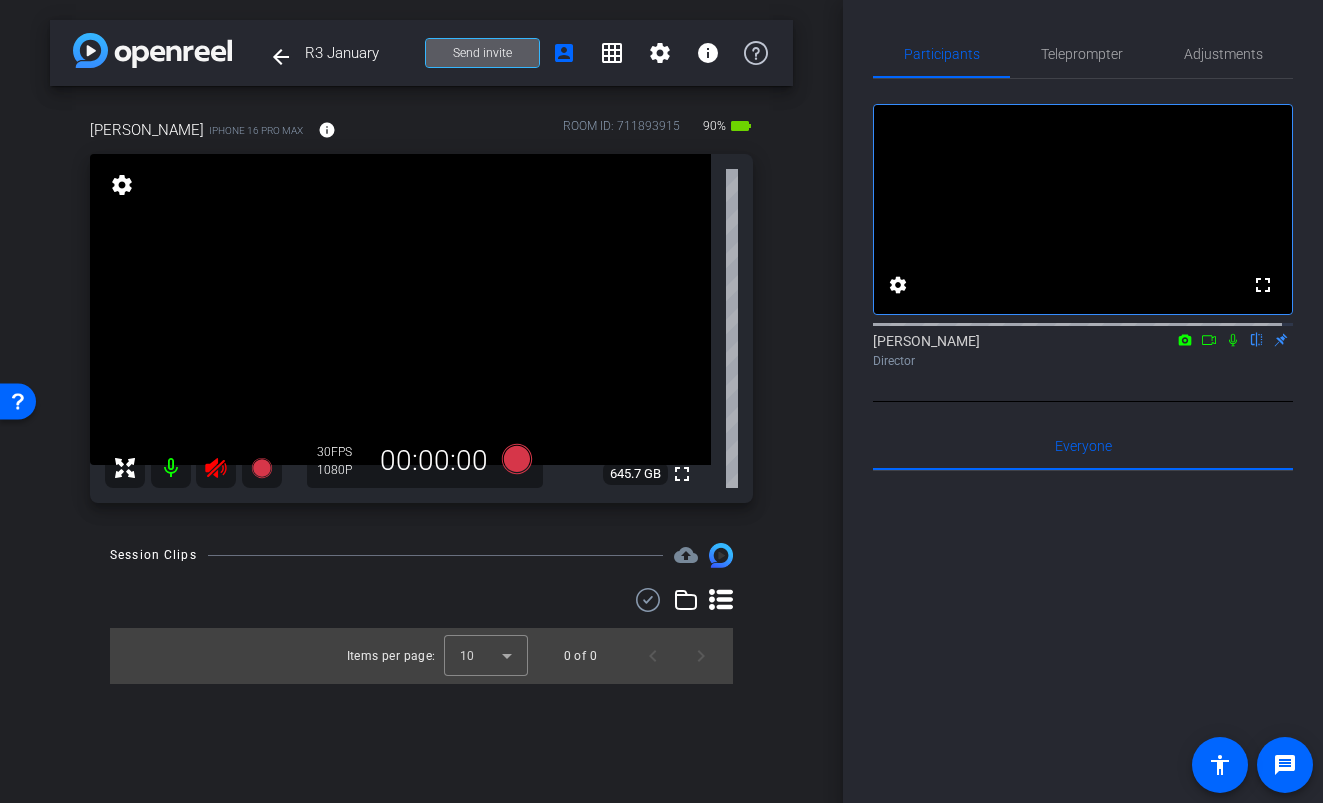 click 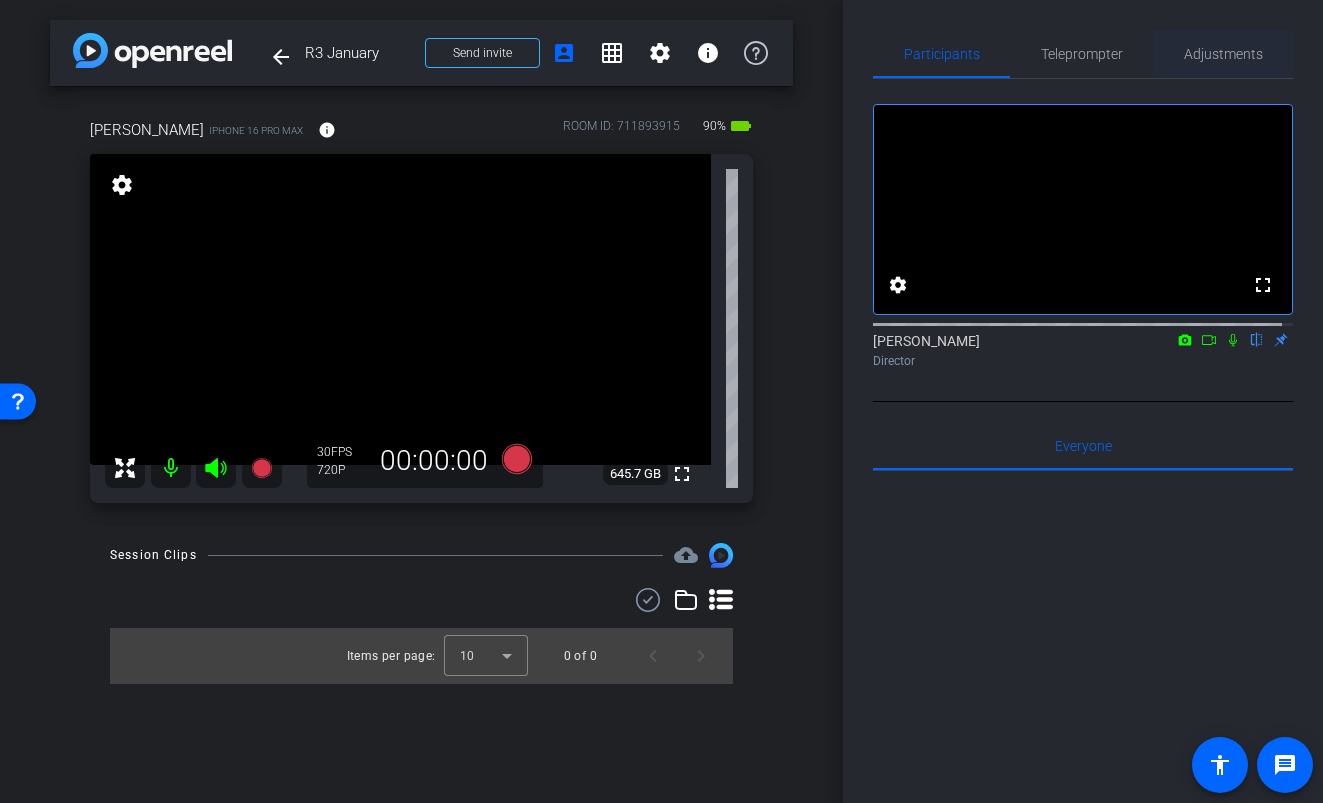 click on "Adjustments" at bounding box center [1223, 54] 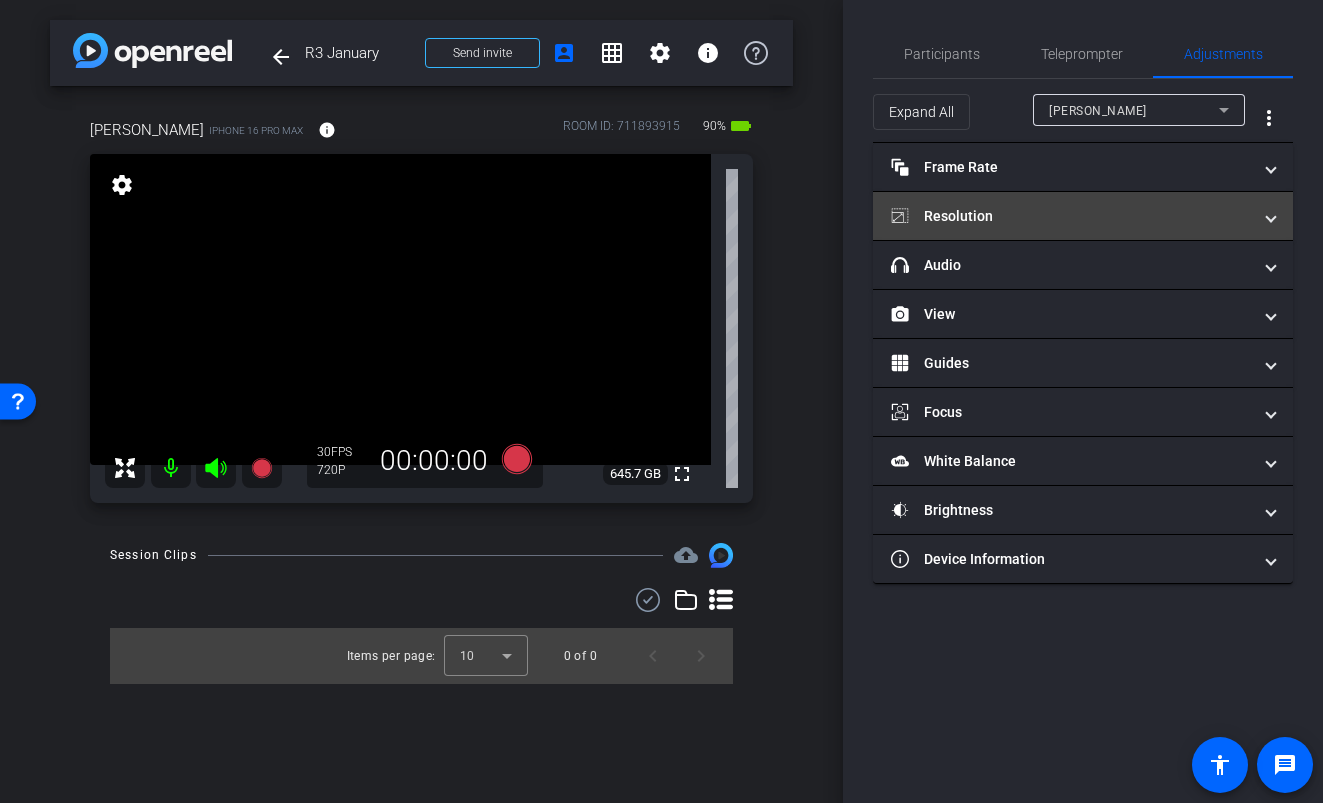 click on "Resolution" at bounding box center [1071, 216] 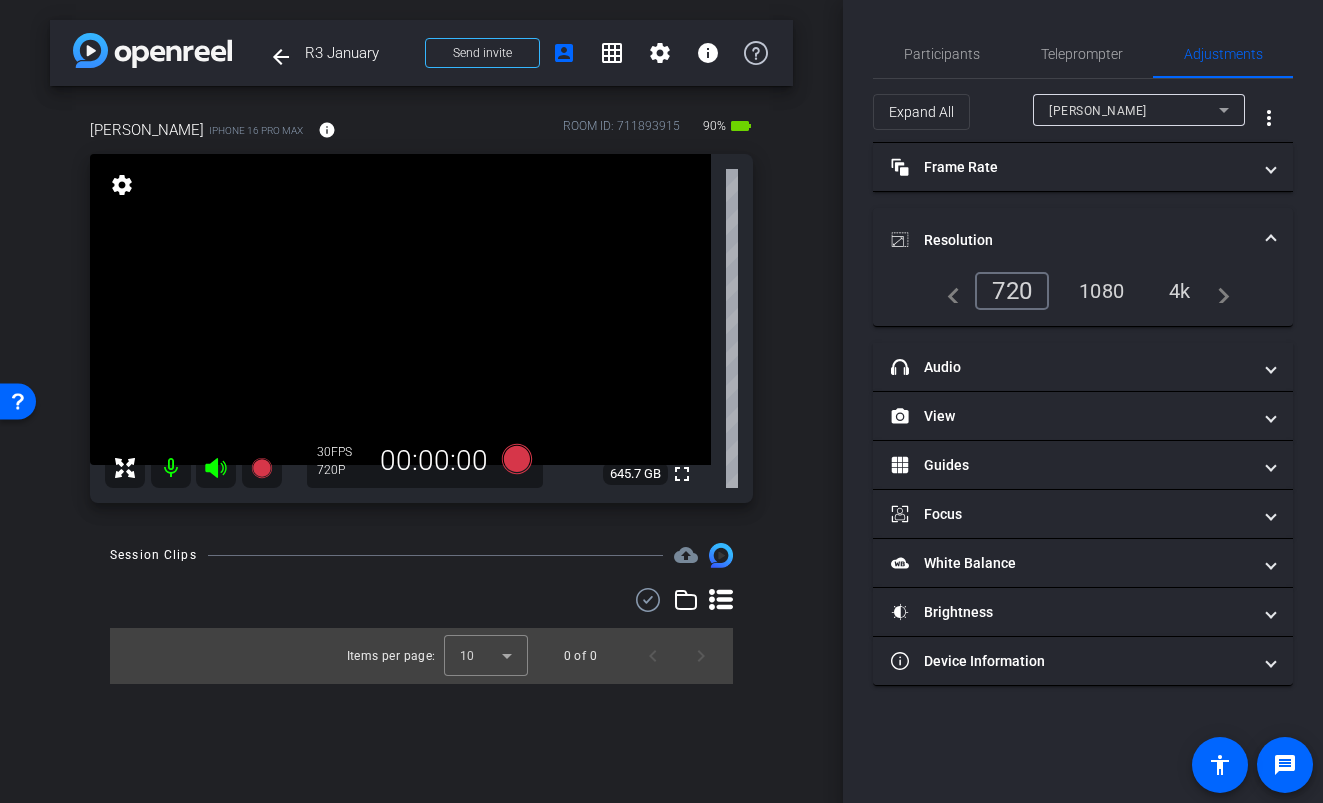 click on "1080" at bounding box center [1101, 291] 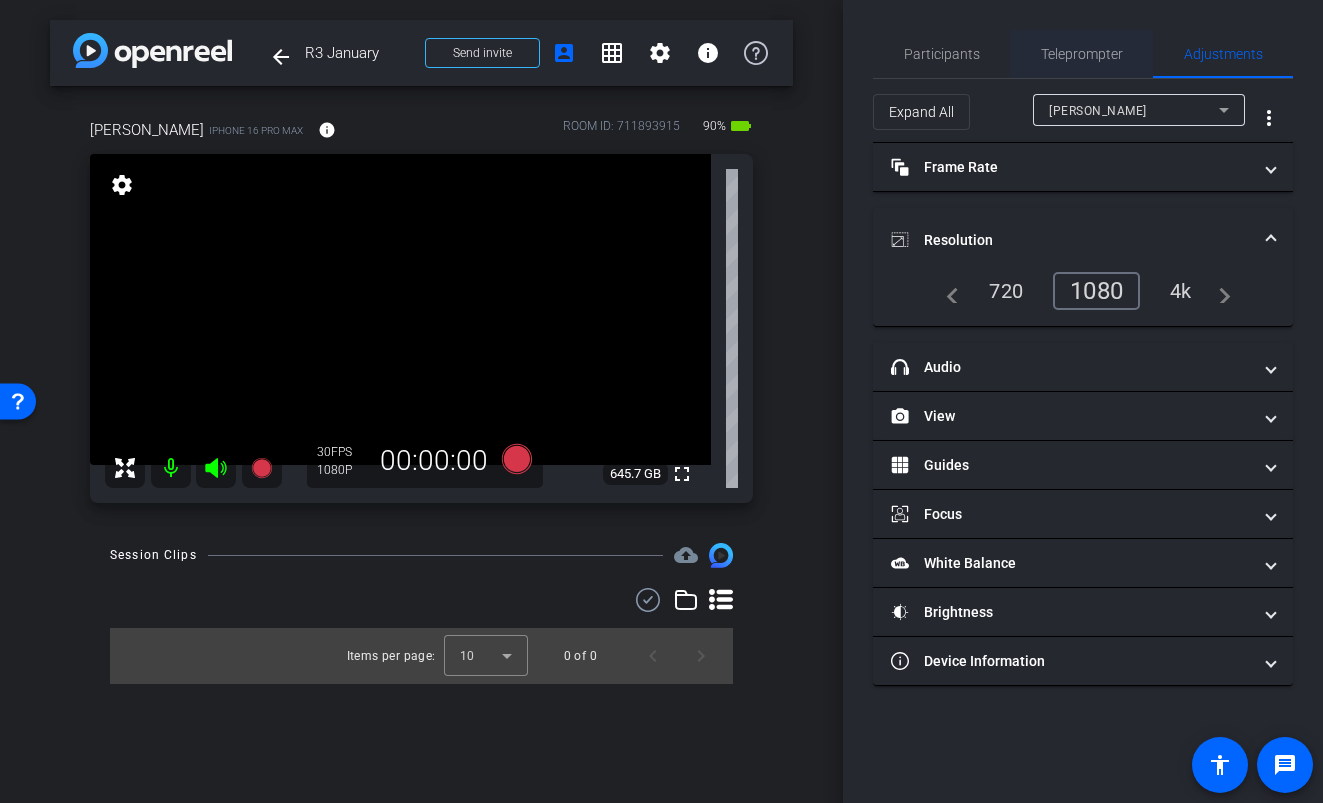 click on "Teleprompter" at bounding box center [1082, 54] 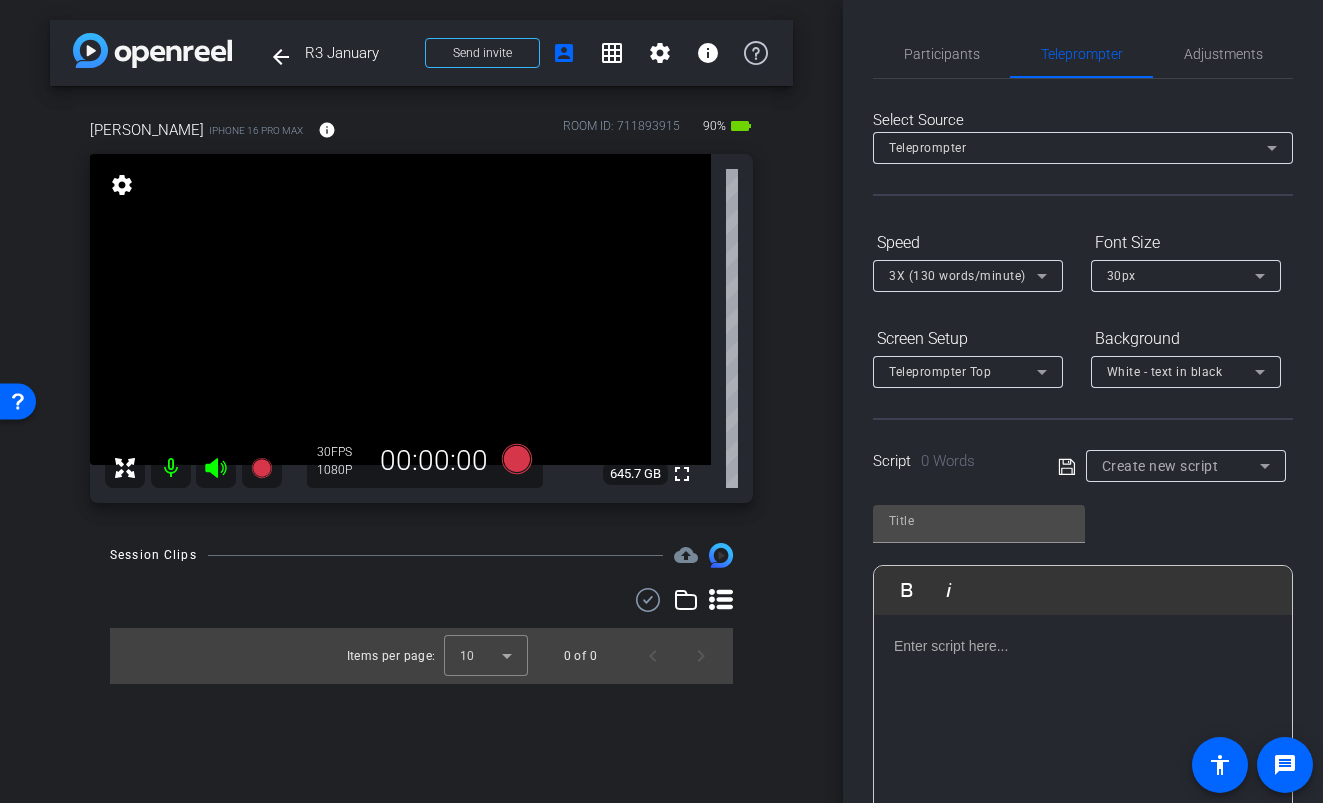 click on "Teleprompter" at bounding box center (1078, 147) 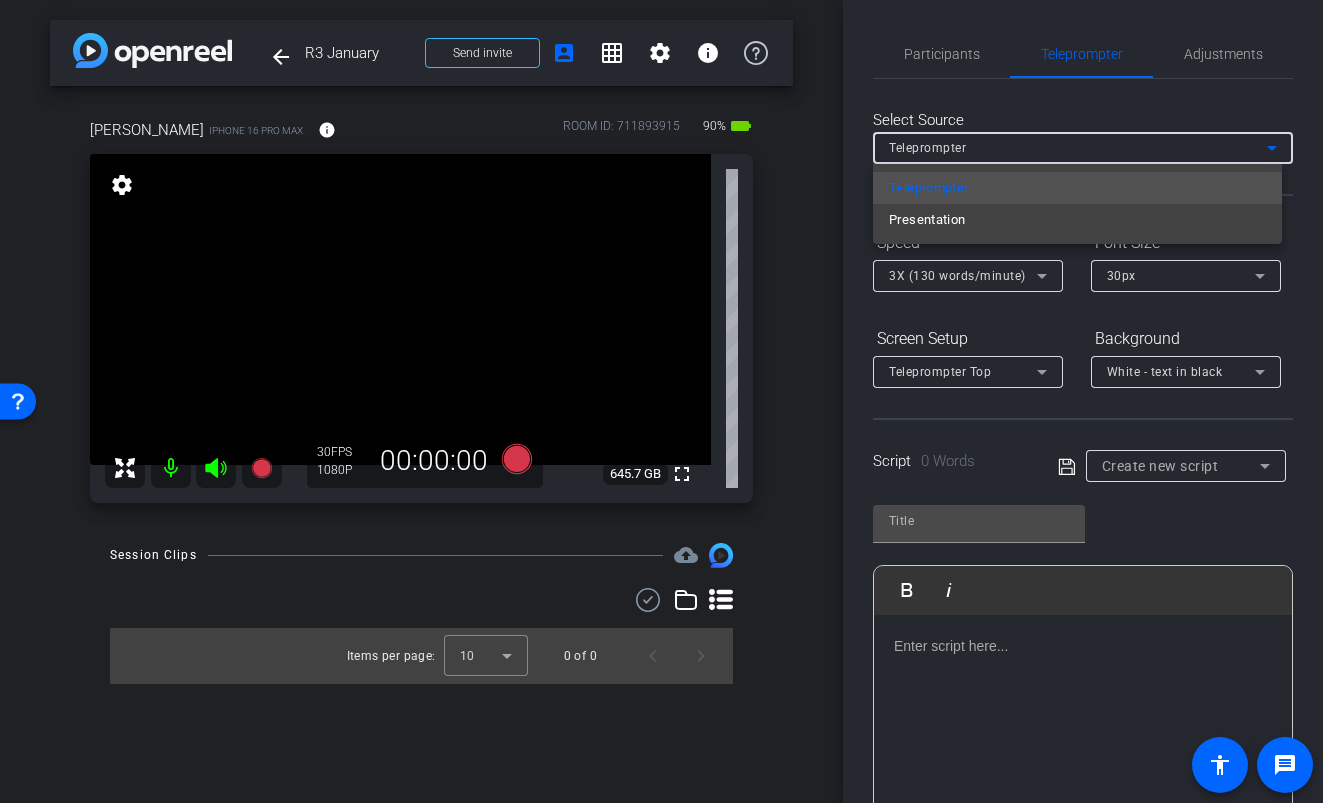 click at bounding box center [661, 401] 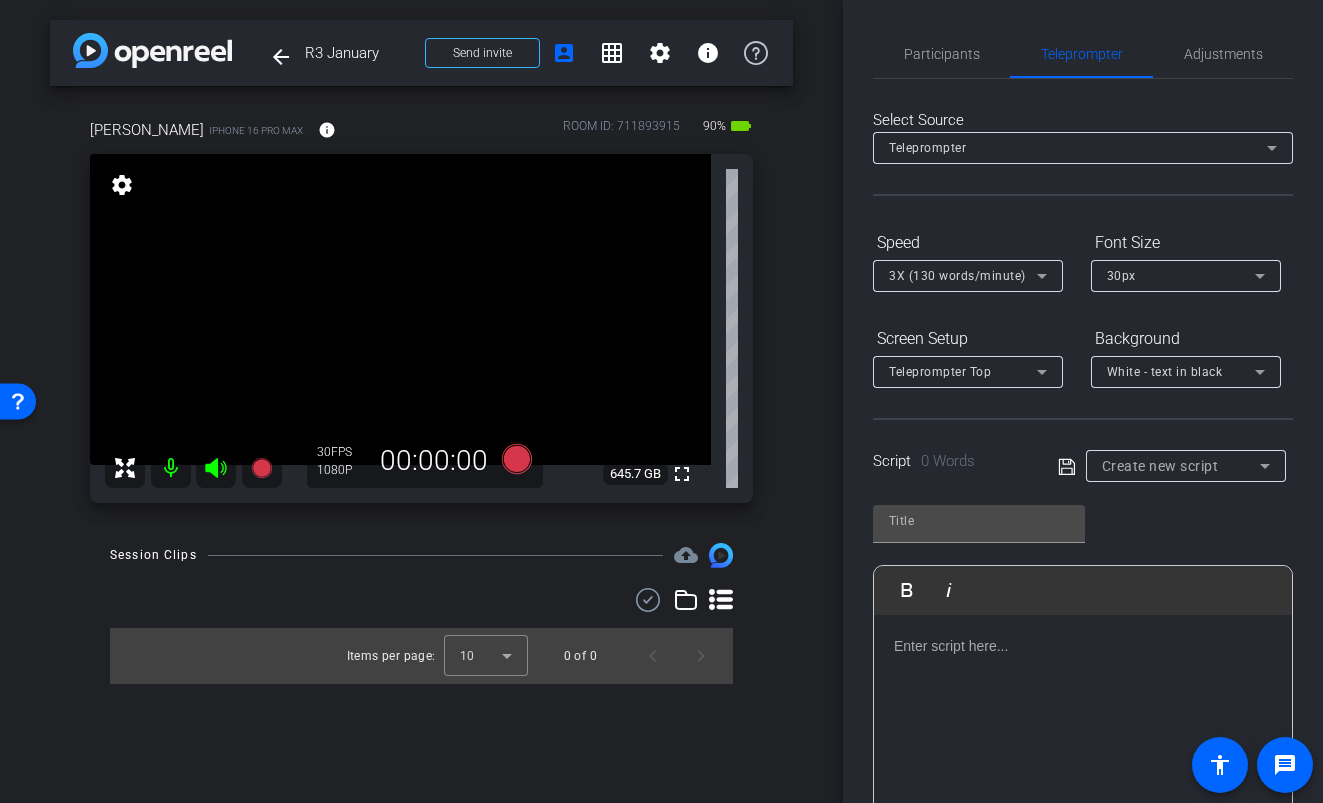 click on "3X (130 words/minute)" at bounding box center (957, 276) 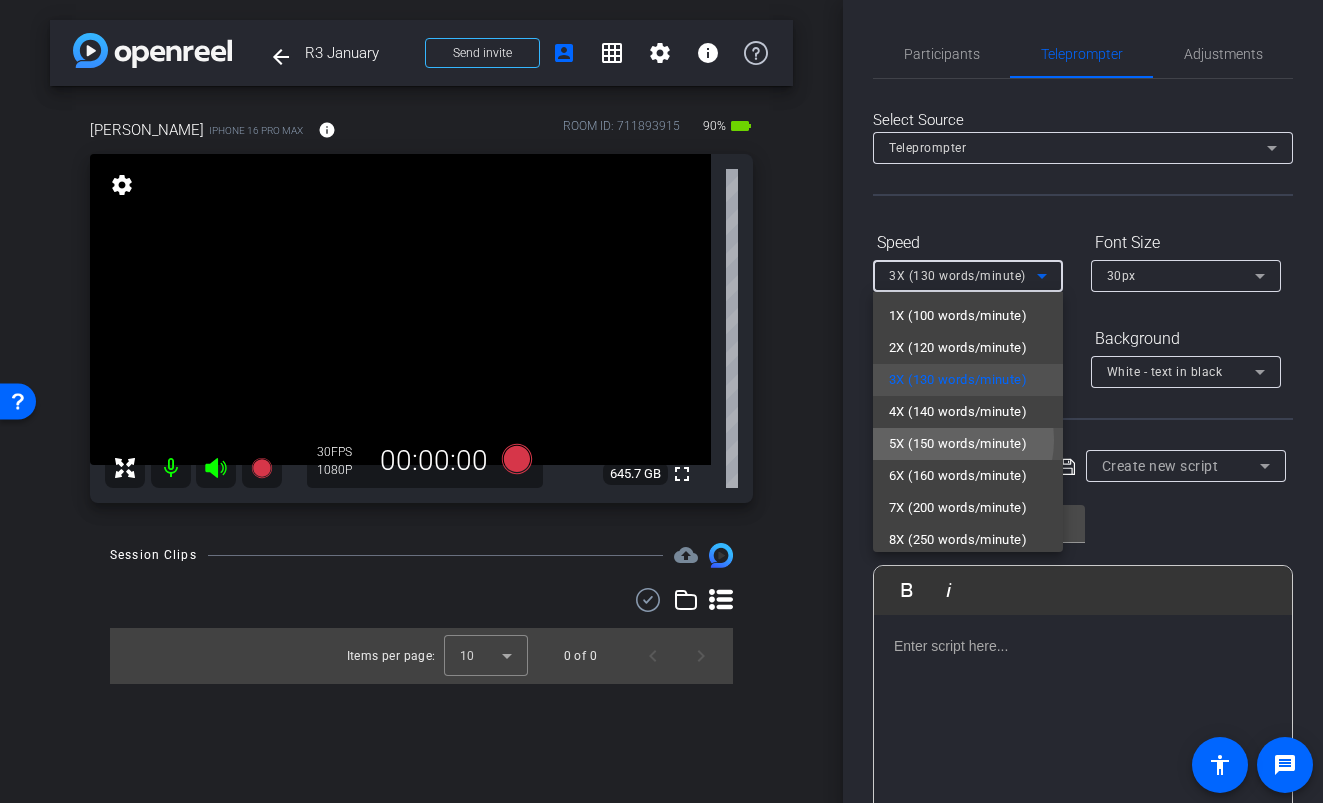 click on "5X (150 words/minute)" at bounding box center (958, 444) 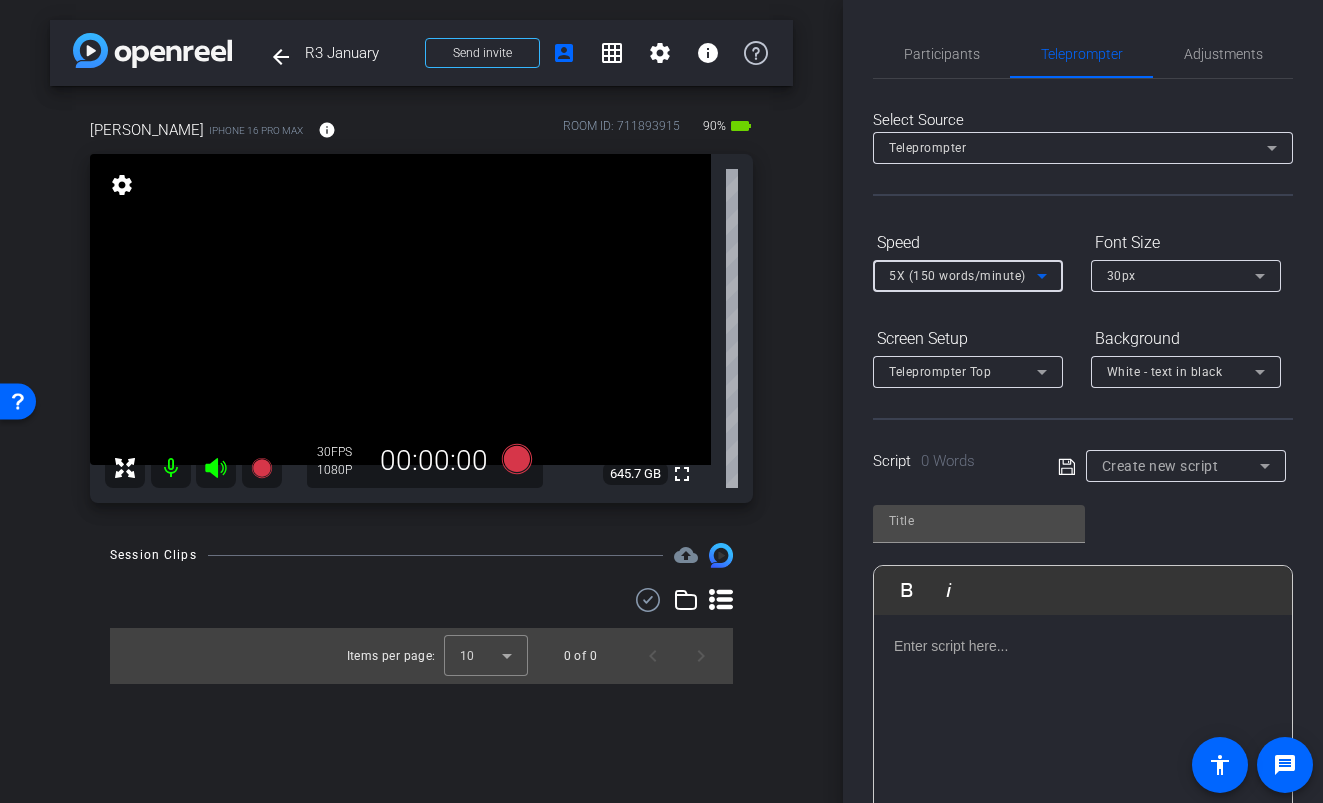 click on "Teleprompter Top" at bounding box center (963, 371) 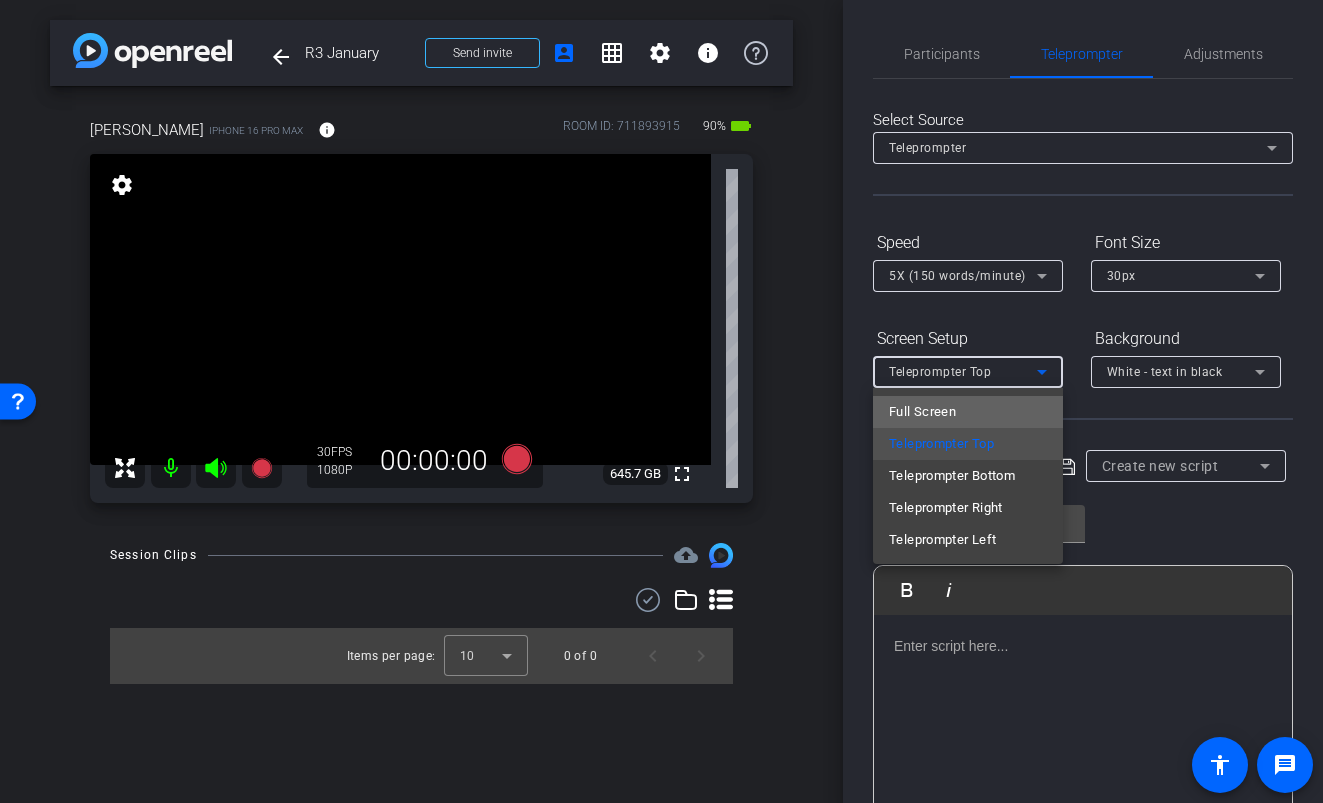 click on "Full Screen" at bounding box center [968, 412] 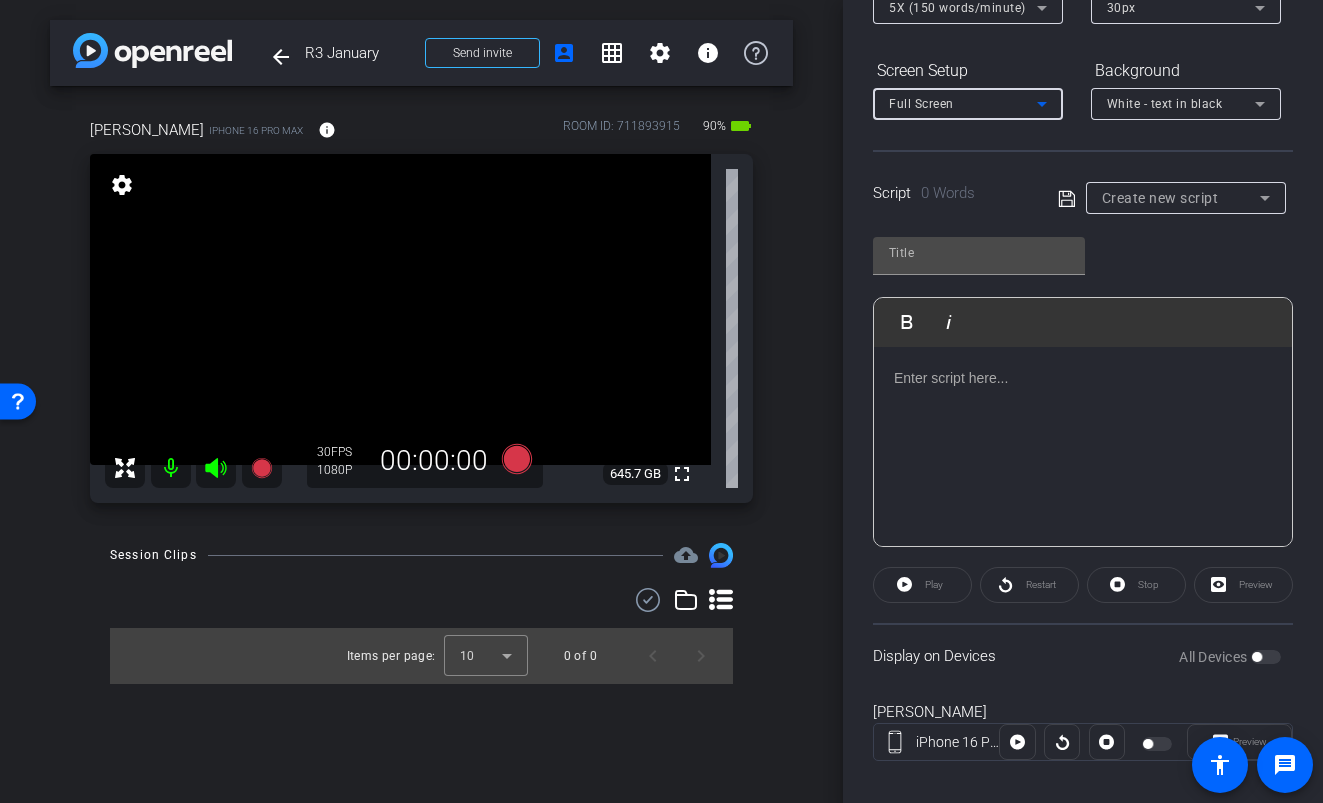 scroll, scrollTop: 290, scrollLeft: 0, axis: vertical 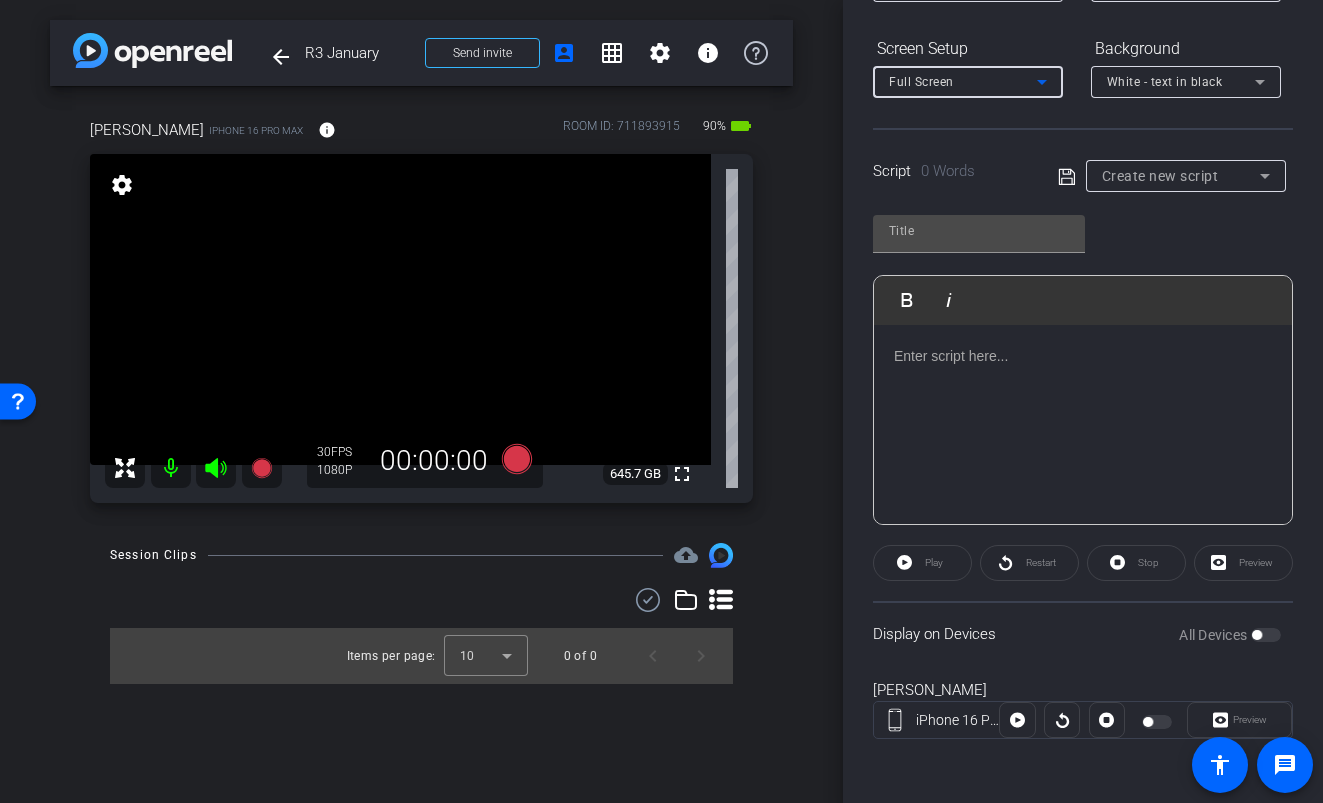 click on "White - text in black" at bounding box center [1165, 82] 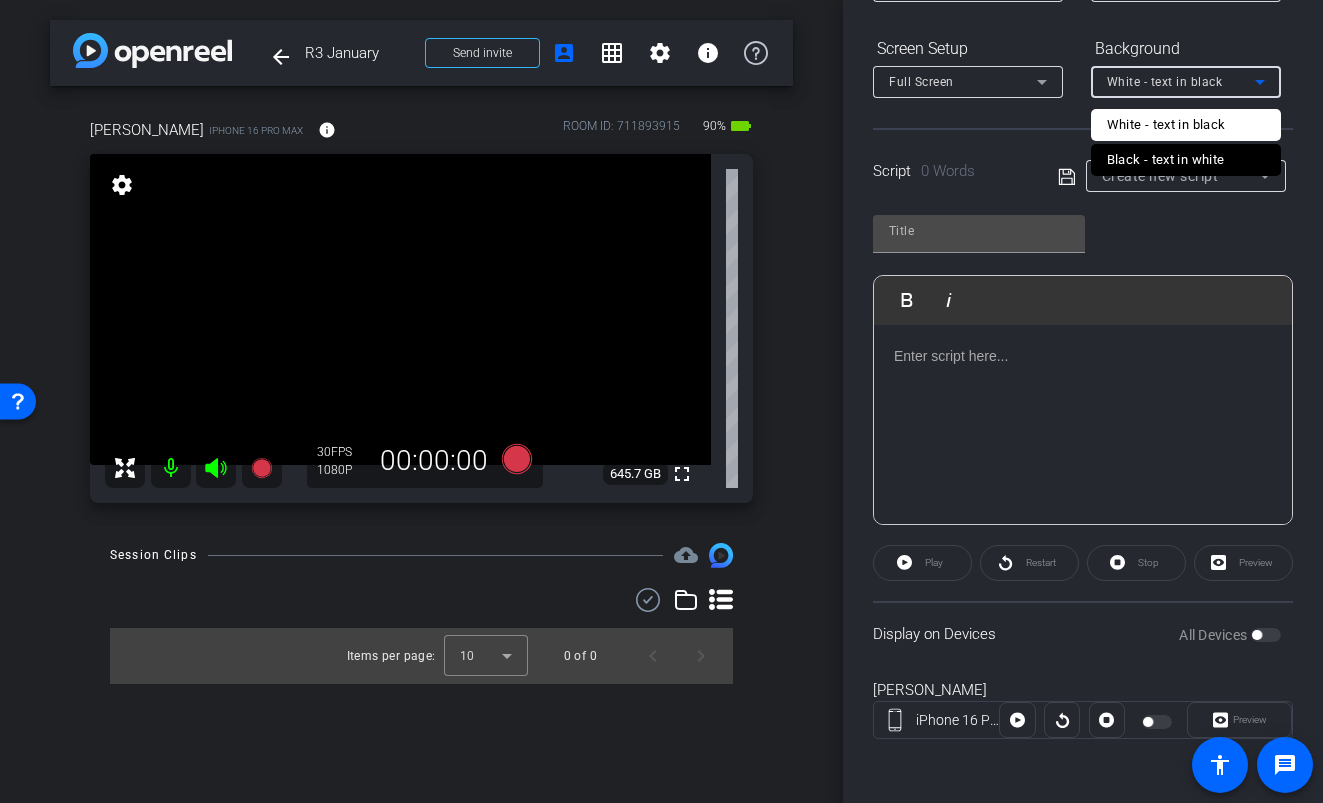 click on "Black - text in white" at bounding box center (1166, 160) 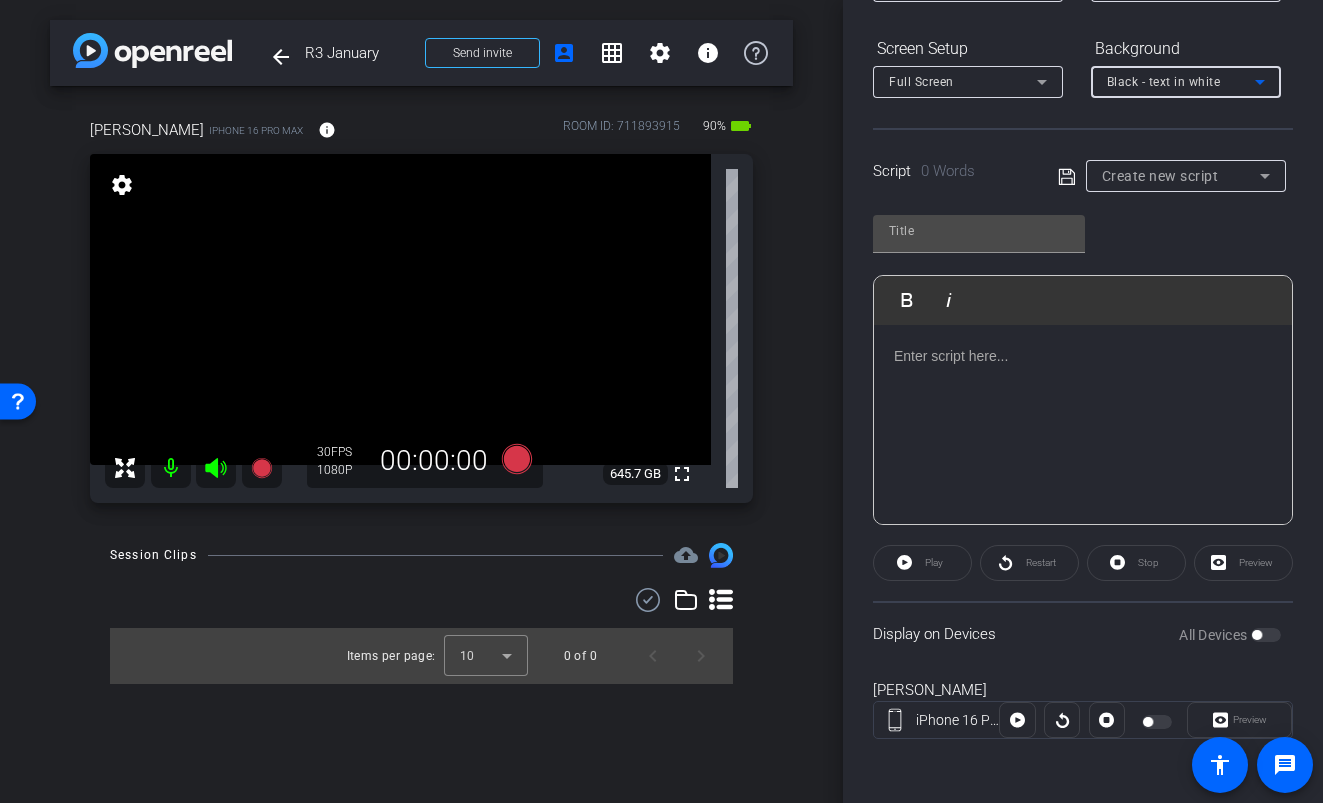 click on "Create new script" at bounding box center (1160, 176) 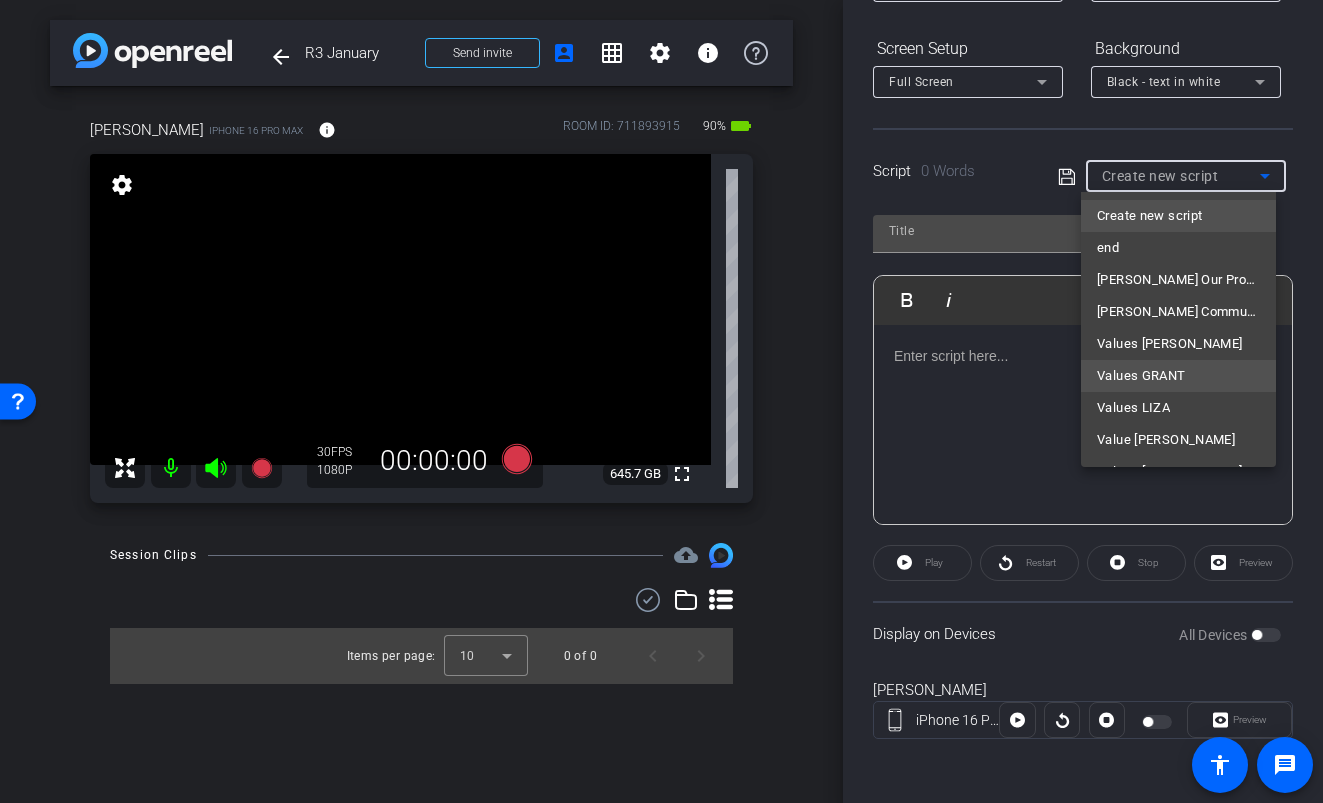 scroll, scrollTop: 253, scrollLeft: 0, axis: vertical 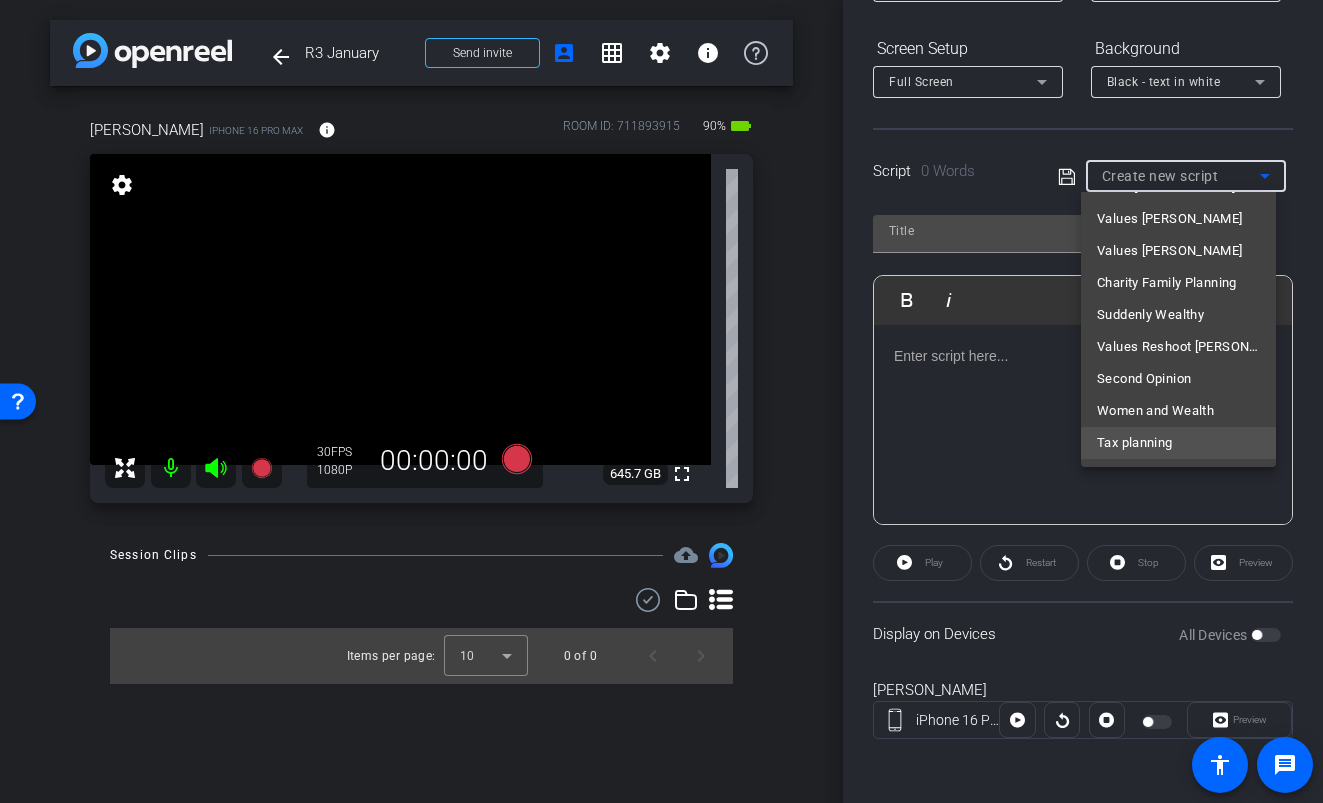 click on "Tax planning" at bounding box center [1135, 443] 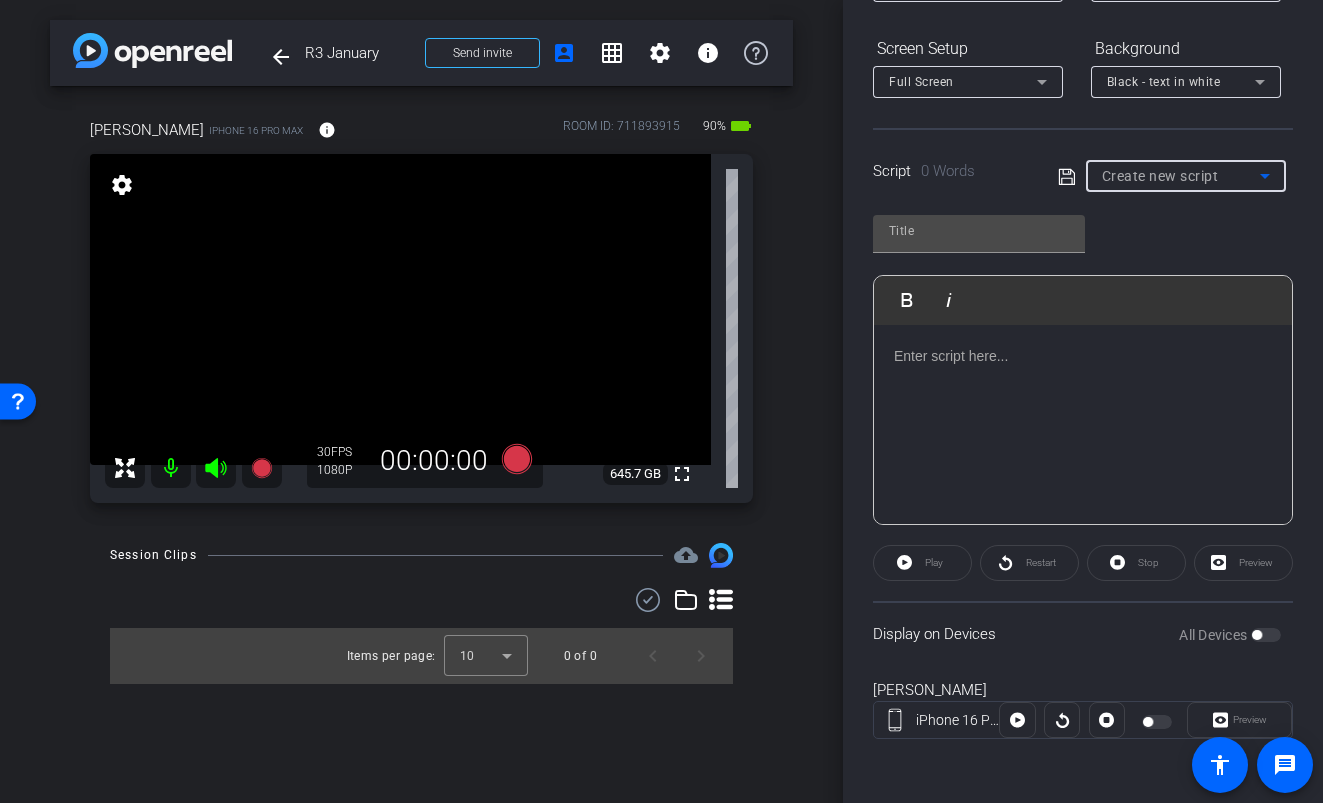 type on "Tax planning" 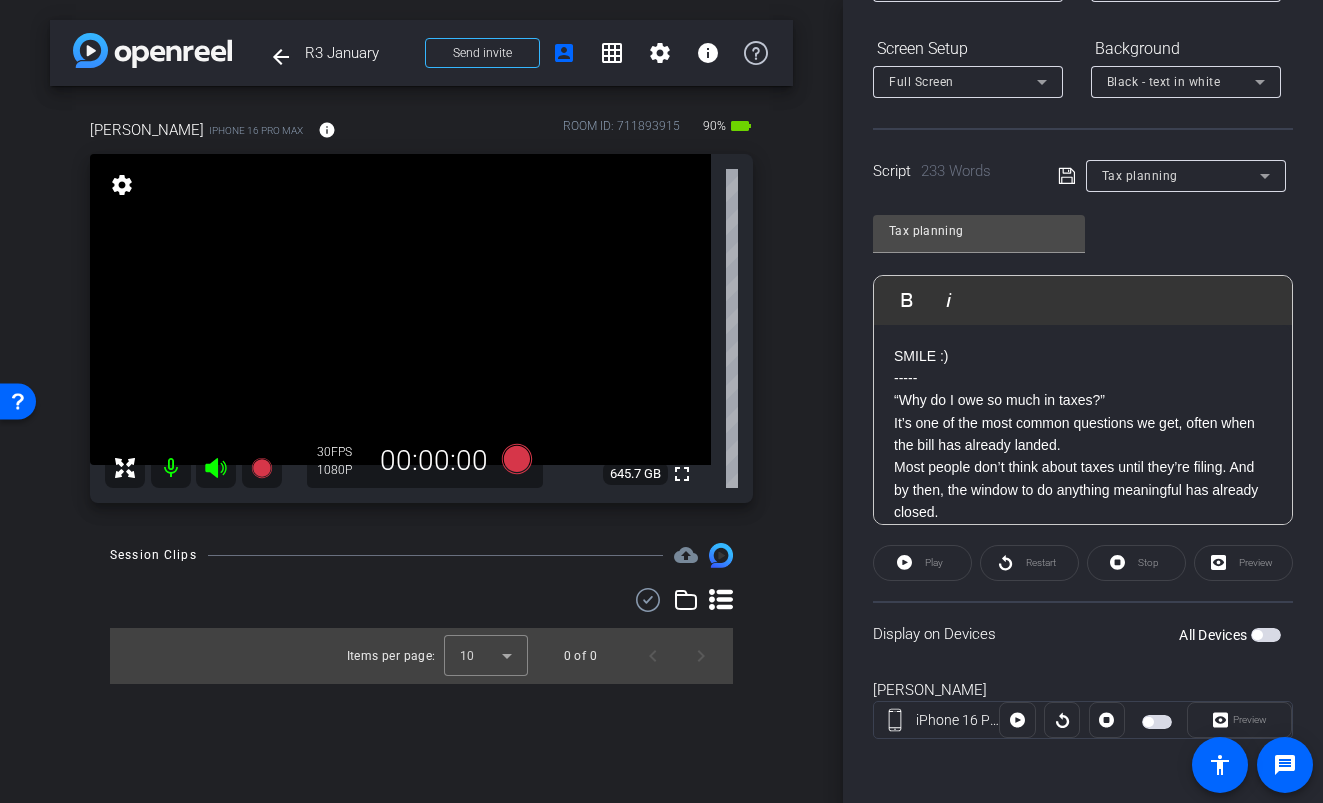 click at bounding box center (1266, 635) 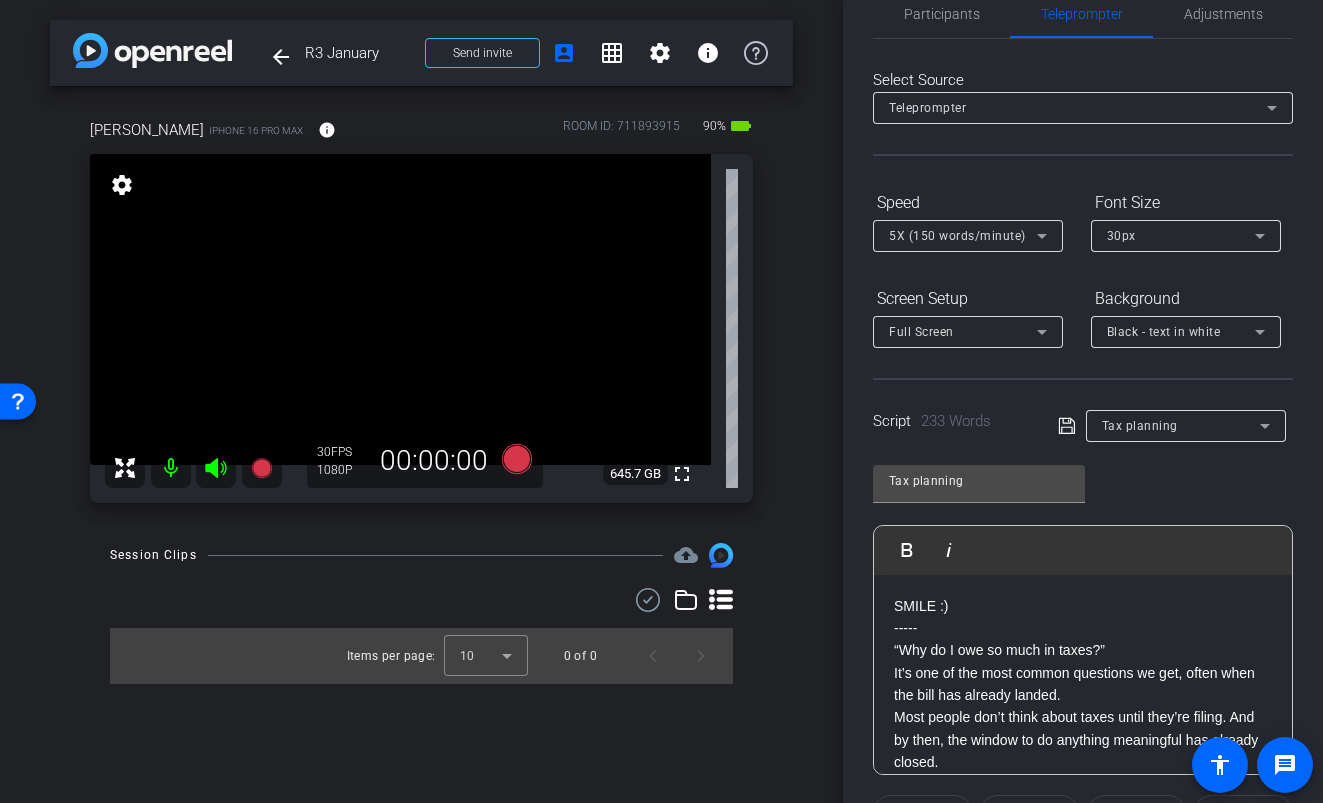 scroll, scrollTop: 0, scrollLeft: 0, axis: both 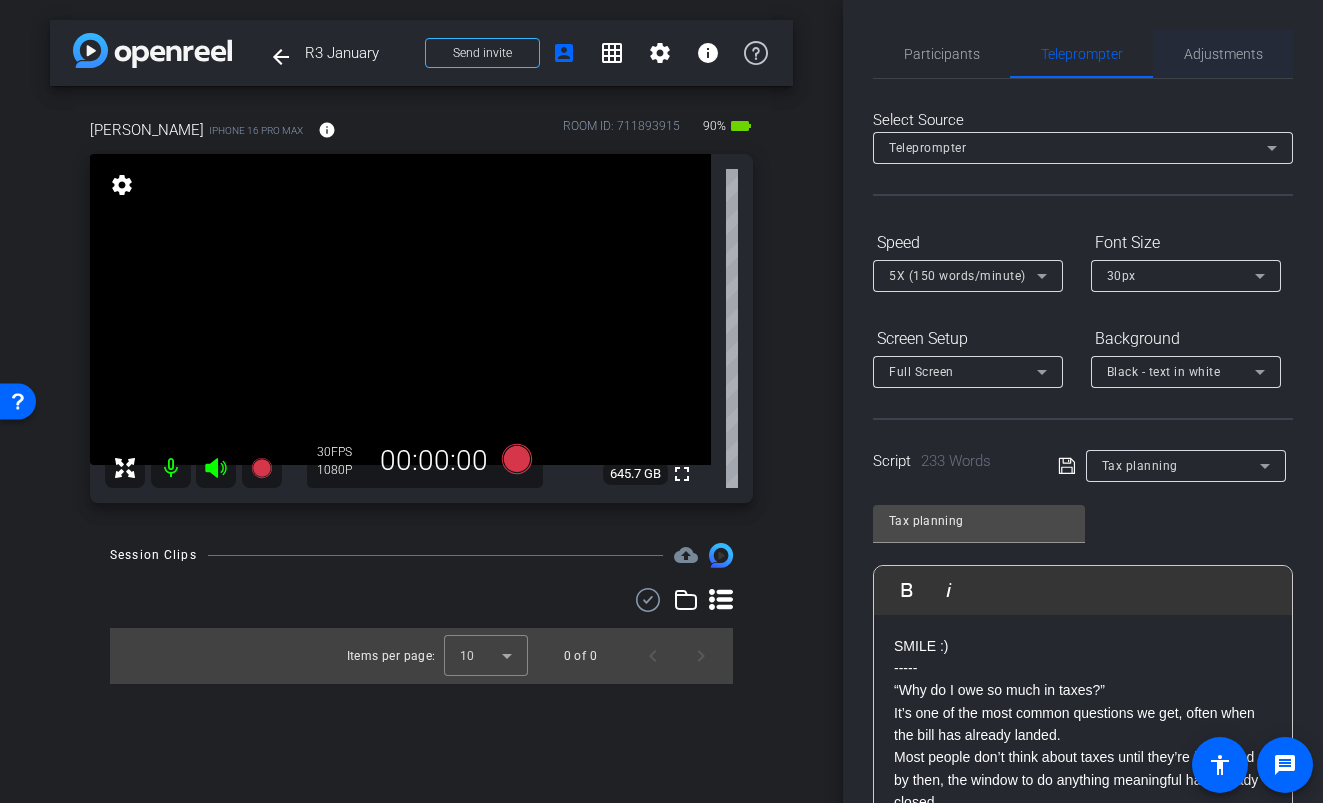 click on "Adjustments" at bounding box center (1223, 54) 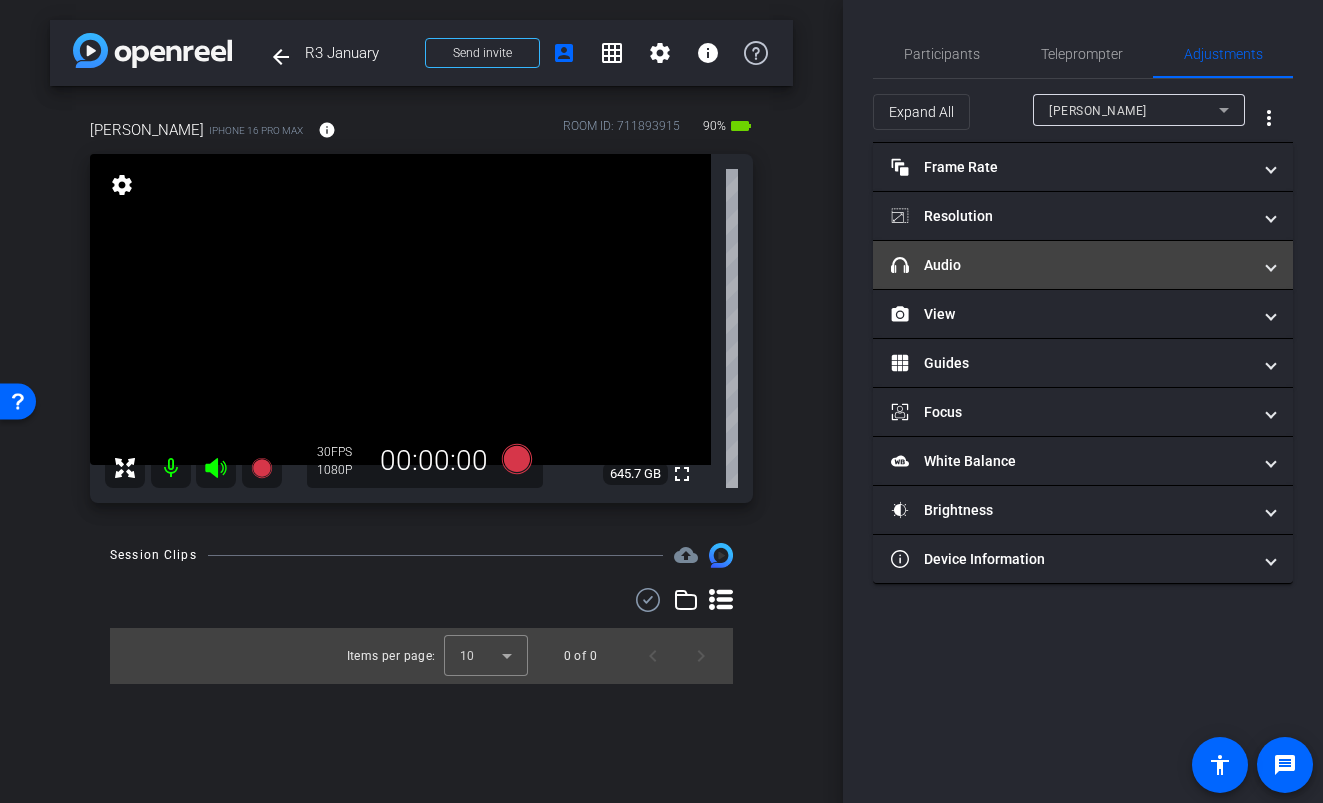 click on "headphone icon
Audio" at bounding box center [1071, 265] 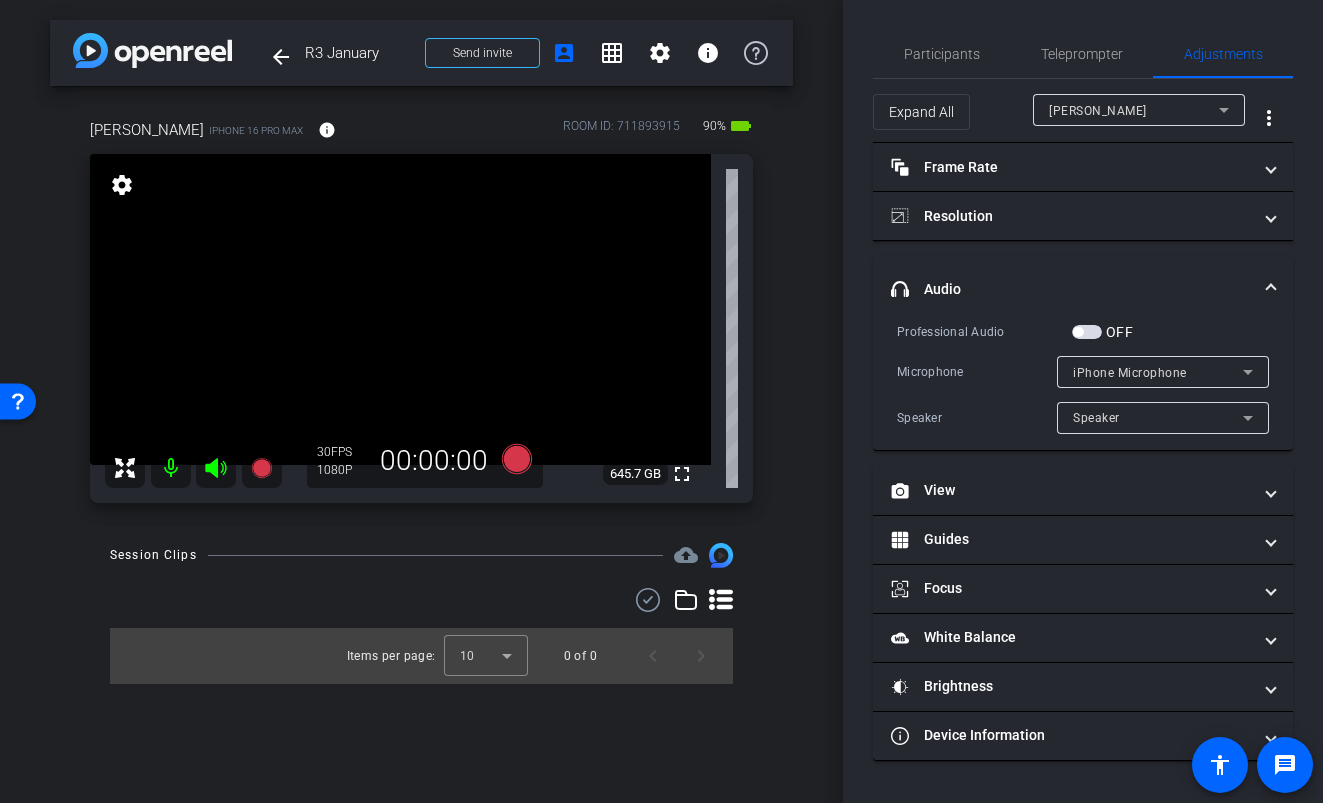 click at bounding box center (1087, 332) 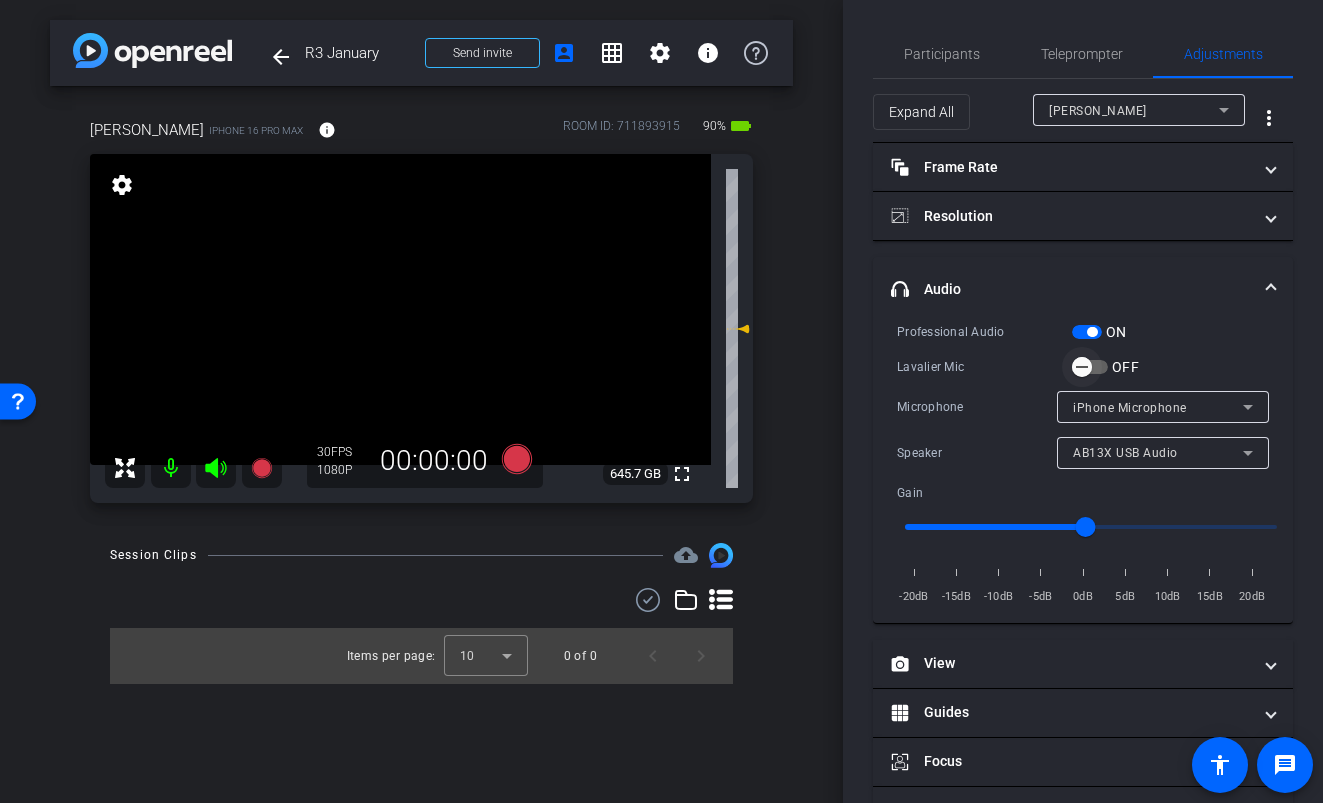 click at bounding box center (1090, 367) 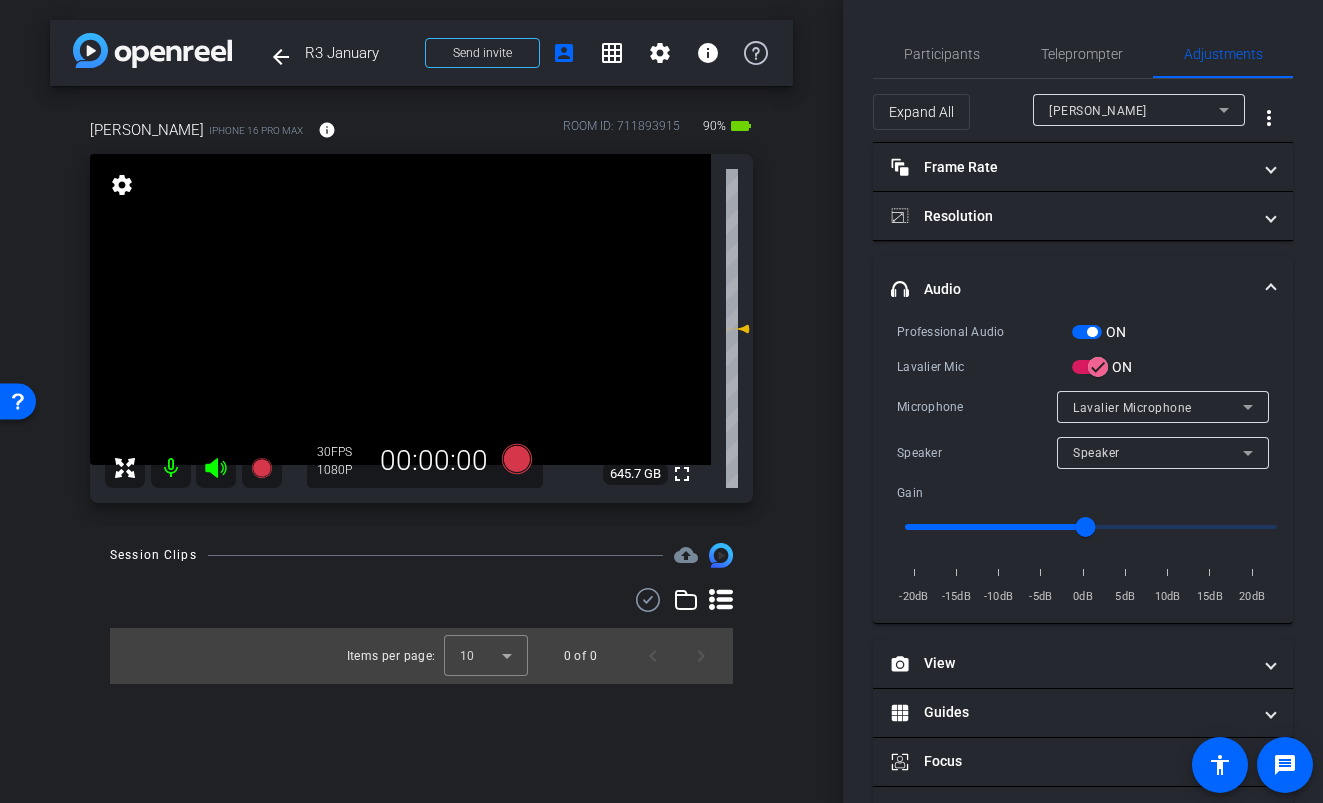 click at bounding box center [1087, 332] 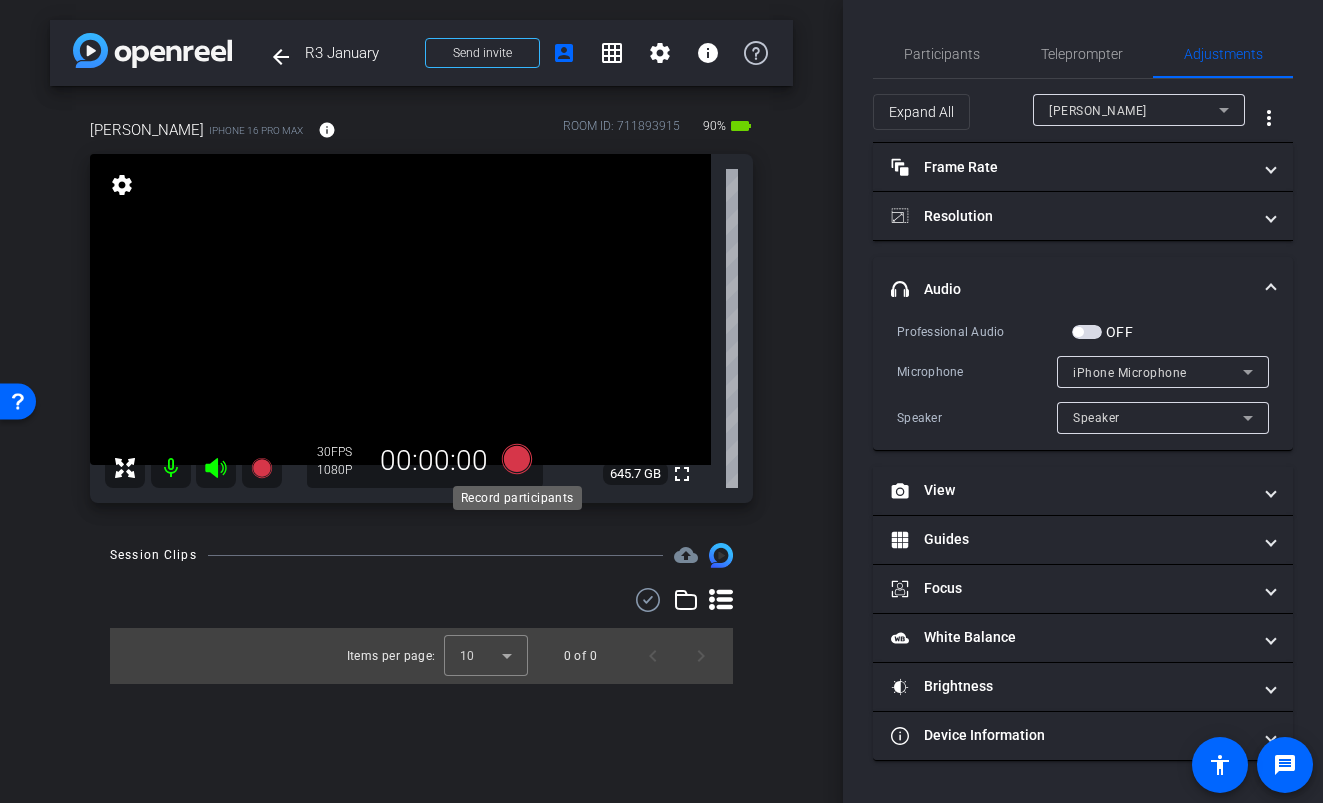 click 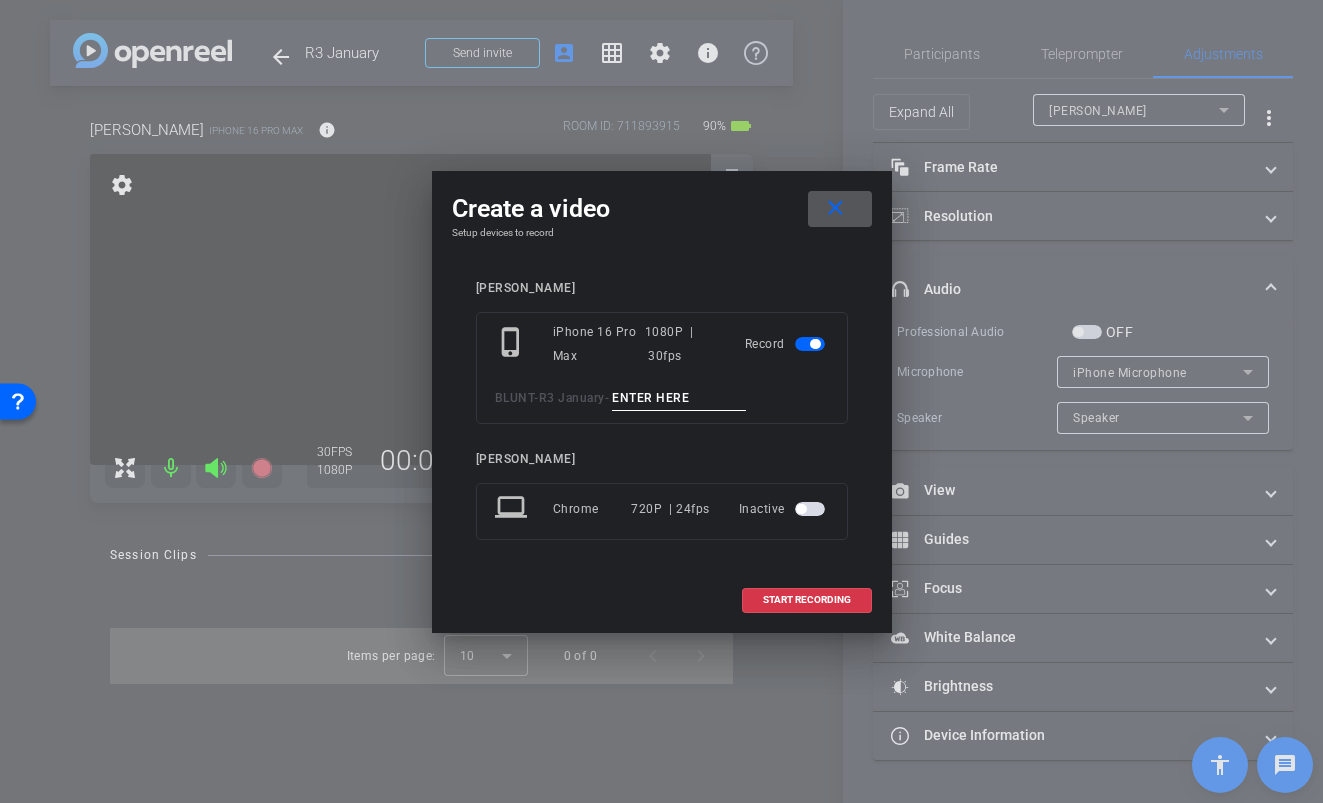 click at bounding box center (679, 398) 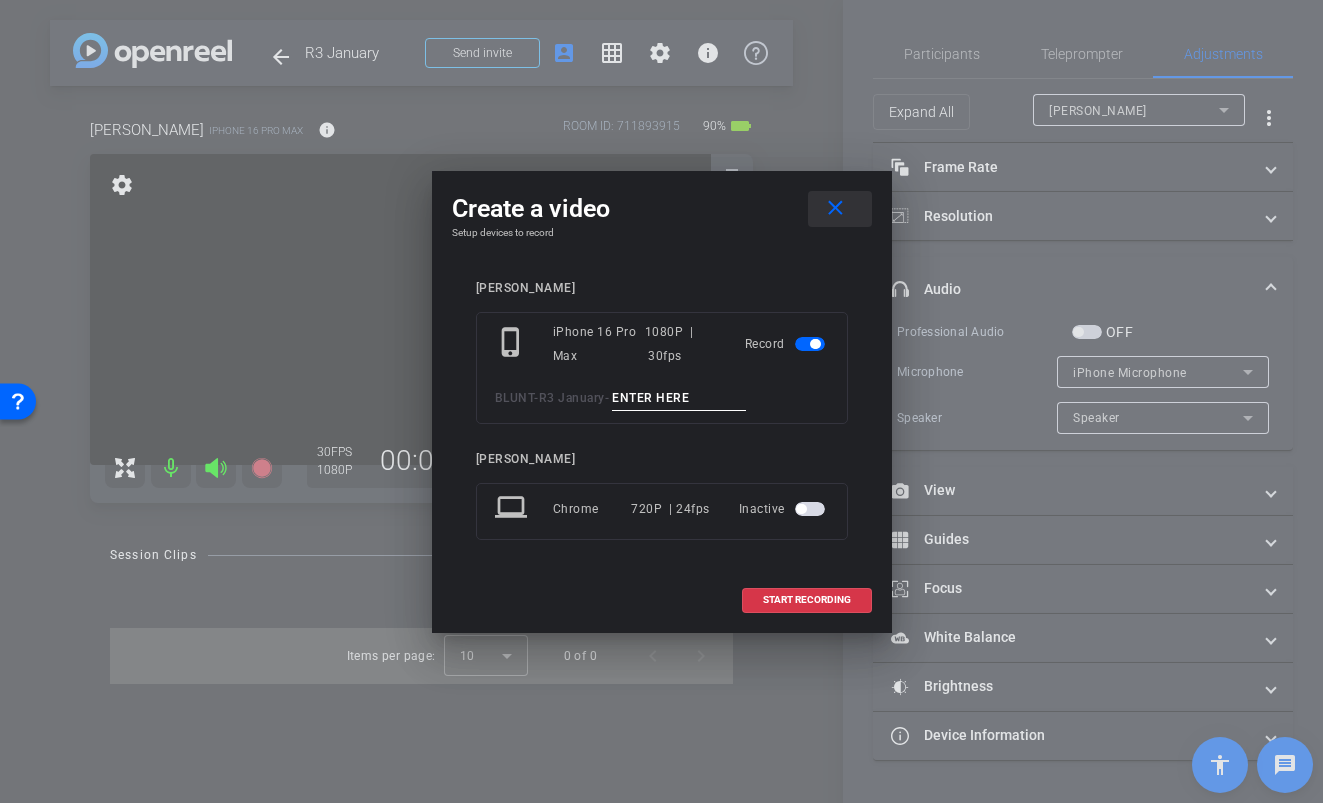 click on "close" at bounding box center (835, 208) 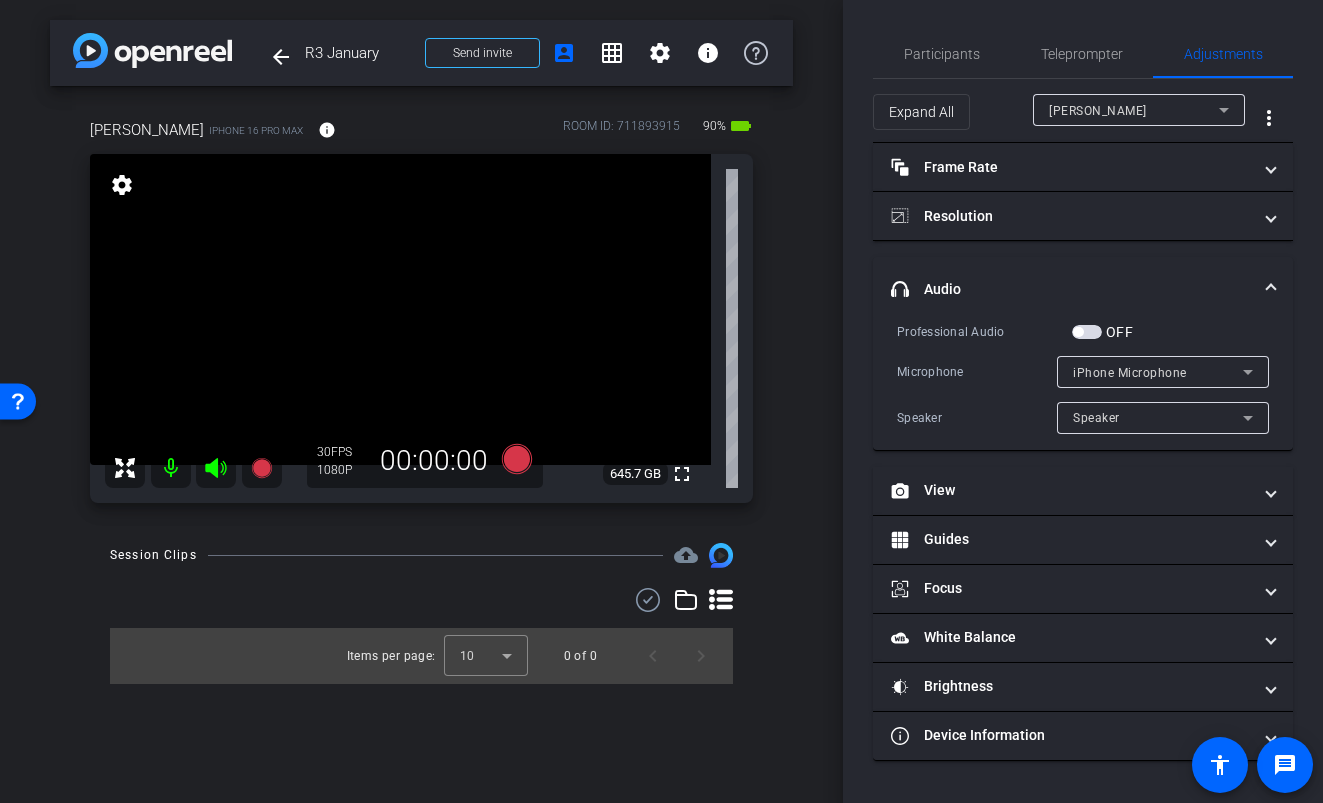 click on "iPhone Microphone" at bounding box center [1130, 373] 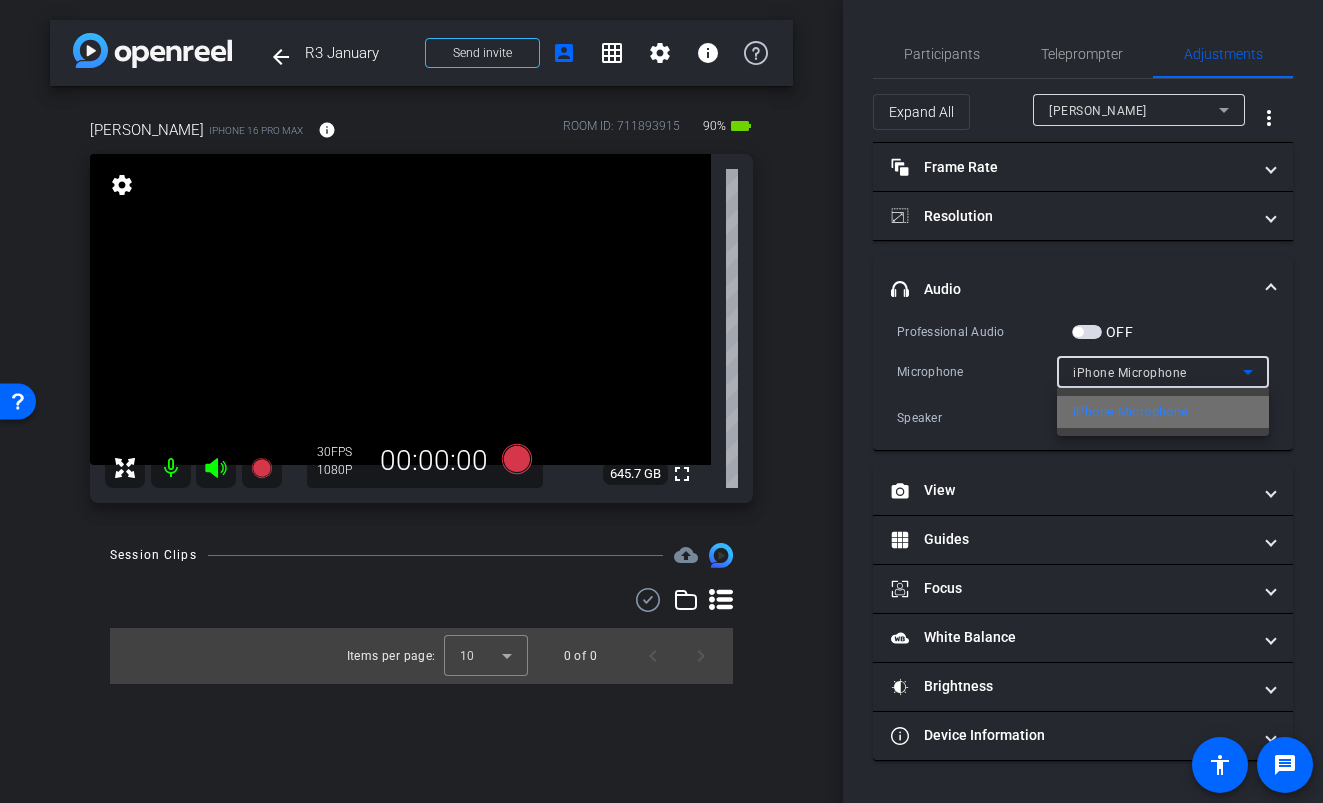 click on "iPhone Microphone" at bounding box center [1130, 412] 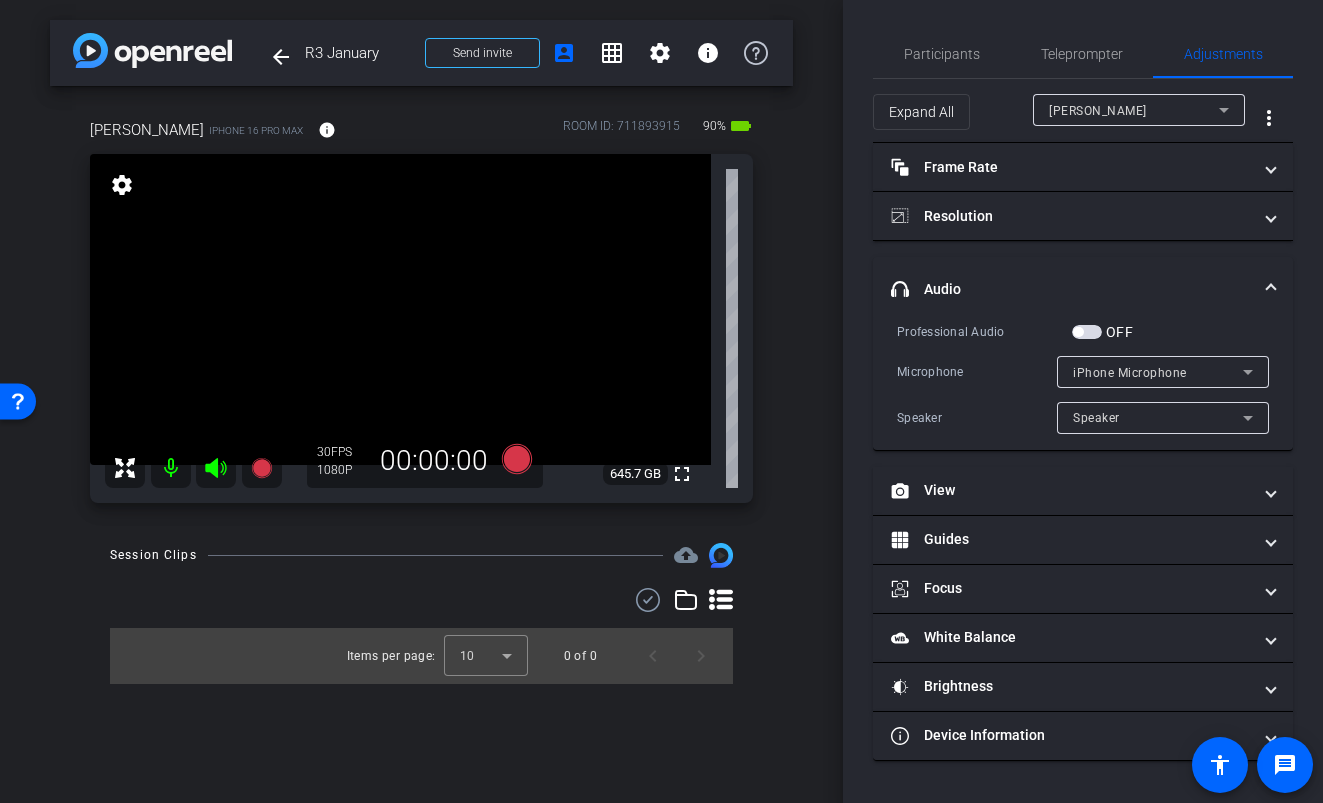 click at bounding box center (1087, 332) 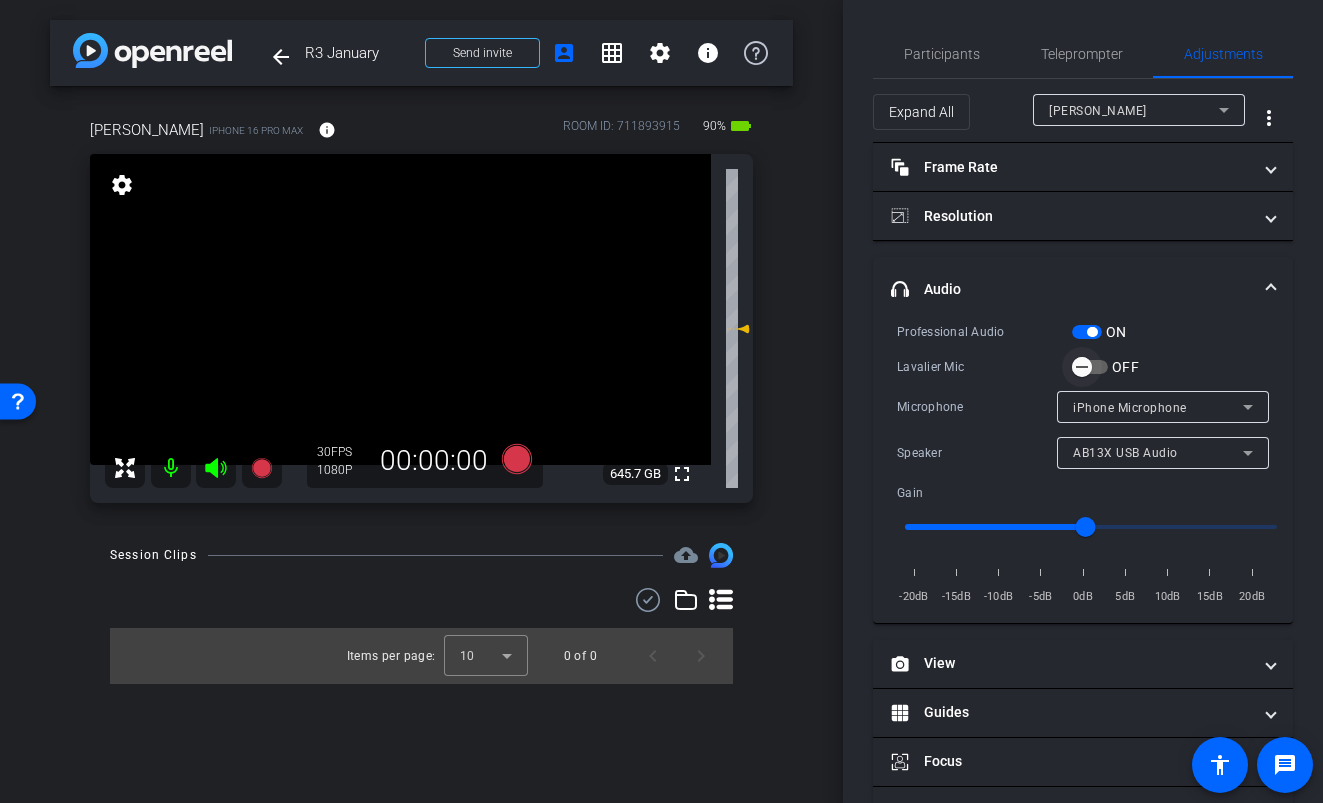 click at bounding box center (1082, 367) 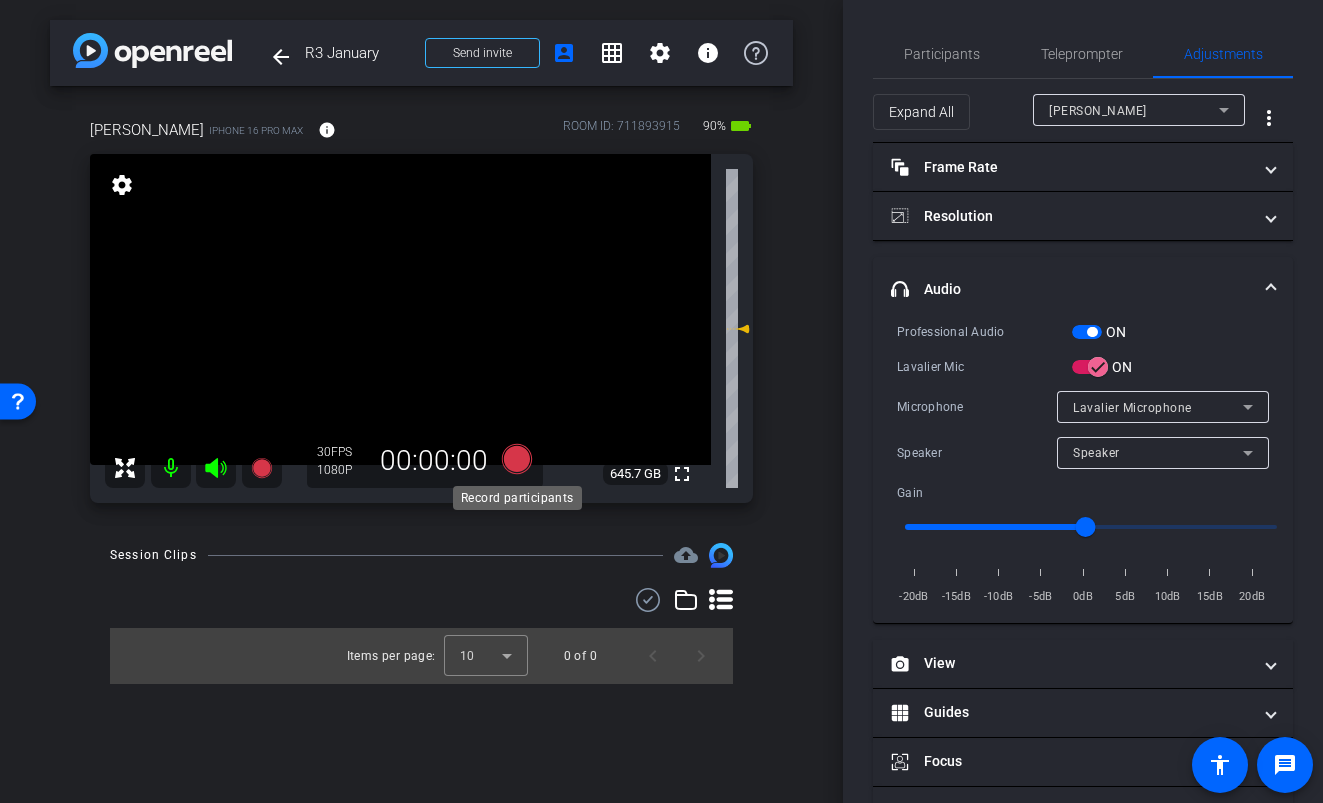 click 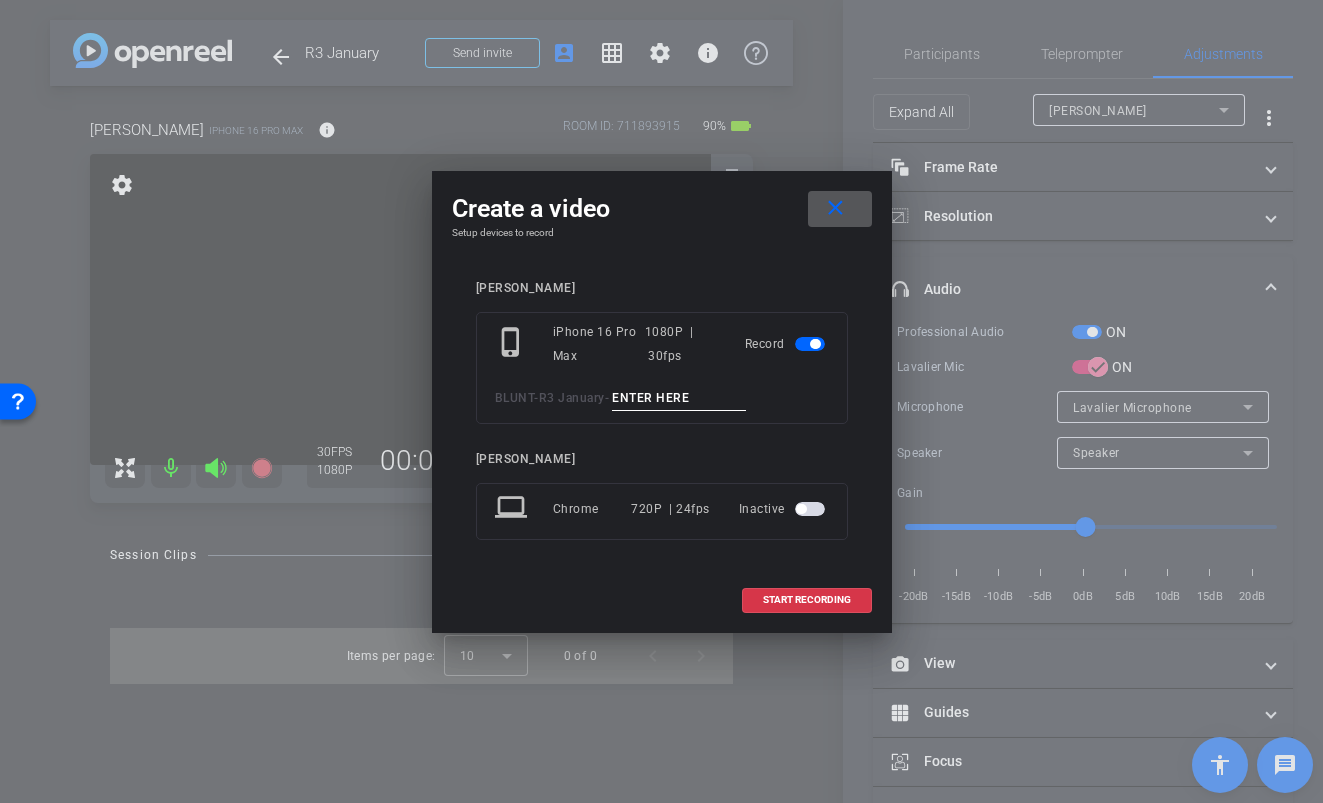 click at bounding box center (679, 398) 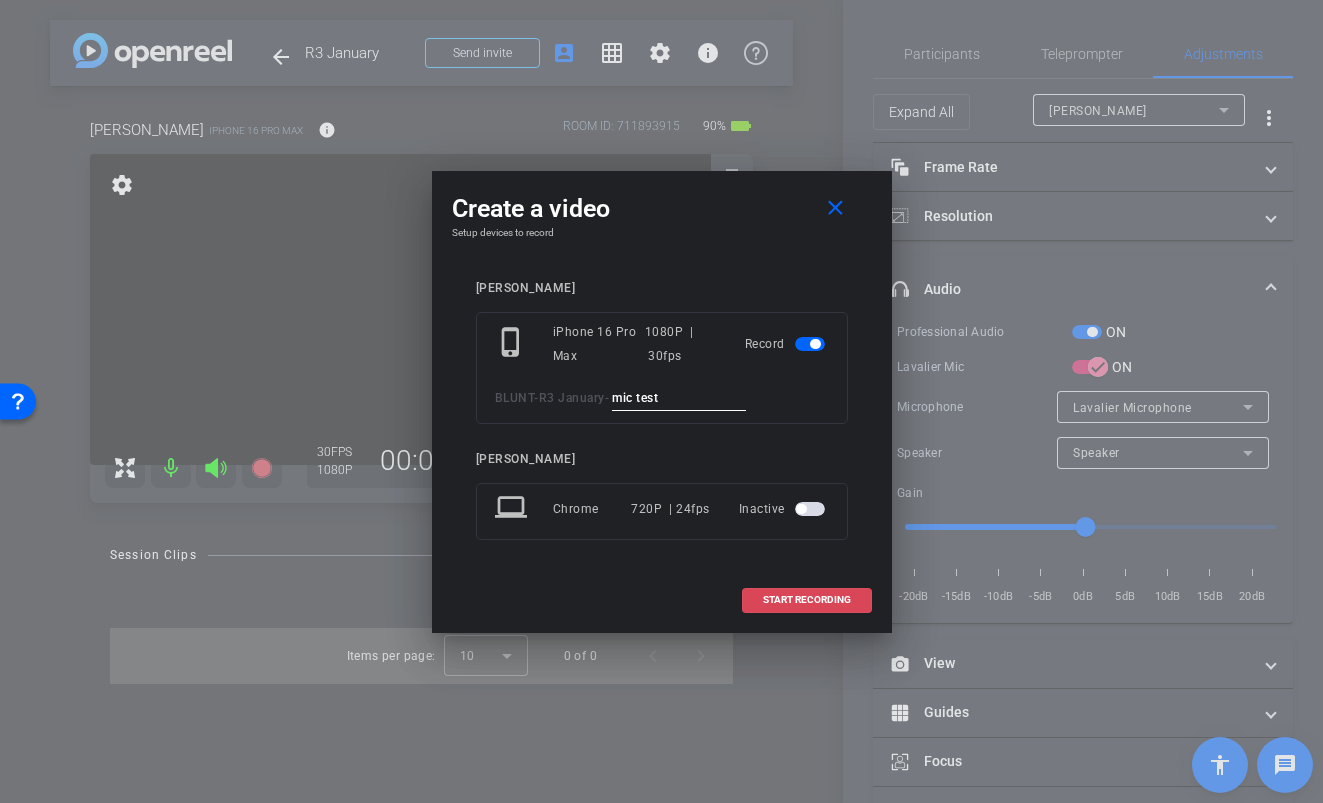 type on "mic test" 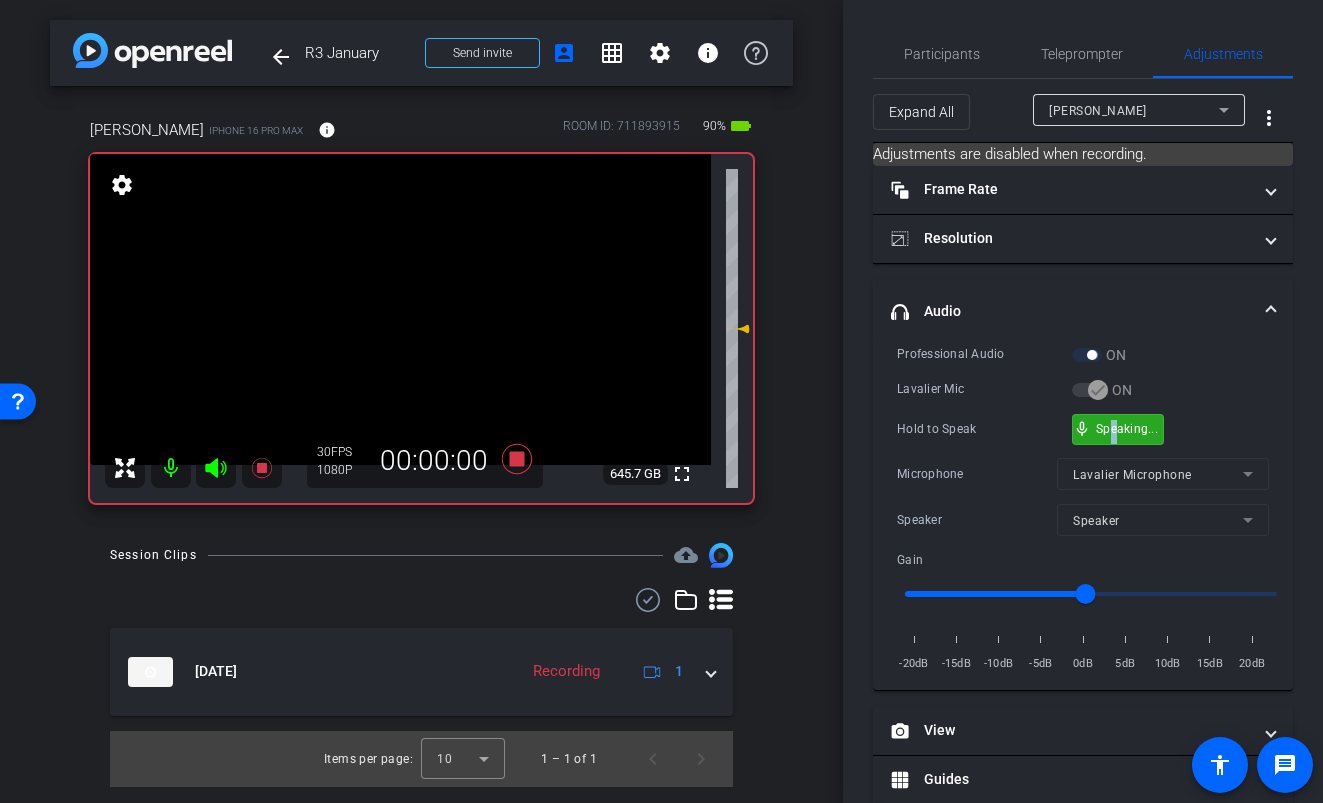 click on "mic_none Speaking..." at bounding box center [1118, 429] 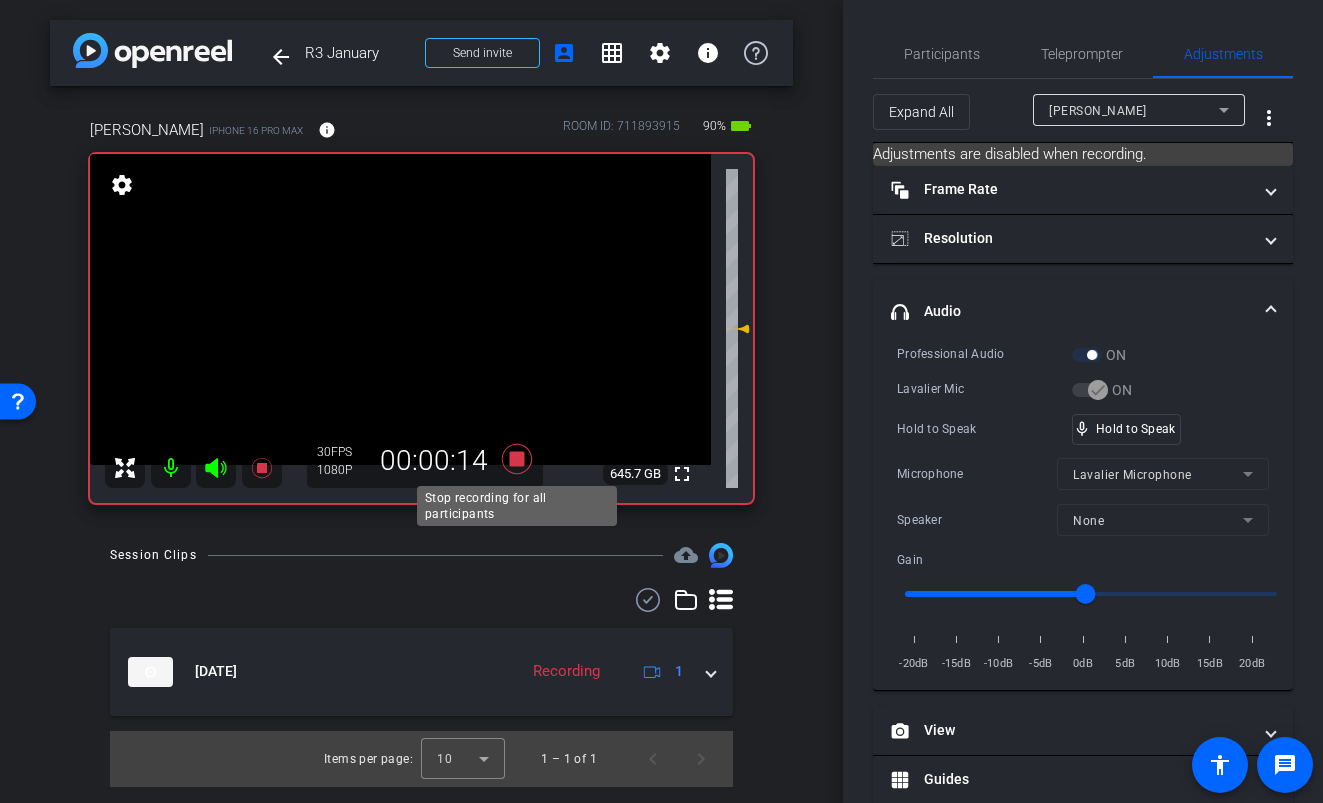 click 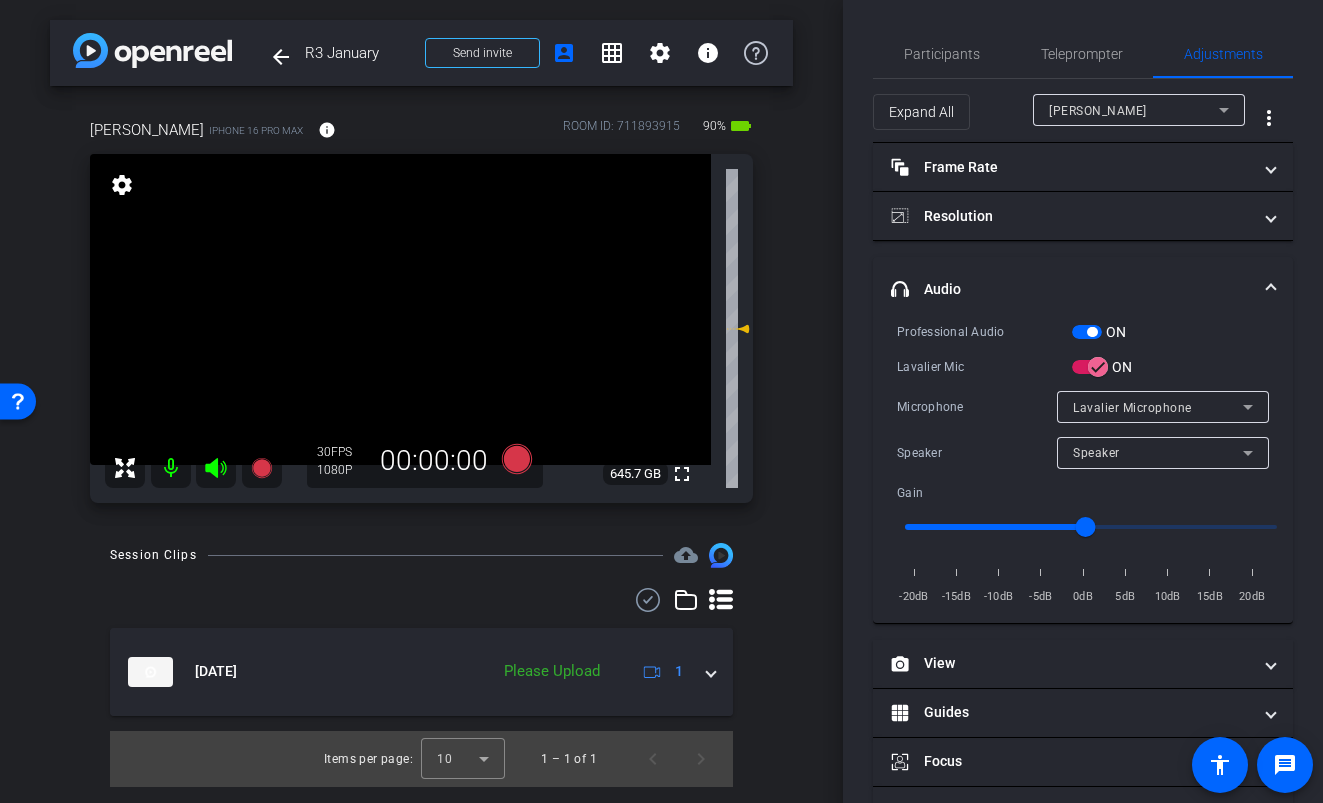 click at bounding box center [1087, 332] 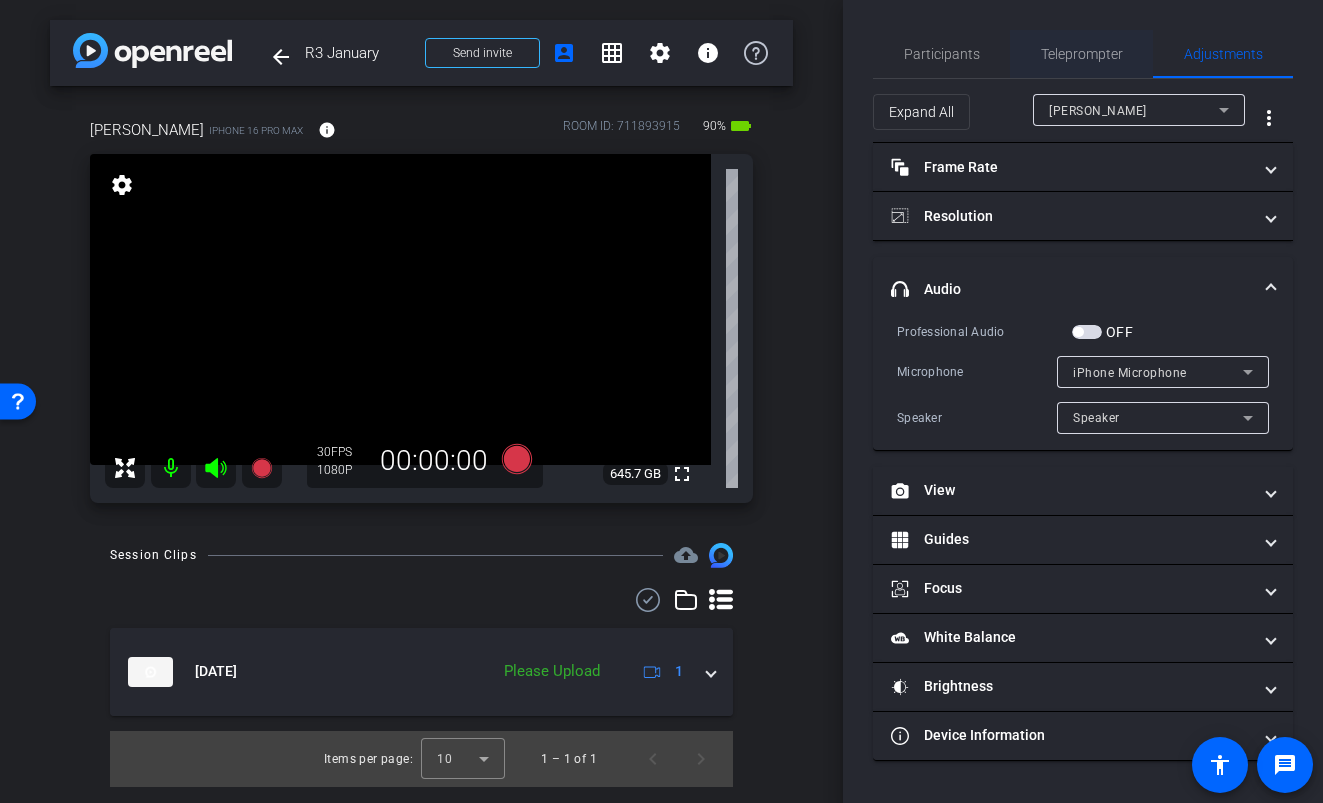 click on "Teleprompter" at bounding box center (1082, 54) 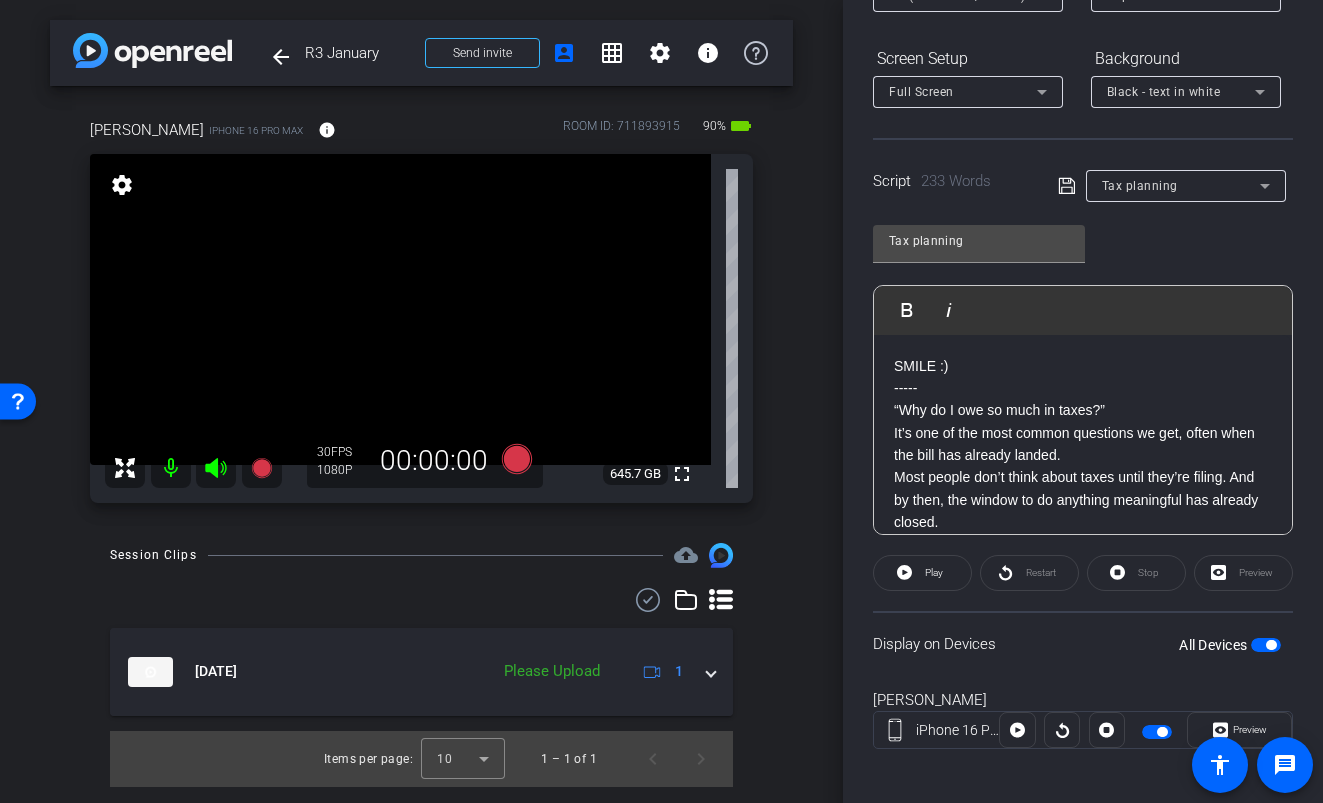 scroll, scrollTop: 290, scrollLeft: 0, axis: vertical 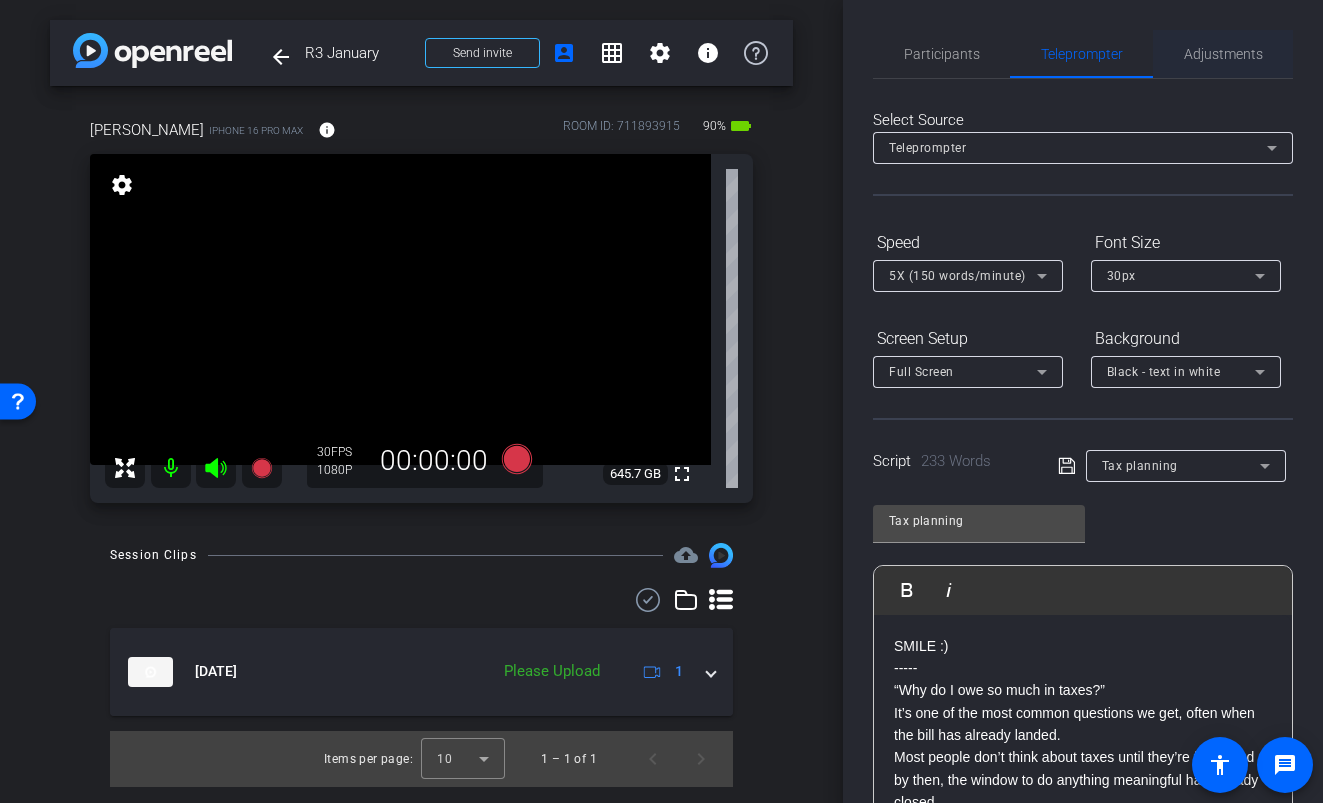 click on "Adjustments" at bounding box center (1223, 54) 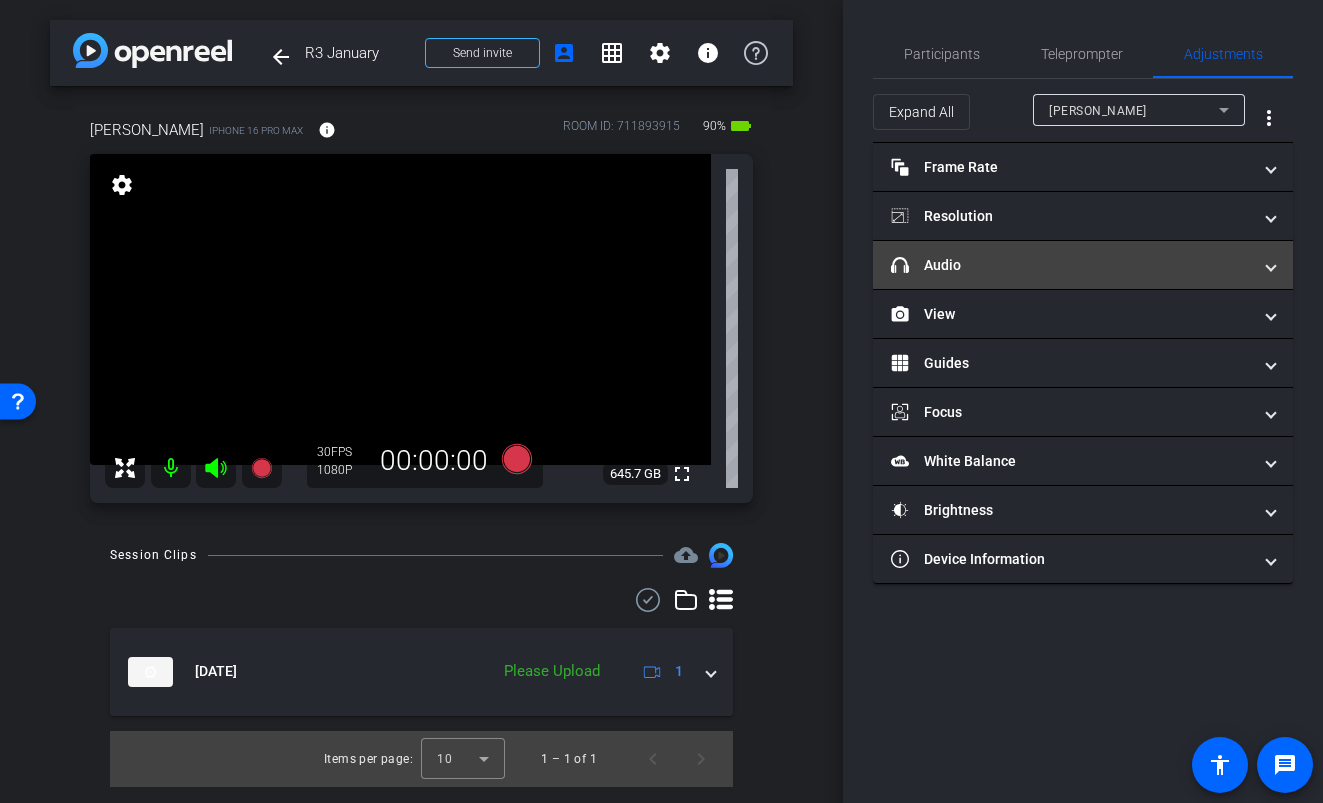 click on "headphone icon
Audio" at bounding box center [1071, 265] 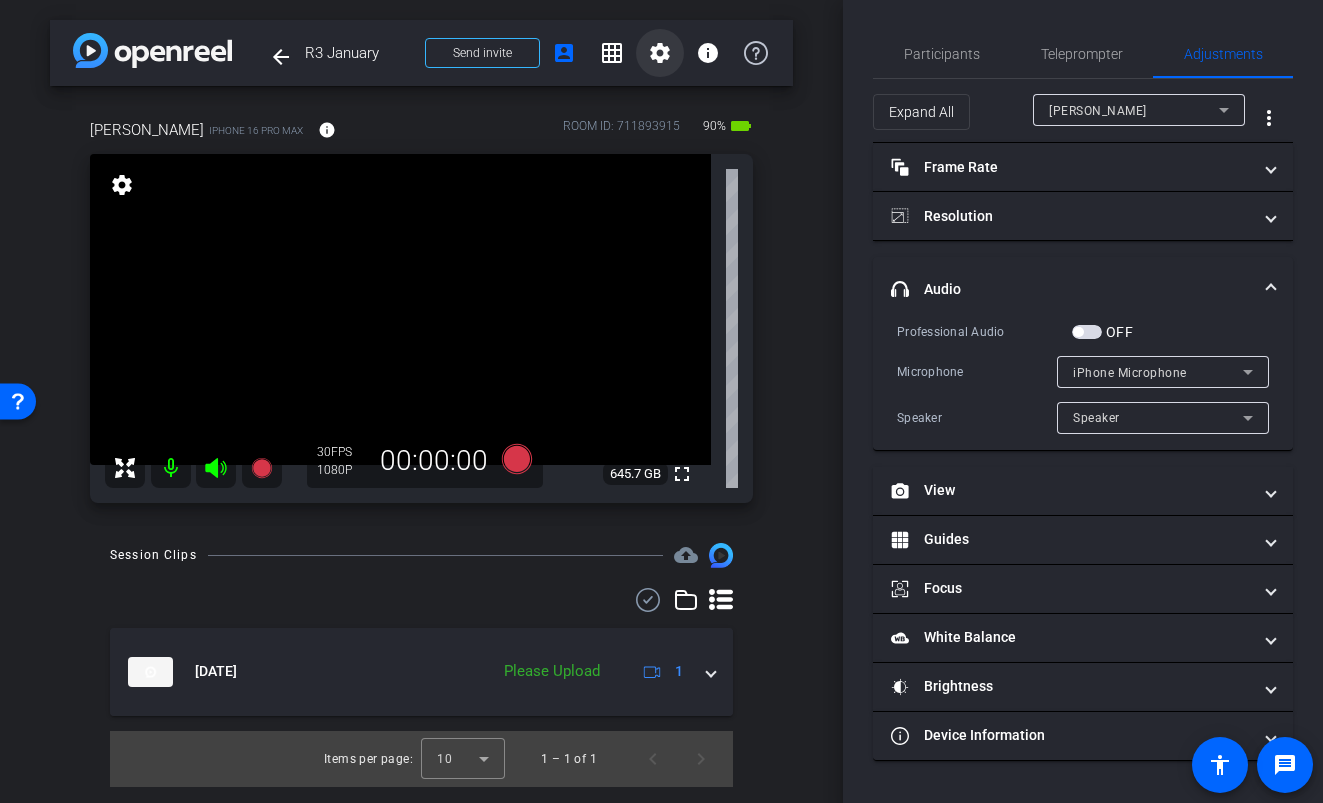 click on "settings" at bounding box center (660, 53) 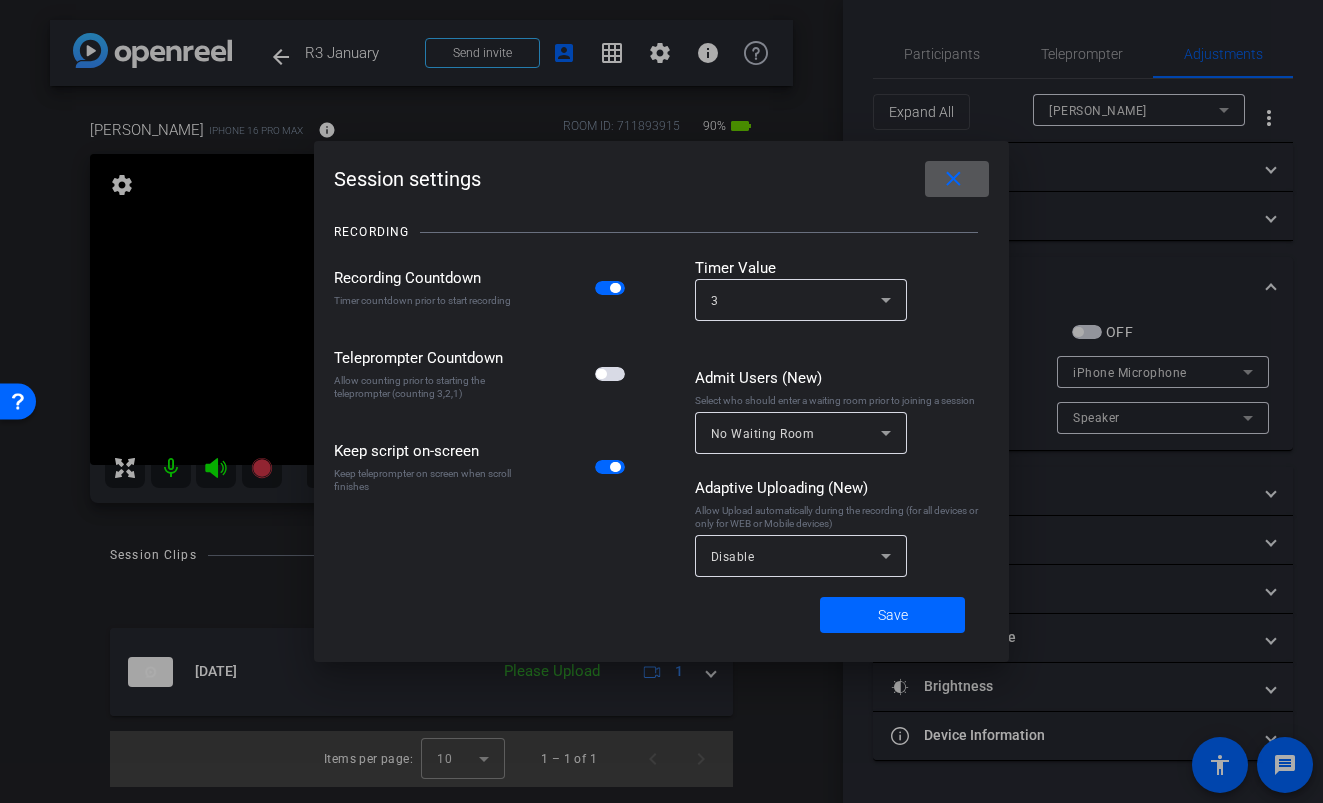 click at bounding box center (610, 374) 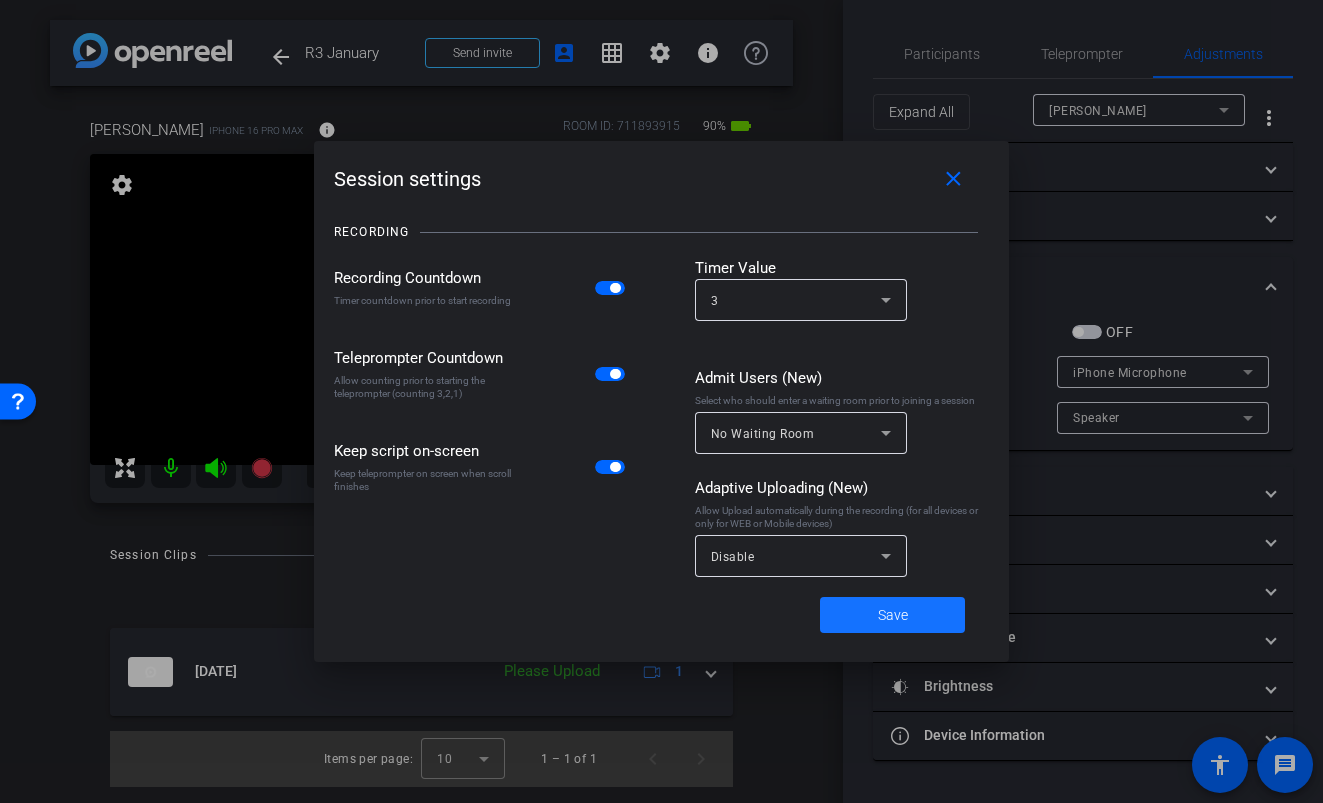 click at bounding box center [892, 615] 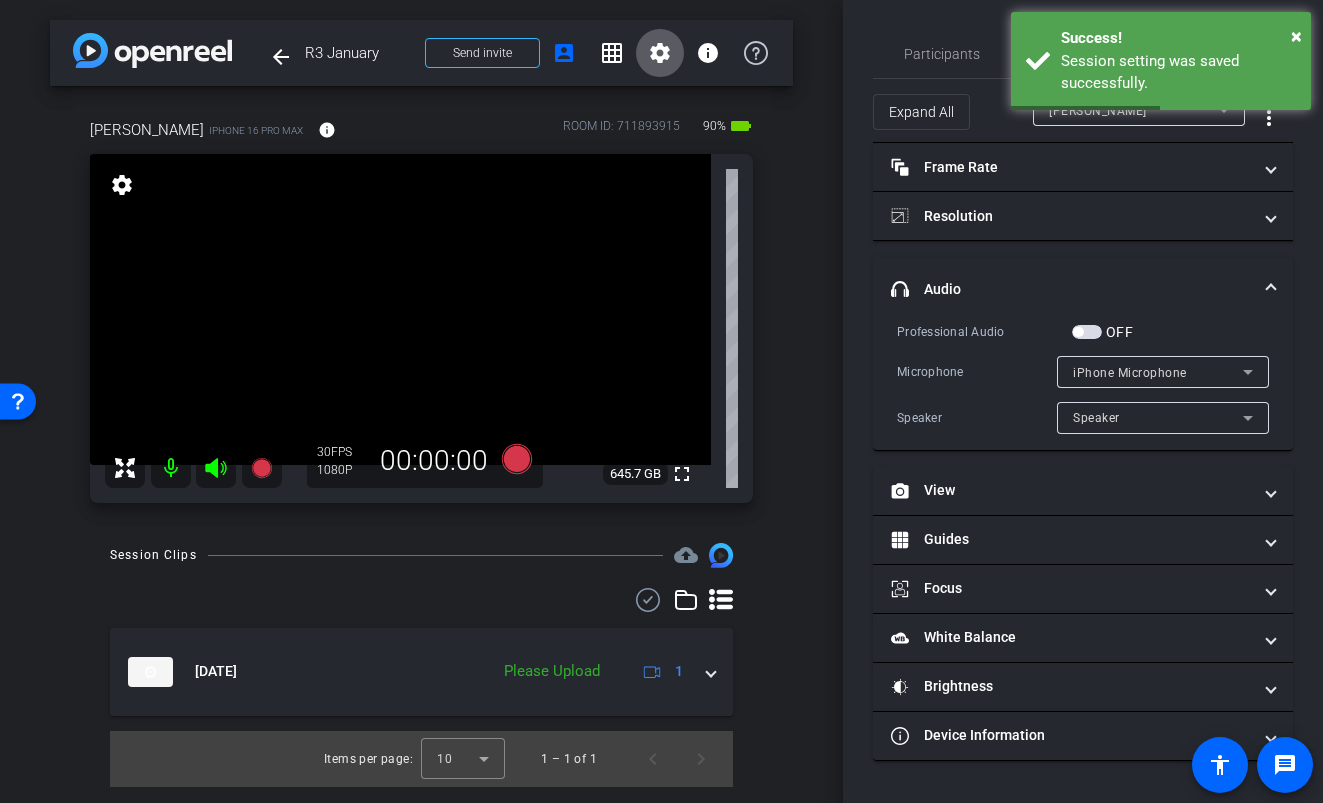 click at bounding box center [1087, 332] 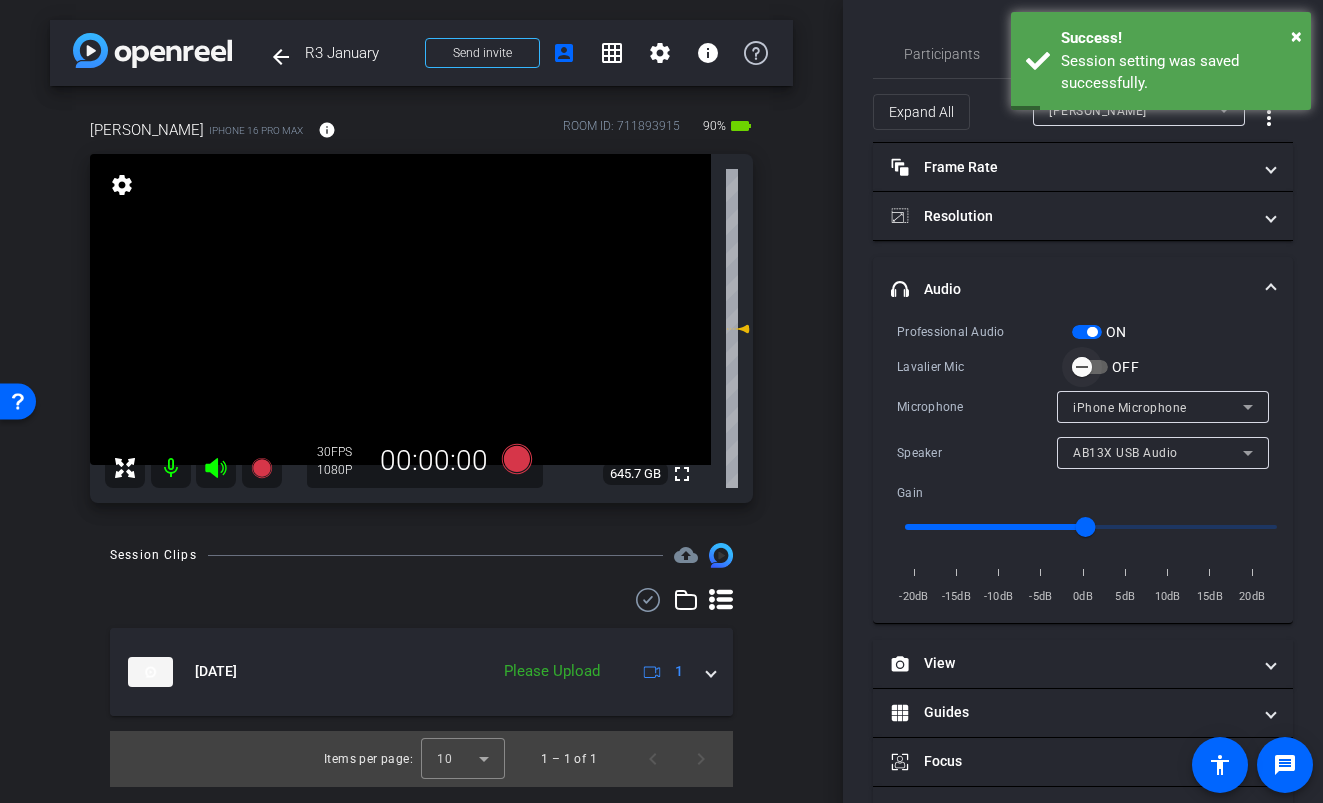 click at bounding box center [1082, 367] 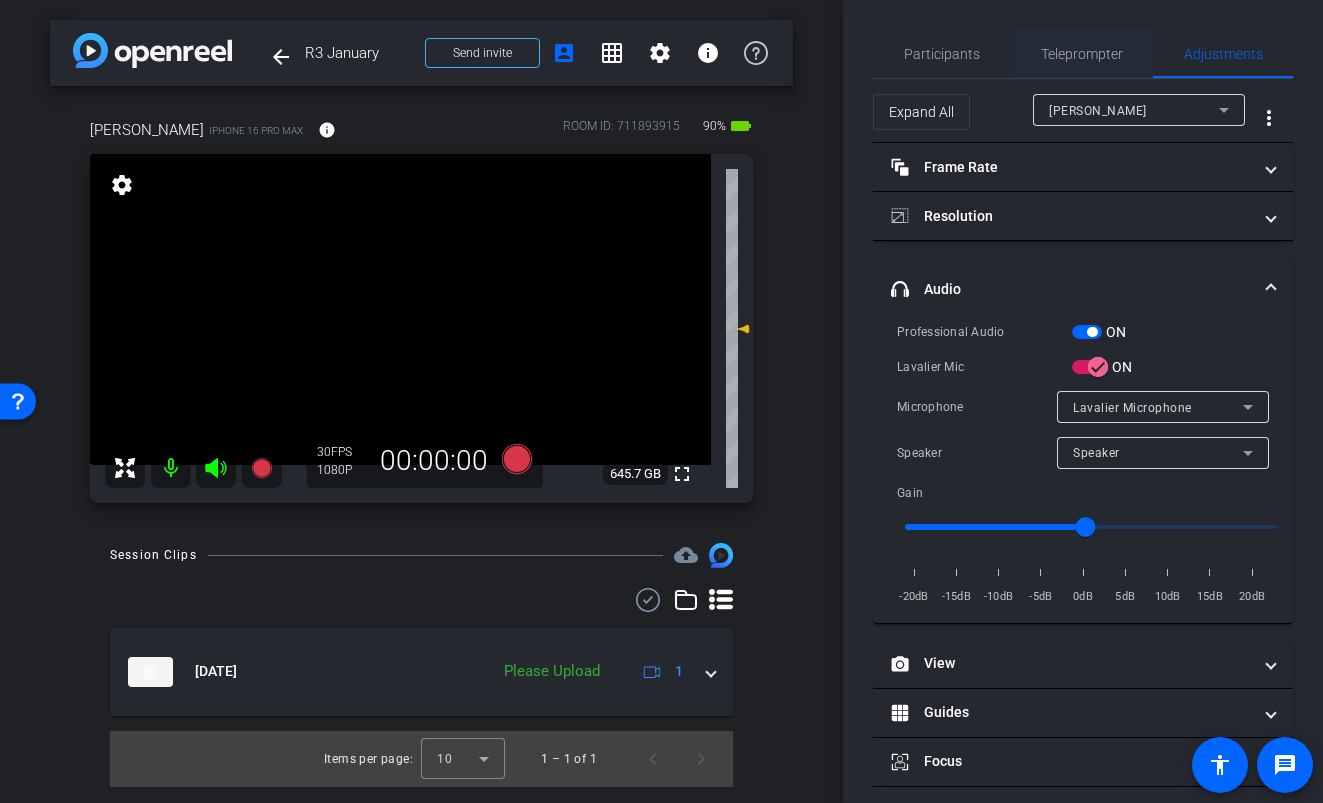 click on "Teleprompter" at bounding box center (1082, 54) 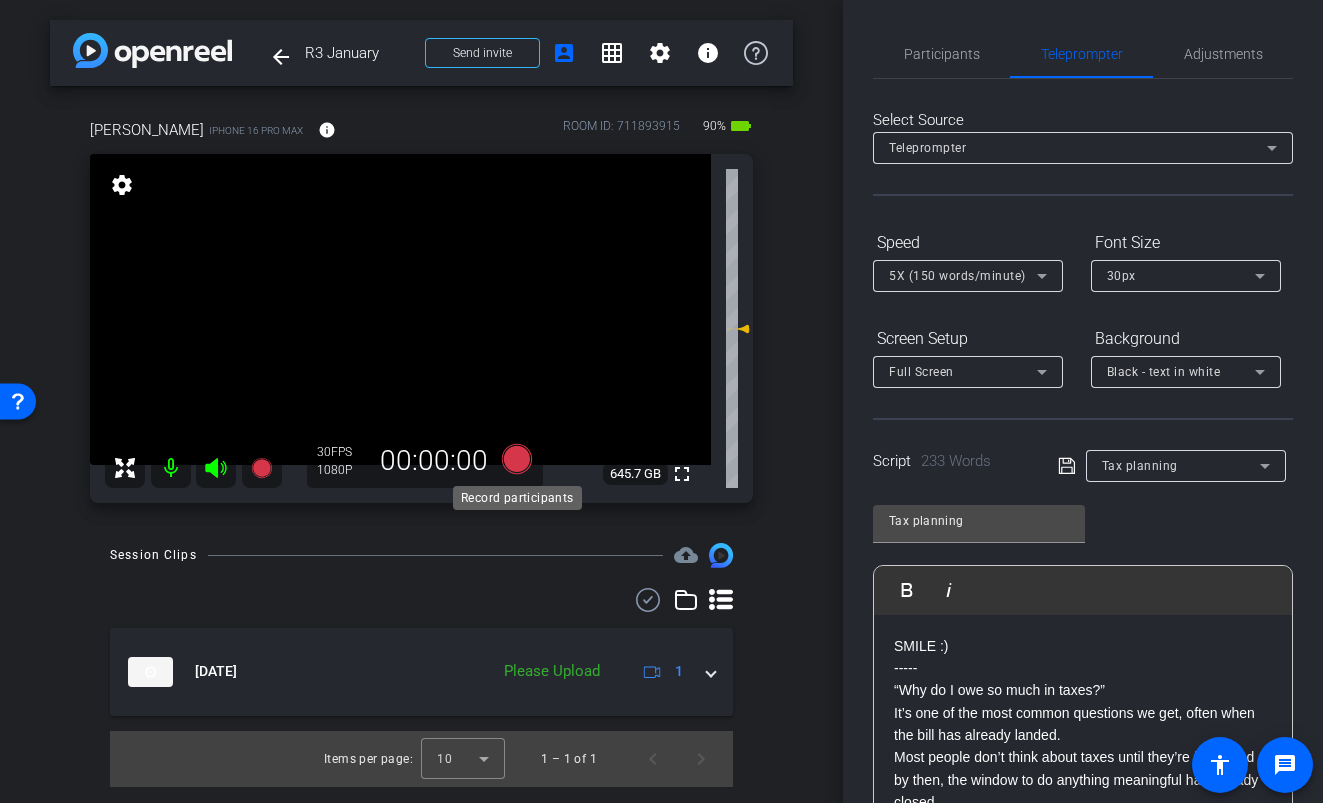 click 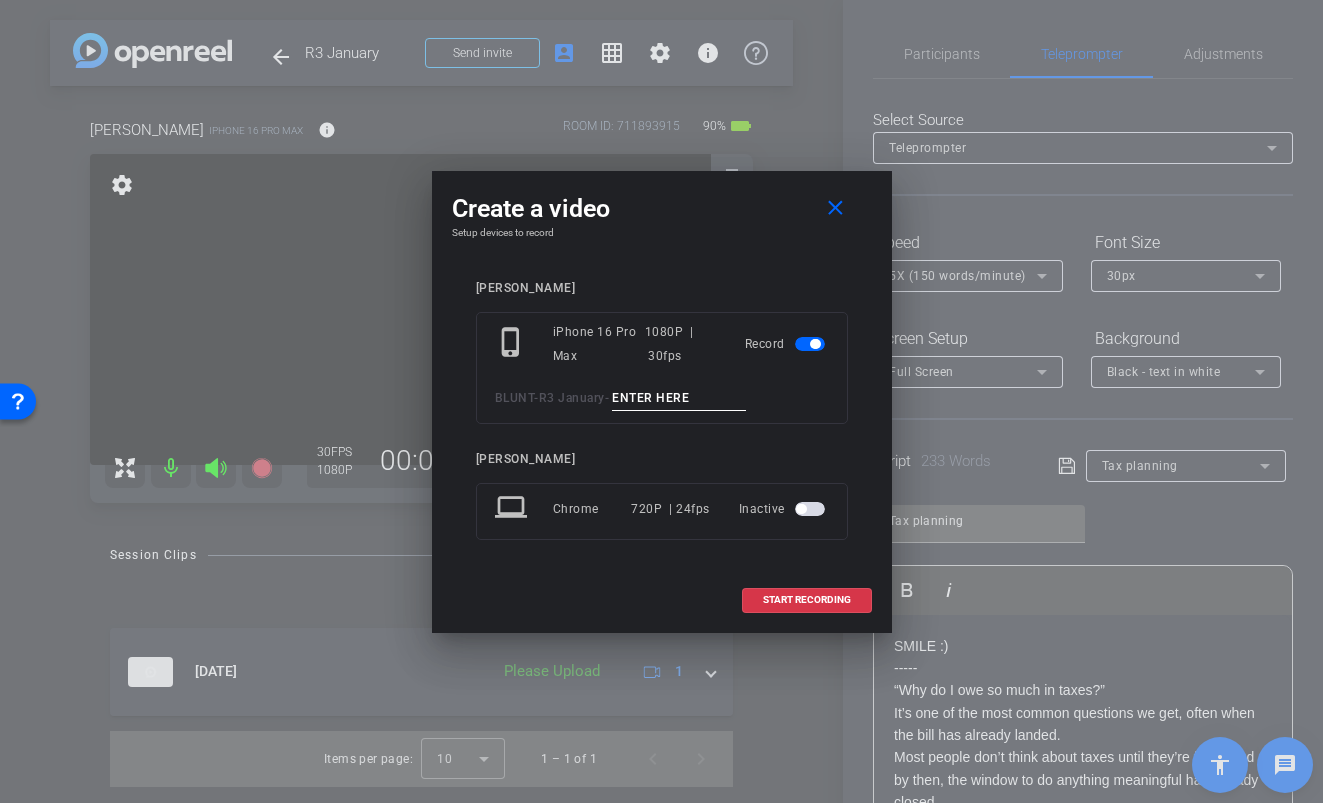 click at bounding box center [679, 398] 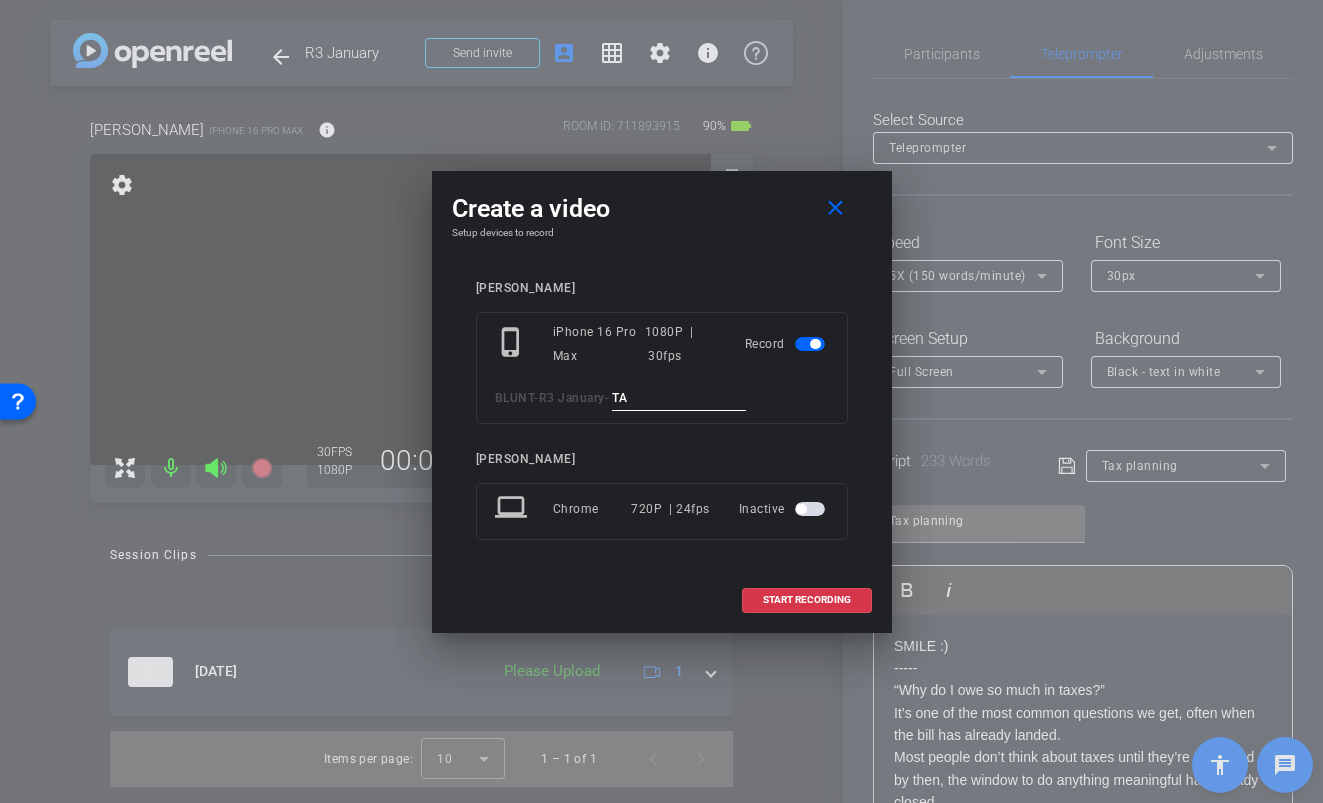type on "T" 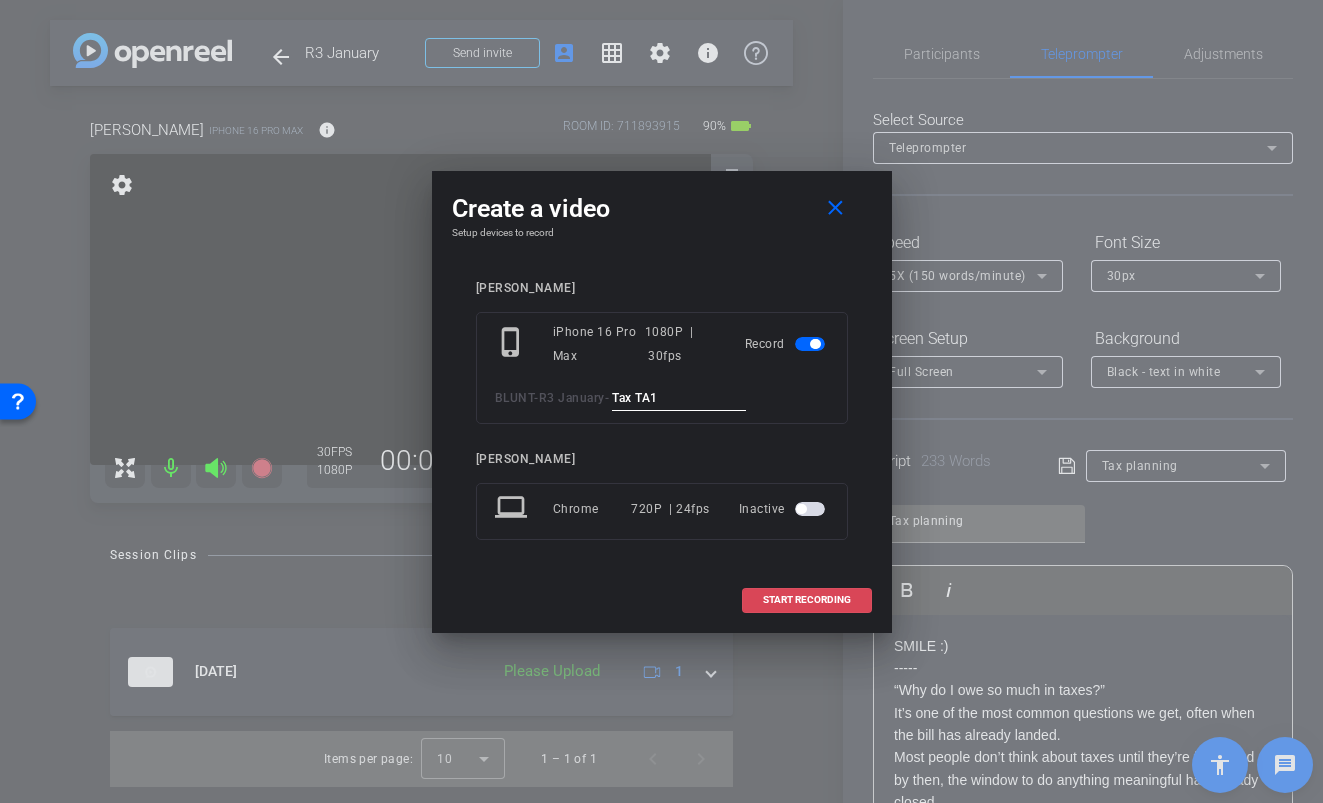 type on "Tax TA1" 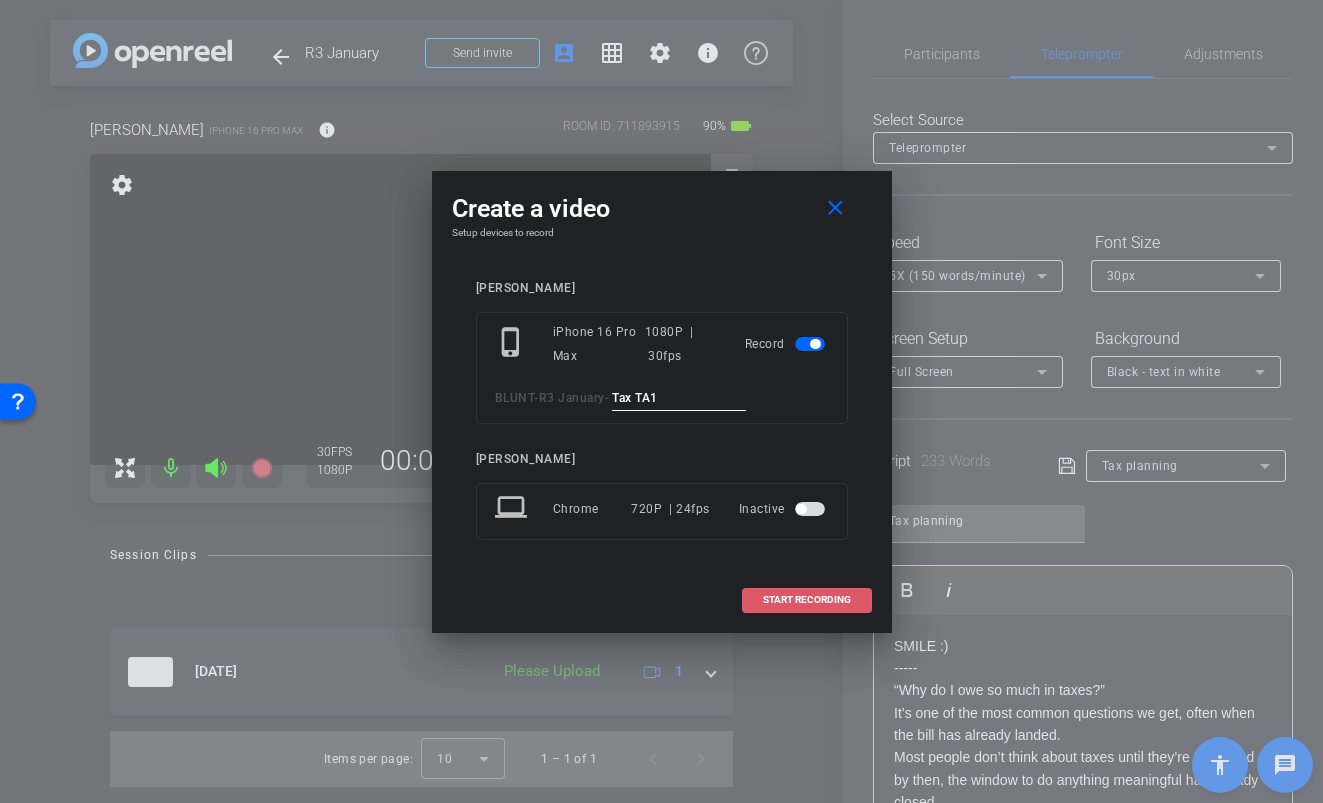 click on "START RECORDING" at bounding box center (807, 600) 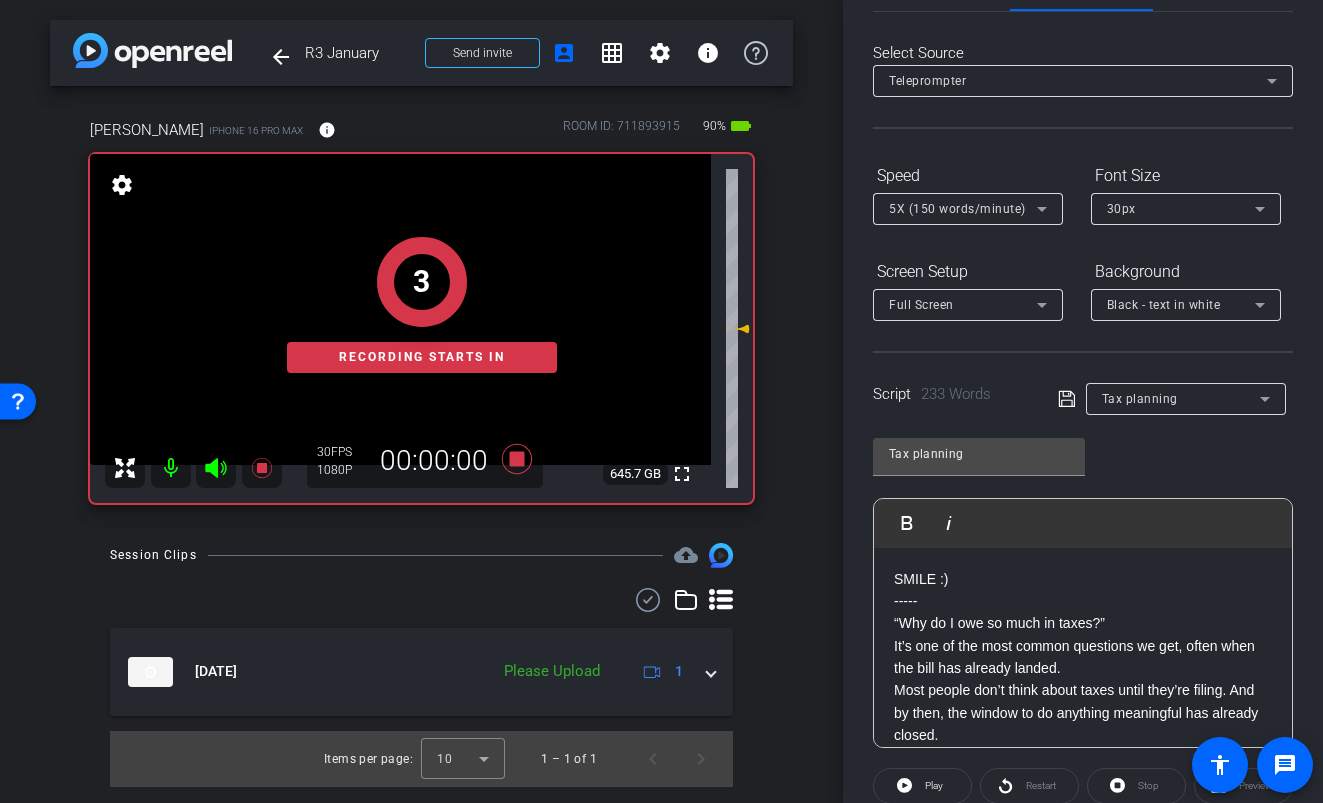 scroll, scrollTop: 165, scrollLeft: 0, axis: vertical 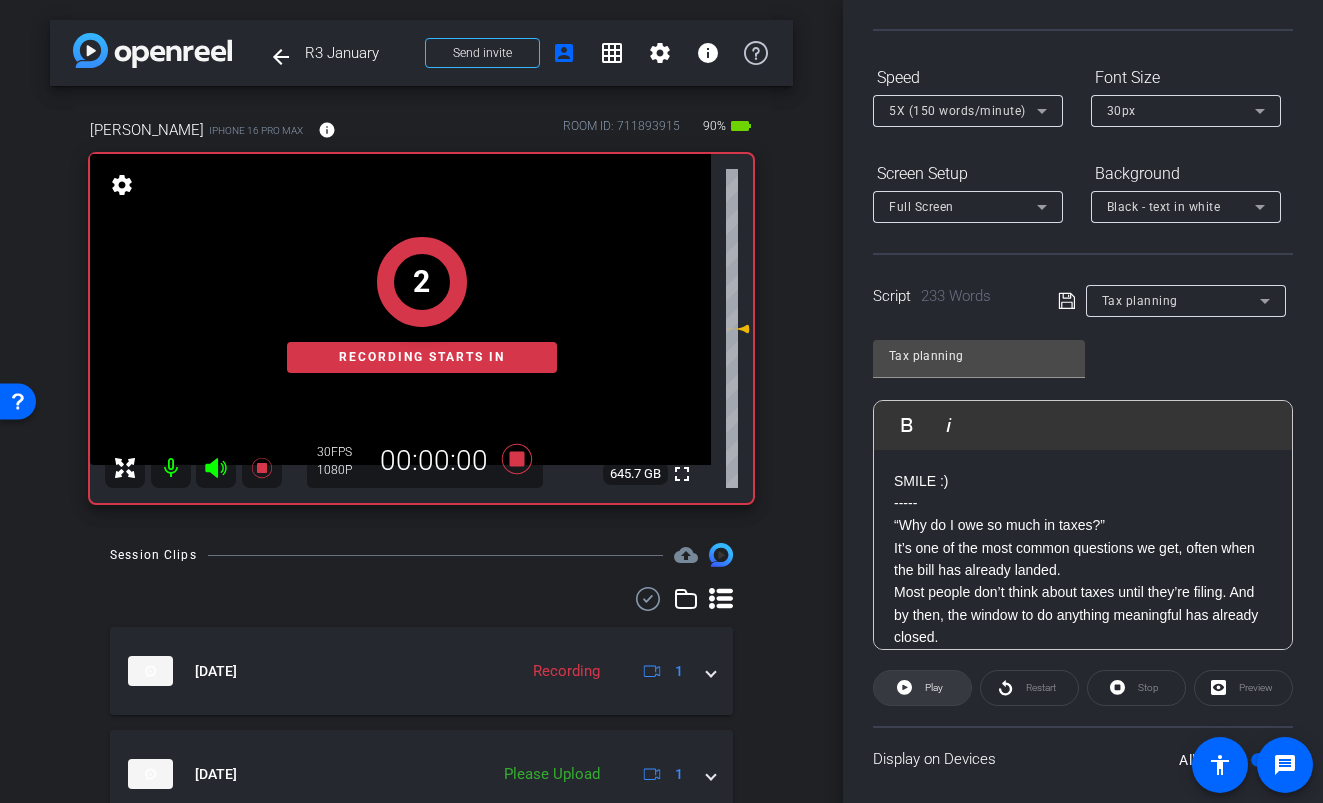click on "Play" 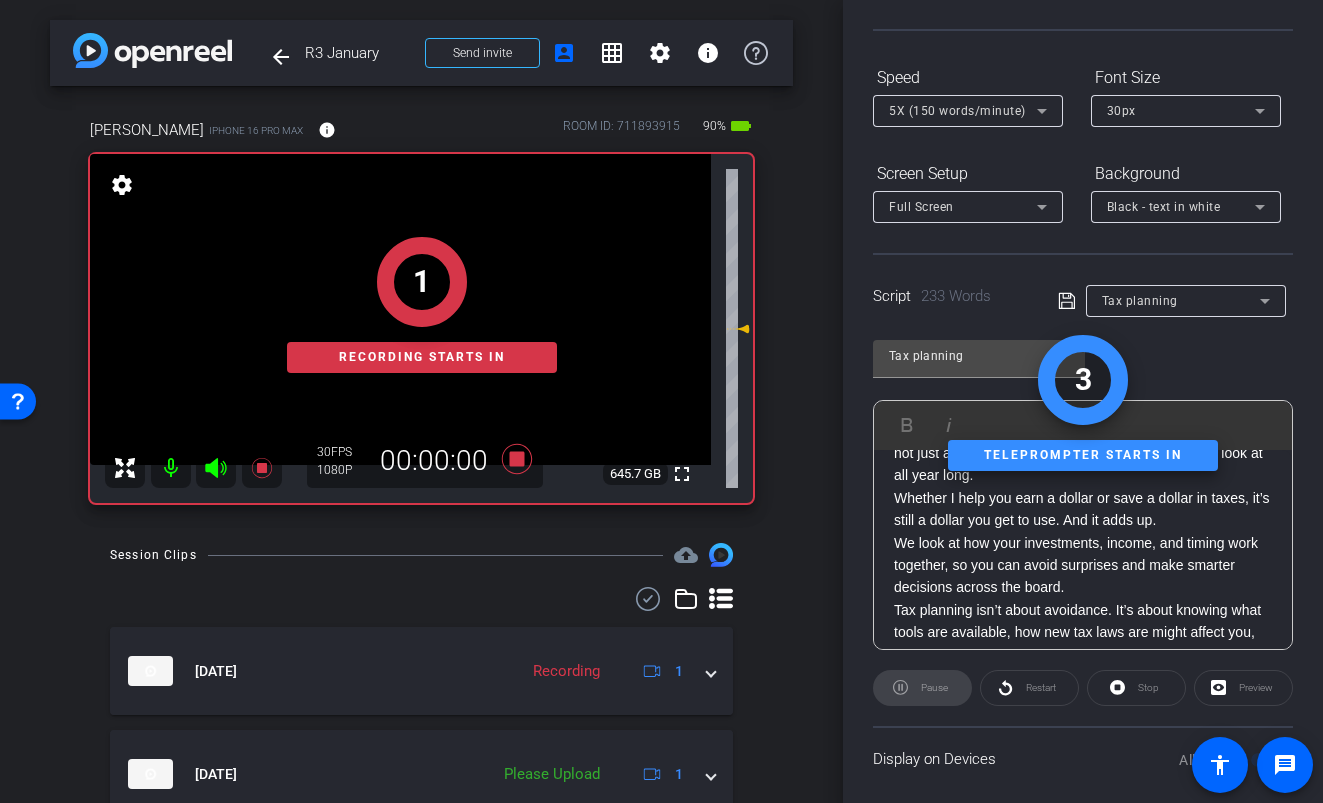 scroll, scrollTop: 253, scrollLeft: 0, axis: vertical 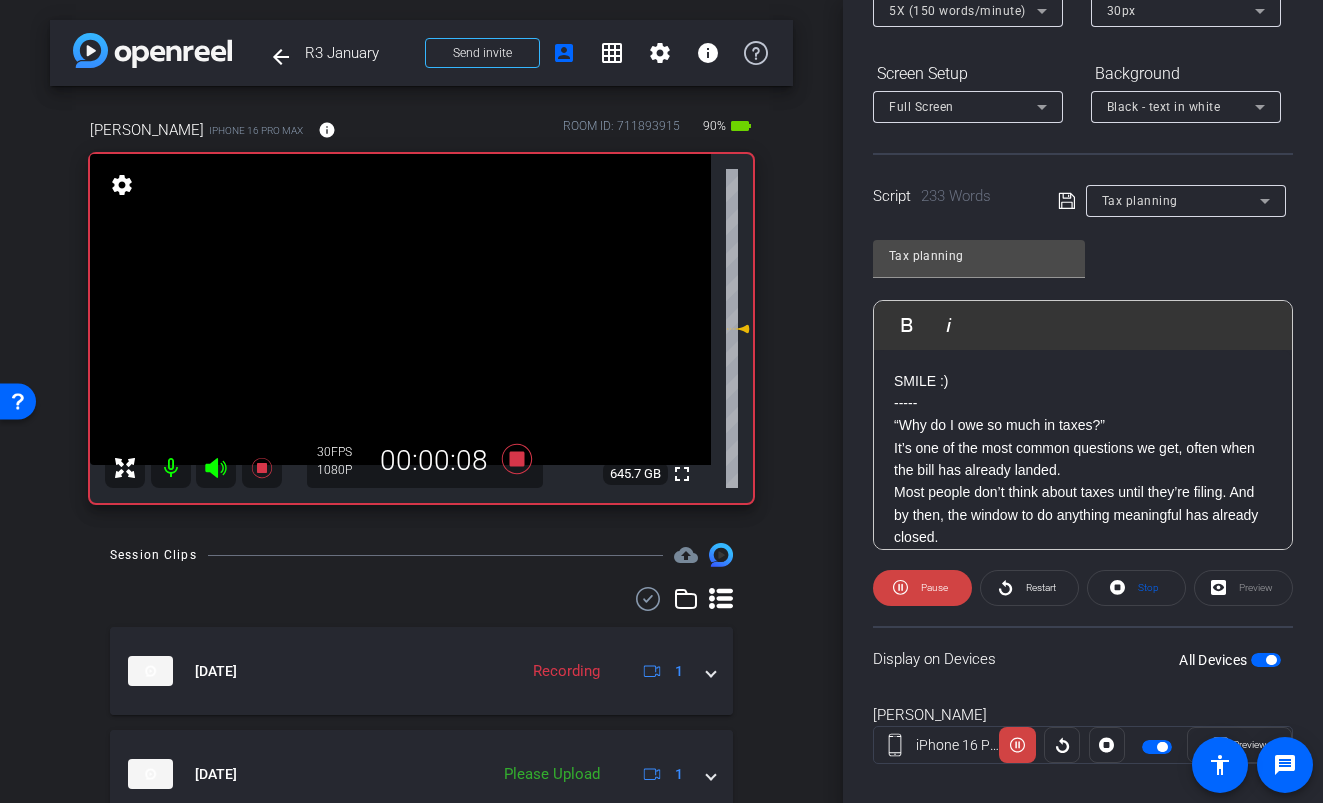 click 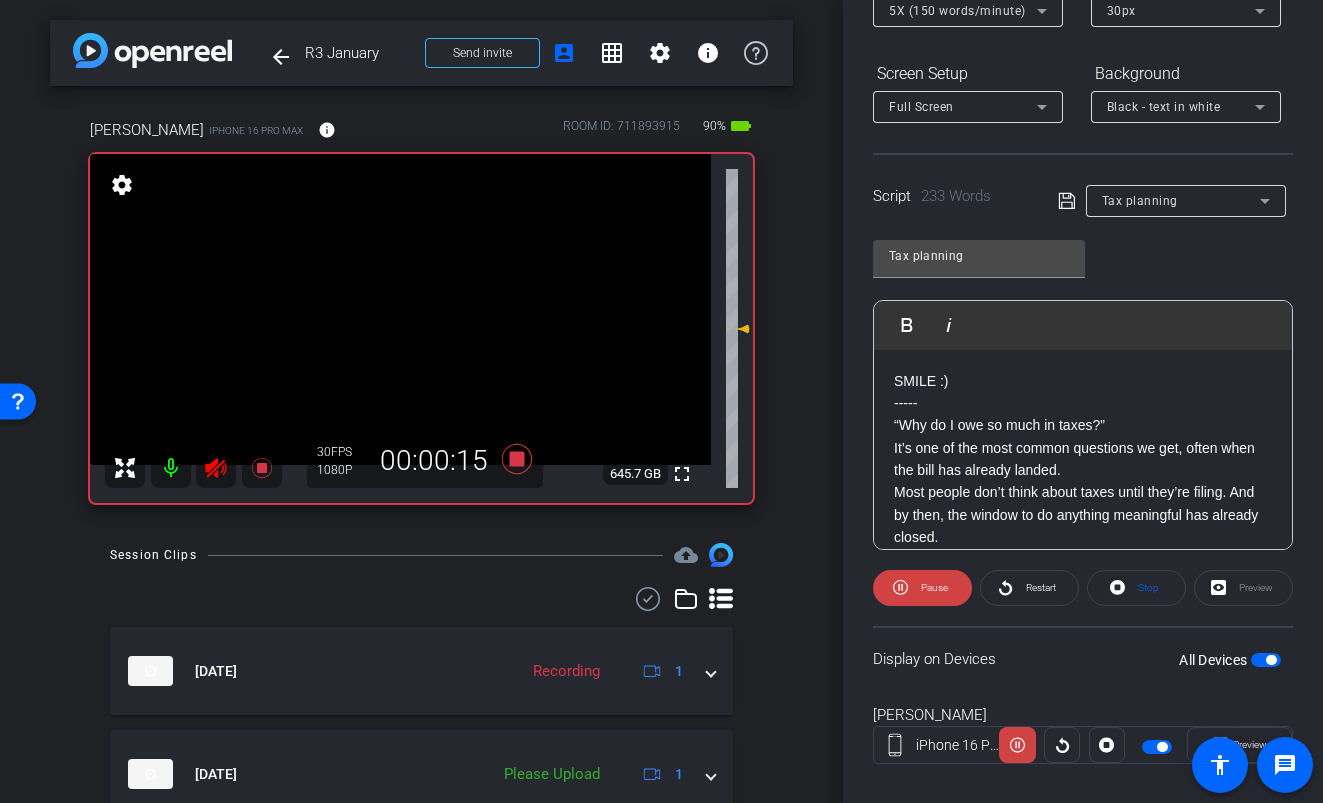 click on "5X (150 words/minute)" at bounding box center (963, 10) 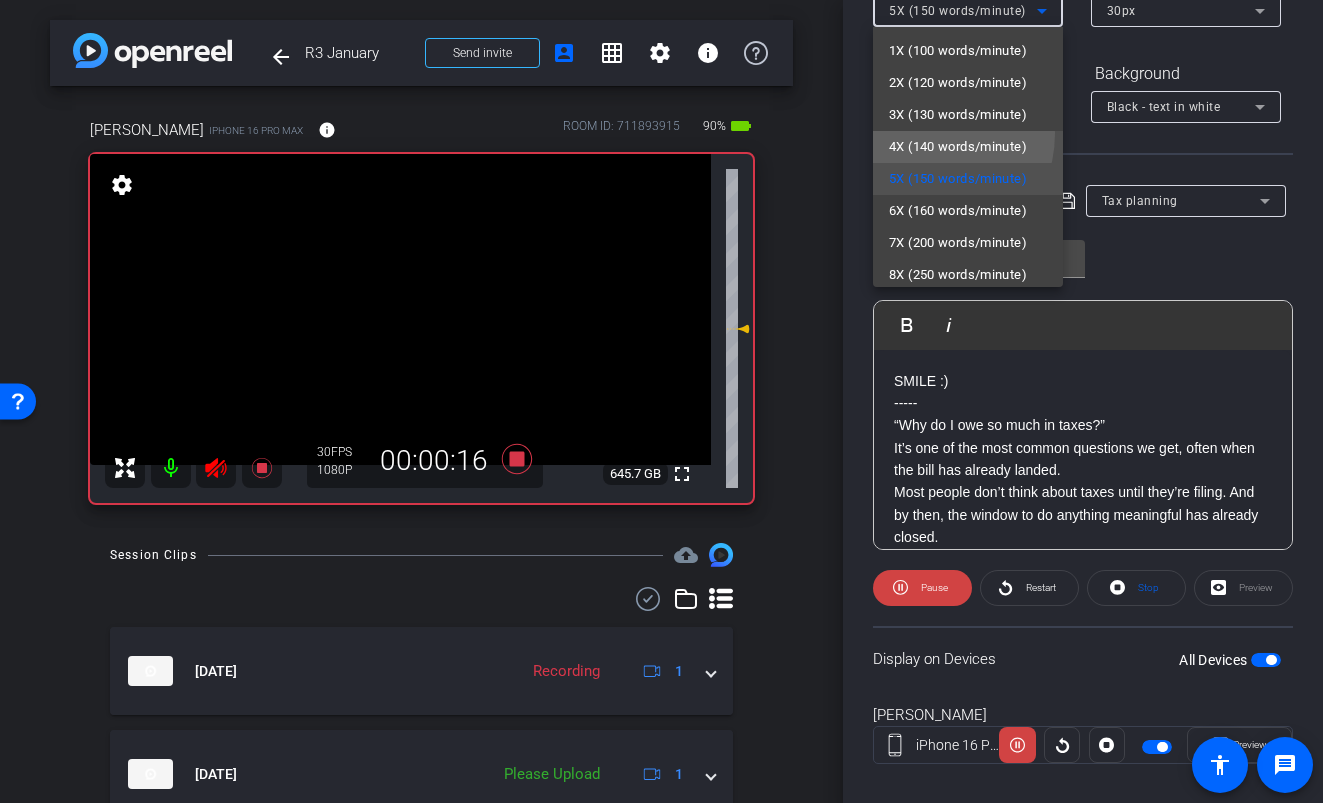 click on "4X (140 words/minute)" at bounding box center [968, 147] 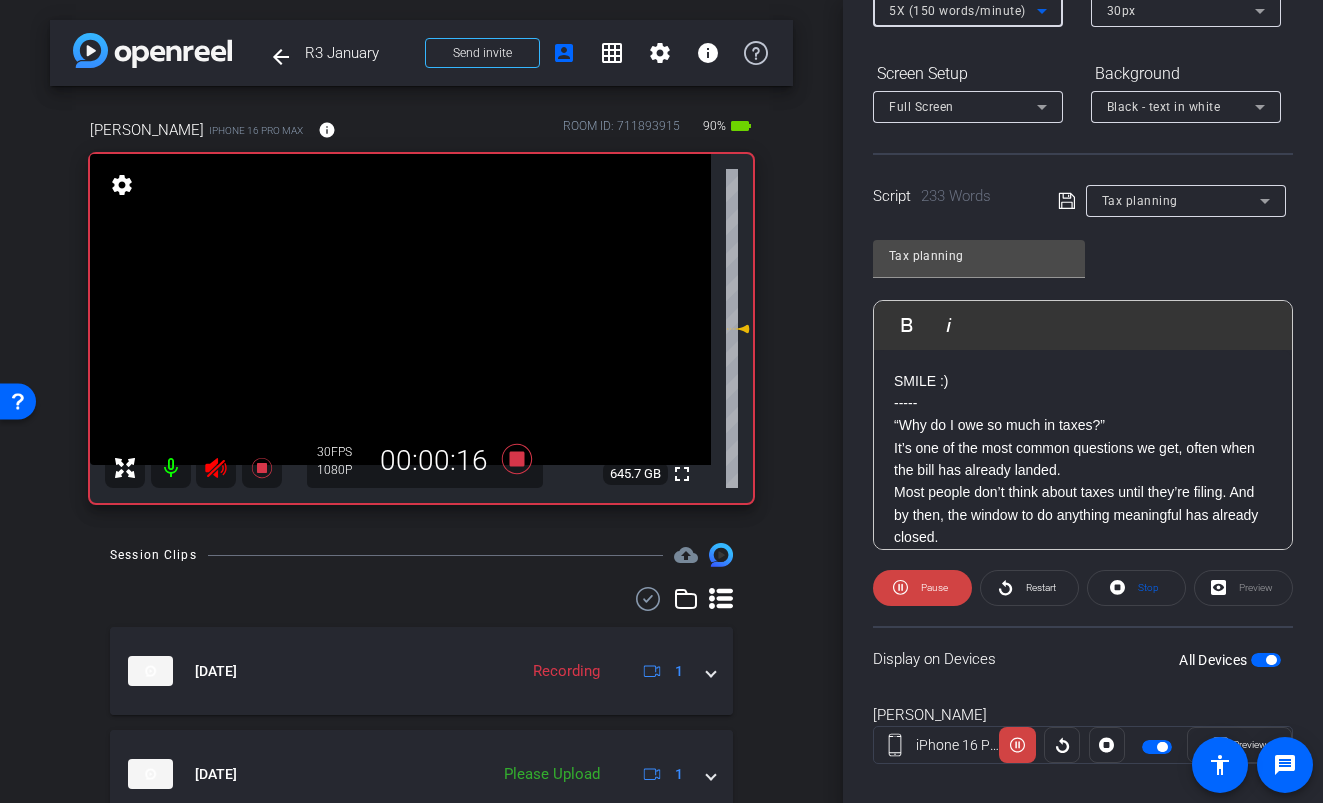 scroll, scrollTop: 263, scrollLeft: 0, axis: vertical 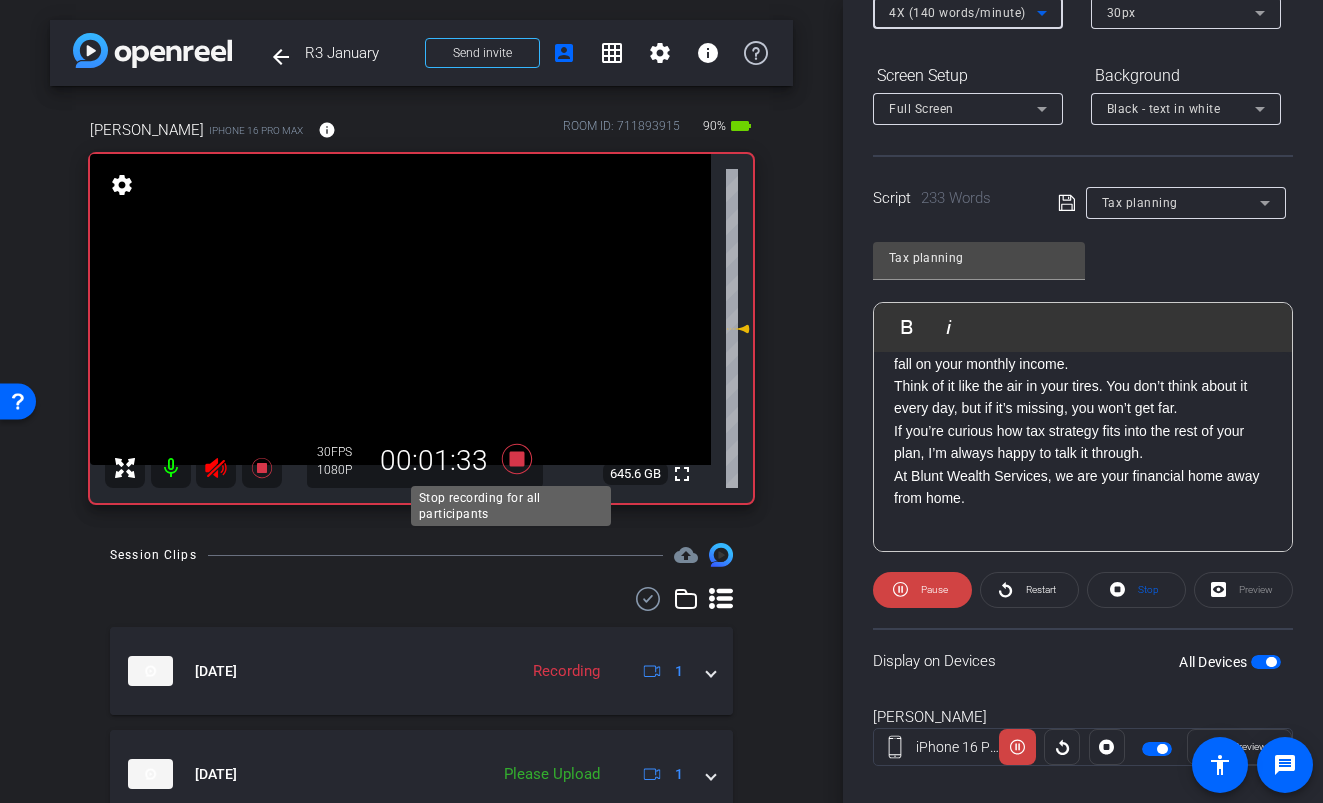 click 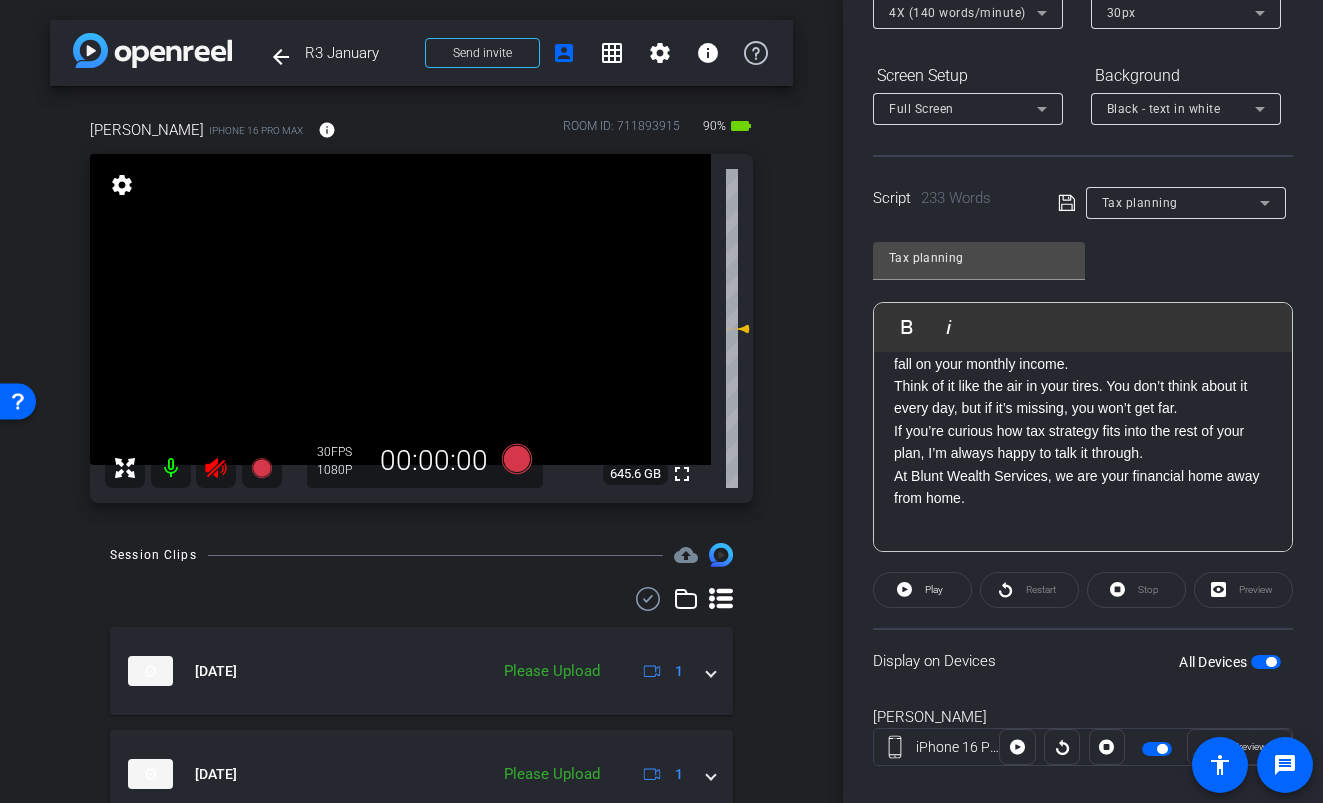 click 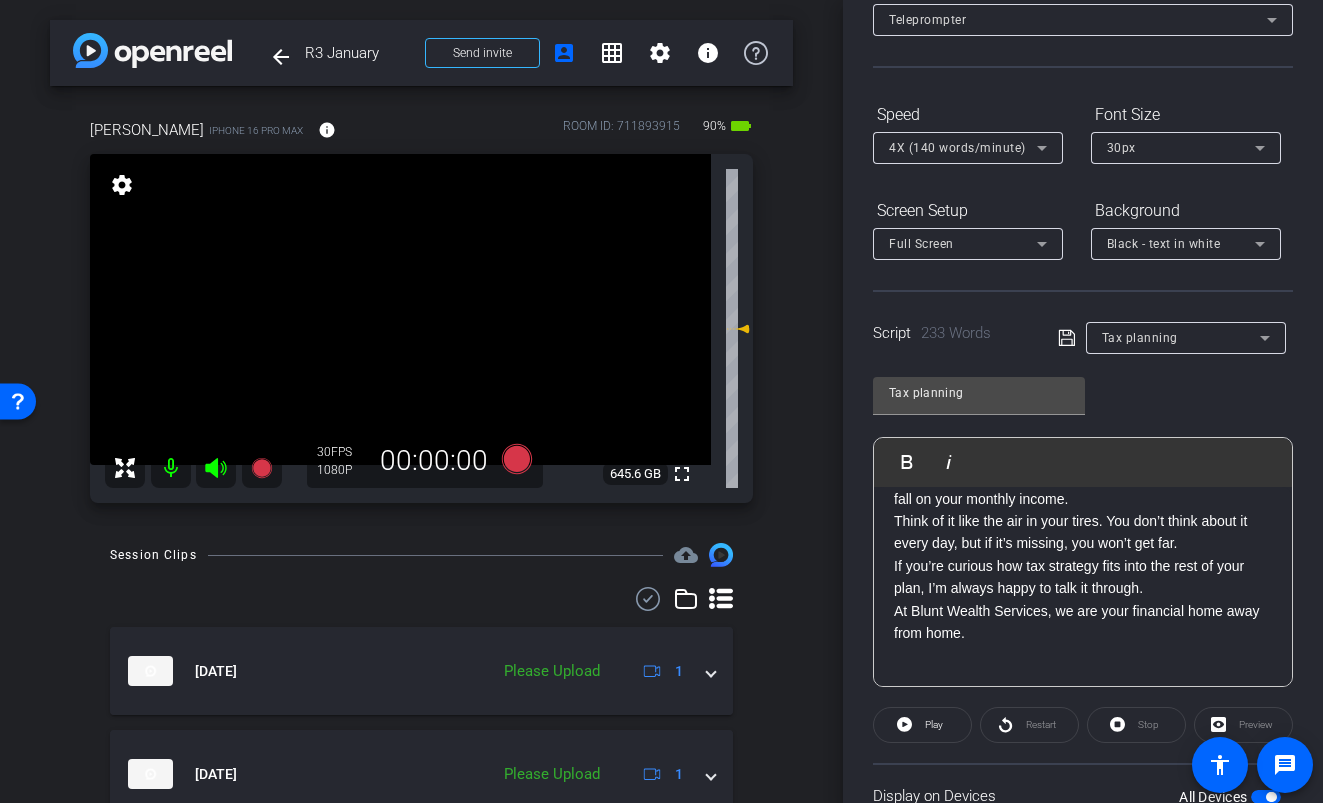 scroll, scrollTop: 0, scrollLeft: 0, axis: both 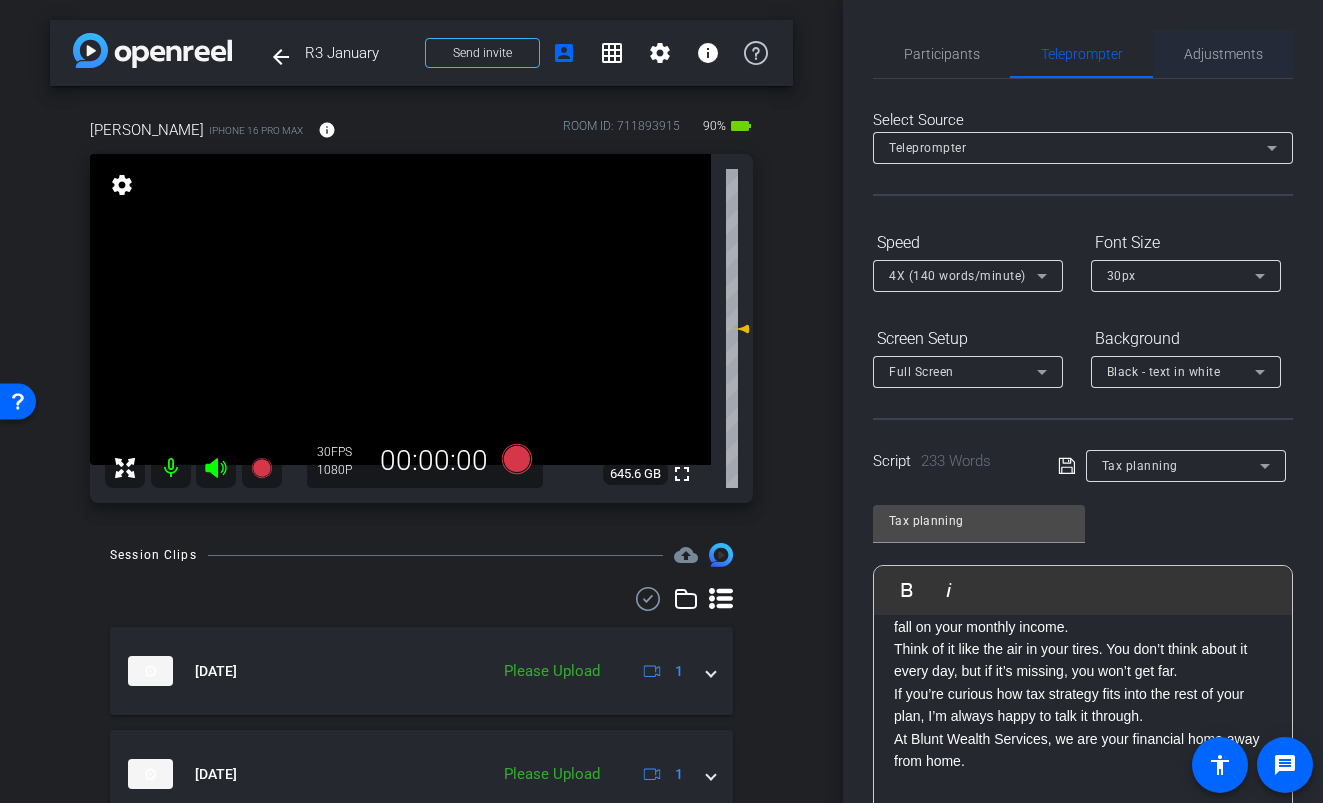 click on "Adjustments" at bounding box center (1223, 54) 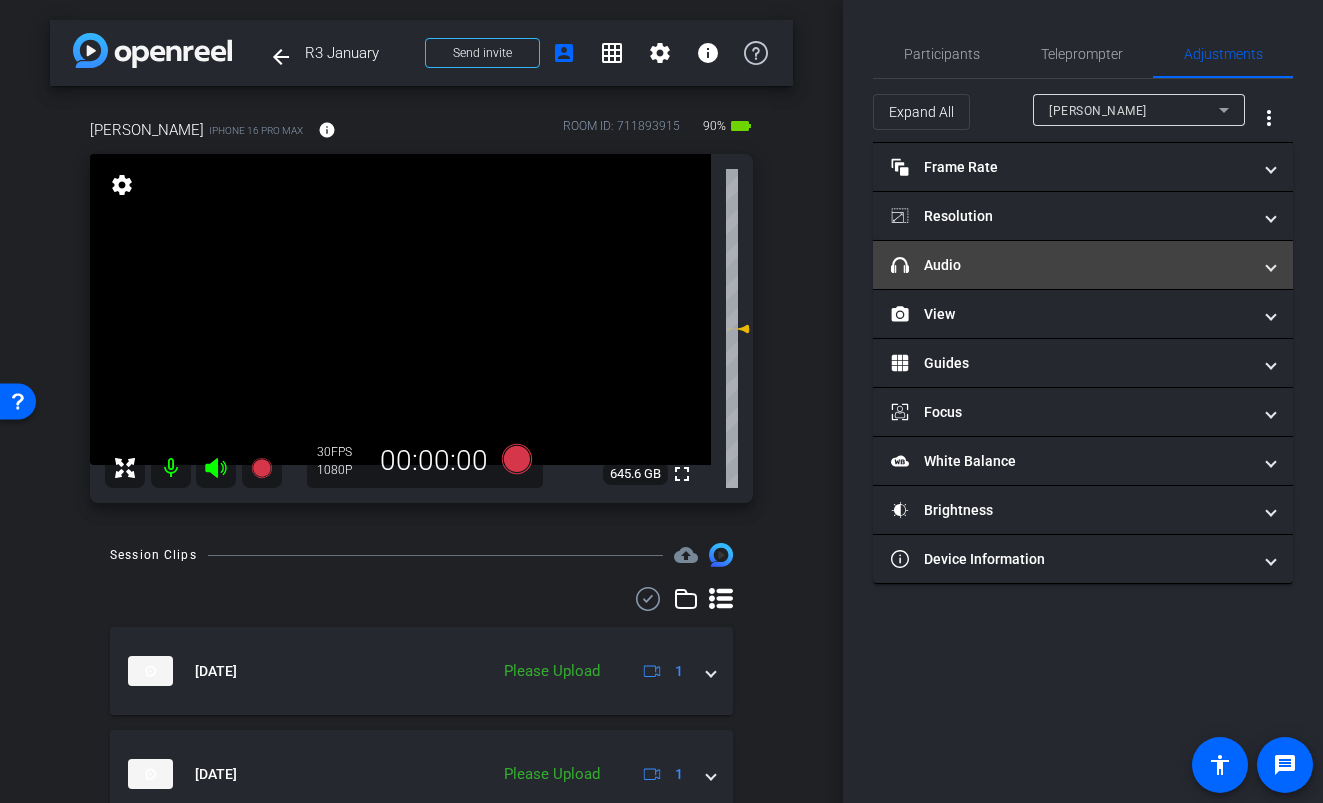 click on "headphone icon
Audio" at bounding box center [1071, 265] 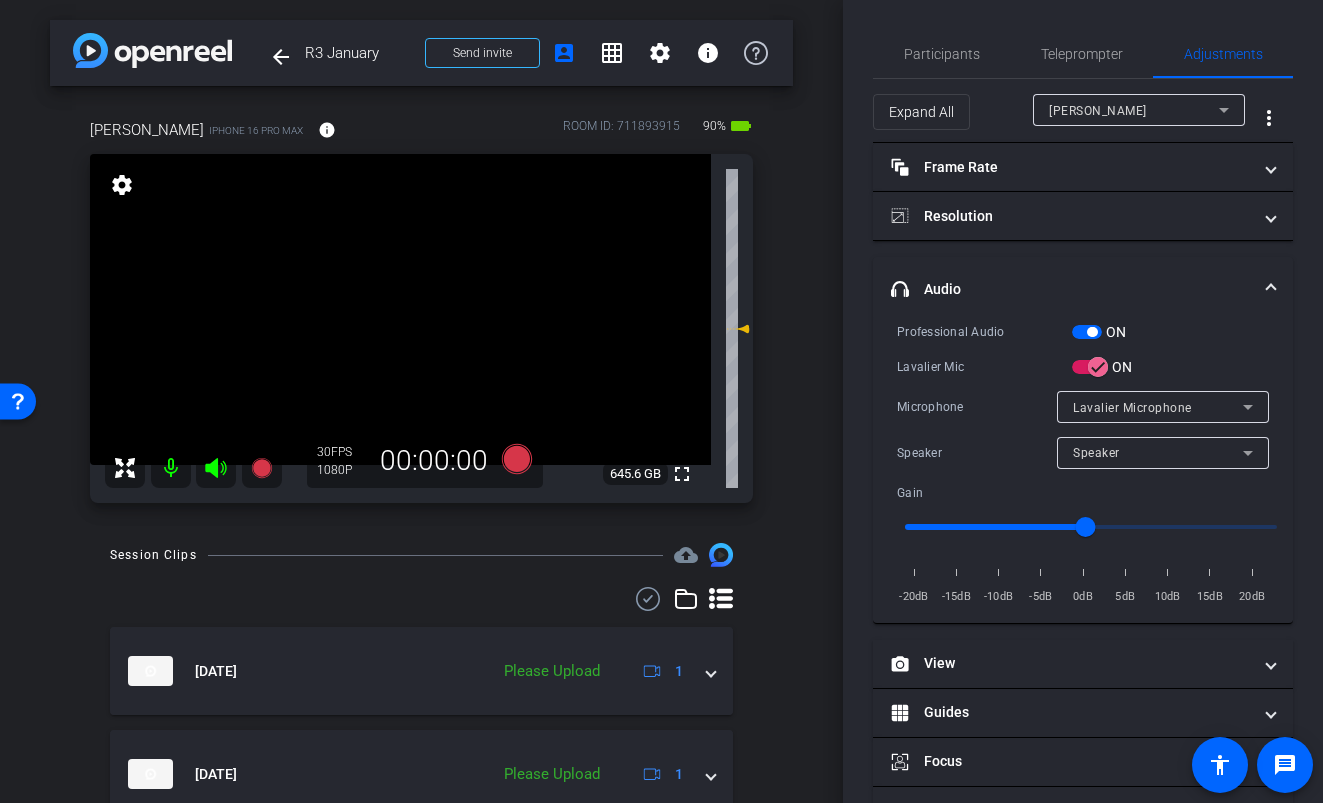 click at bounding box center (1092, 332) 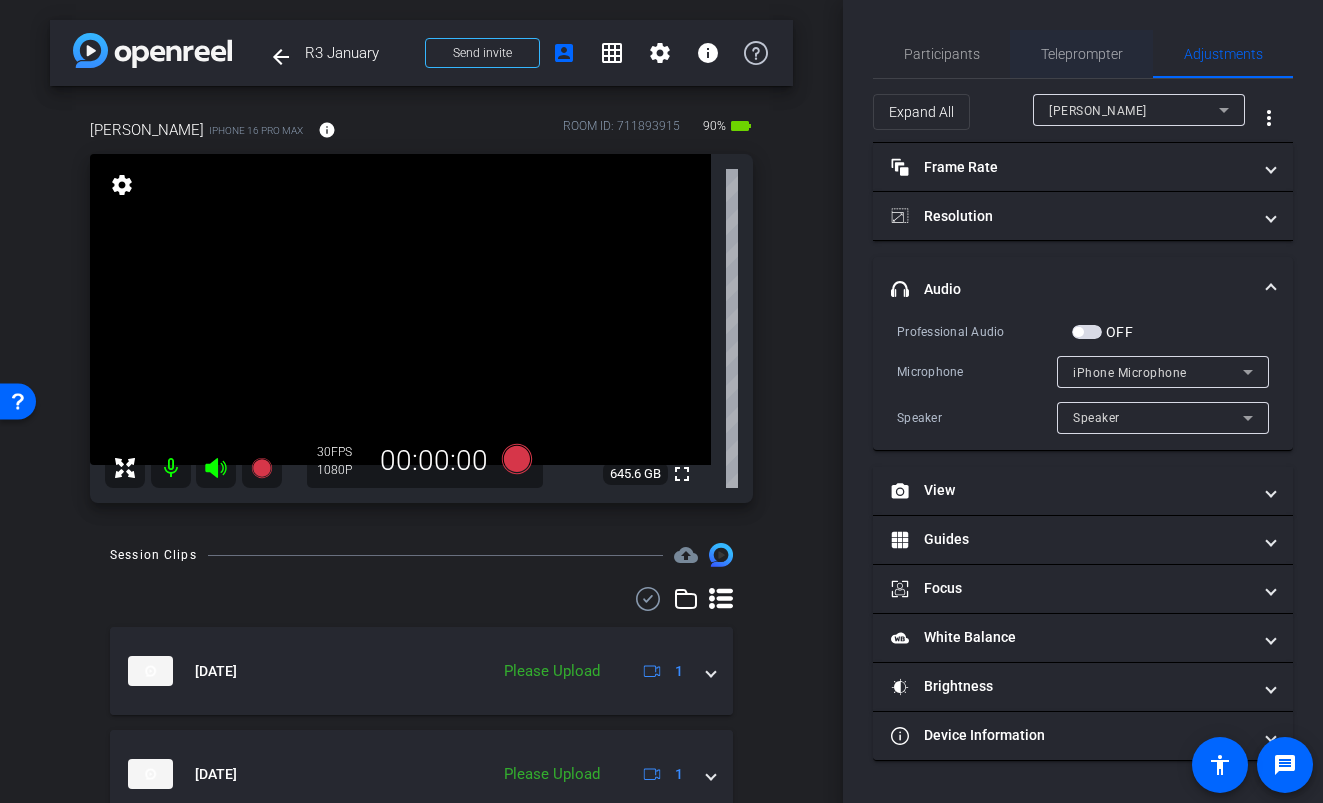 click on "Teleprompter" at bounding box center [1082, 54] 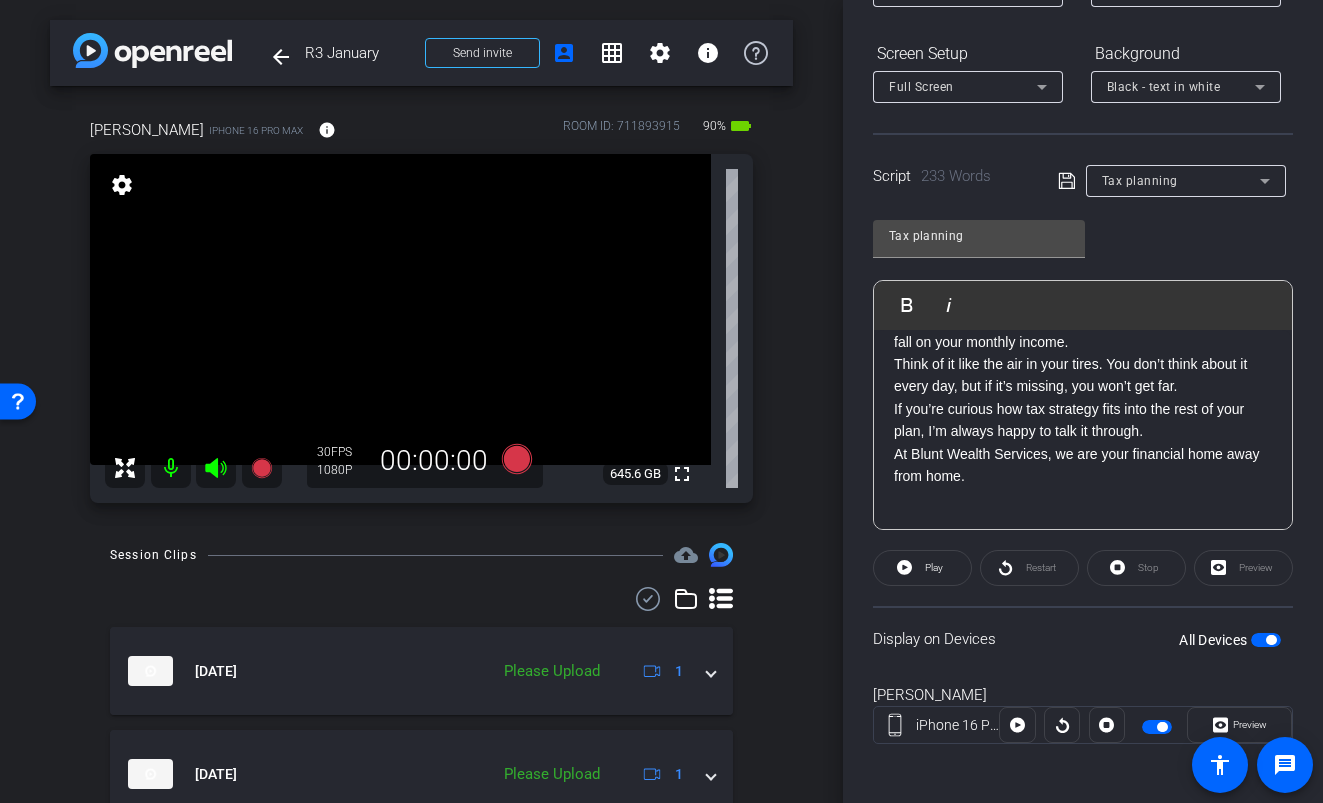 scroll, scrollTop: 290, scrollLeft: 0, axis: vertical 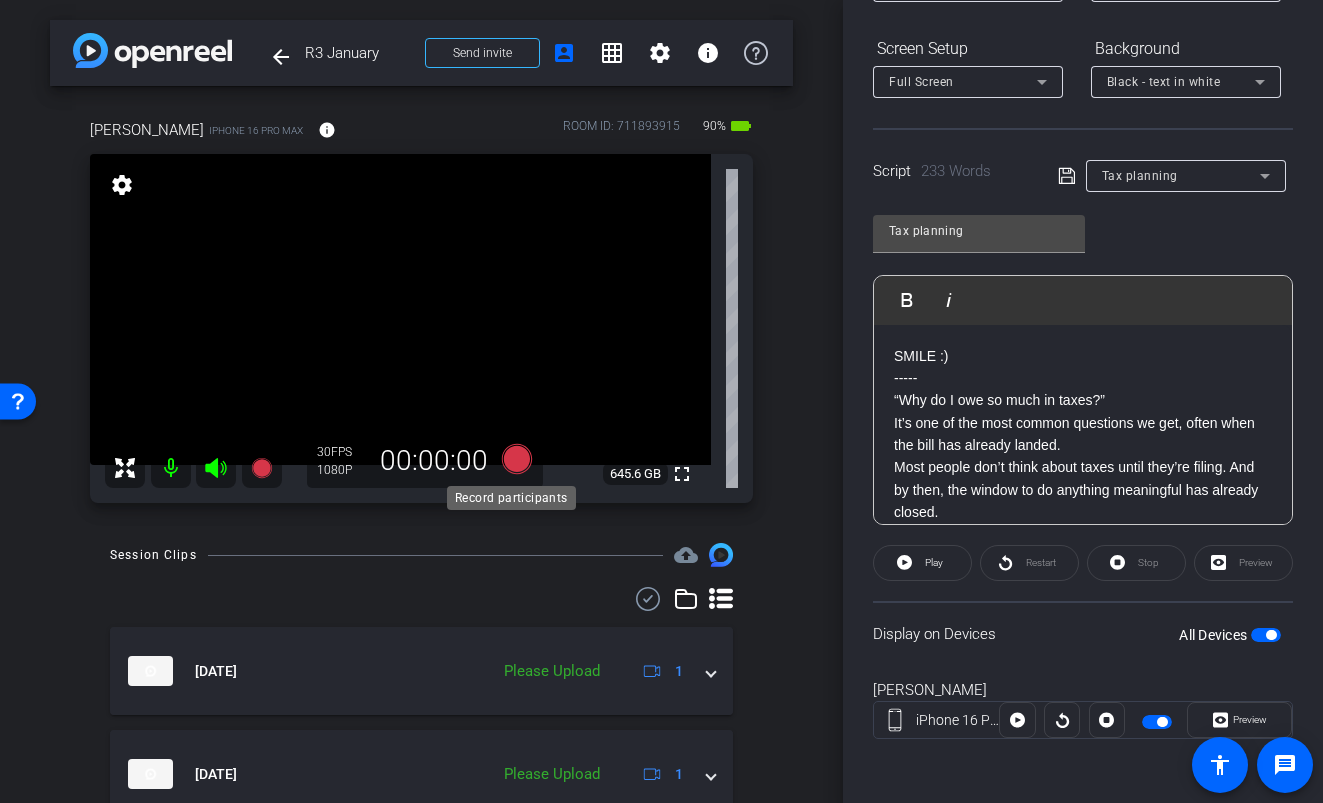 click 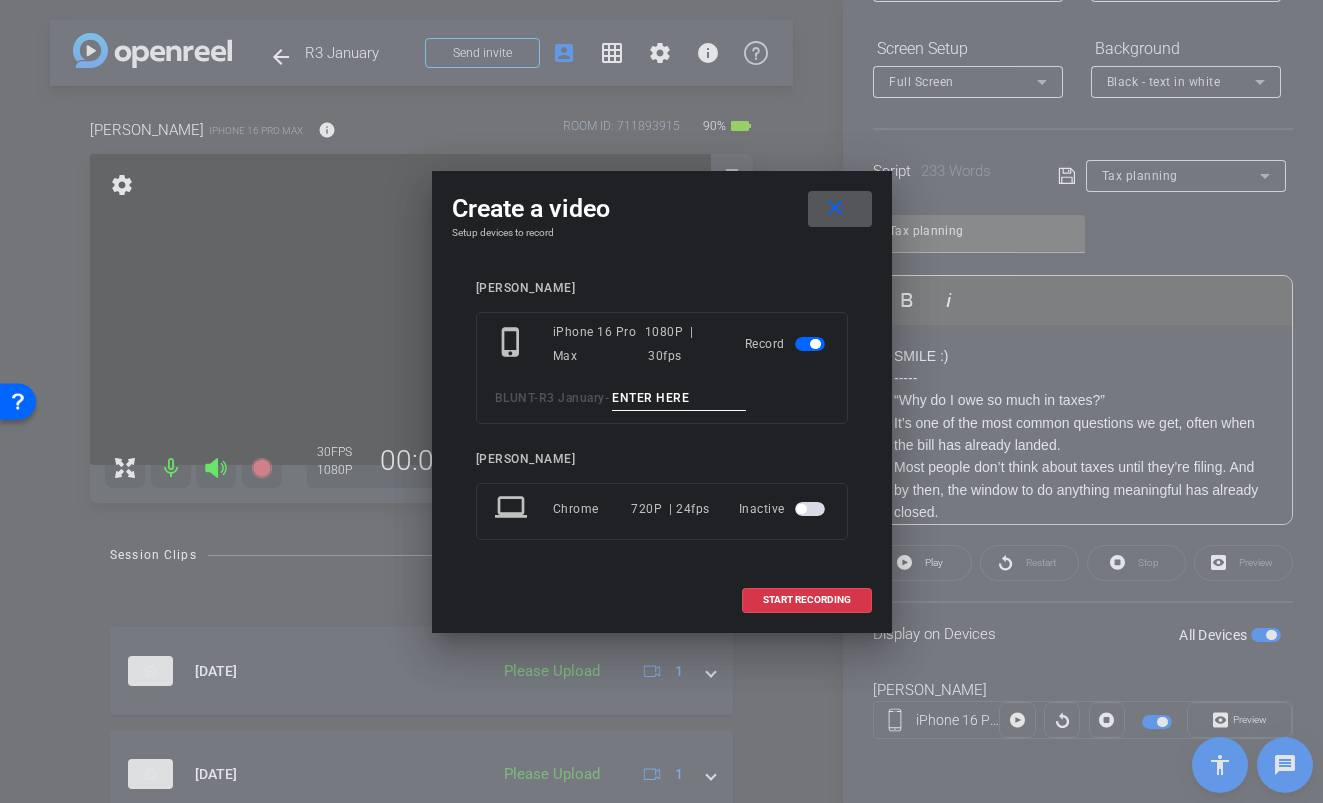 click at bounding box center (679, 398) 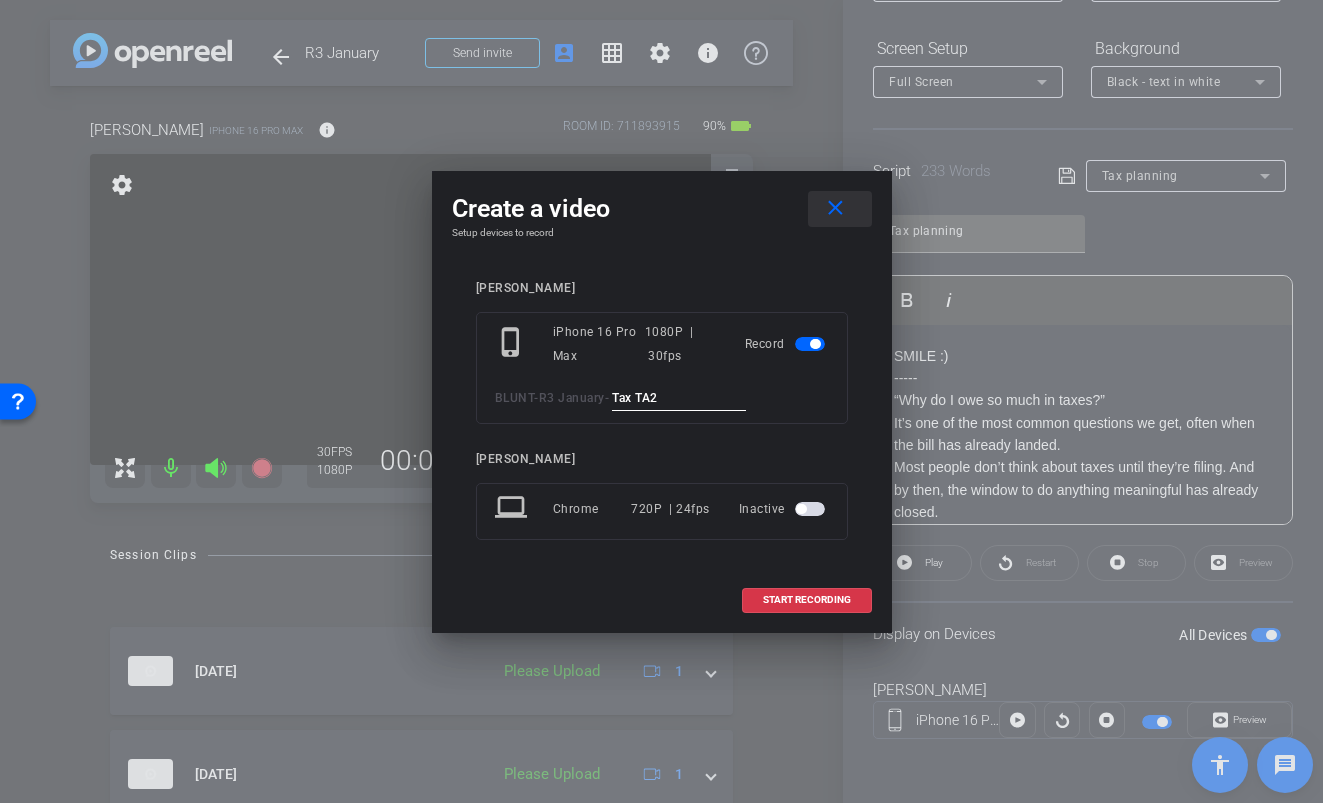 type on "Tax TA2" 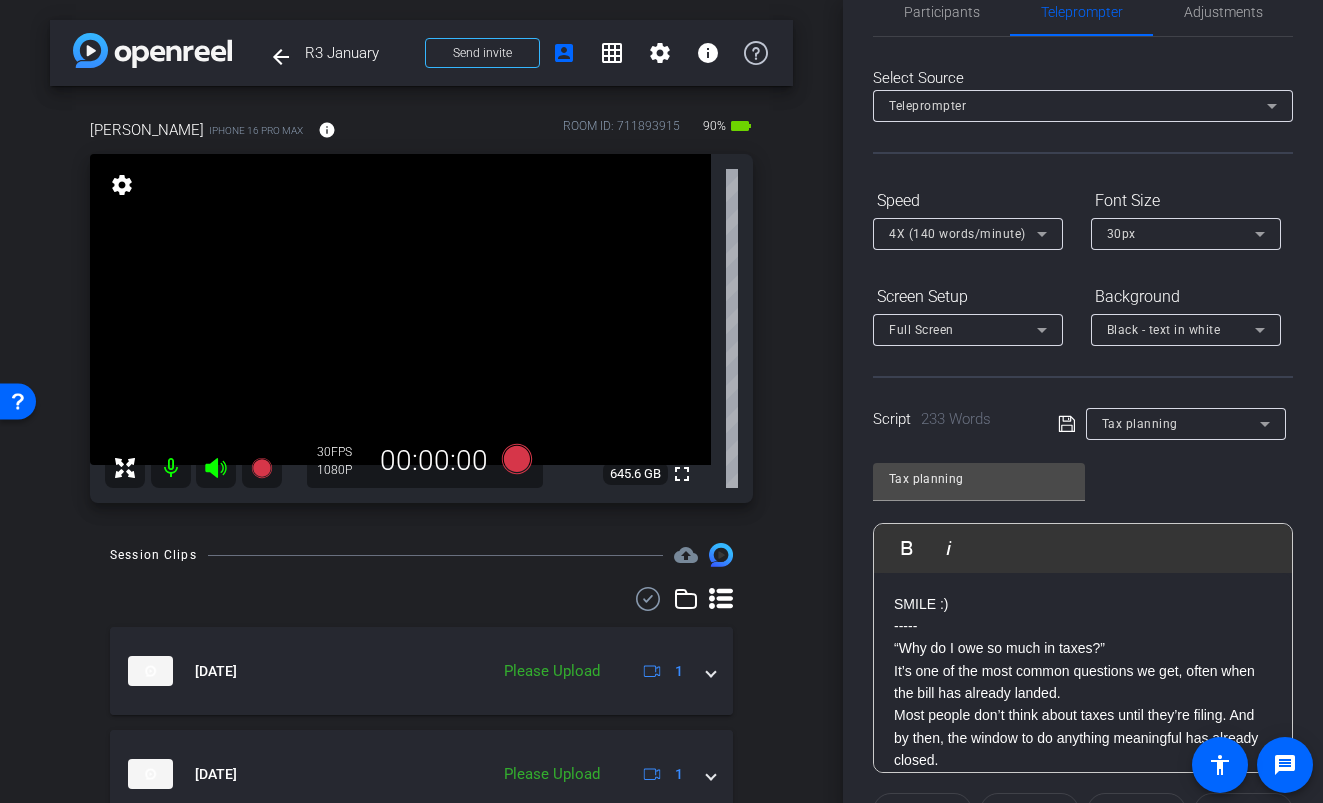 scroll, scrollTop: 0, scrollLeft: 0, axis: both 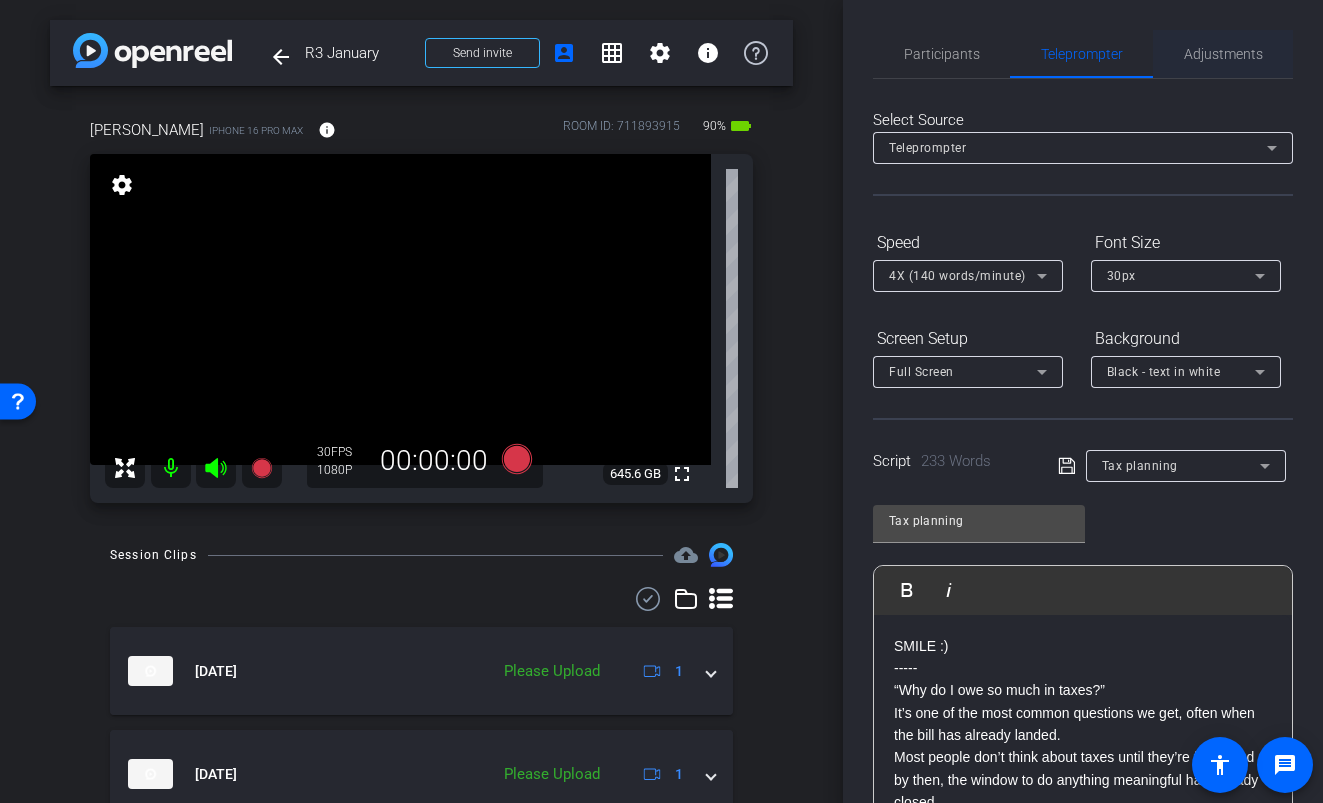 click on "Adjustments" at bounding box center [1223, 54] 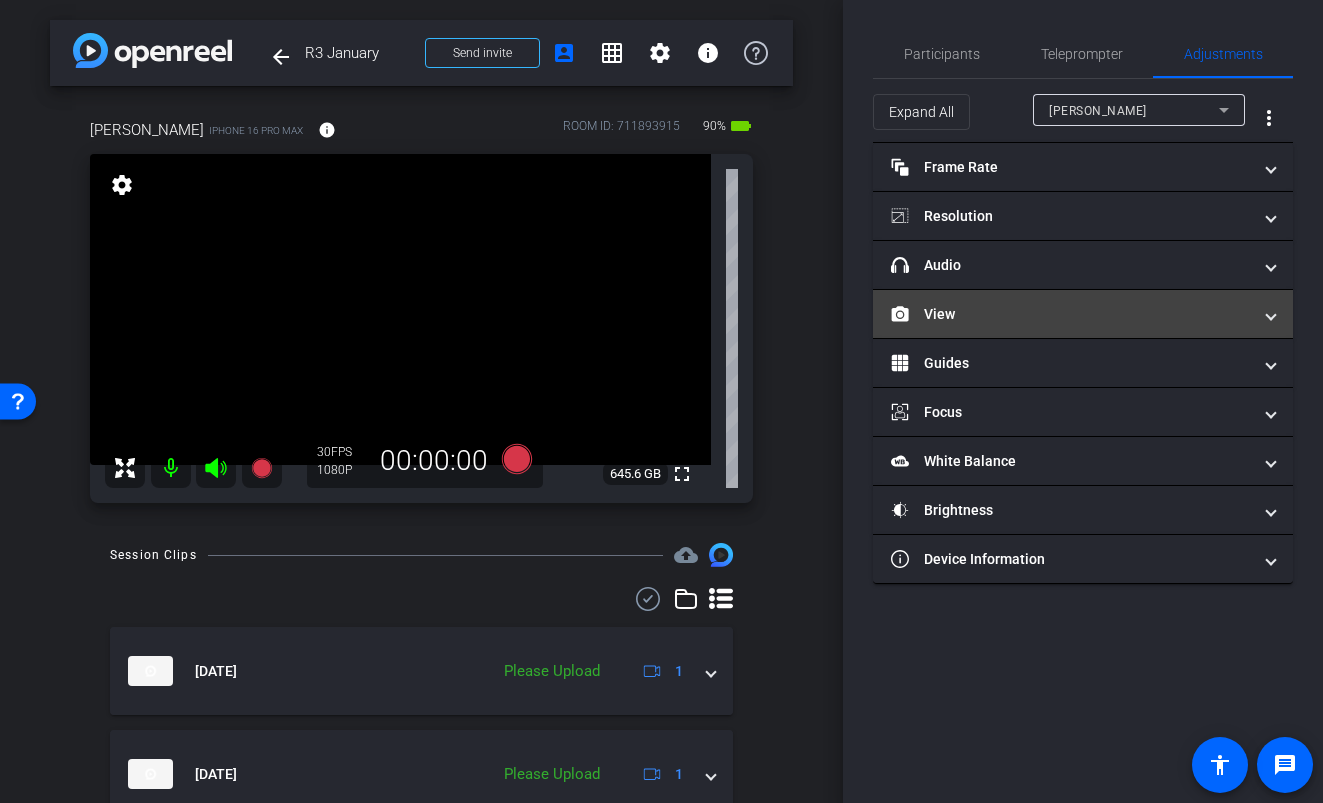 click on "View" at bounding box center [1071, 314] 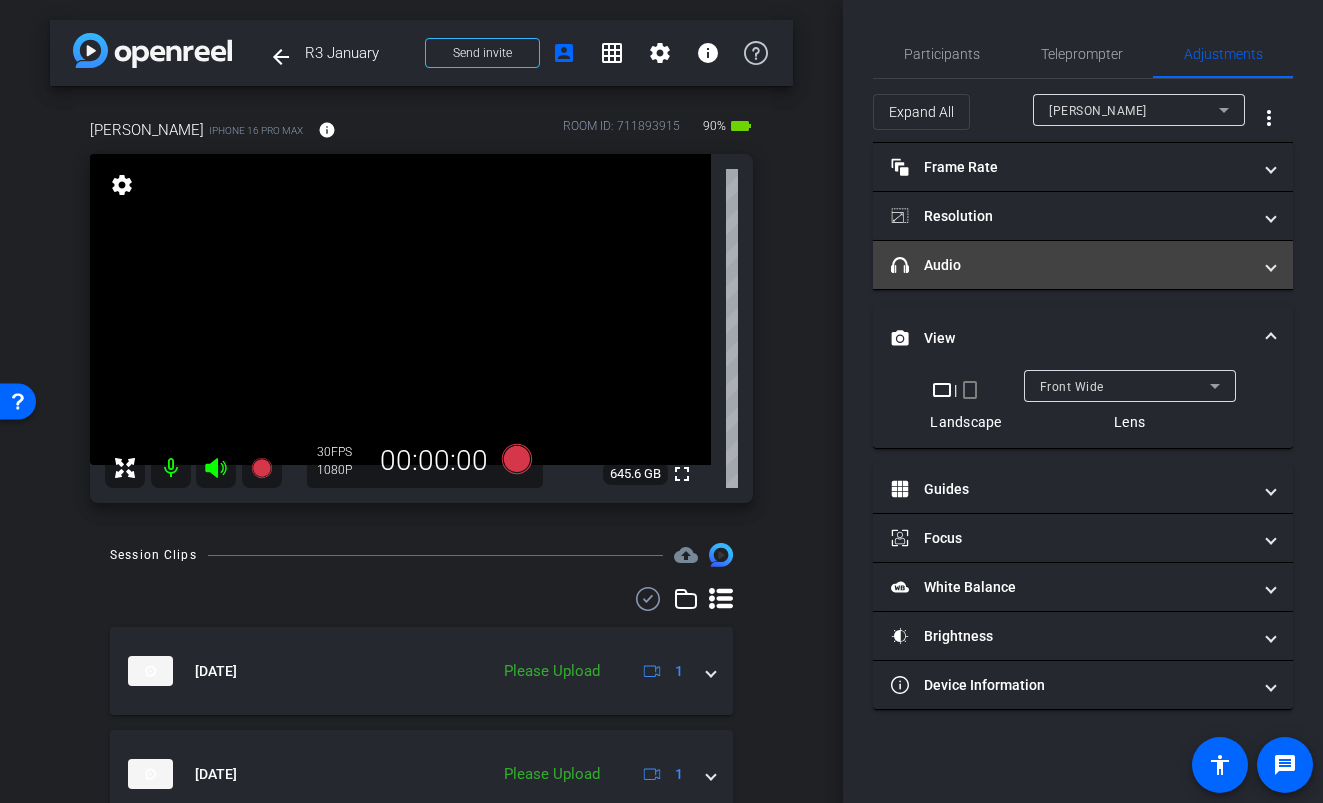 click on "headphone icon
Audio" at bounding box center (1083, 265) 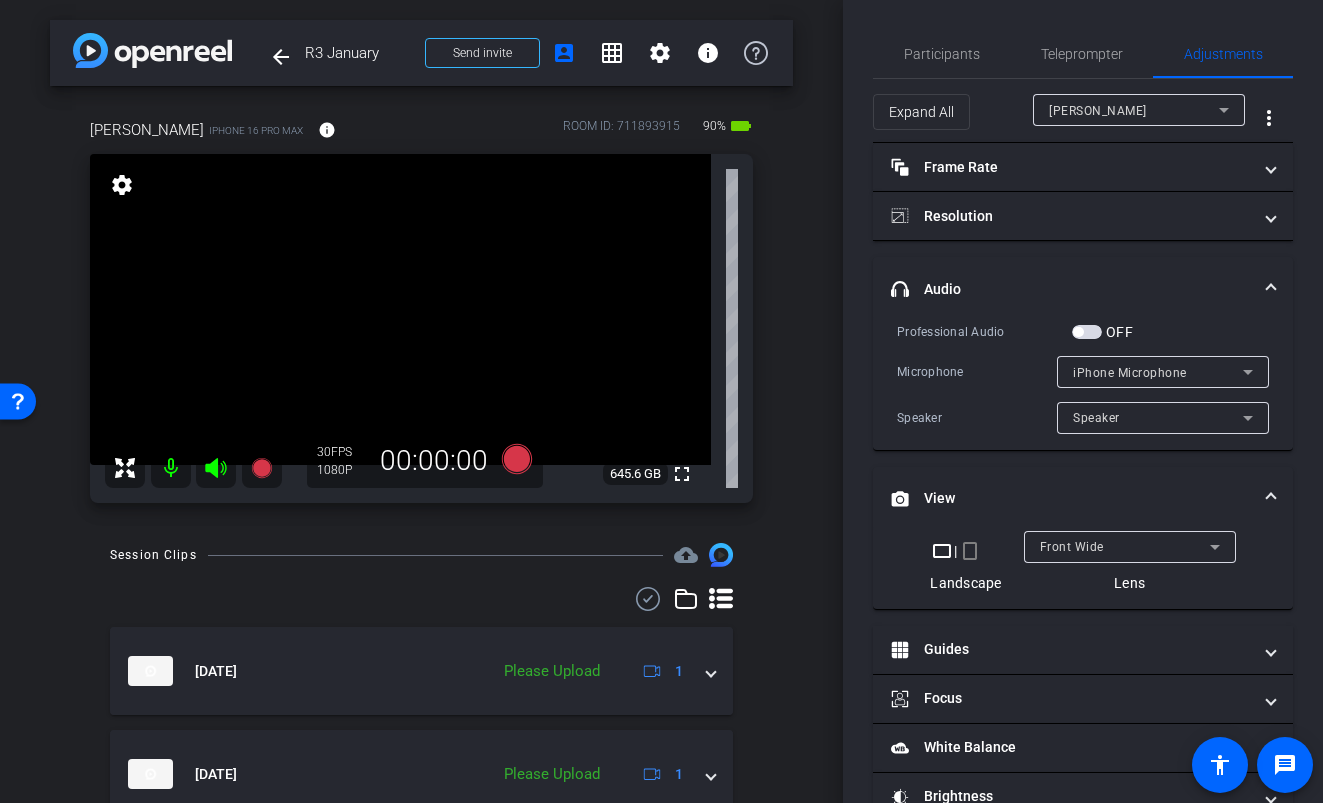 click at bounding box center (1087, 332) 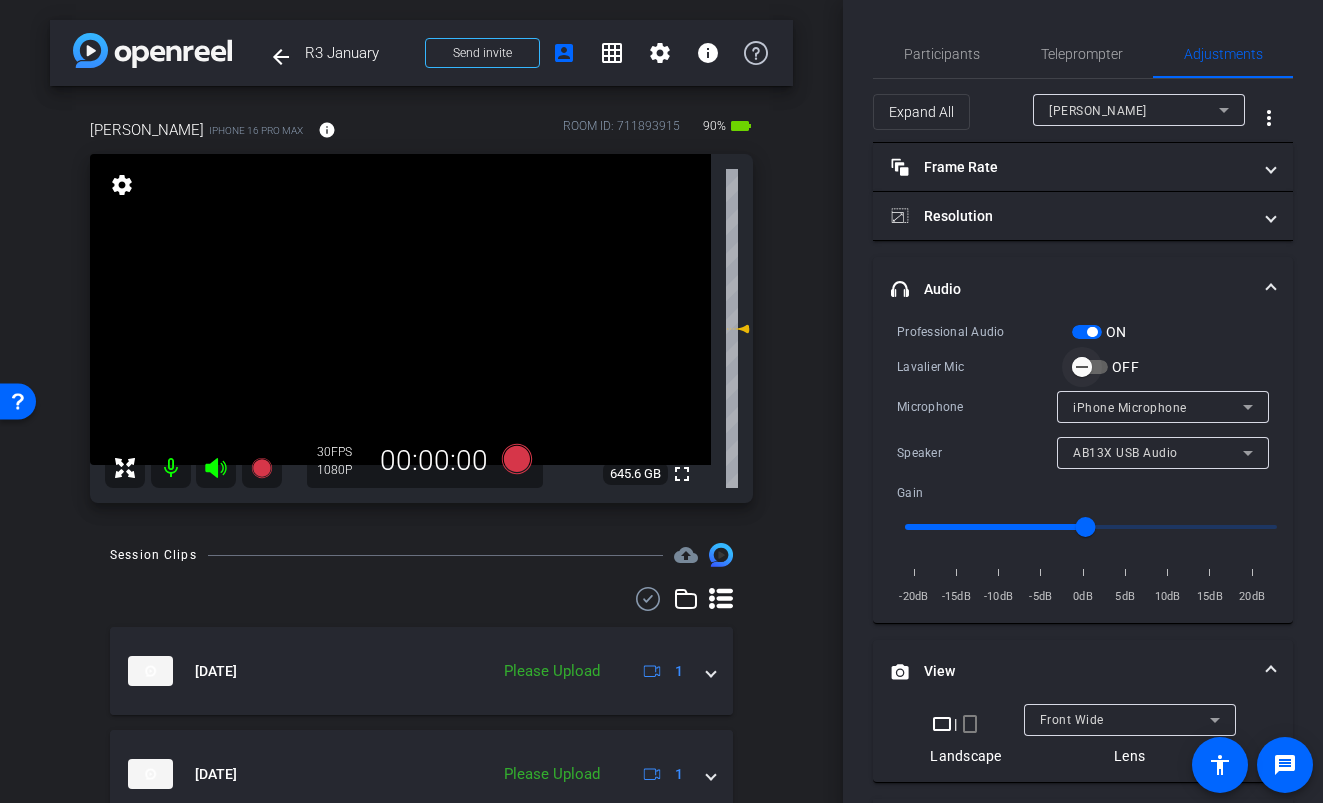 click at bounding box center (1090, 367) 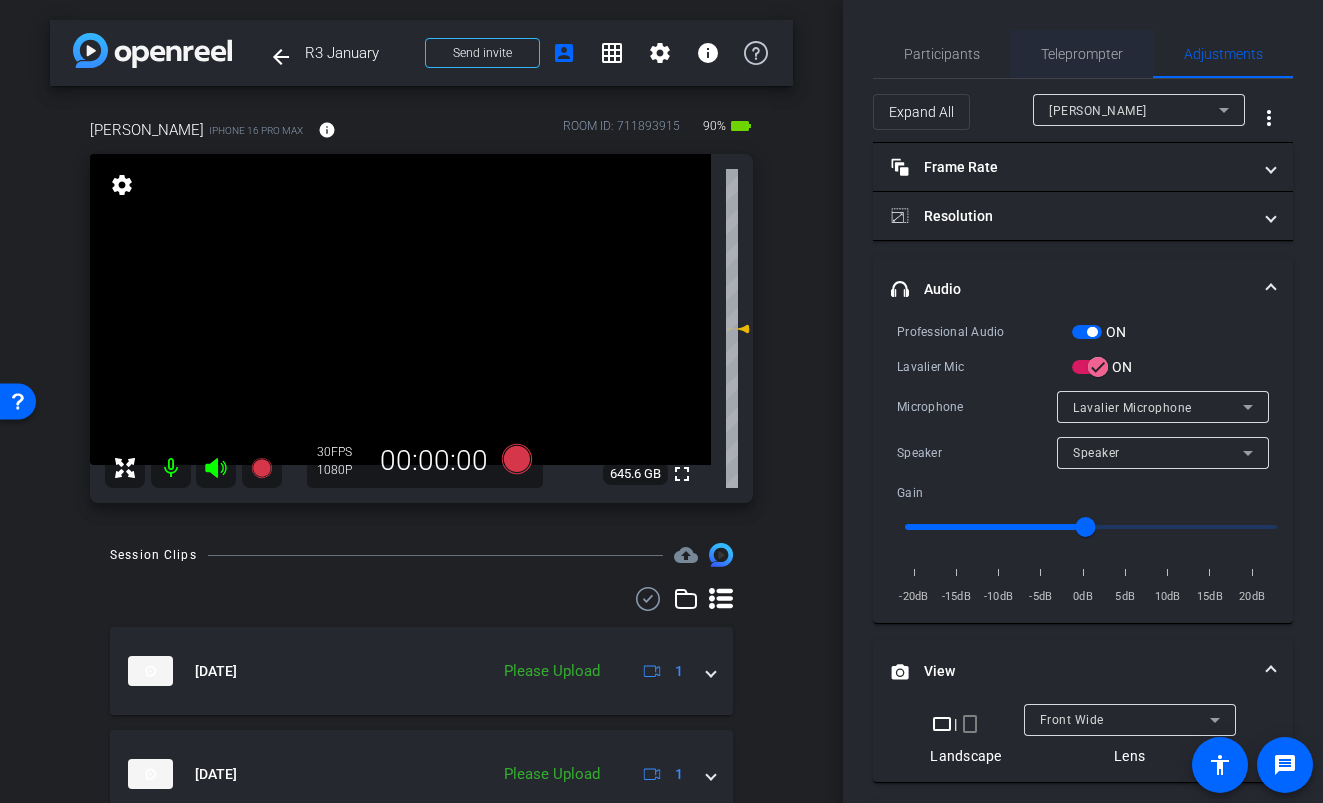 click on "Teleprompter" at bounding box center (1082, 54) 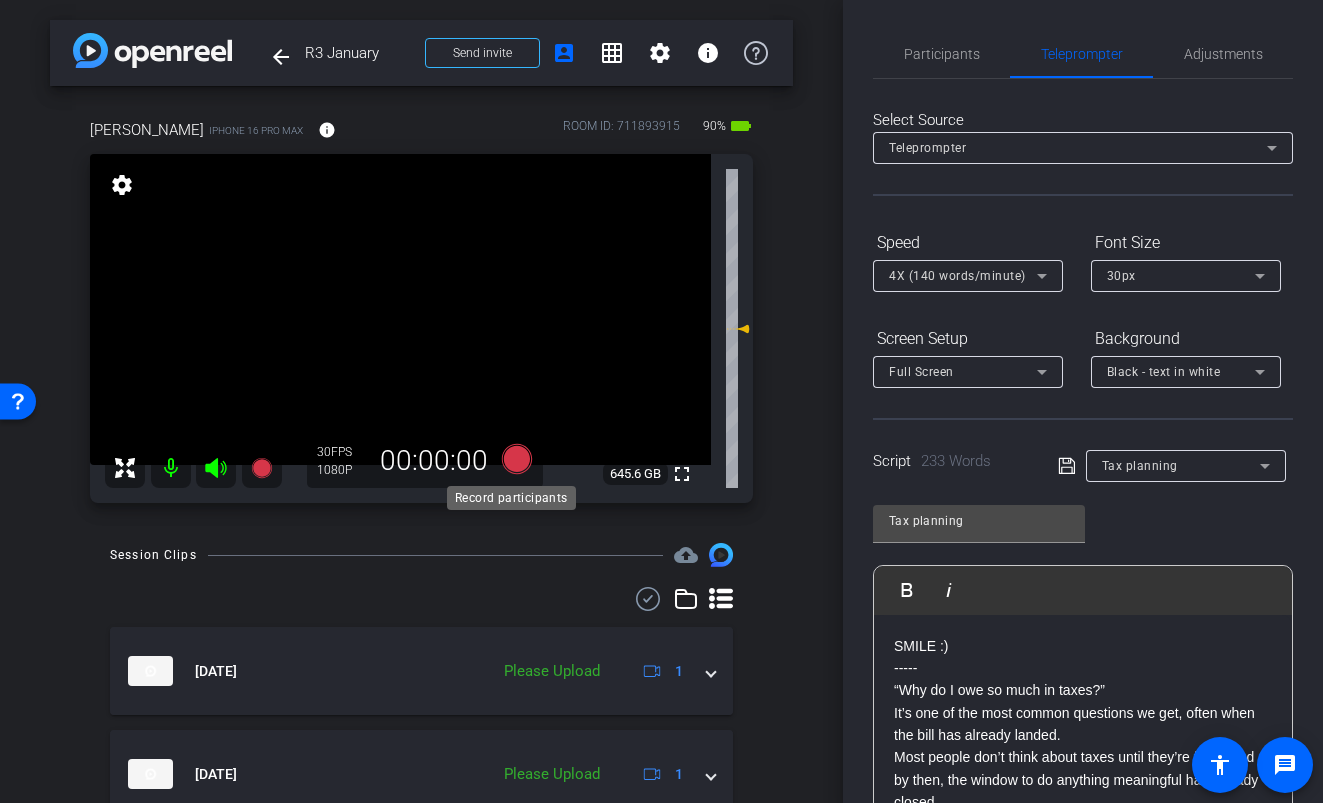 click 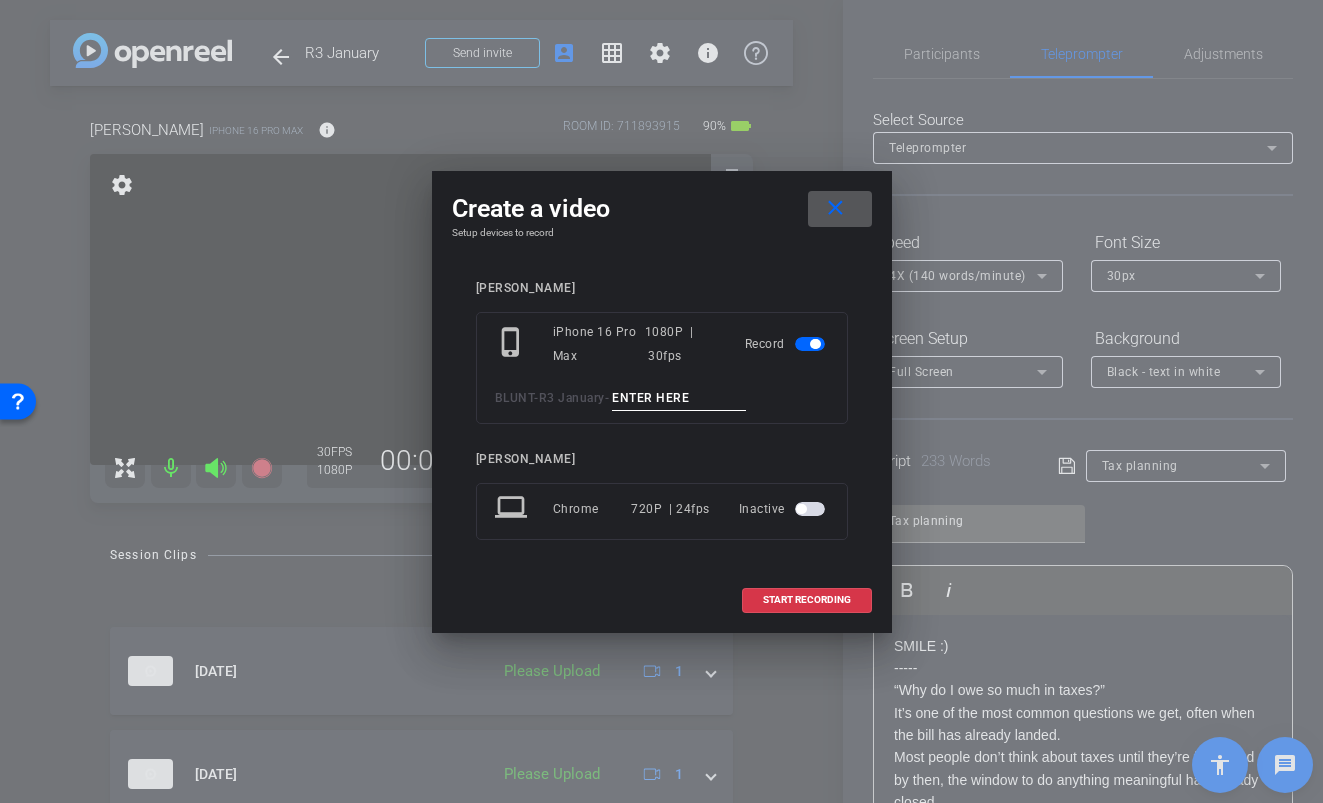 click at bounding box center [679, 398] 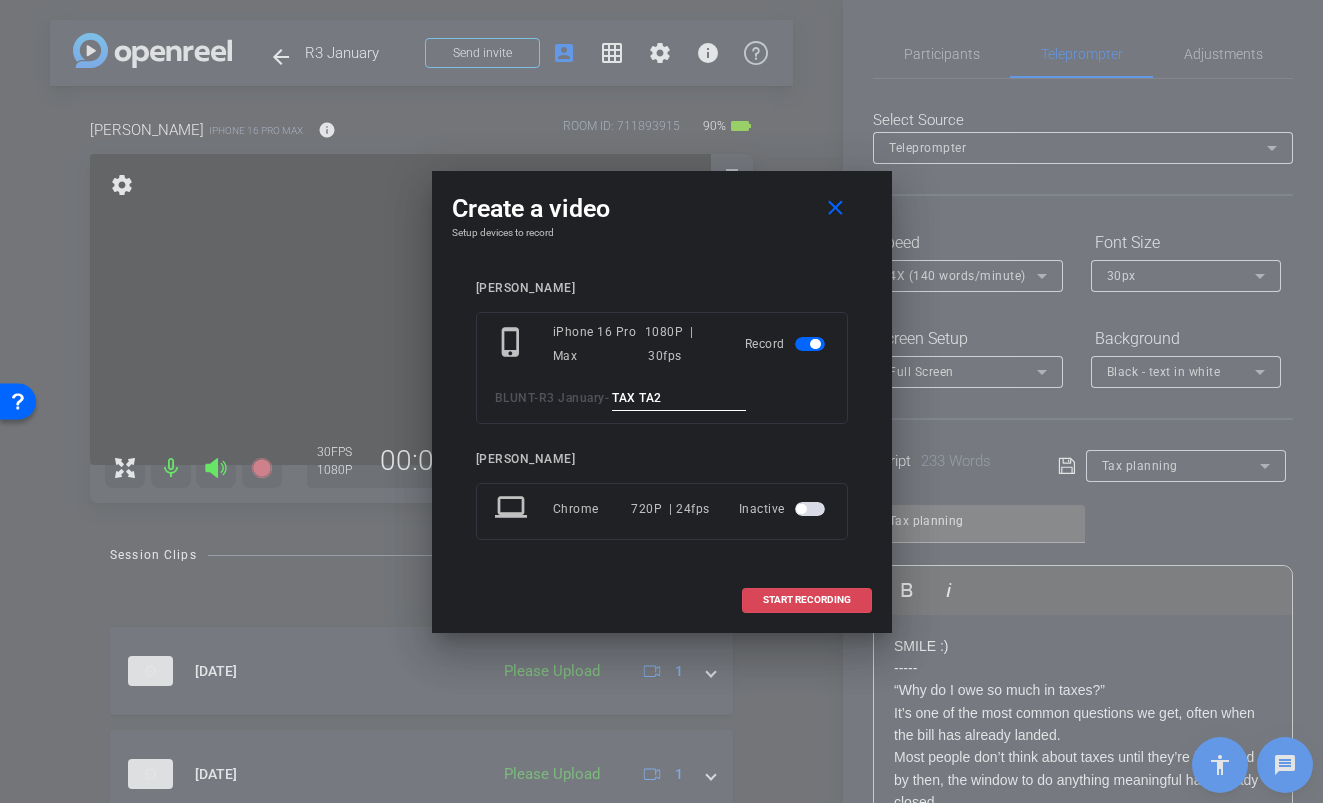 type on "TAX TA2" 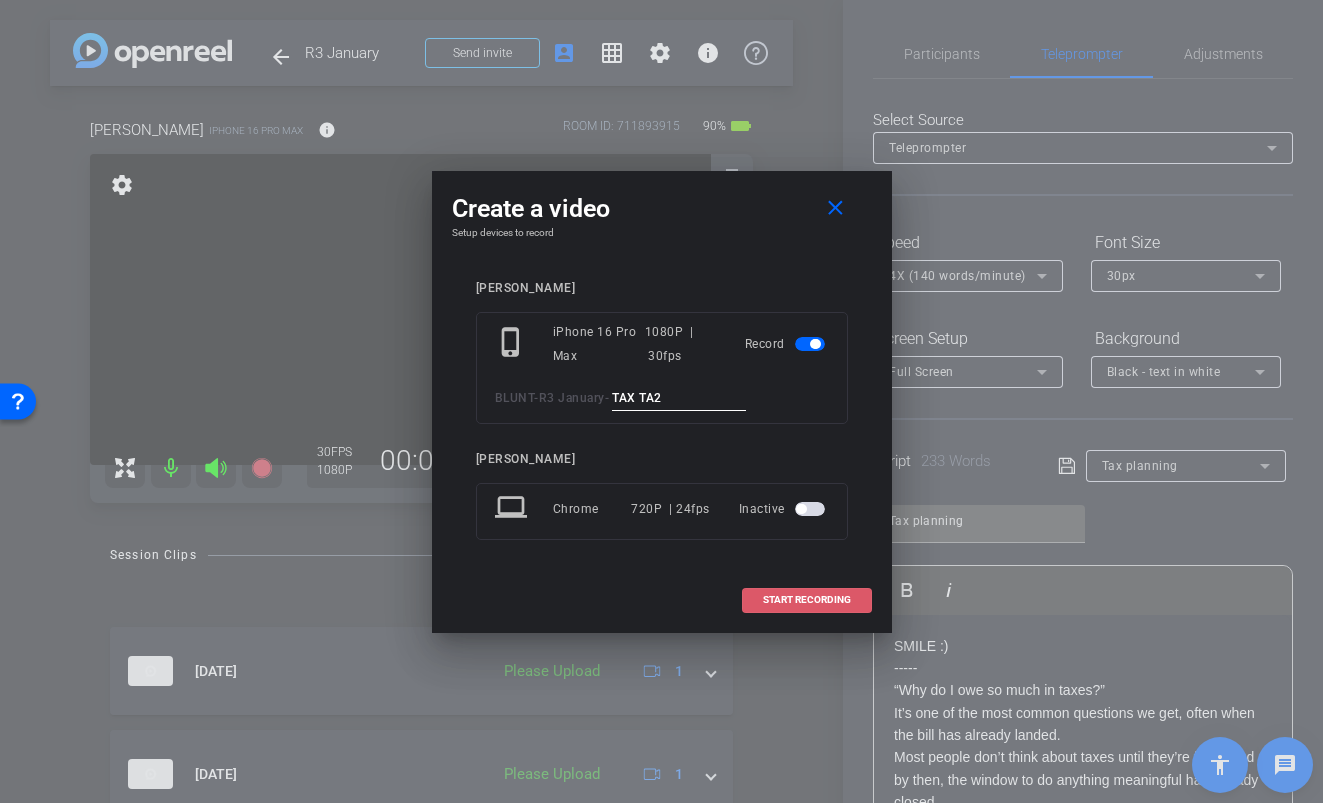 click on "START RECORDING" at bounding box center [807, 600] 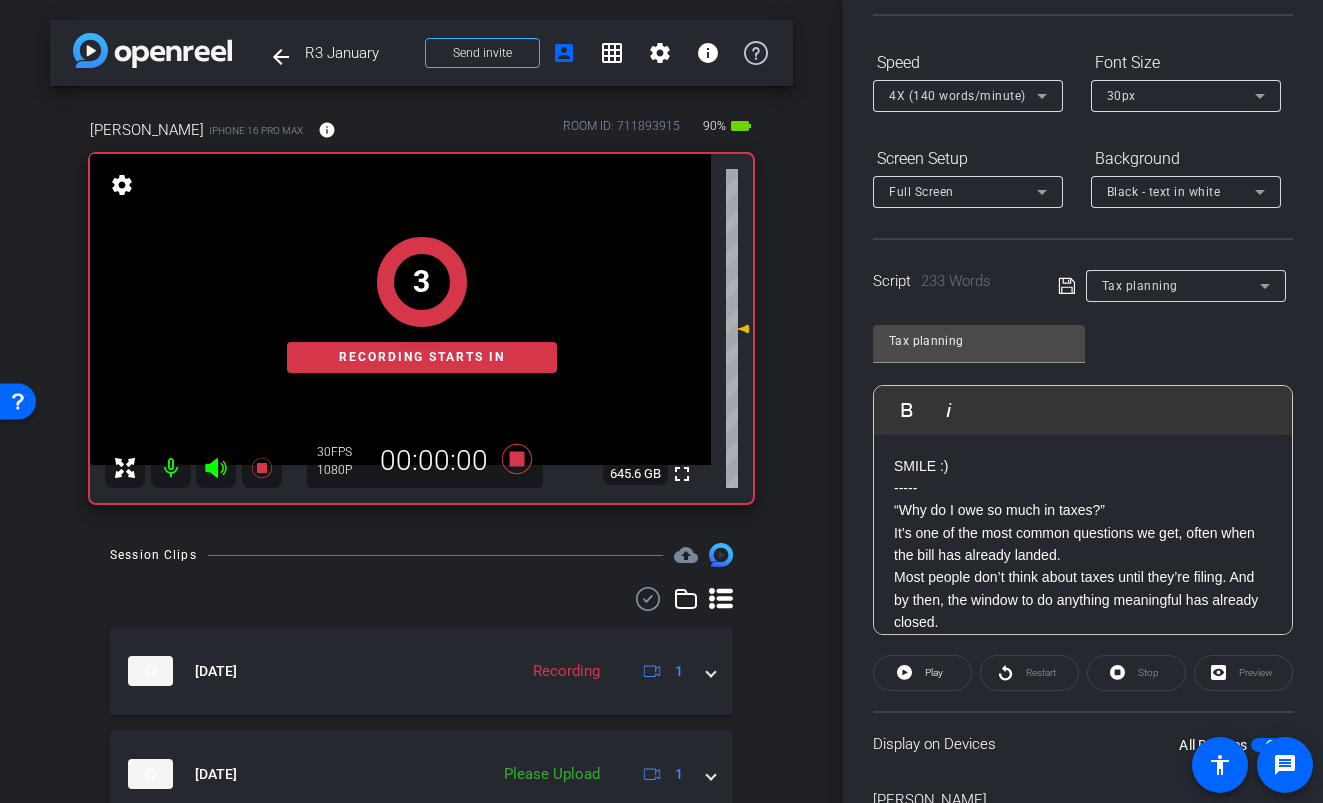 scroll, scrollTop: 290, scrollLeft: 0, axis: vertical 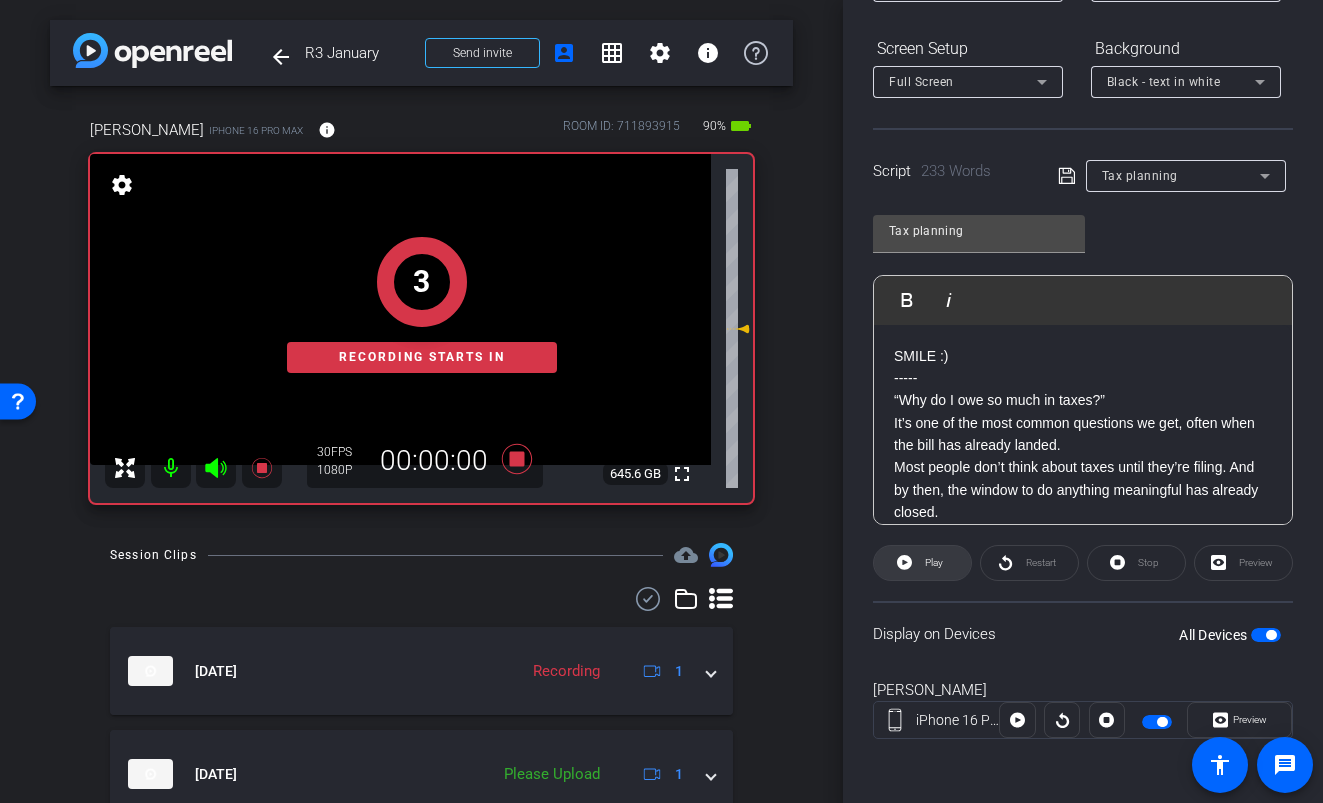 click on "Play" 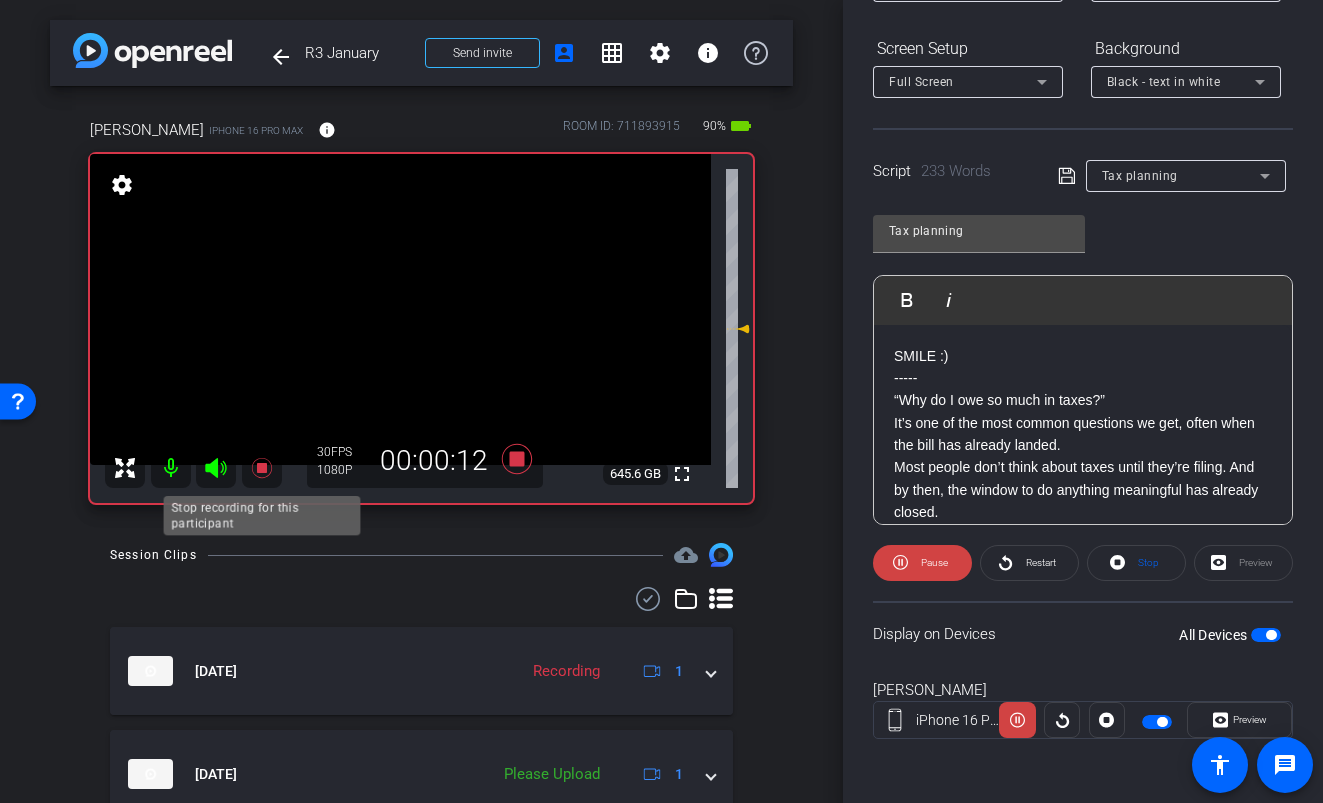 click 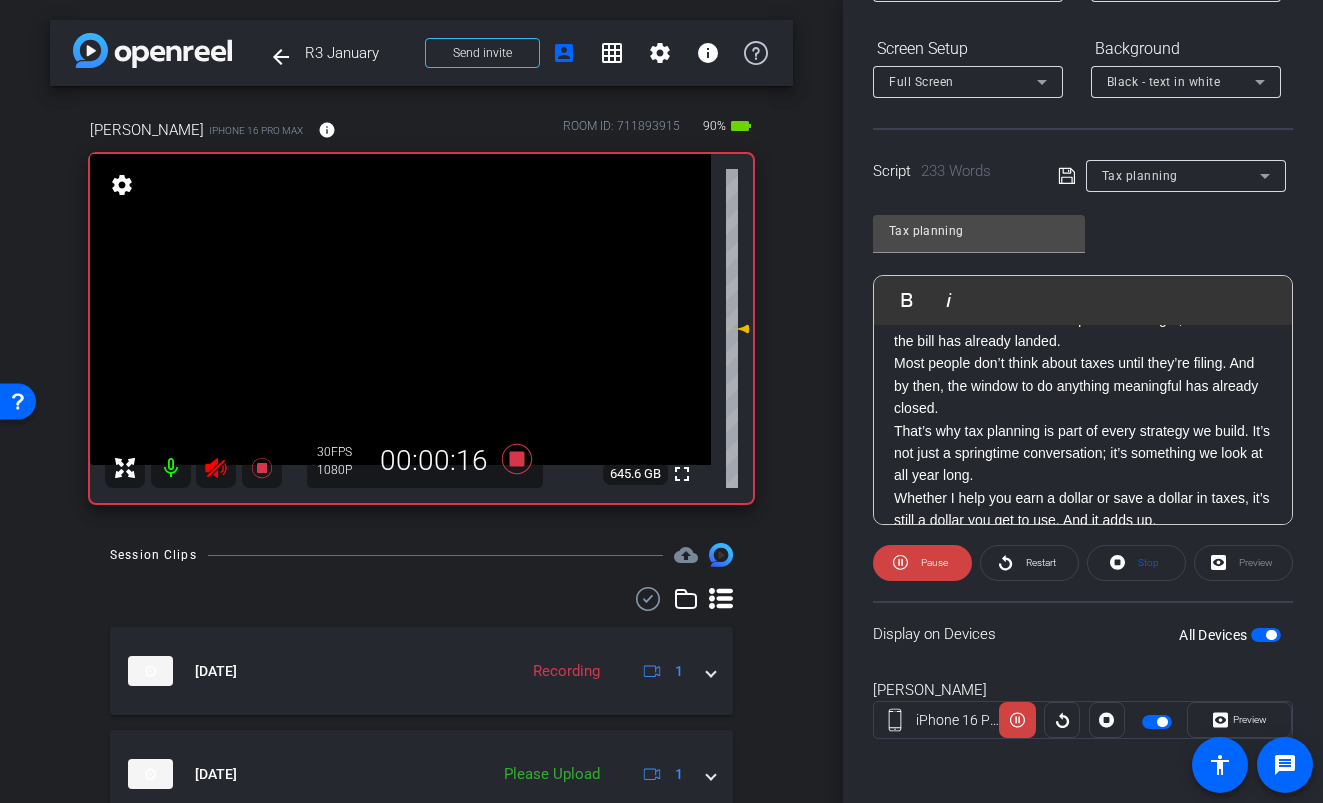 scroll, scrollTop: 110, scrollLeft: 0, axis: vertical 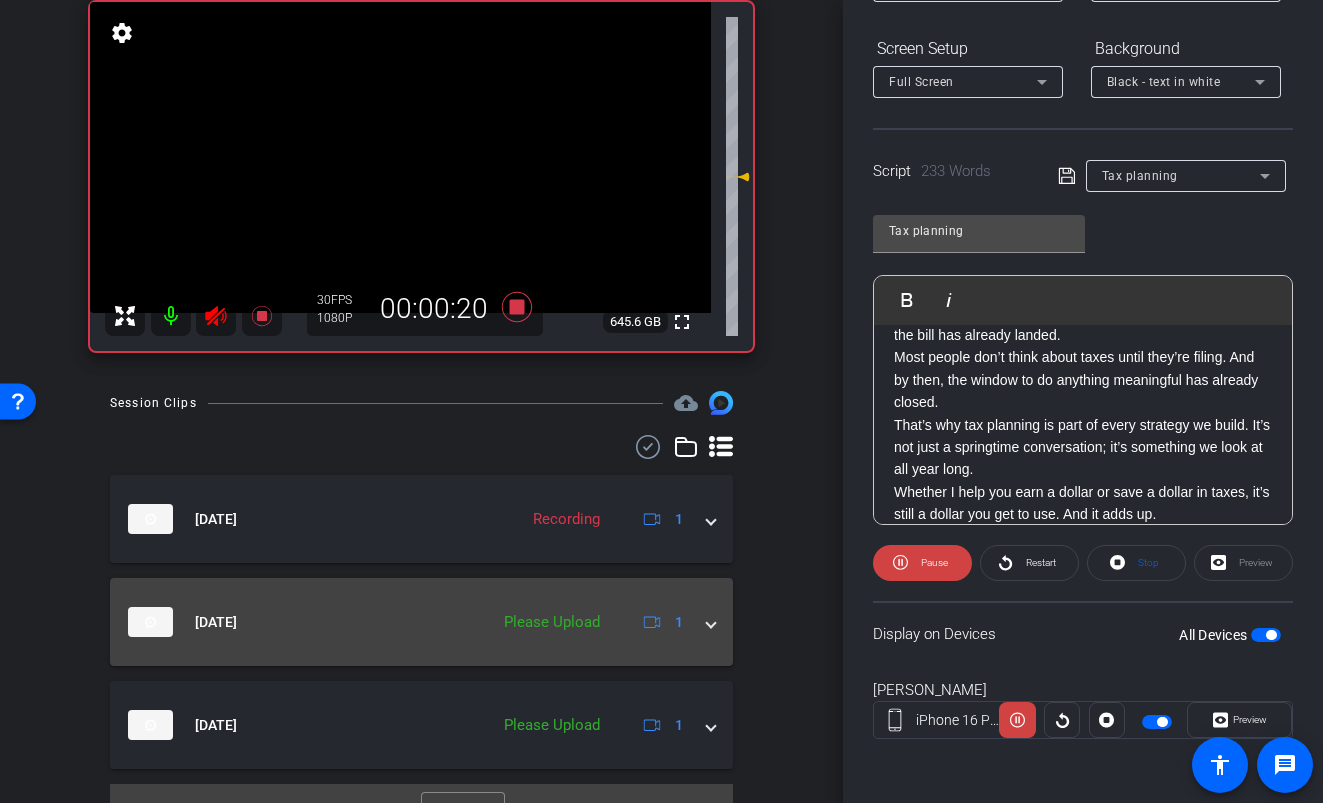 click at bounding box center [711, 622] 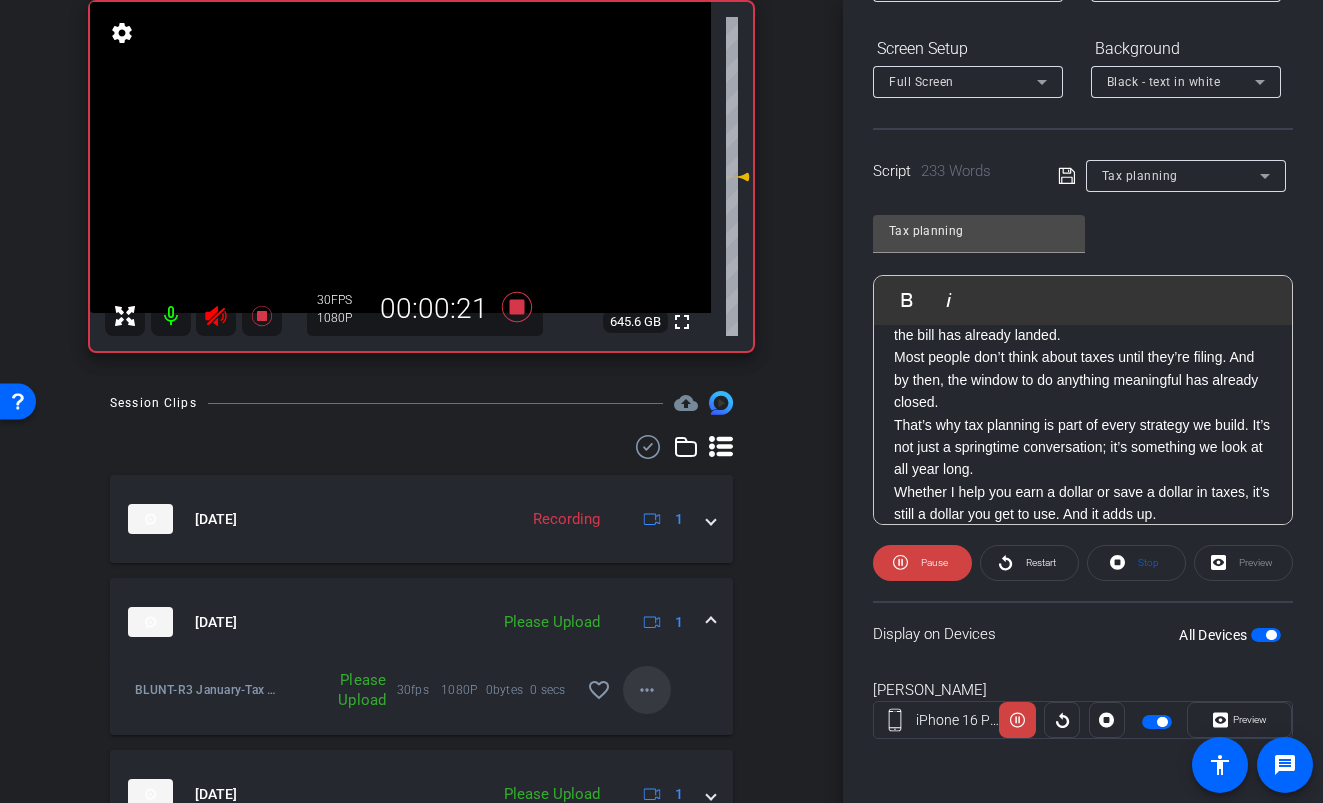 click on "more_horiz" at bounding box center [647, 690] 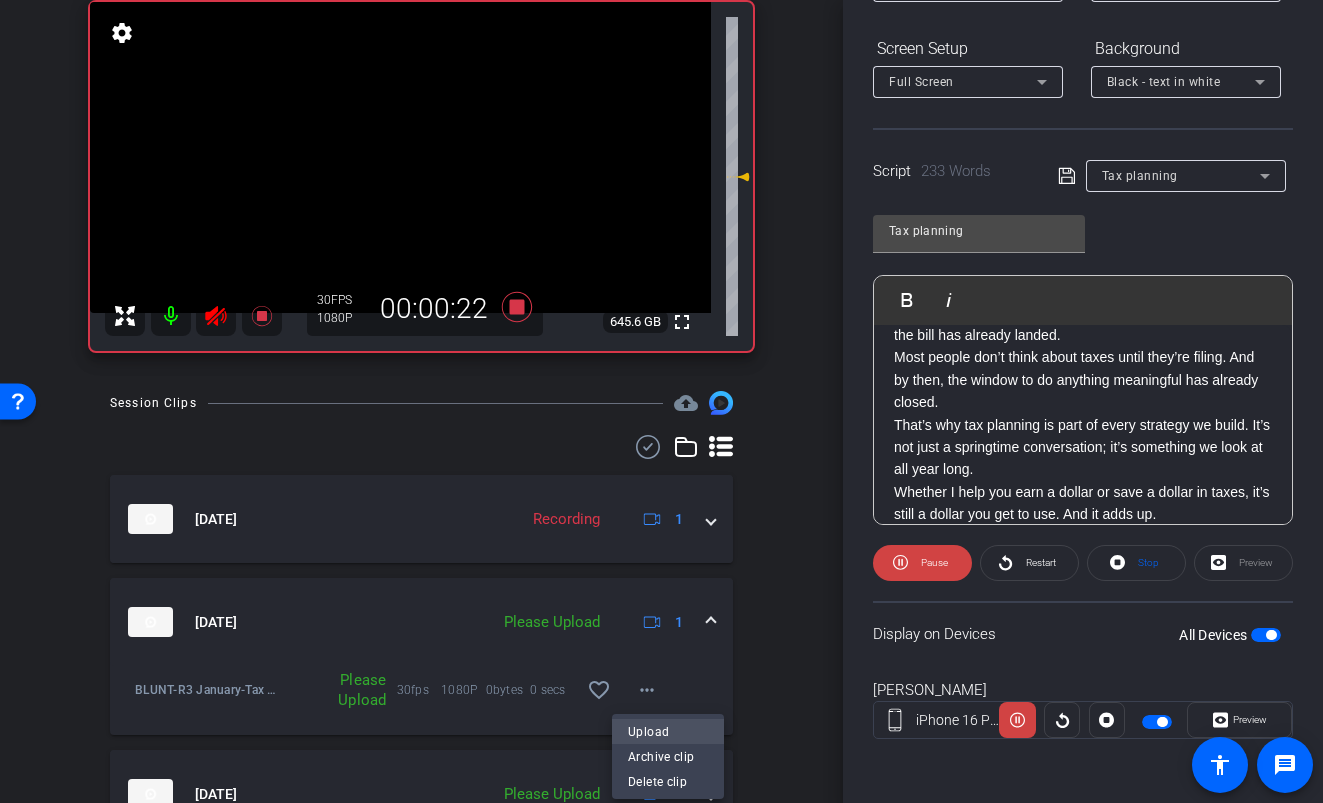 click on "Upload" at bounding box center (668, 732) 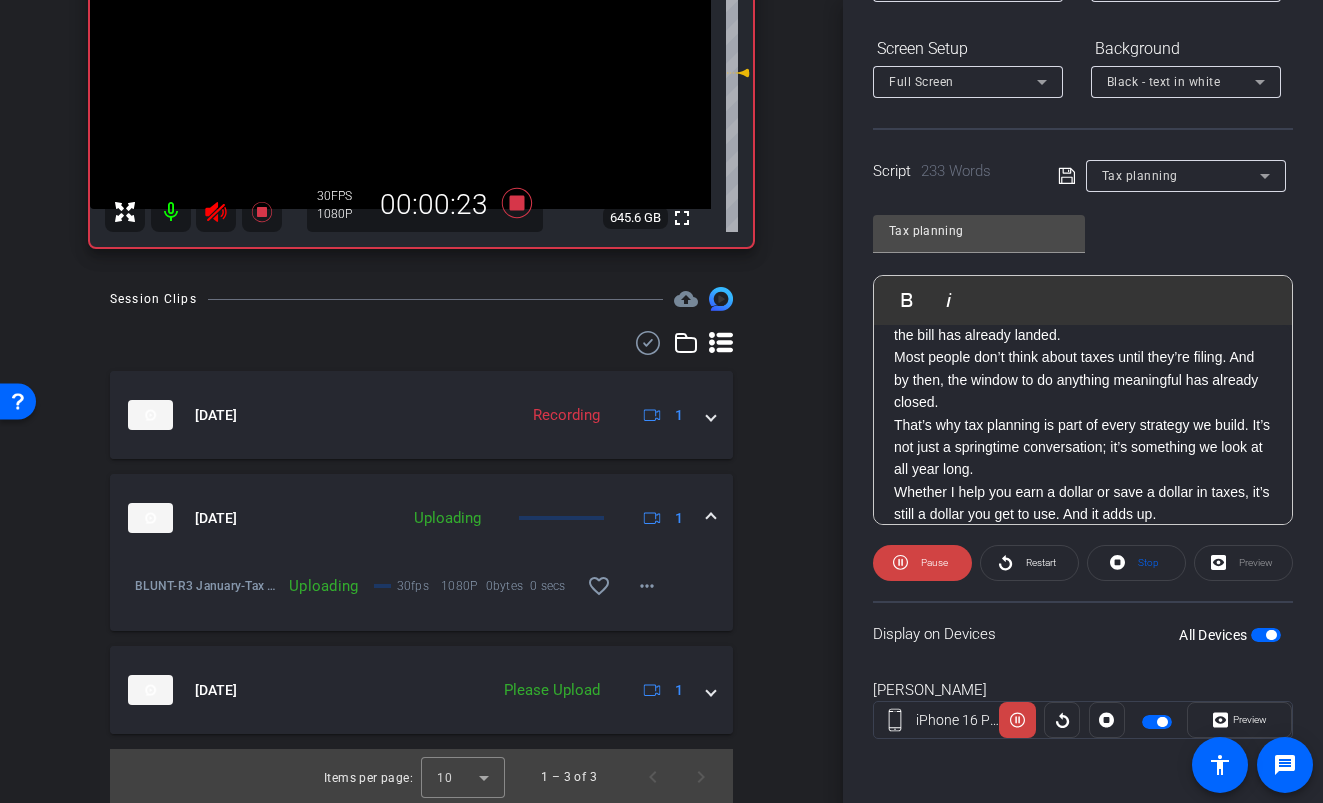 scroll, scrollTop: 258, scrollLeft: 0, axis: vertical 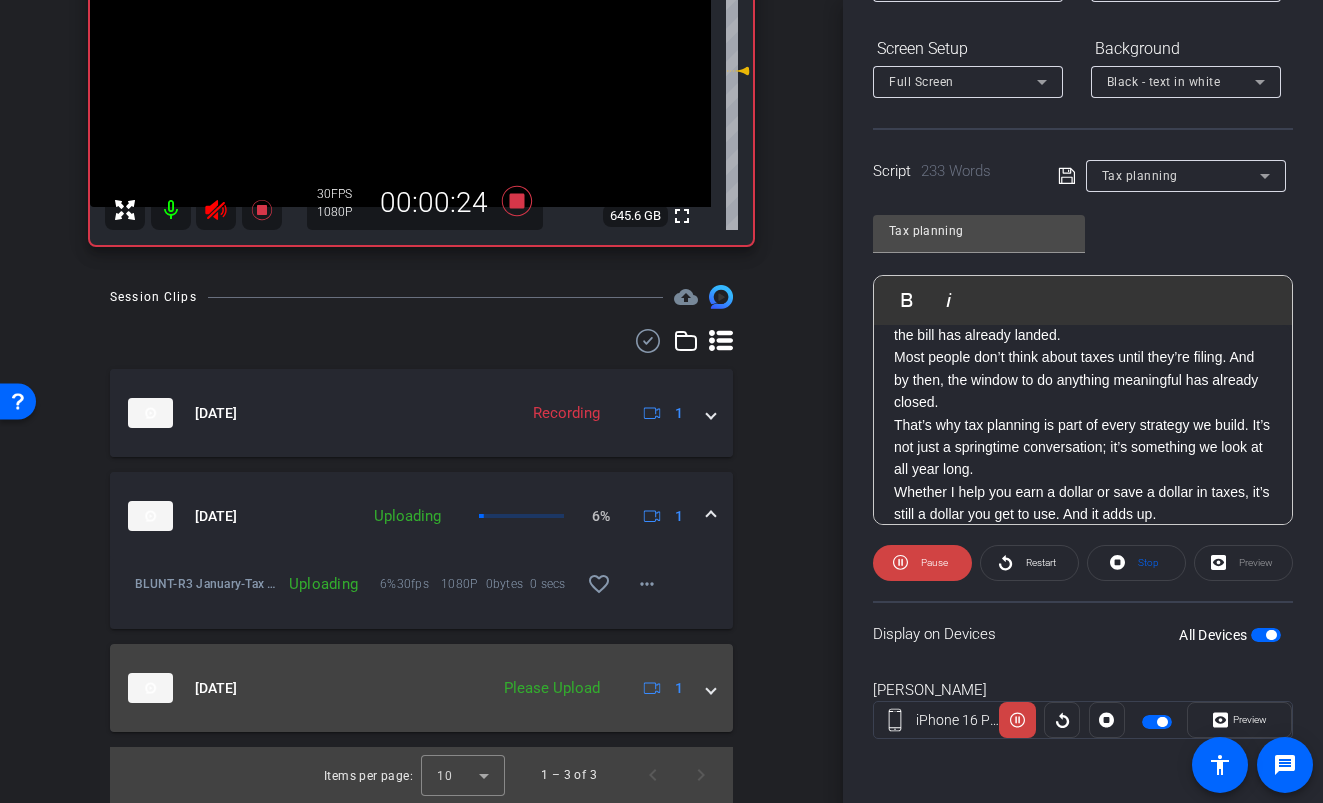 click at bounding box center (711, 688) 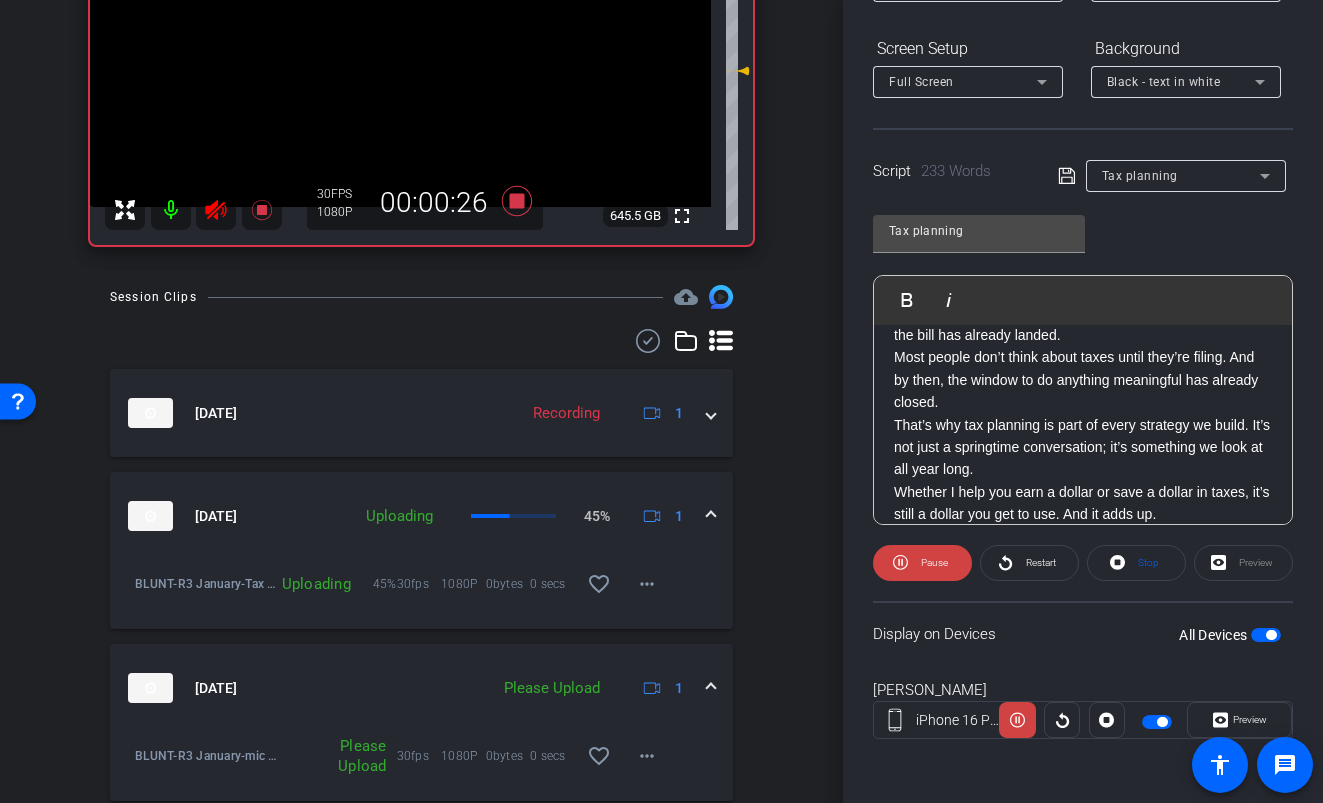 click on "Session Clips   cloud_upload
[DATE]  Recording
1   [DATE]  Uploading  45%
1 BLUNT-R3 January-Tax TA1-2025-07-17-11-13-17-311-0  Uploading  45%  30fps 1080P 0bytes 0 secs favorite_border more_horiz   [DATE]  Please Upload
1 BLUNT-R3 January-mic test-2025-07-17-11-10-45-123-0  Please Upload 30fps 1080P 0bytes 0 secs favorite_border more_horiz  Items per page:  10  1 – 3 of 3" at bounding box center [421, 578] 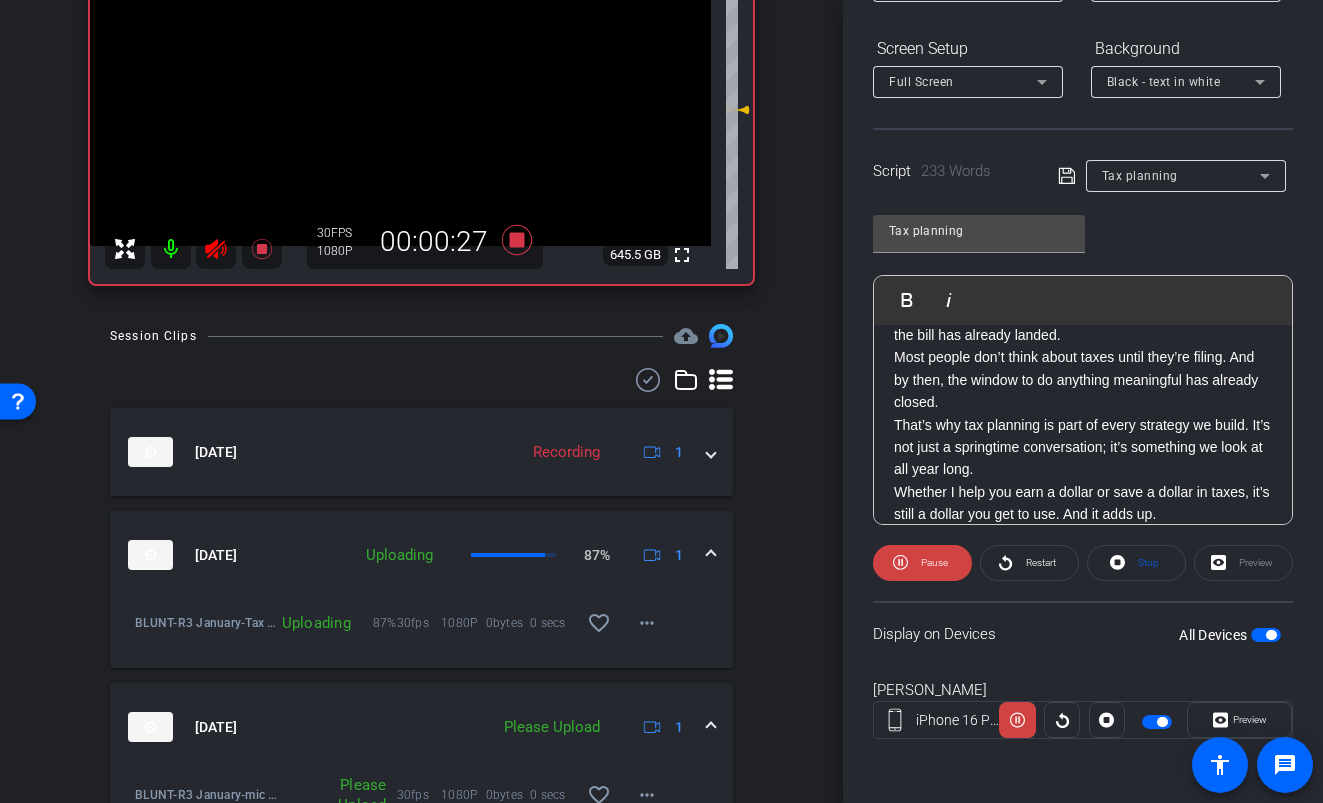 scroll, scrollTop: 176, scrollLeft: 0, axis: vertical 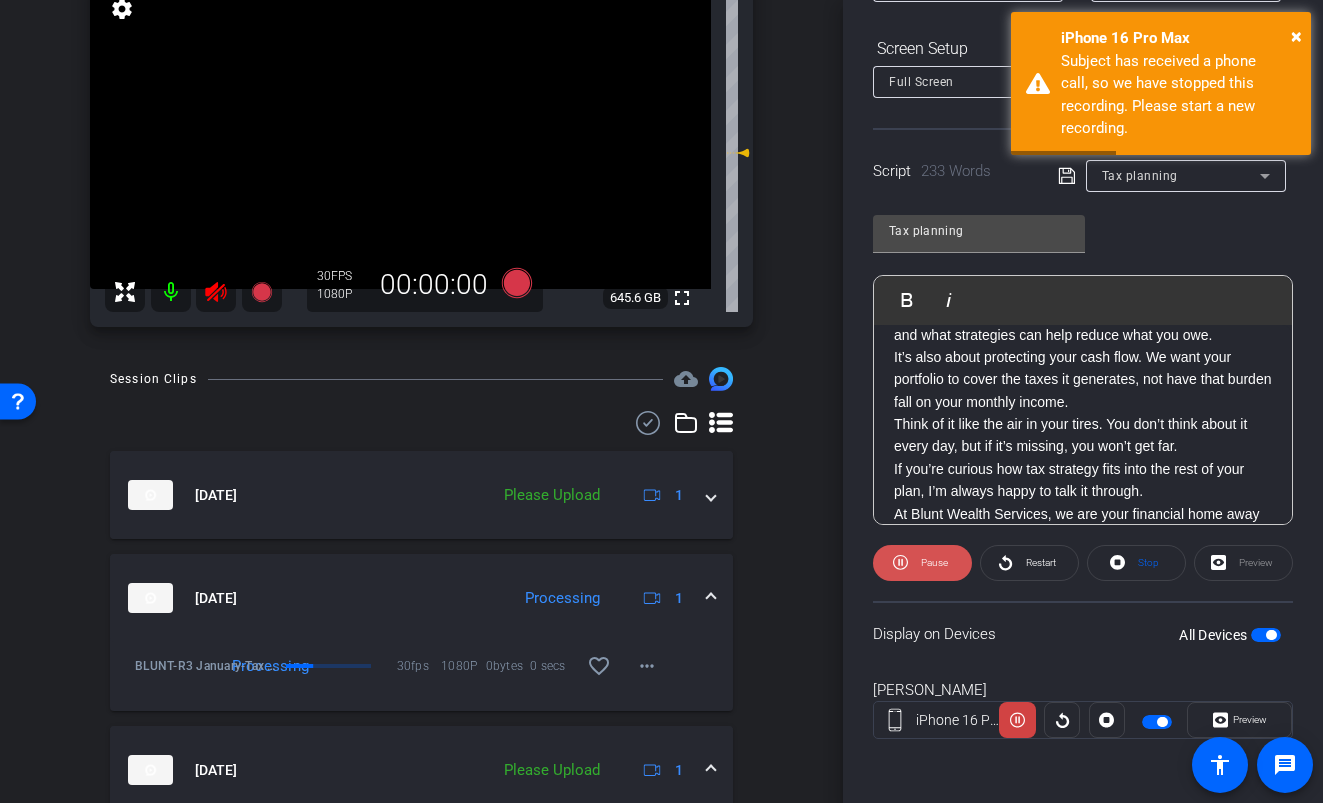 click 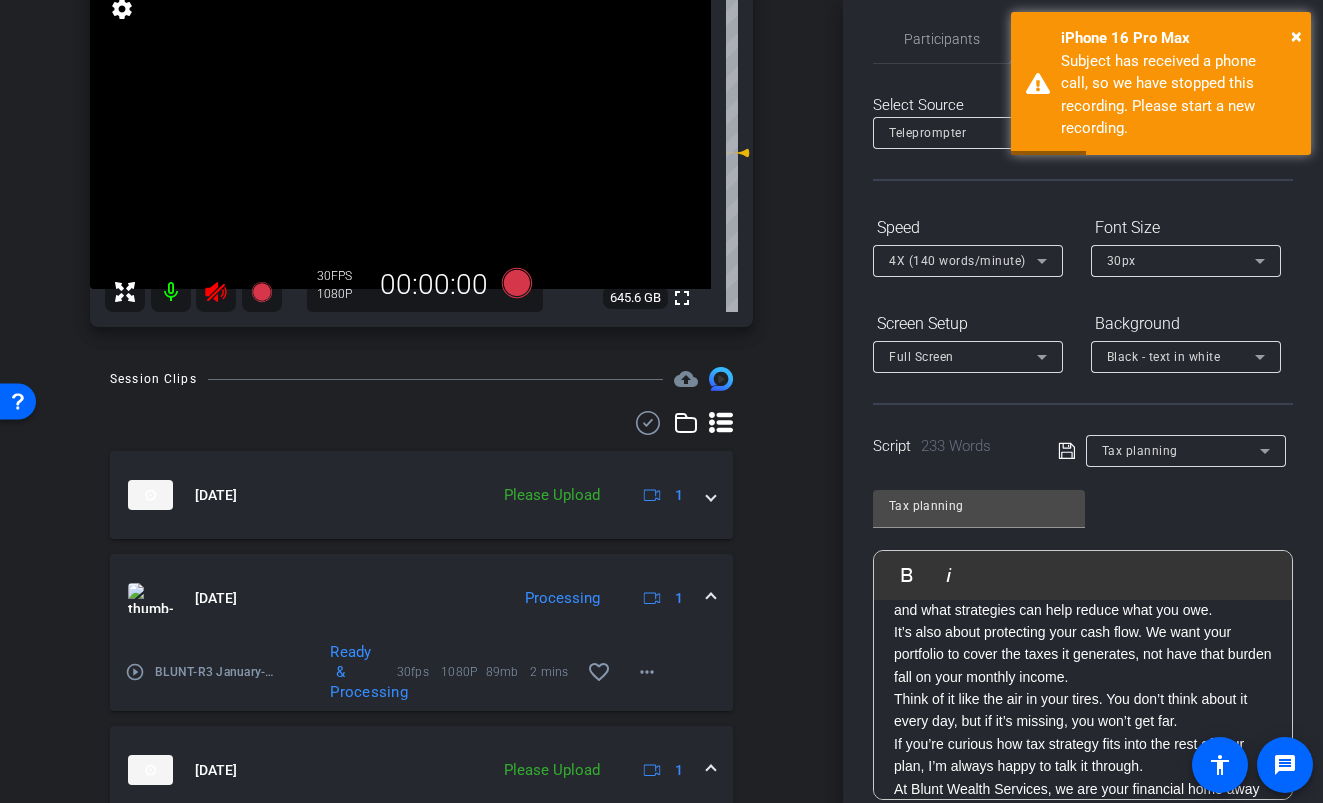 scroll, scrollTop: 0, scrollLeft: 0, axis: both 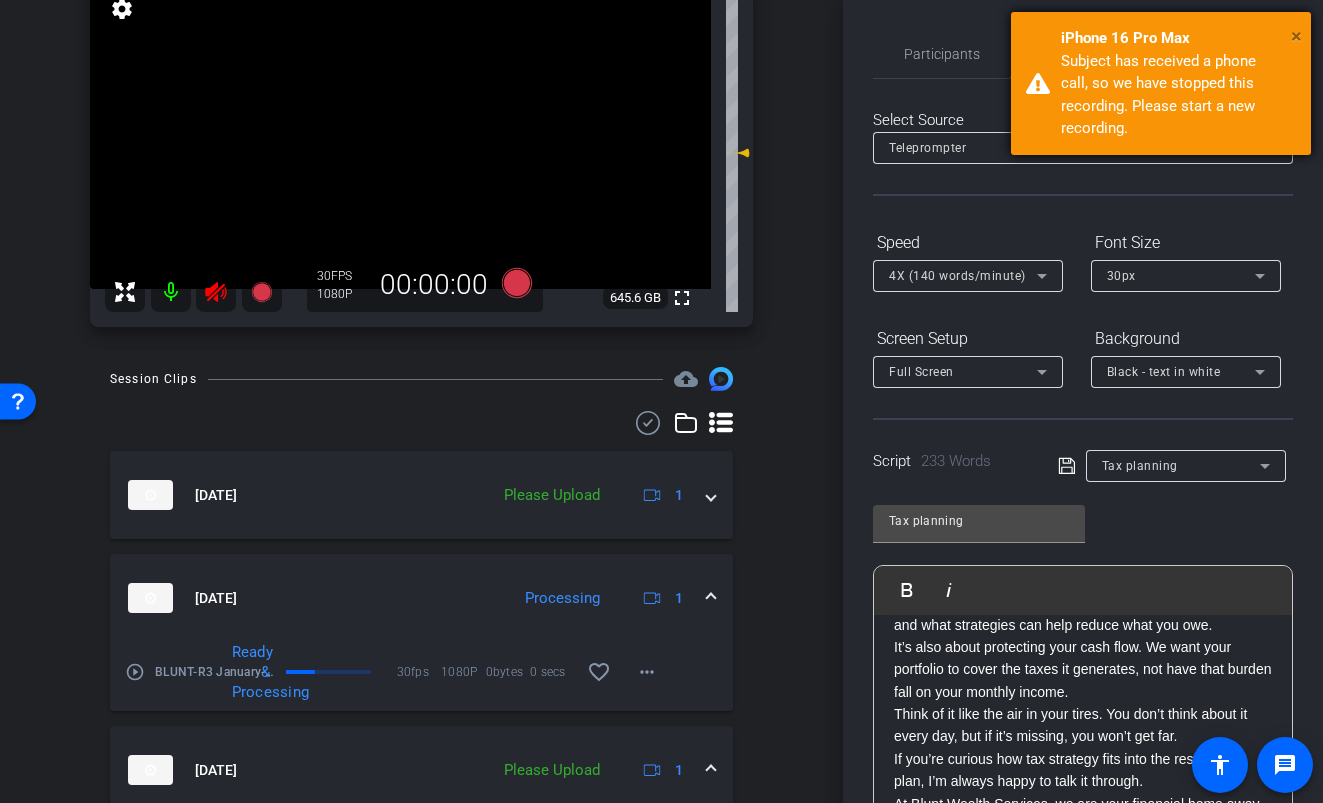 click on "×" at bounding box center (1296, 36) 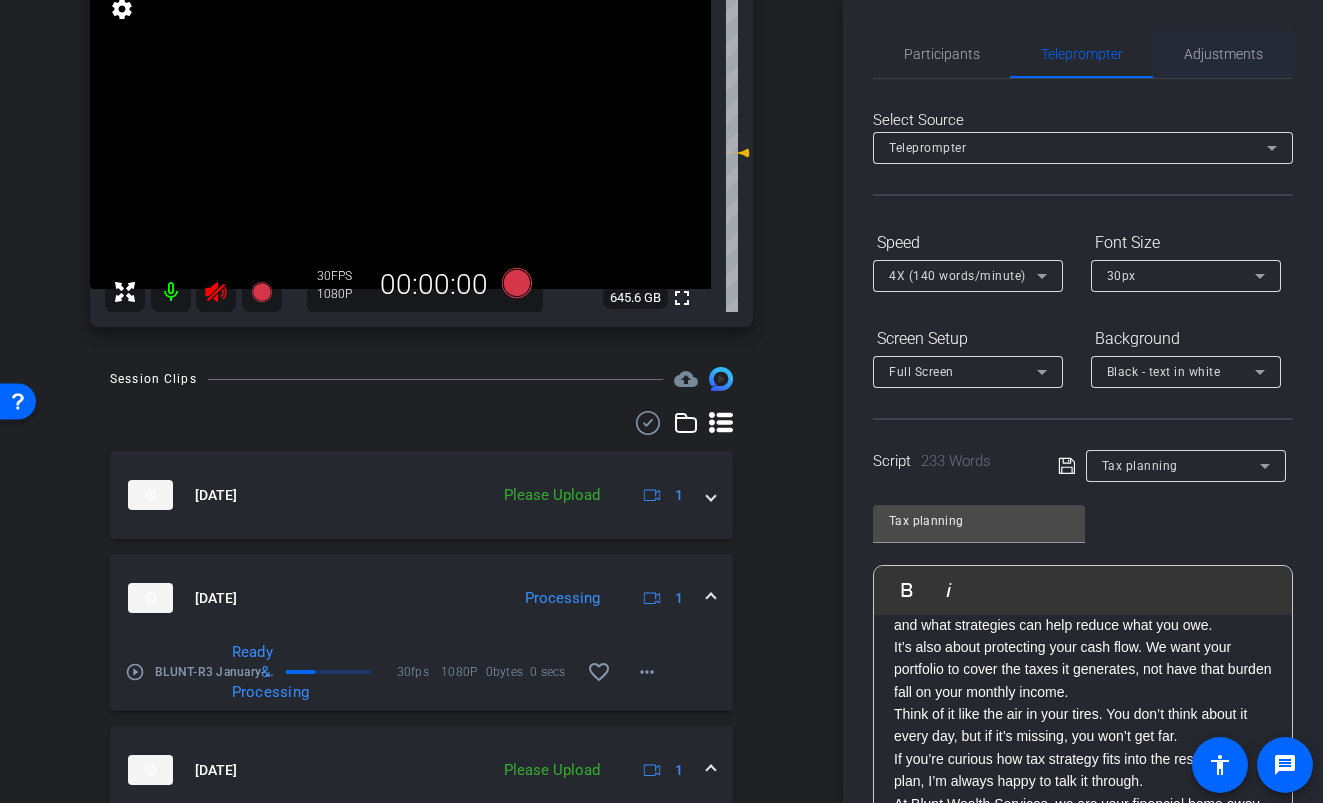 click on "Adjustments" at bounding box center (1223, 54) 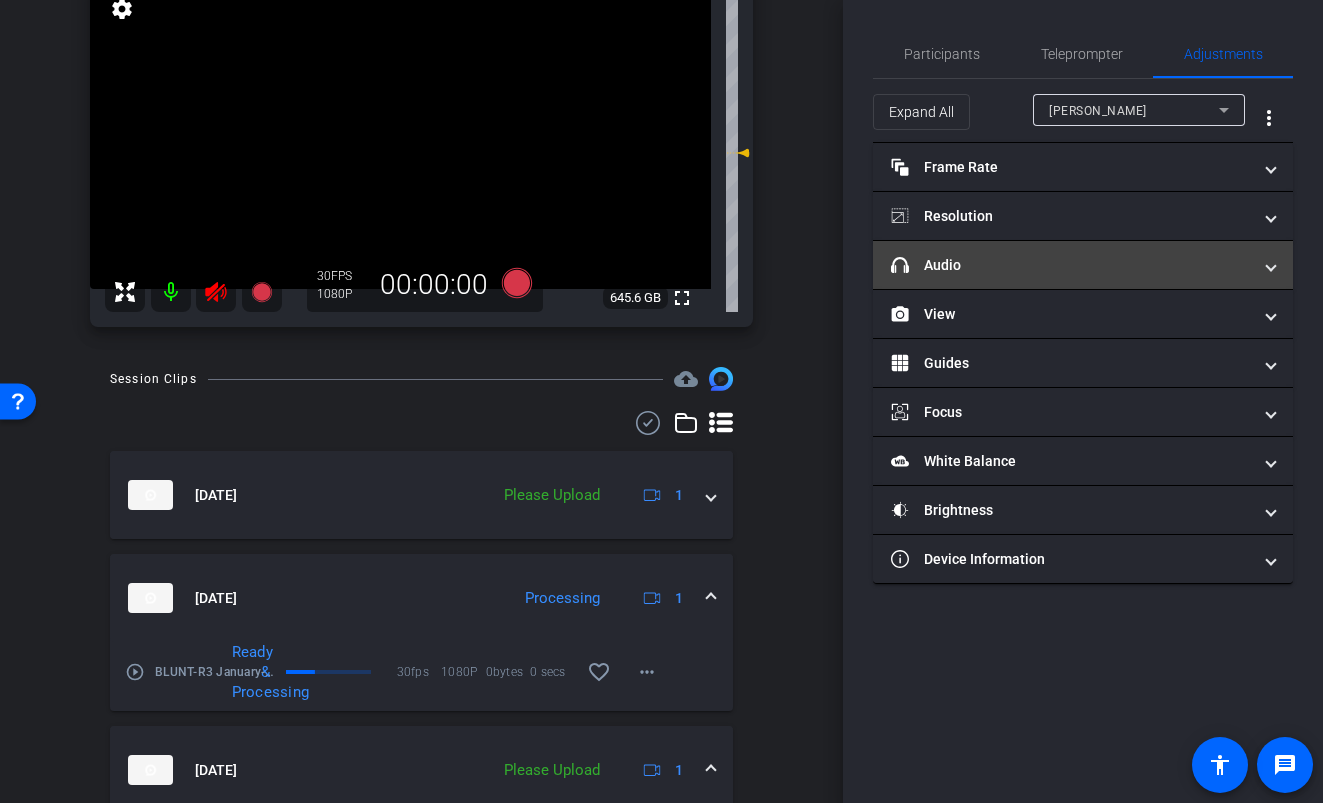 click on "headphone icon
Audio" at bounding box center [1071, 265] 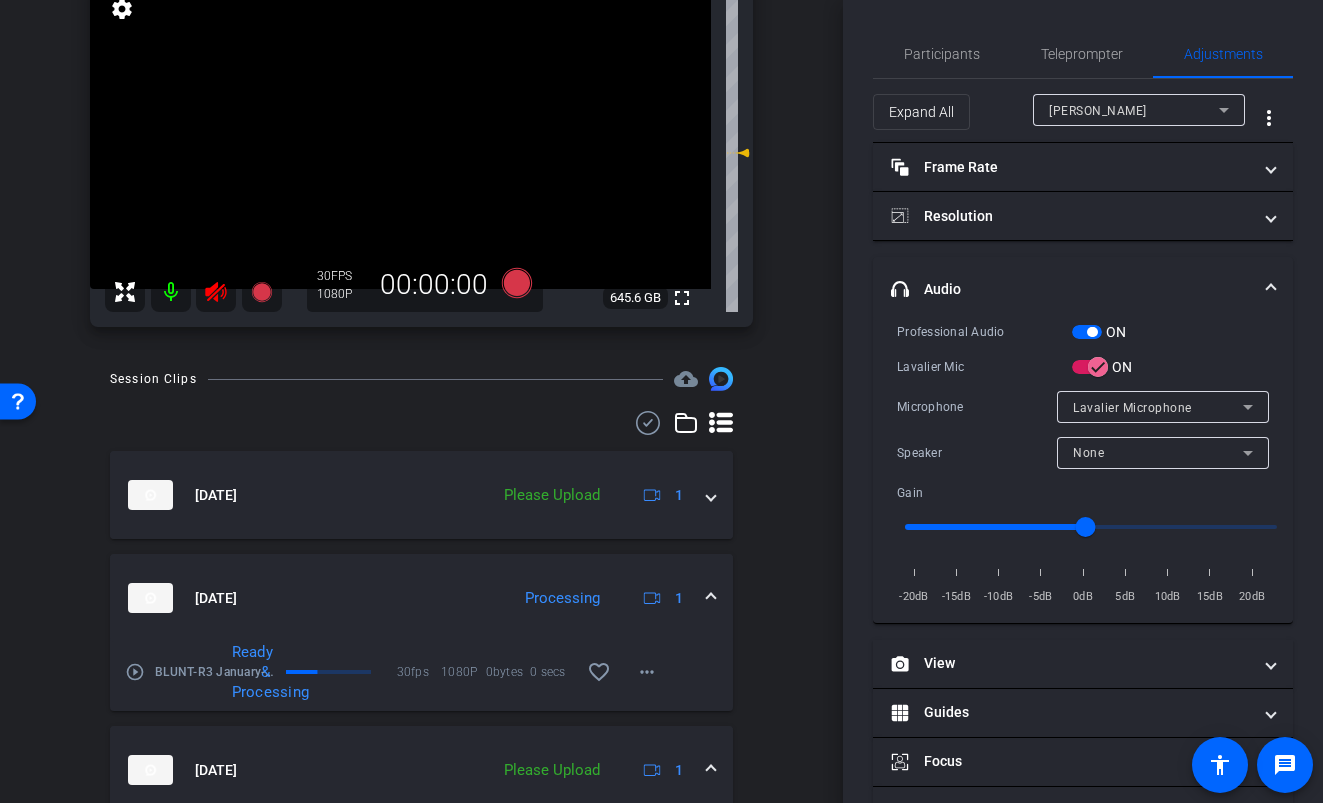 click at bounding box center [1087, 332] 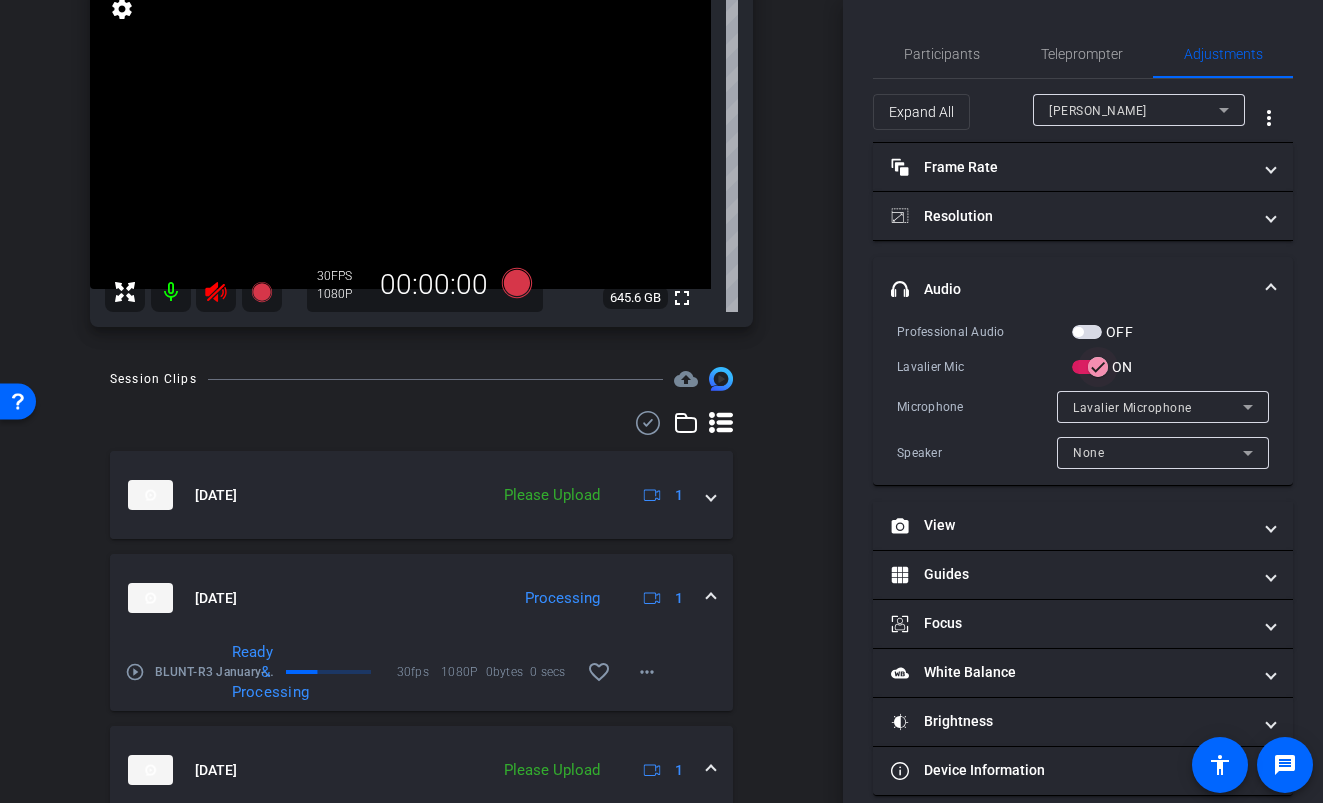 click at bounding box center (1098, 367) 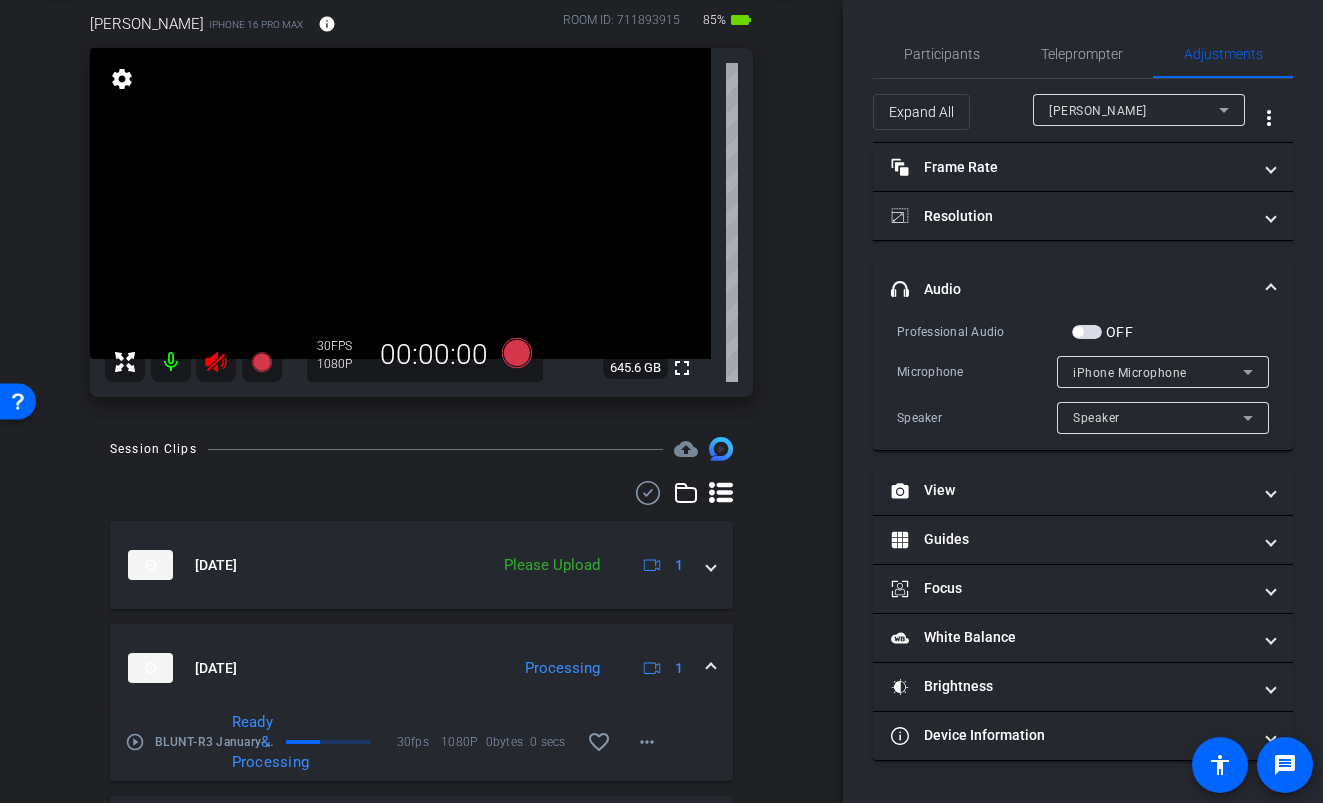 scroll, scrollTop: 0, scrollLeft: 0, axis: both 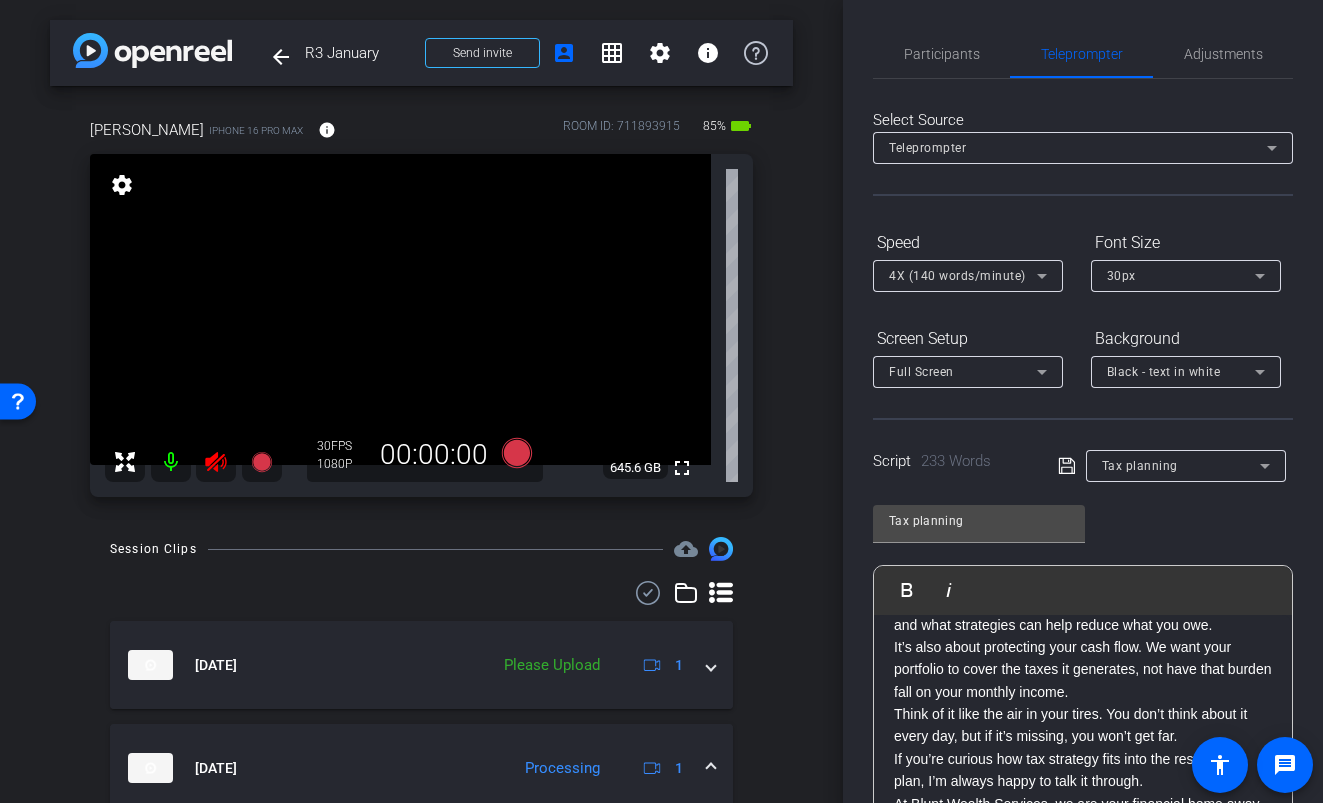 click 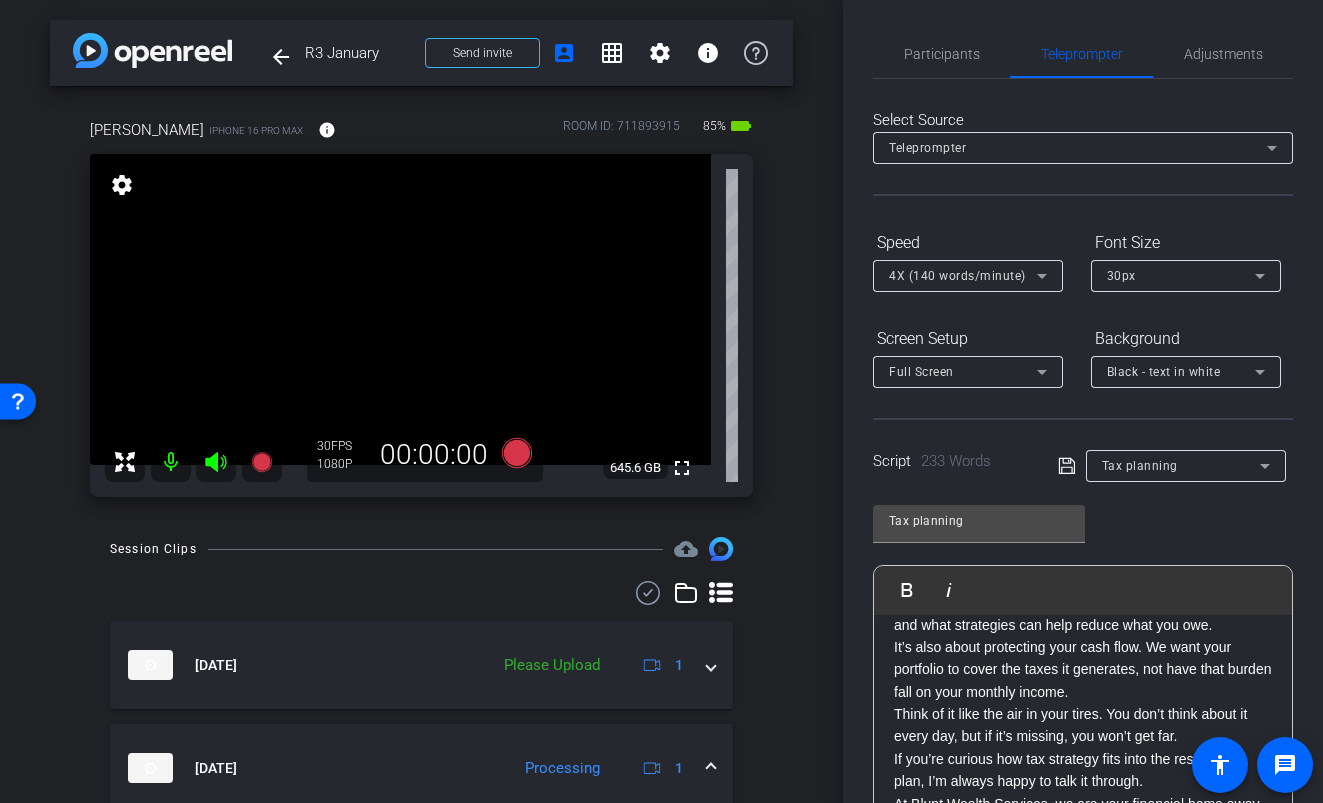 scroll, scrollTop: 290, scrollLeft: 0, axis: vertical 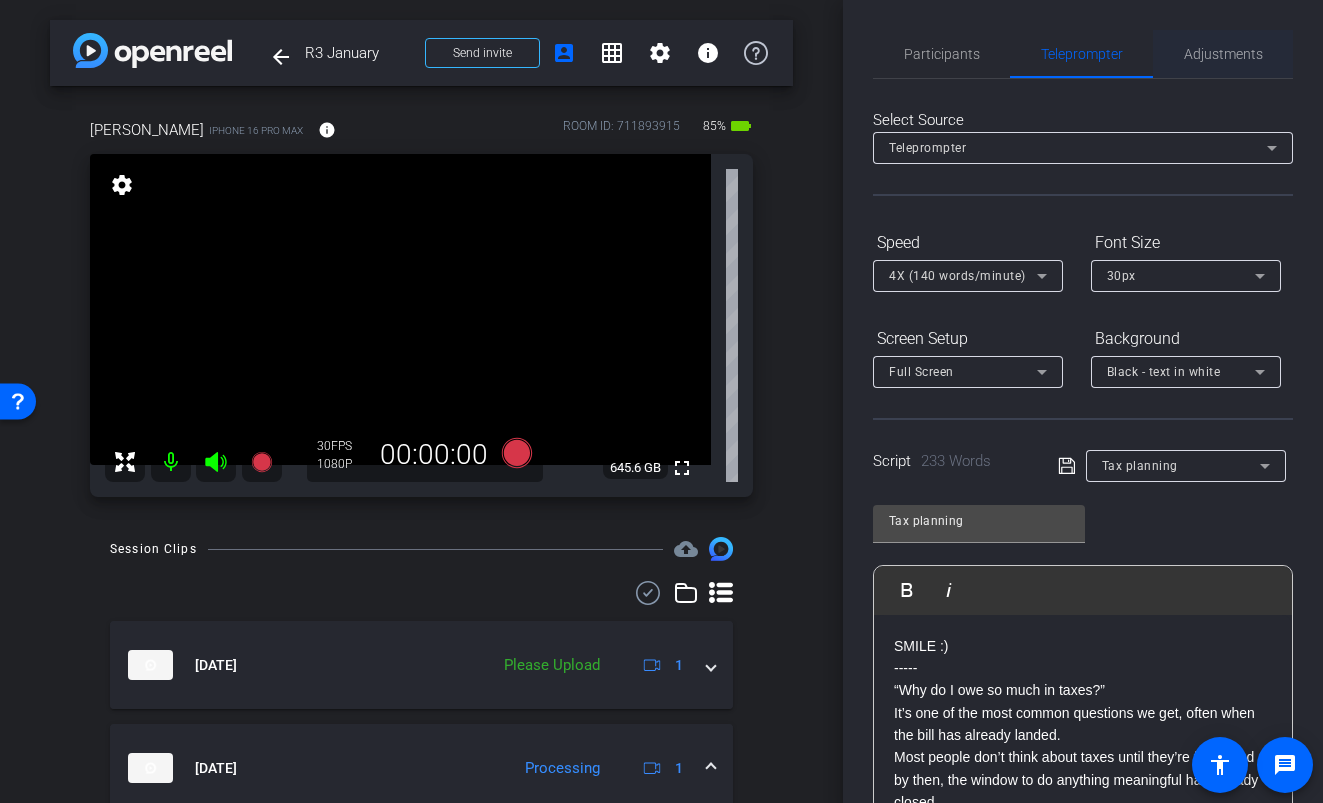 click on "Adjustments" at bounding box center (1223, 54) 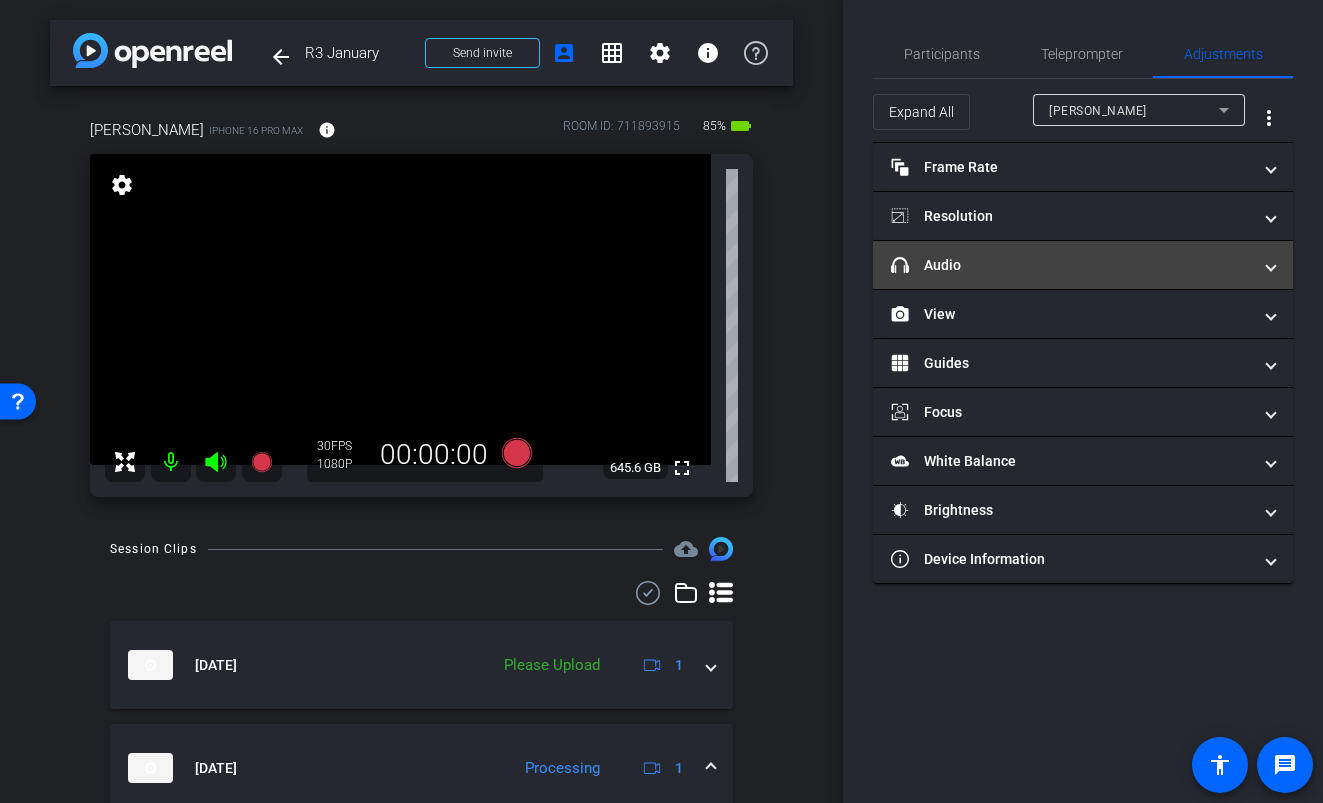 click on "headphone icon
Audio" at bounding box center (1071, 265) 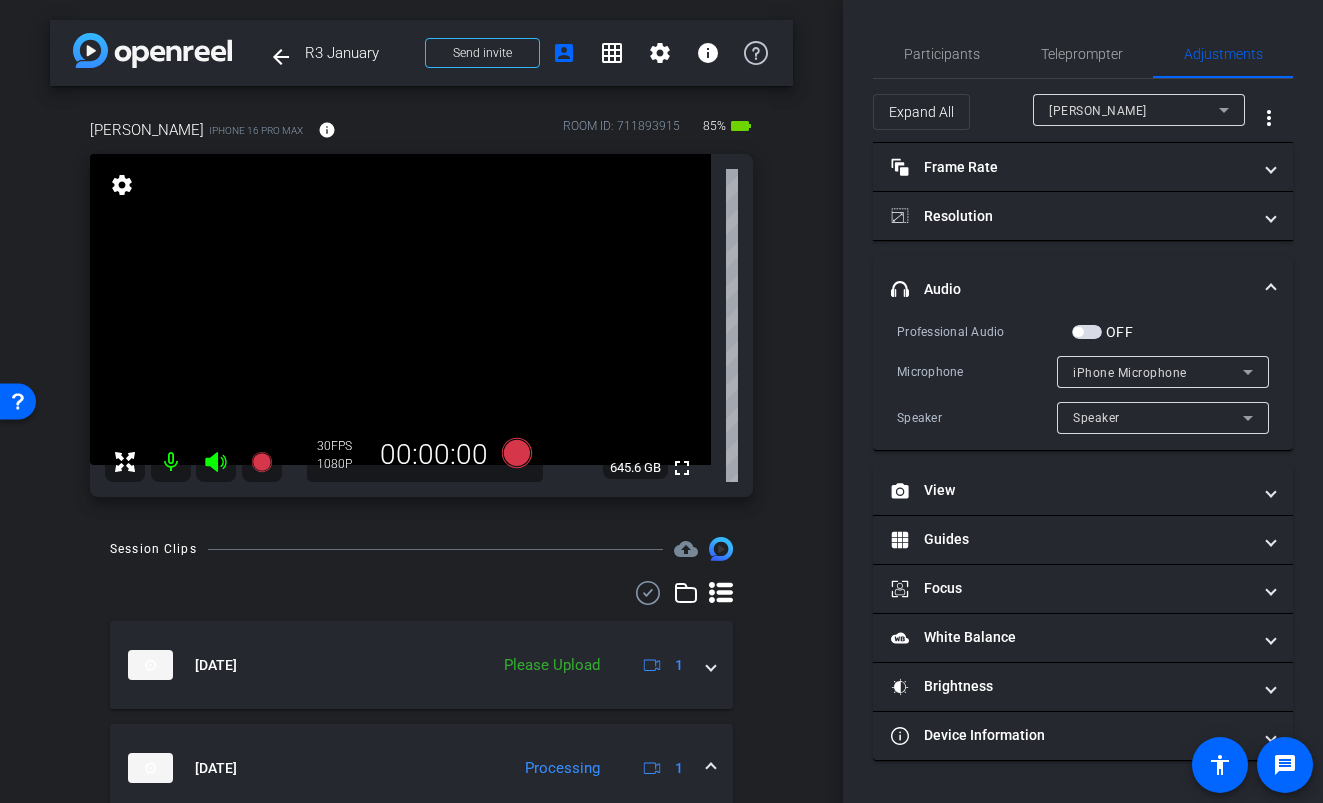 click at bounding box center (1087, 332) 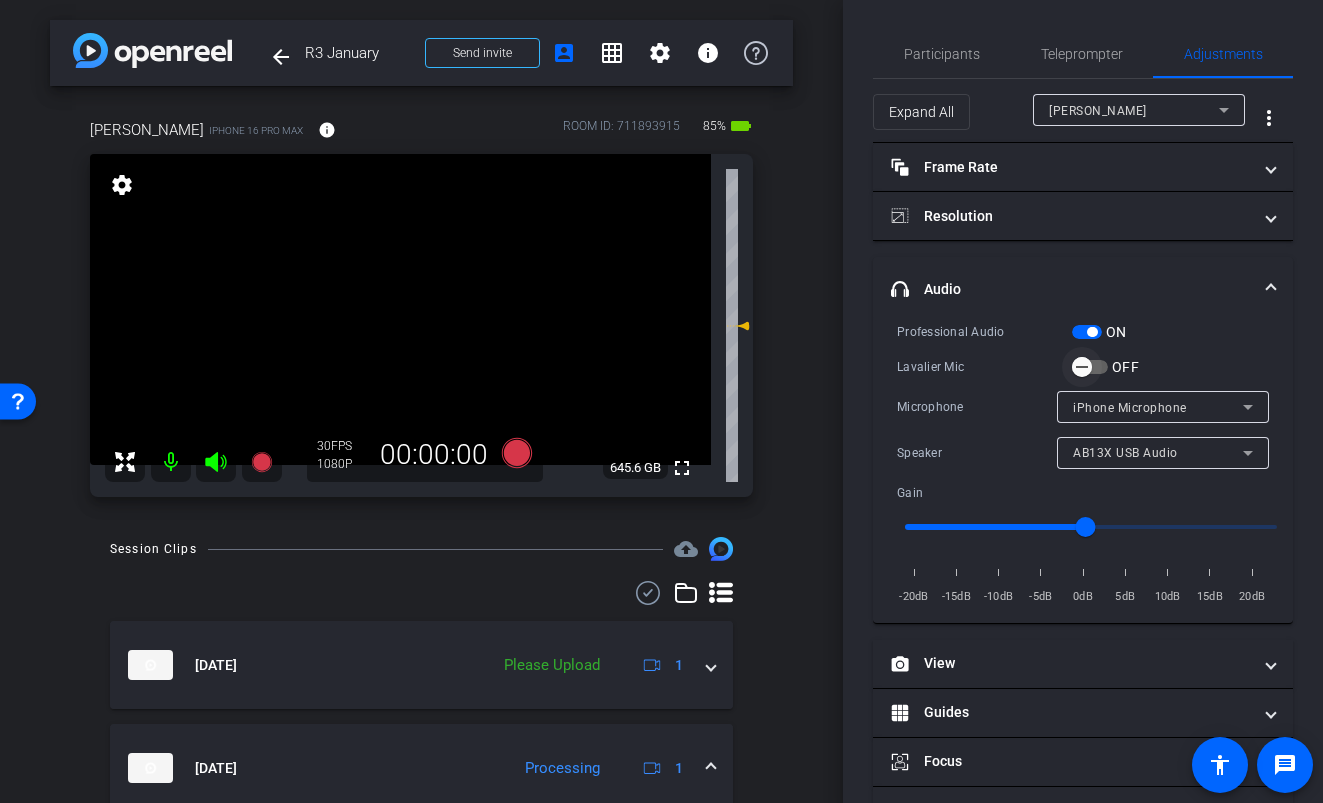 click at bounding box center [1082, 367] 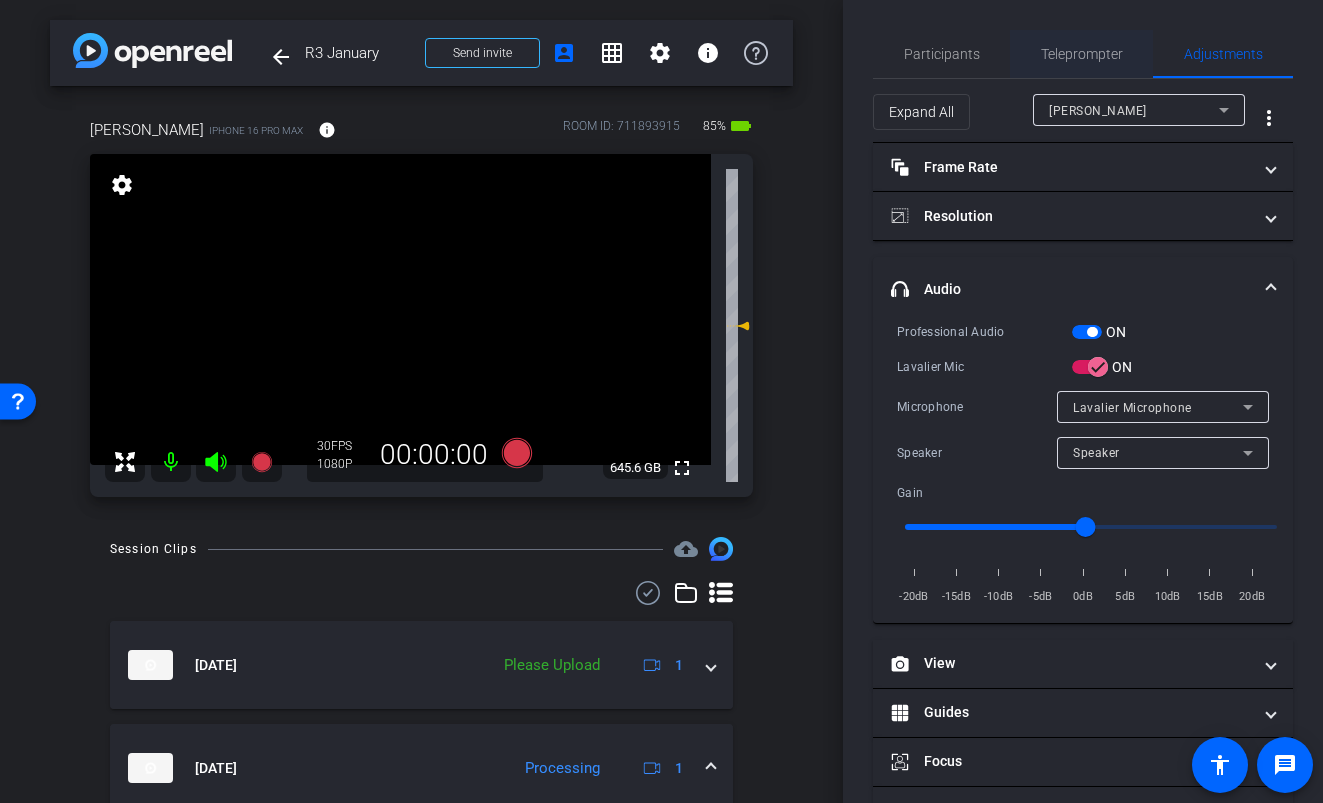 click on "Teleprompter" at bounding box center [1082, 54] 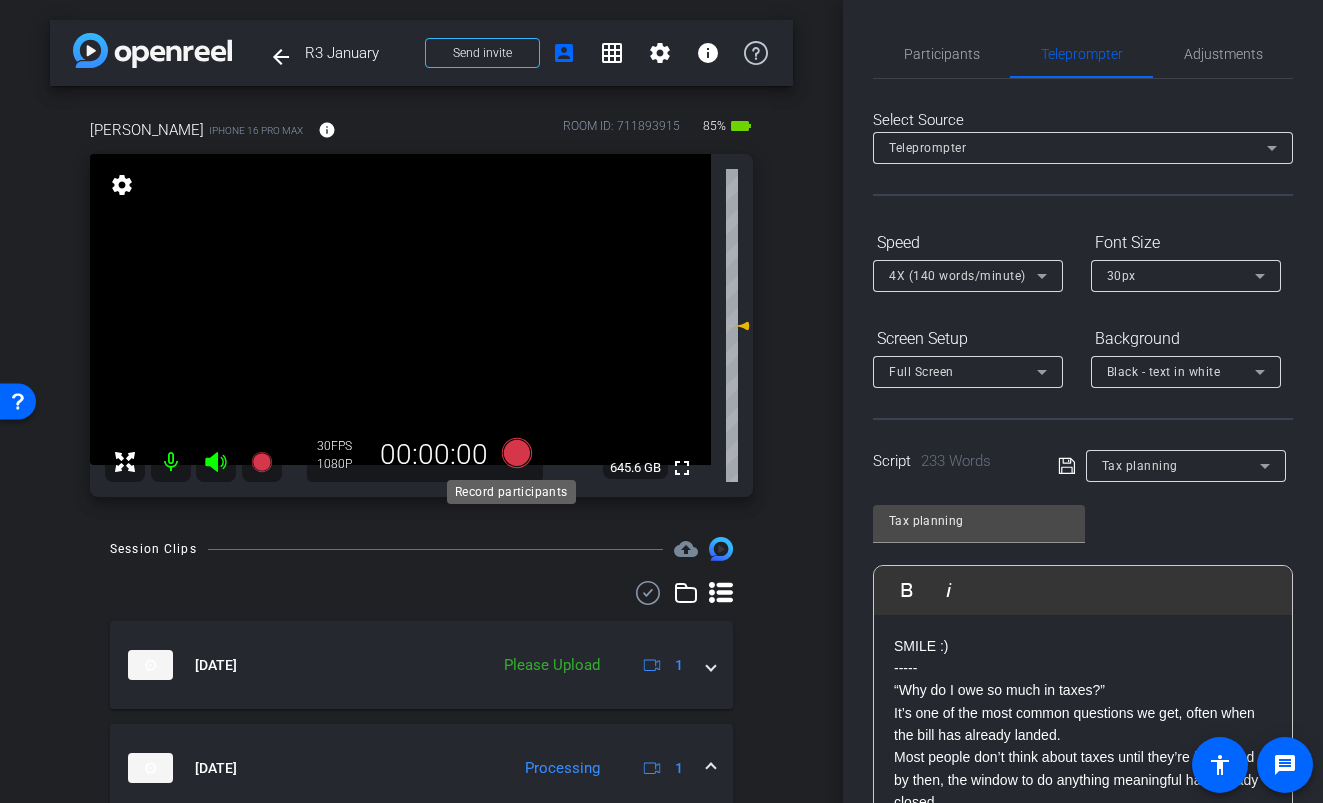 click 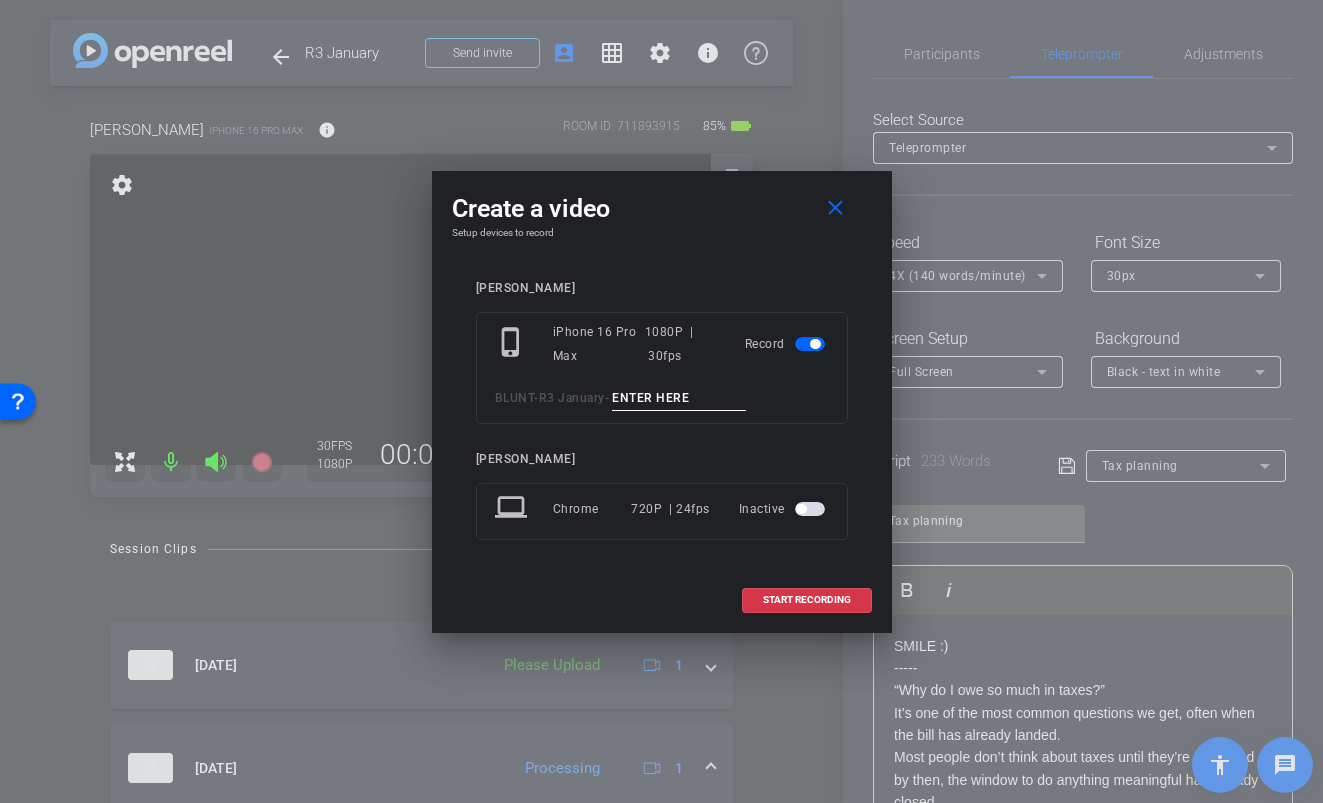 click at bounding box center (679, 398) 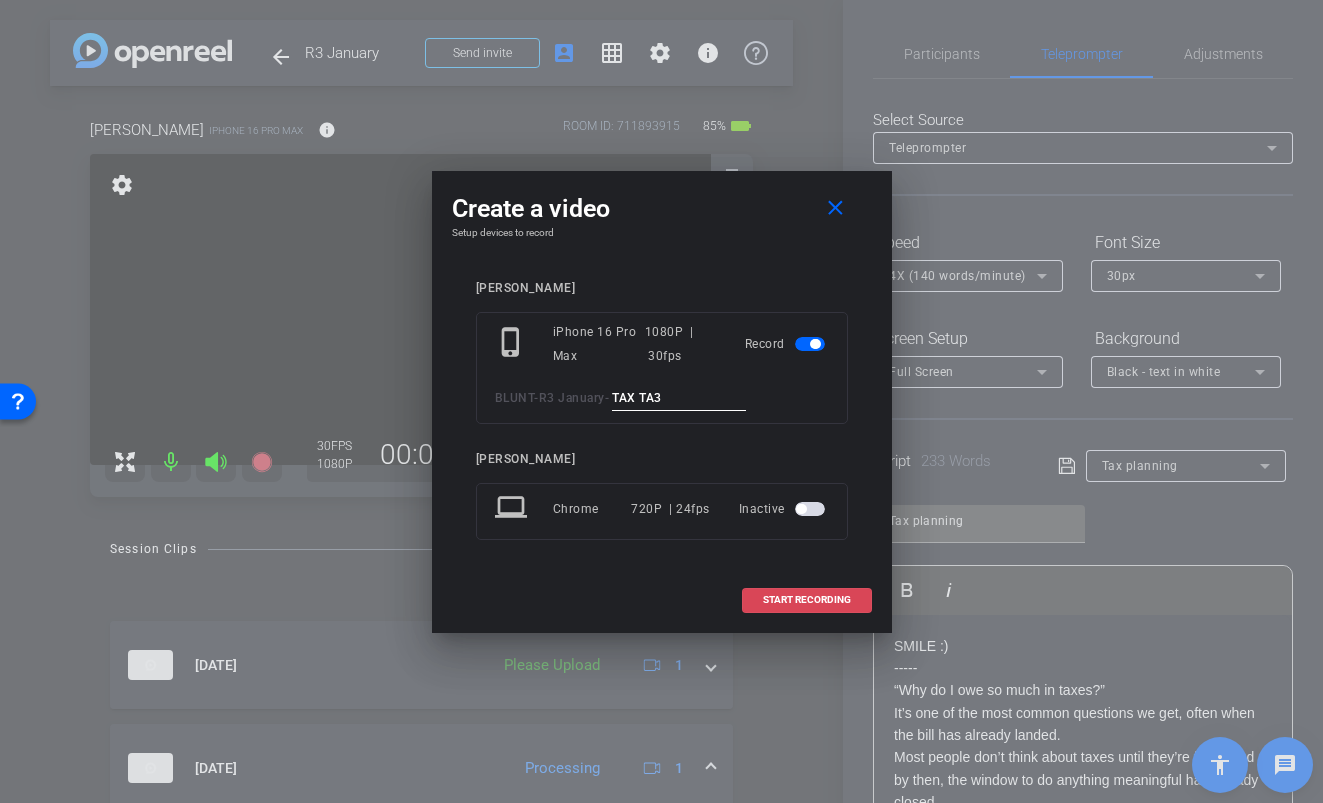 type on "TAX TA3" 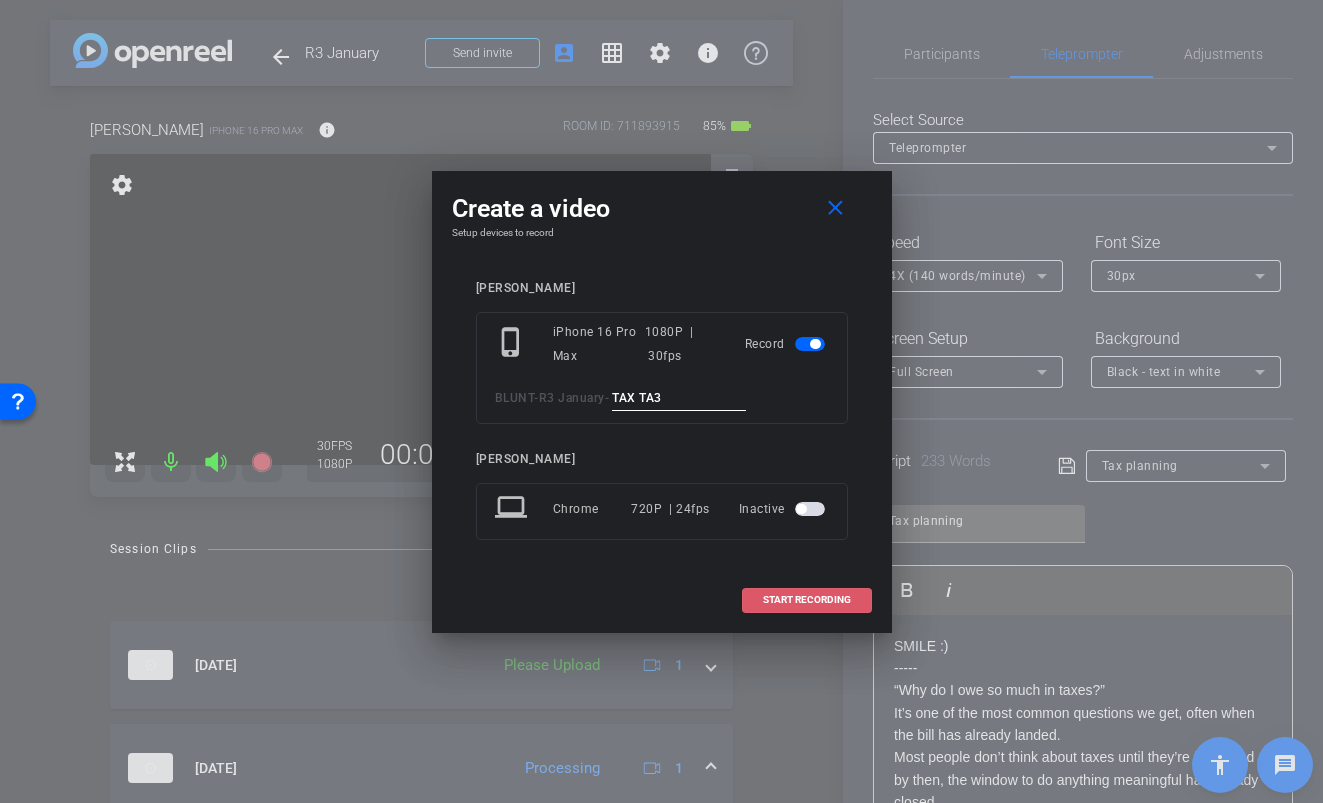 click on "START RECORDING" at bounding box center [807, 600] 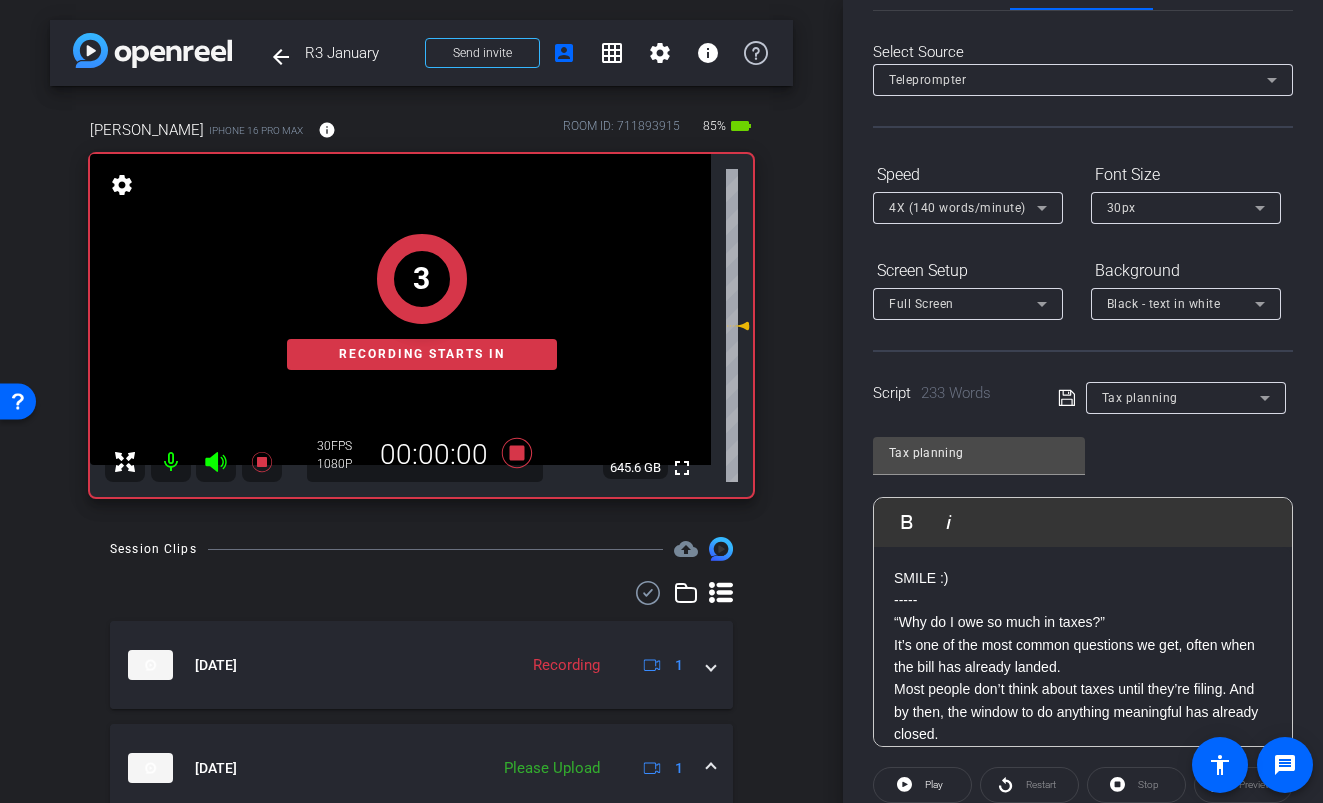 scroll, scrollTop: 290, scrollLeft: 0, axis: vertical 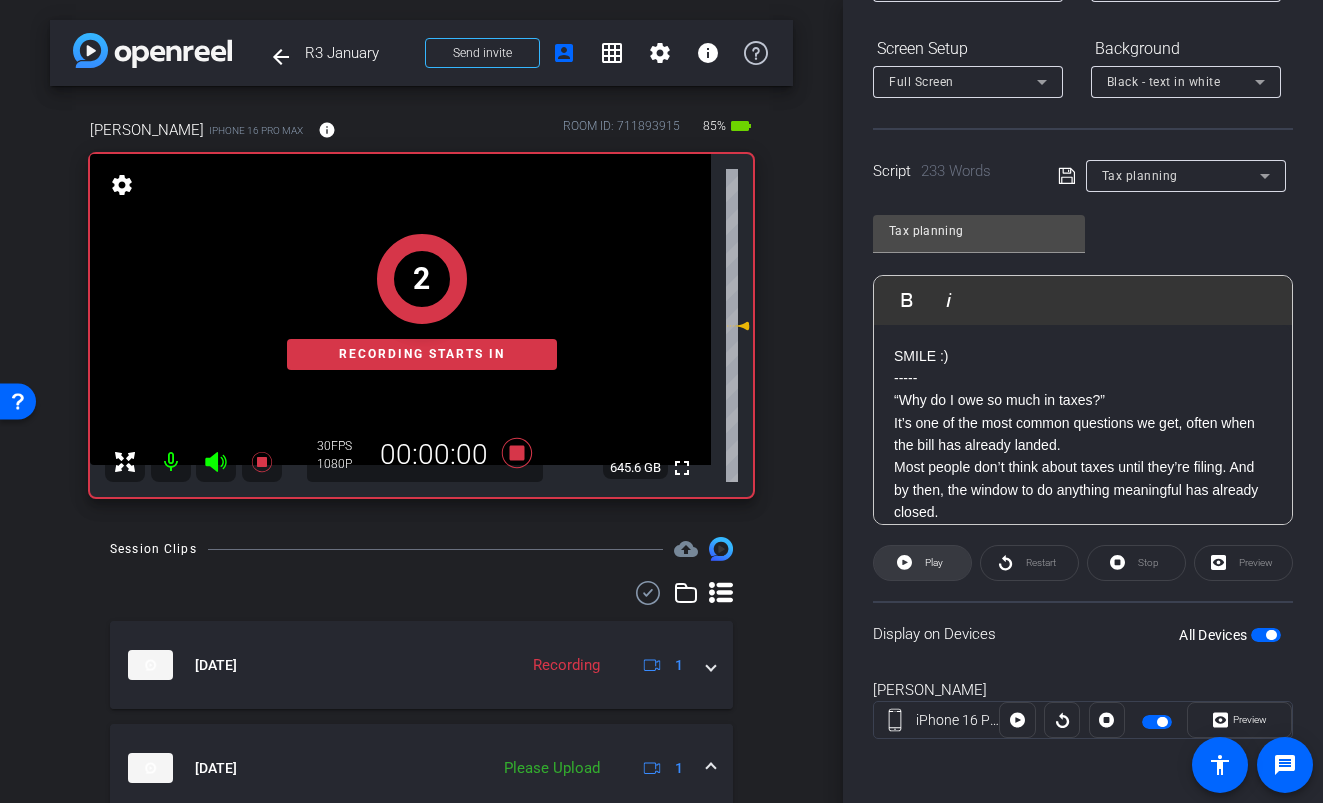 click on "Play" 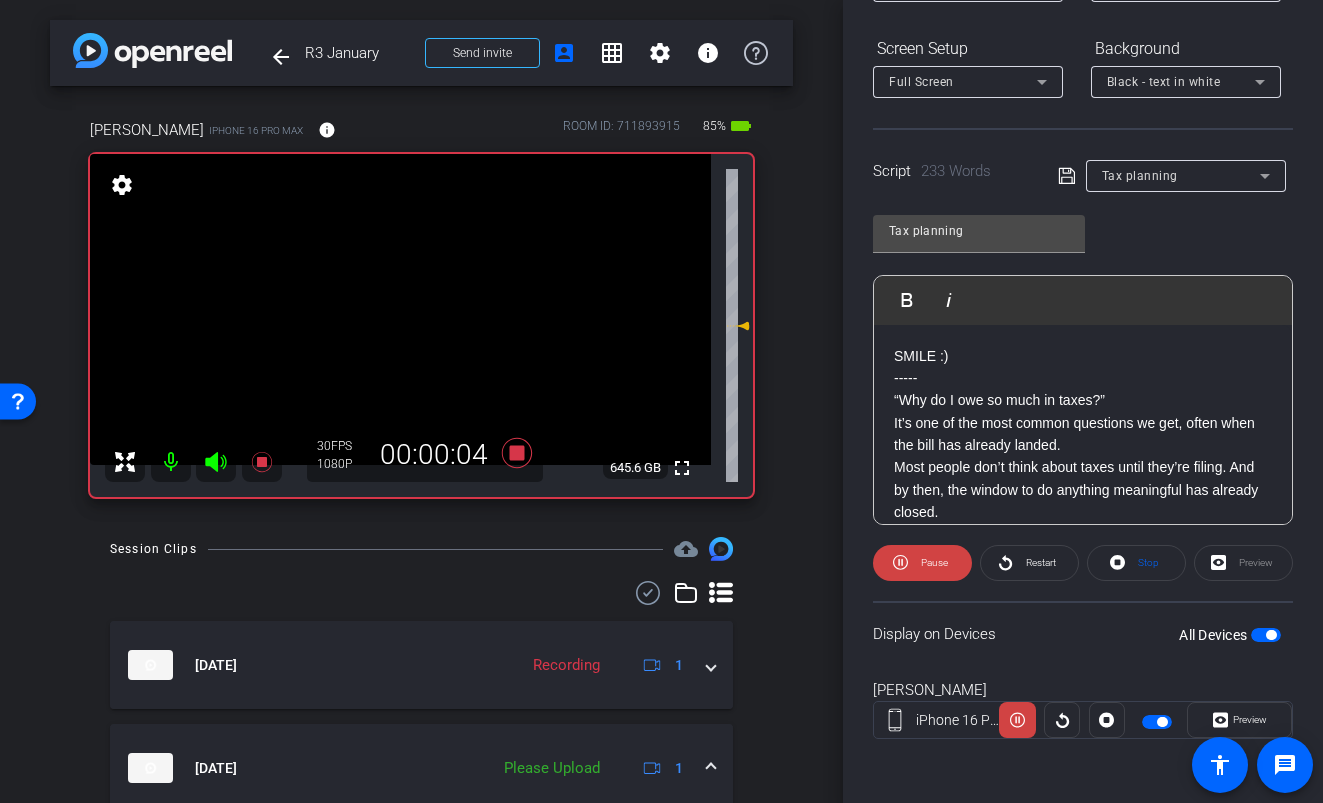 click 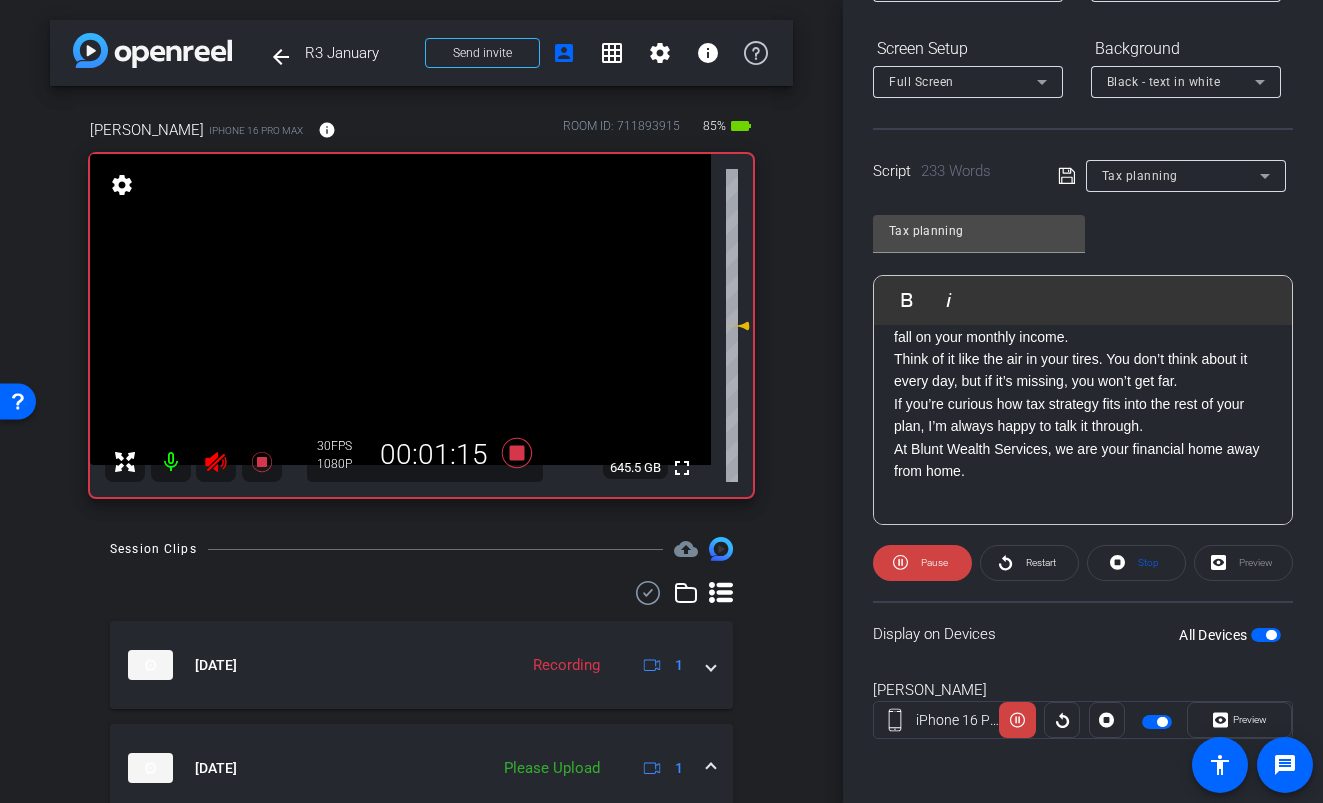 scroll, scrollTop: 512, scrollLeft: 0, axis: vertical 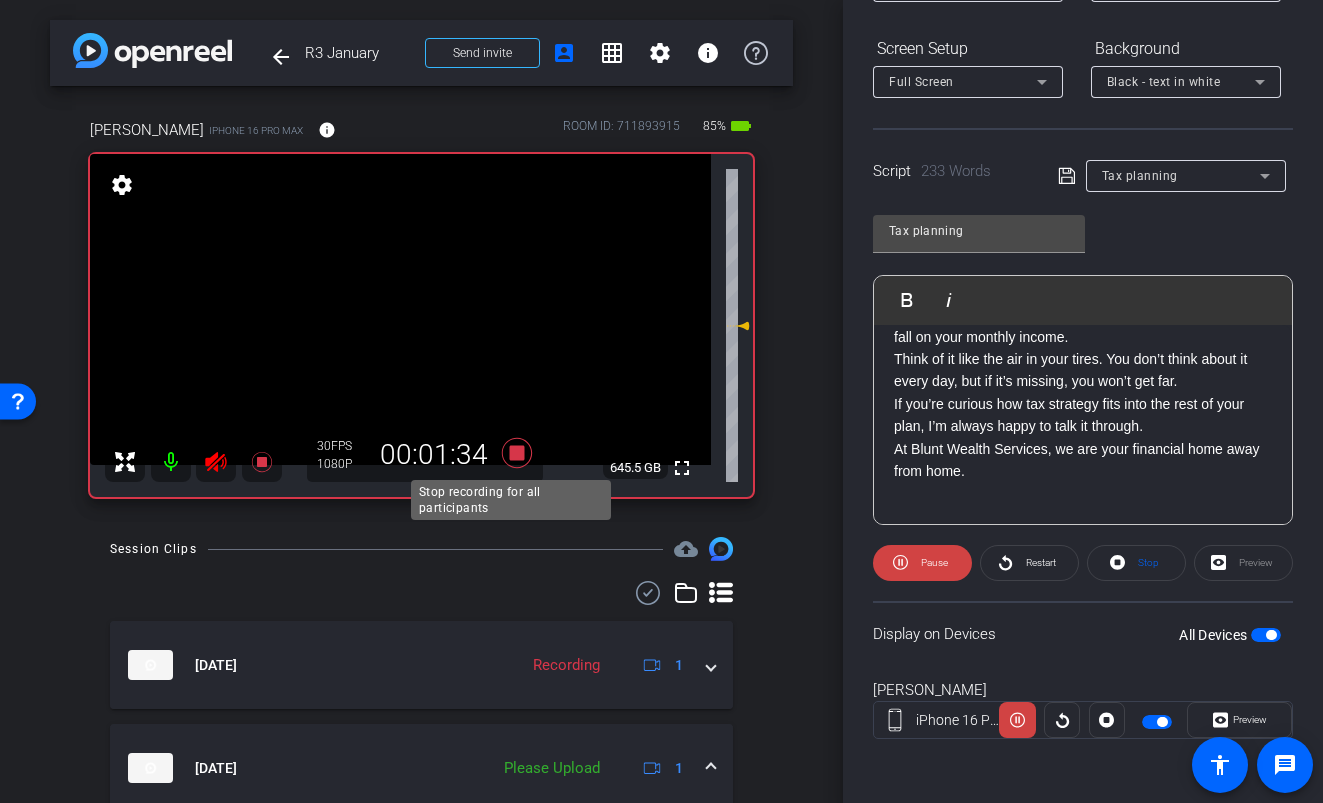 click 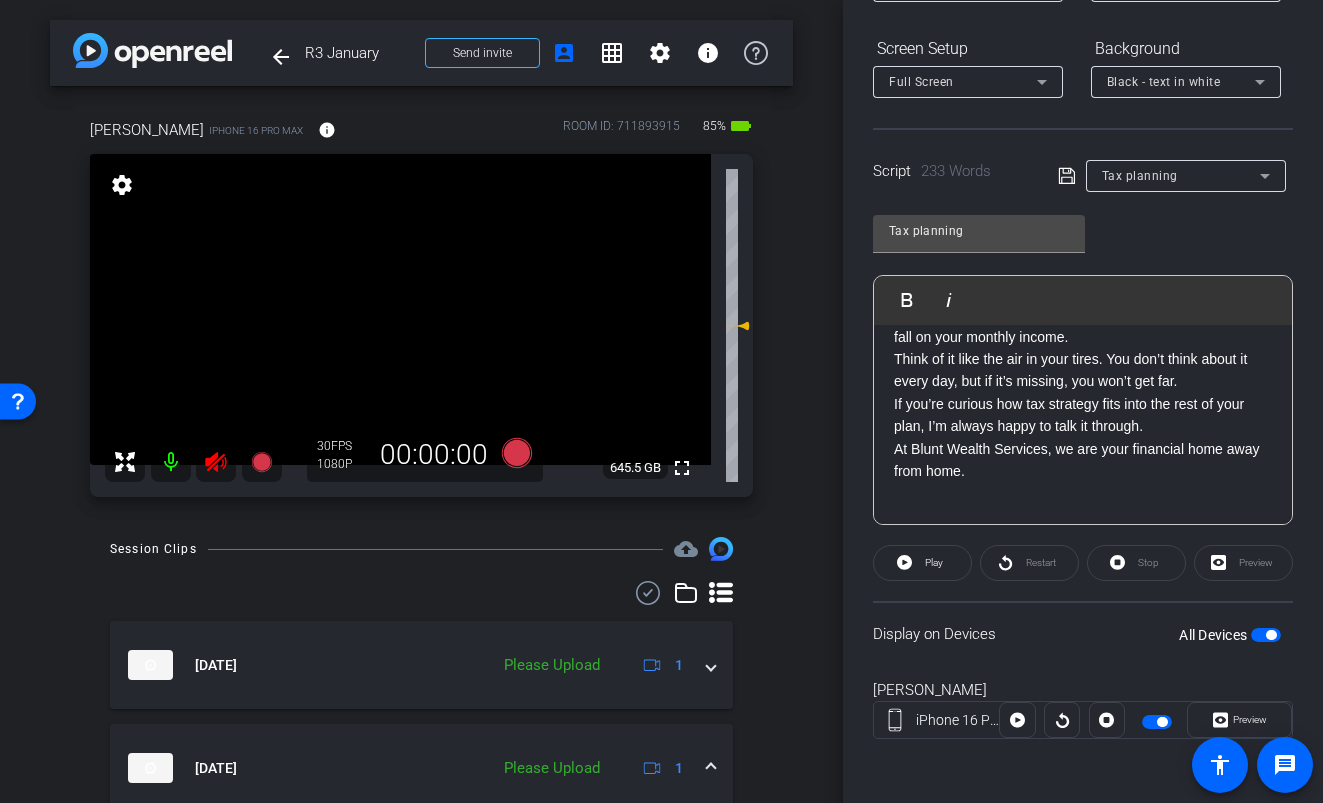 click 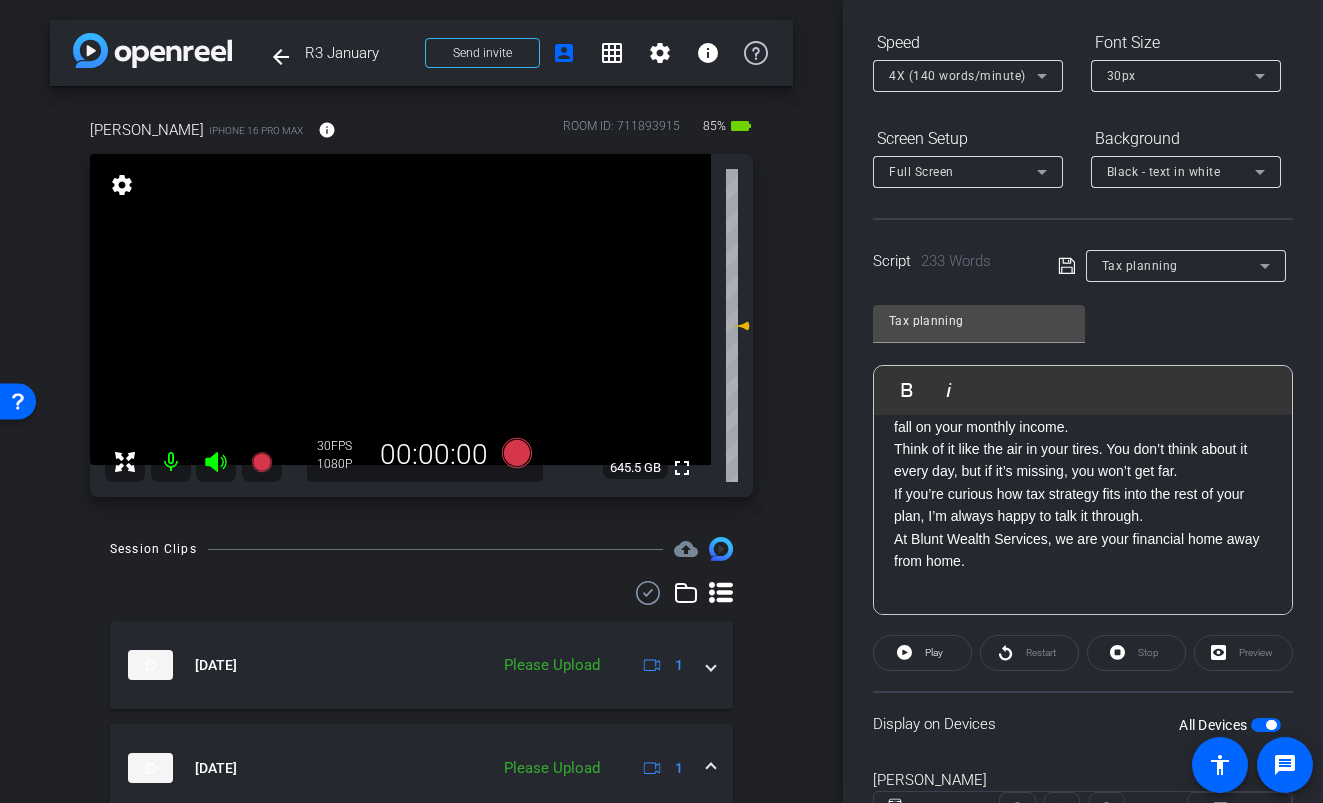 scroll, scrollTop: 0, scrollLeft: 0, axis: both 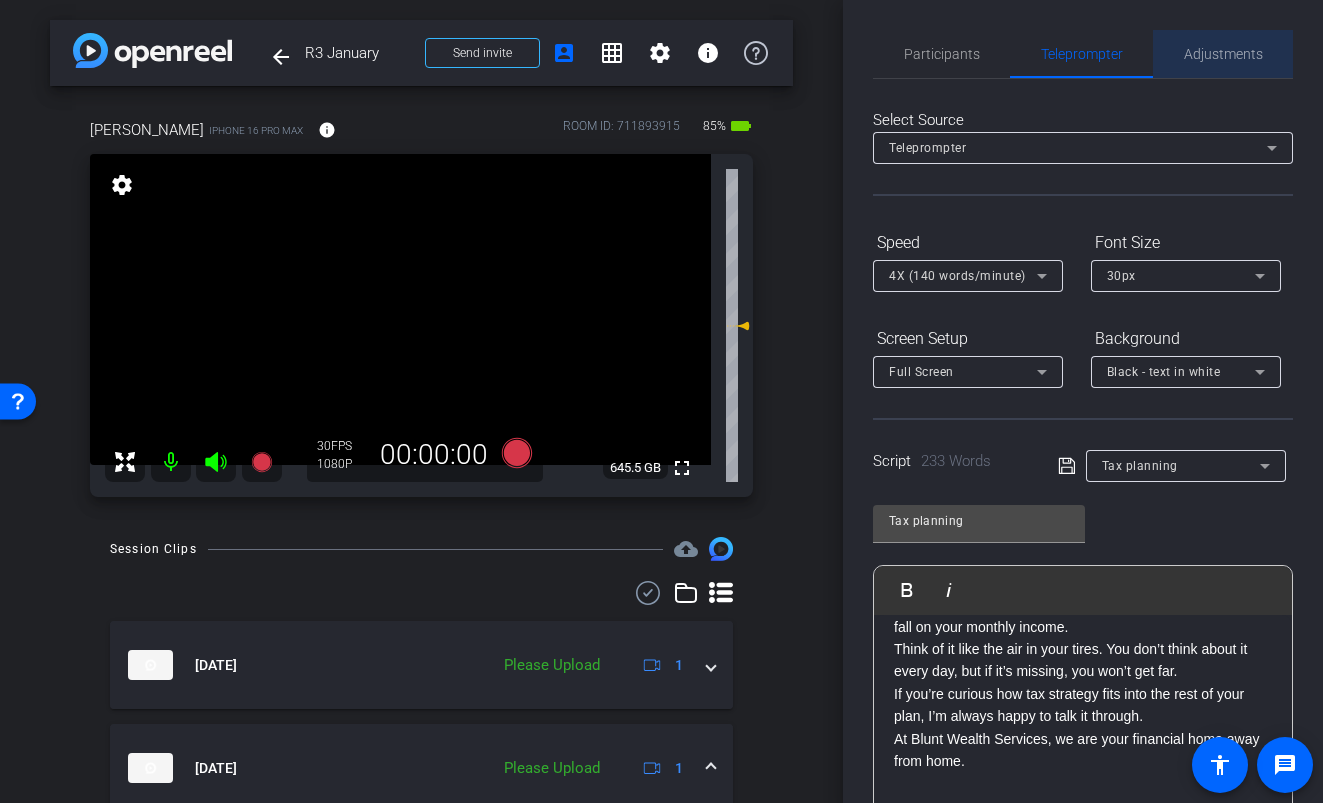 click on "Adjustments" at bounding box center (1223, 54) 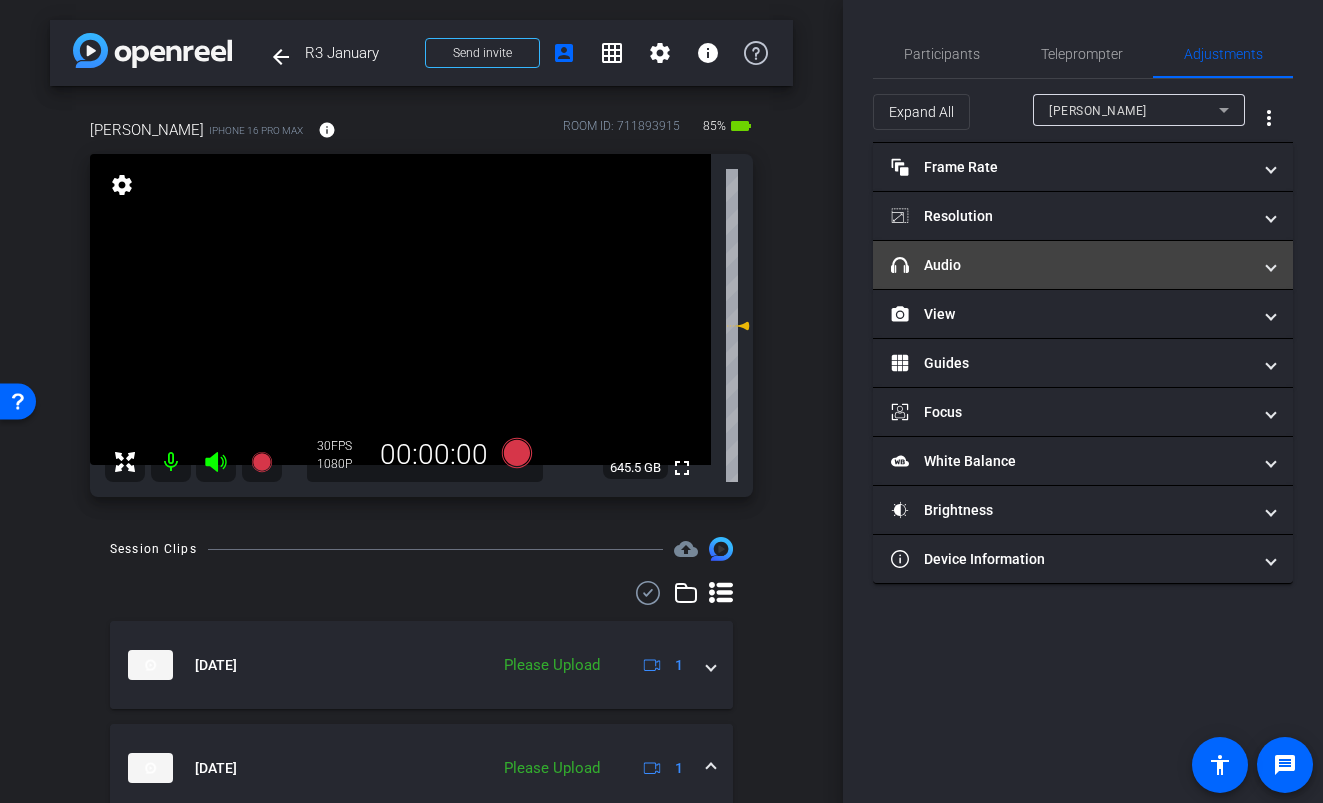 click on "headphone icon
Audio" at bounding box center [1071, 265] 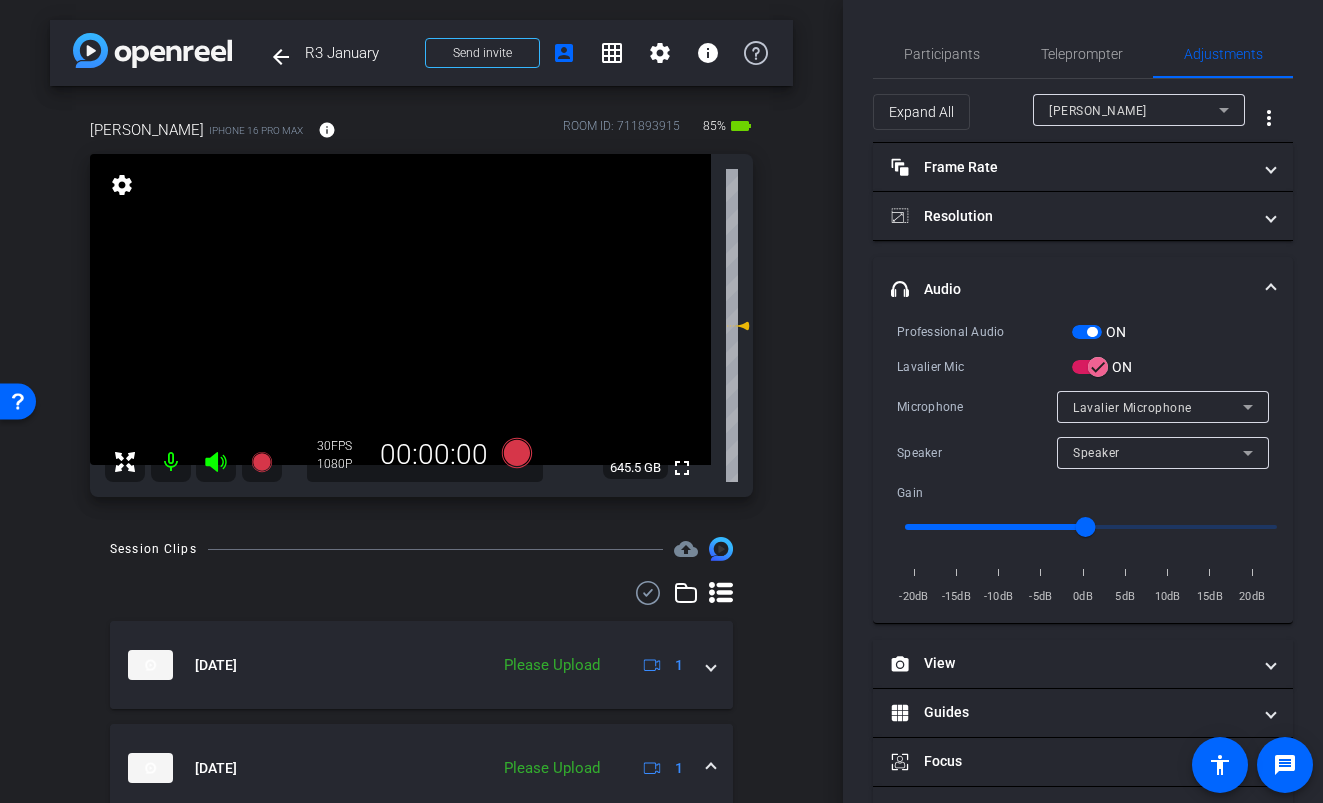 click at bounding box center (1087, 332) 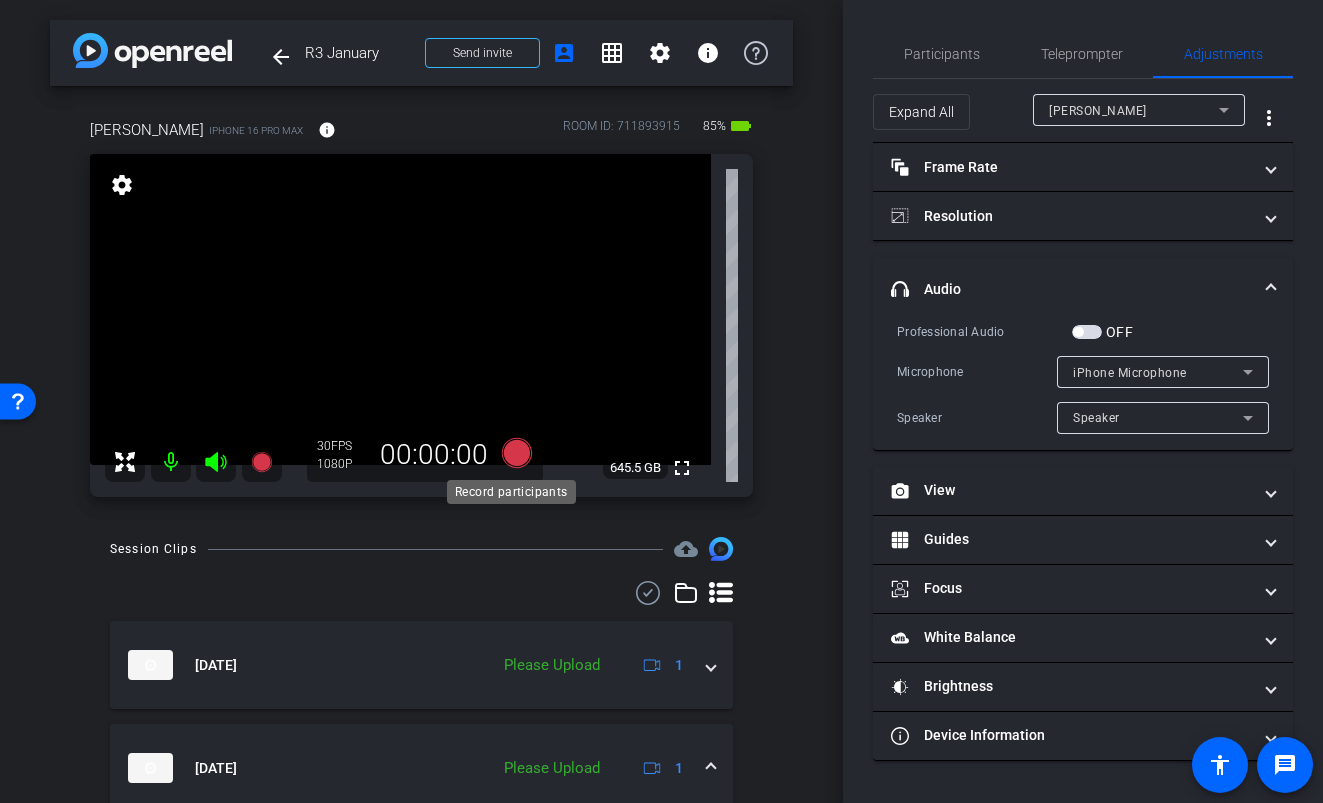 click 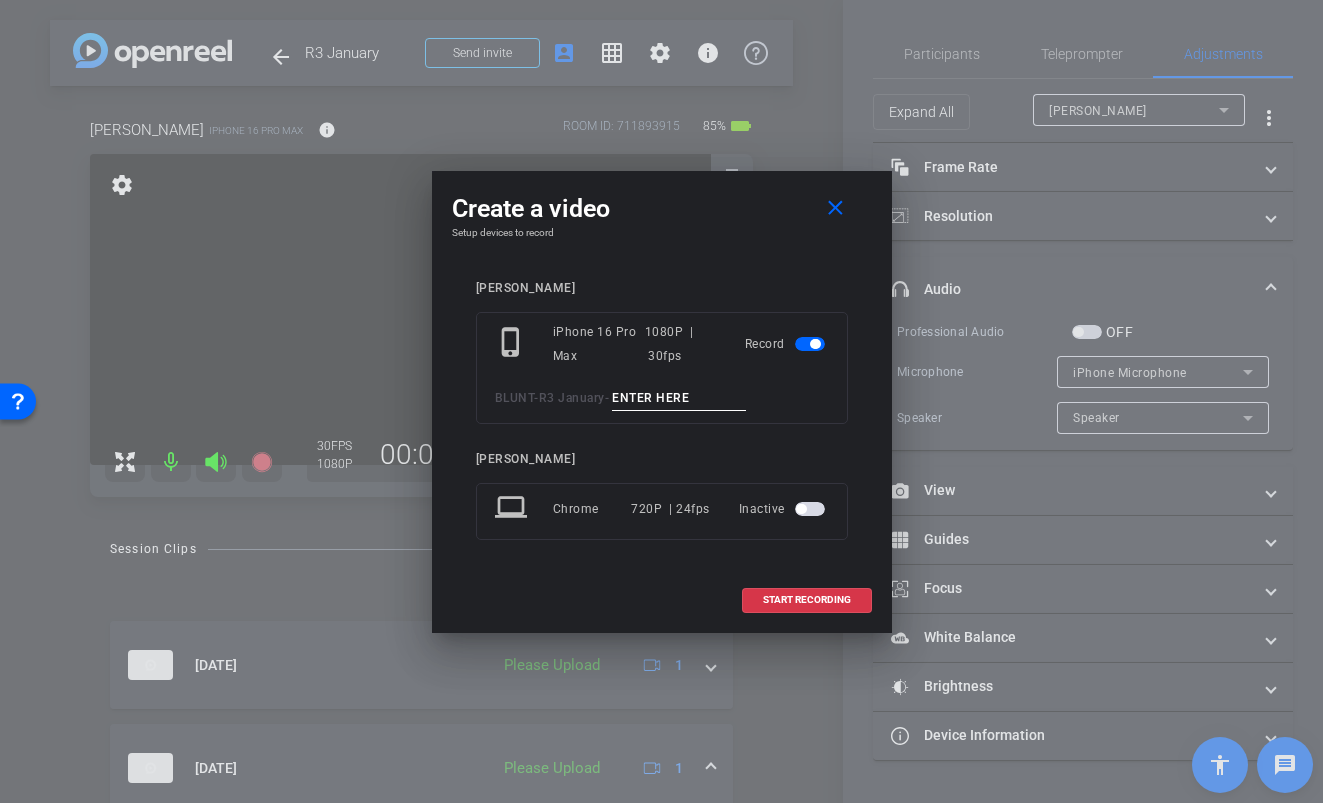 click at bounding box center (679, 398) 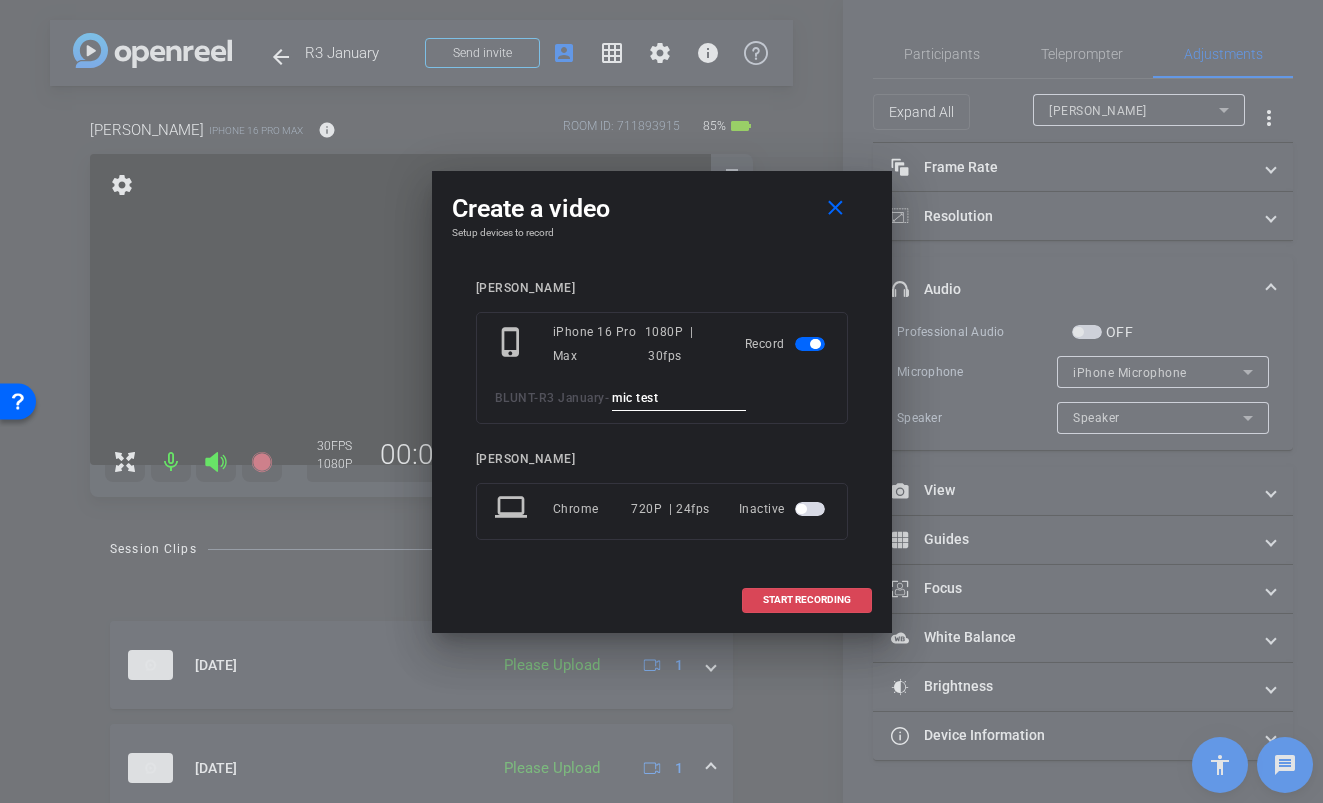 type on "mic test" 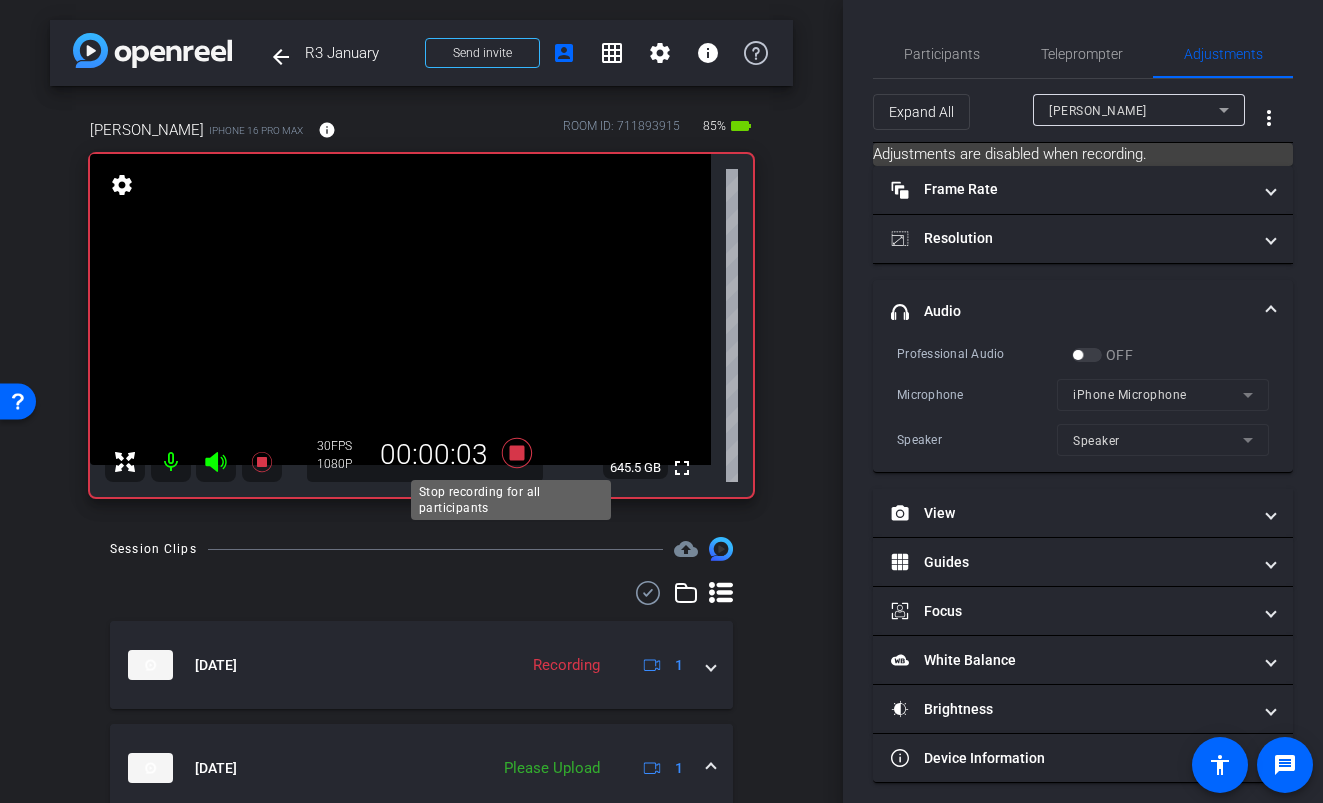 click 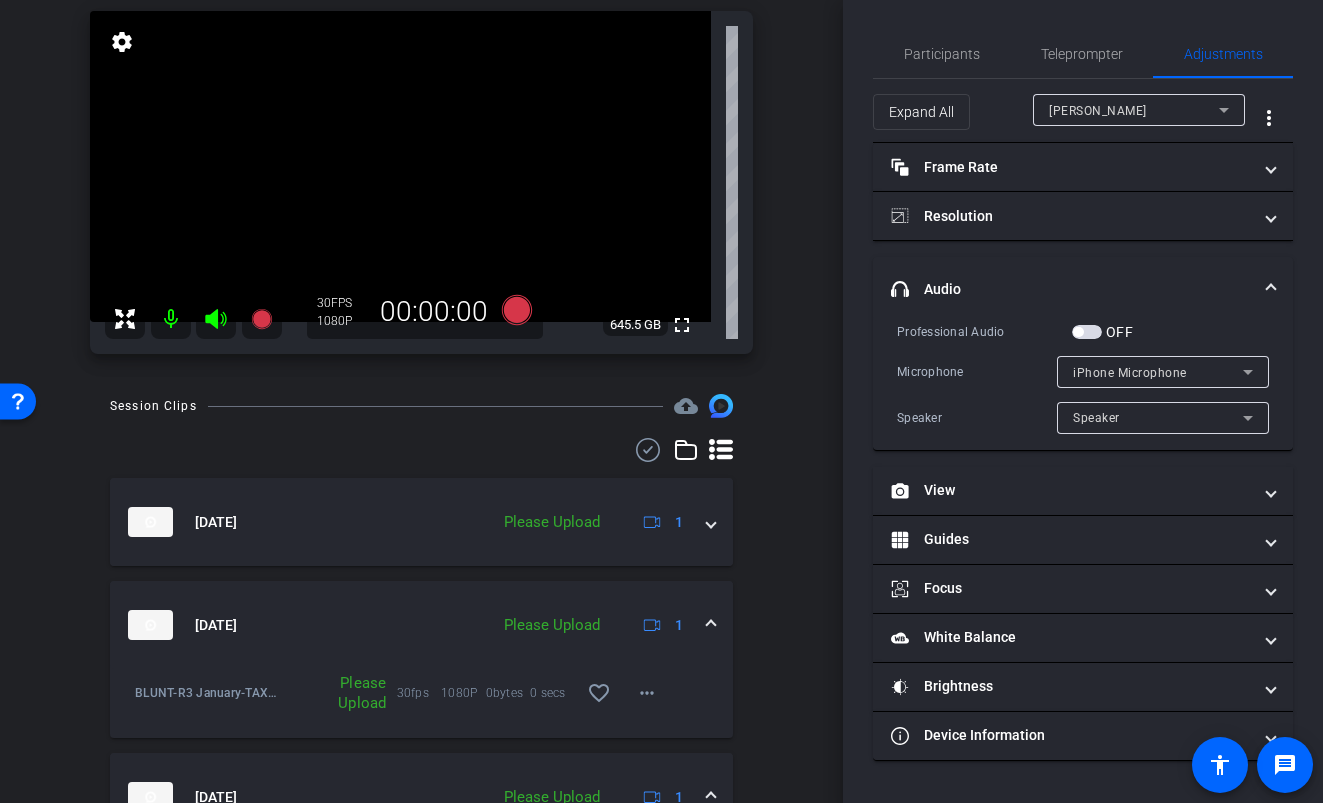 scroll, scrollTop: 198, scrollLeft: 0, axis: vertical 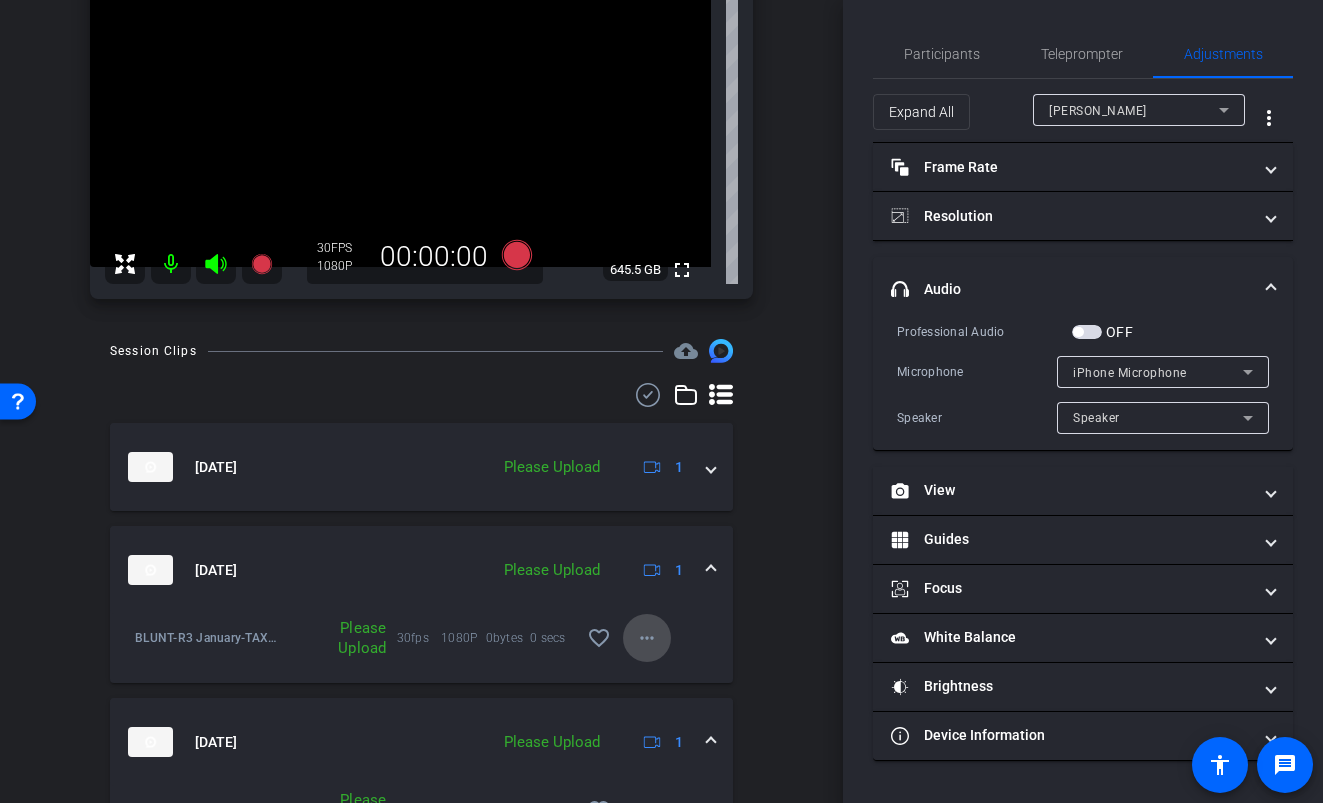 click on "more_horiz" at bounding box center (647, 638) 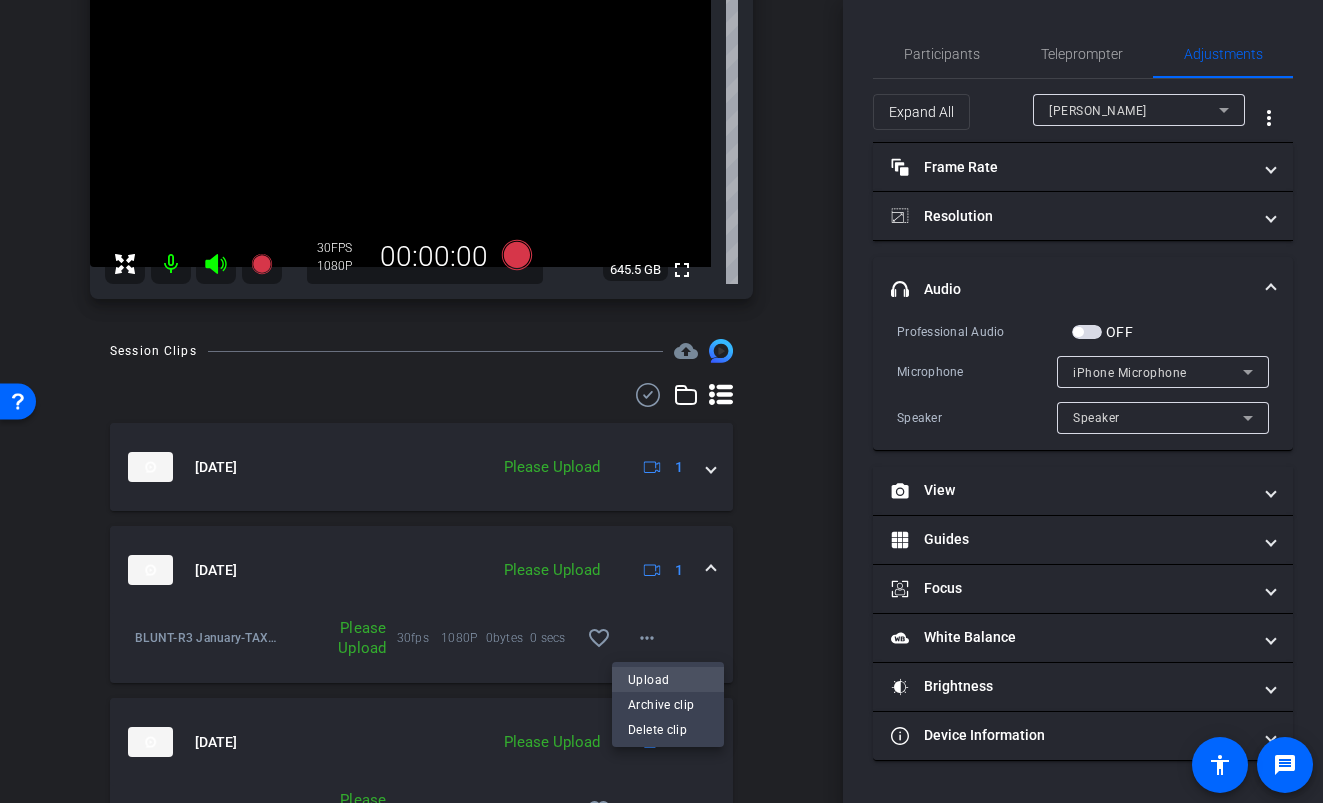 click on "Upload" at bounding box center [668, 680] 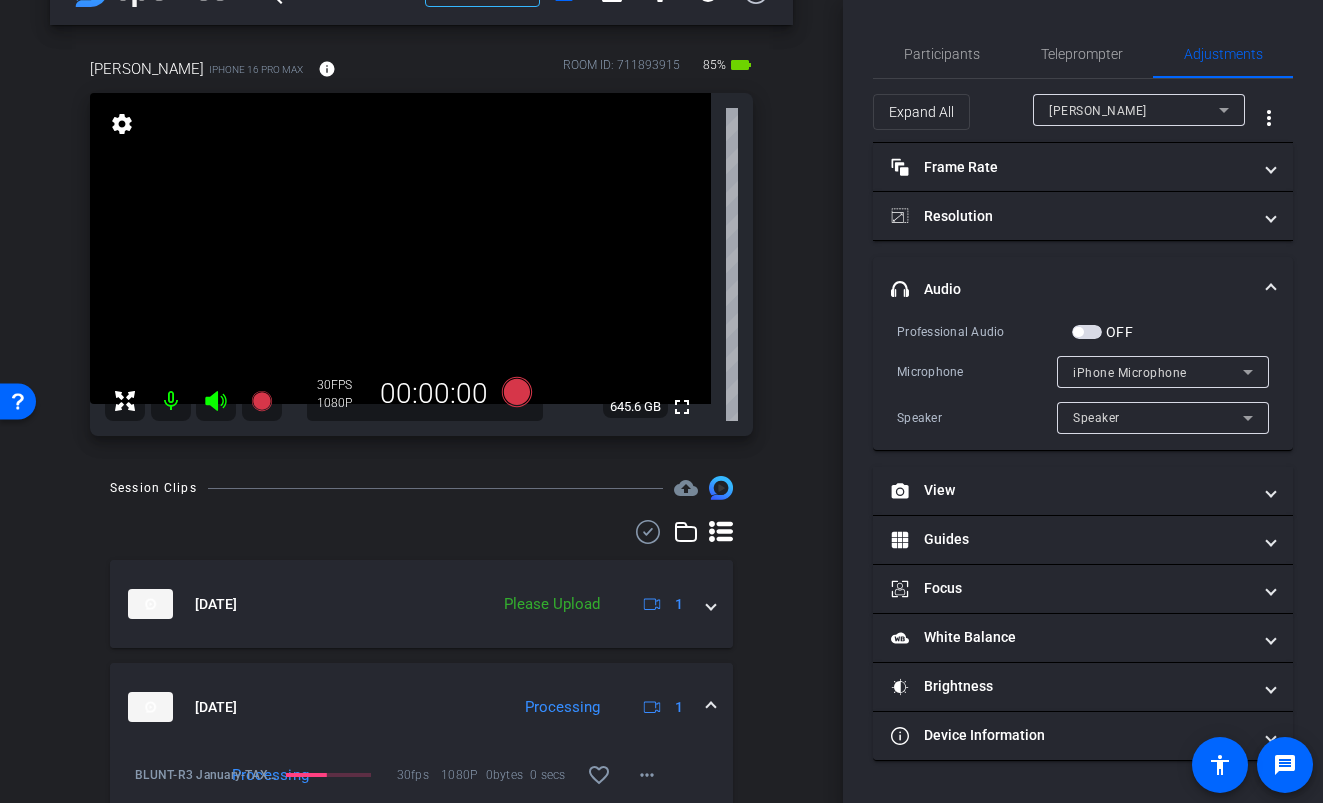scroll, scrollTop: 305, scrollLeft: 0, axis: vertical 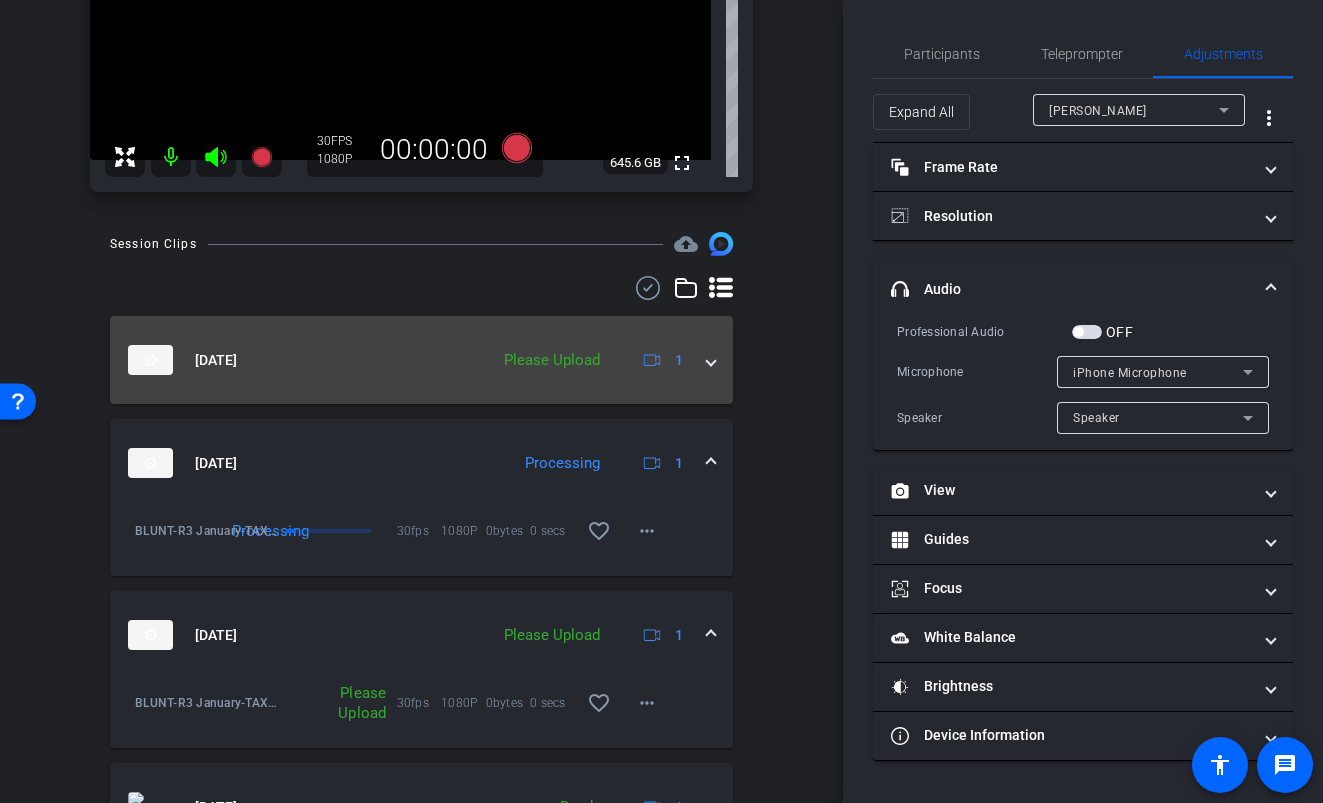 click at bounding box center [711, 360] 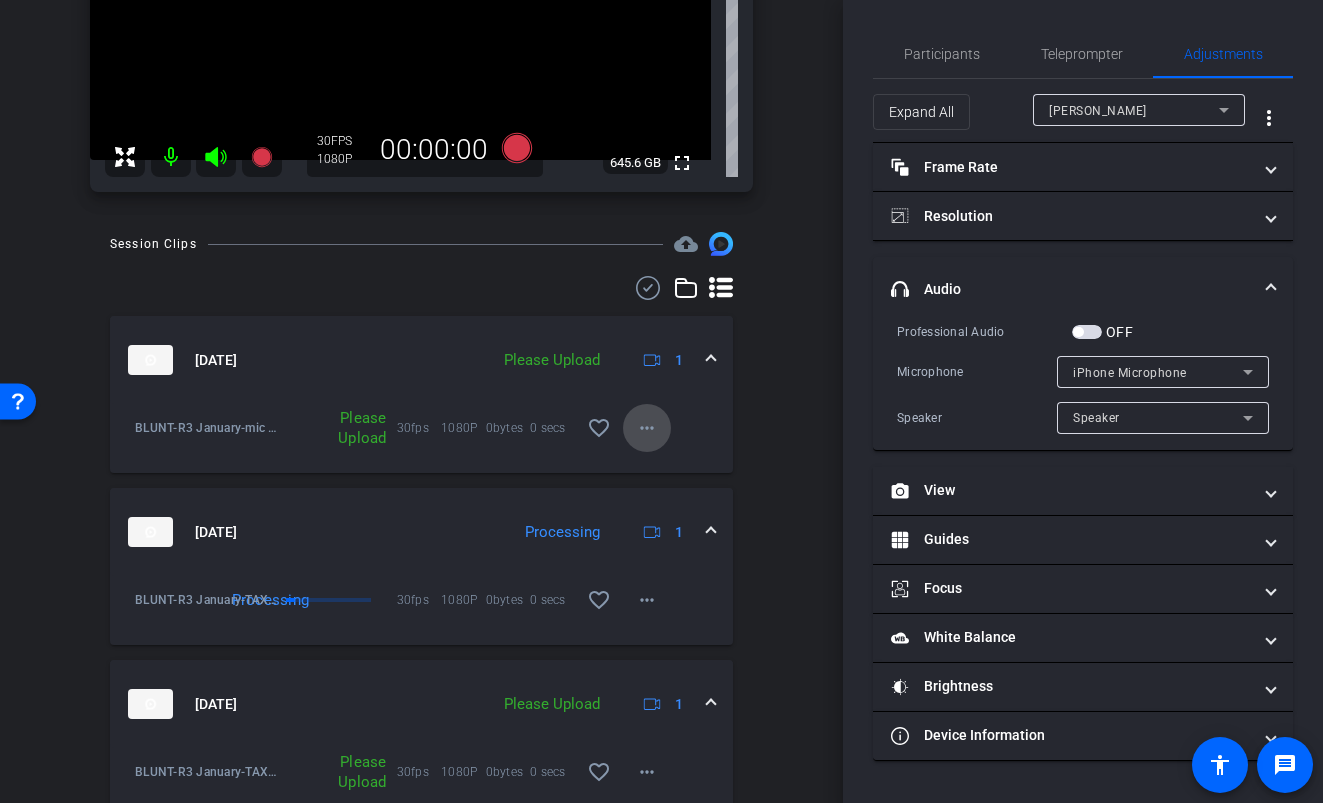 click on "more_horiz" at bounding box center [647, 428] 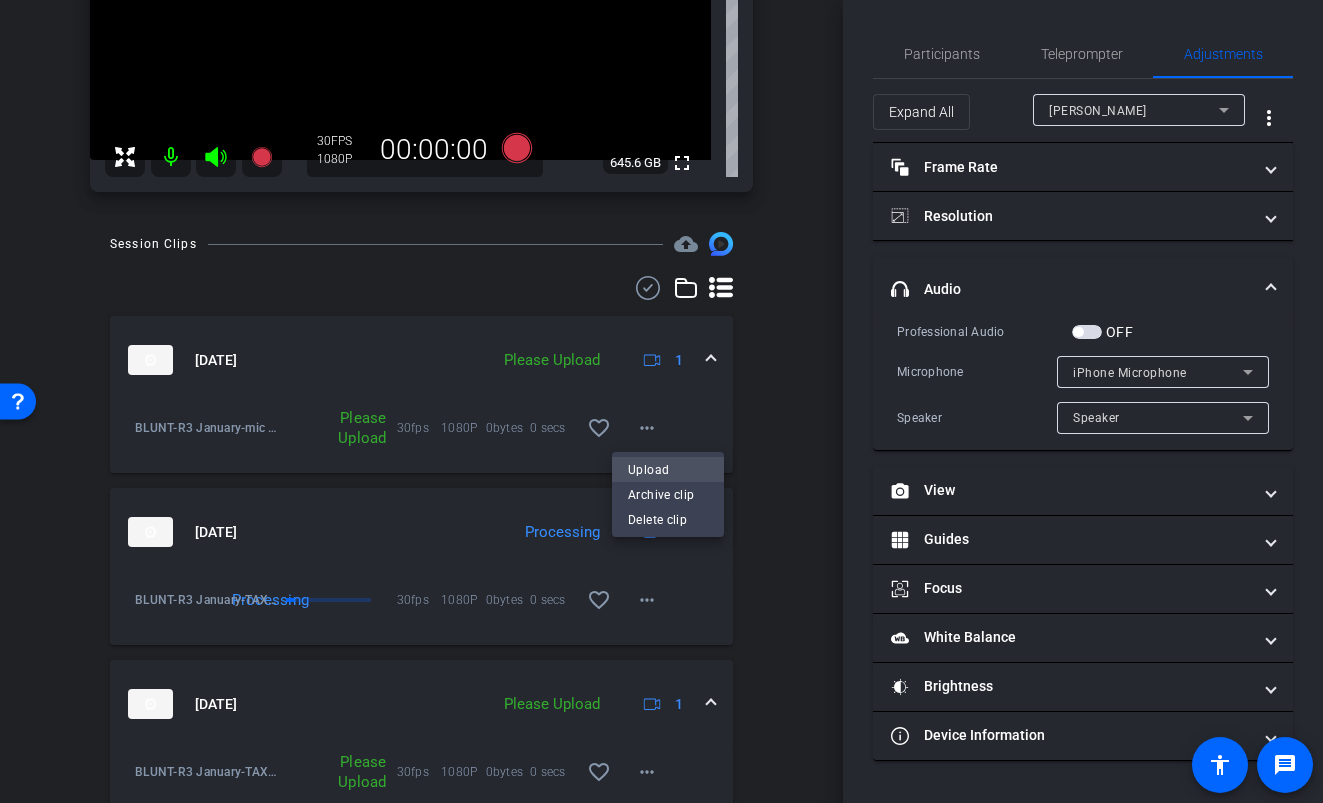 click on "Upload" at bounding box center [668, 470] 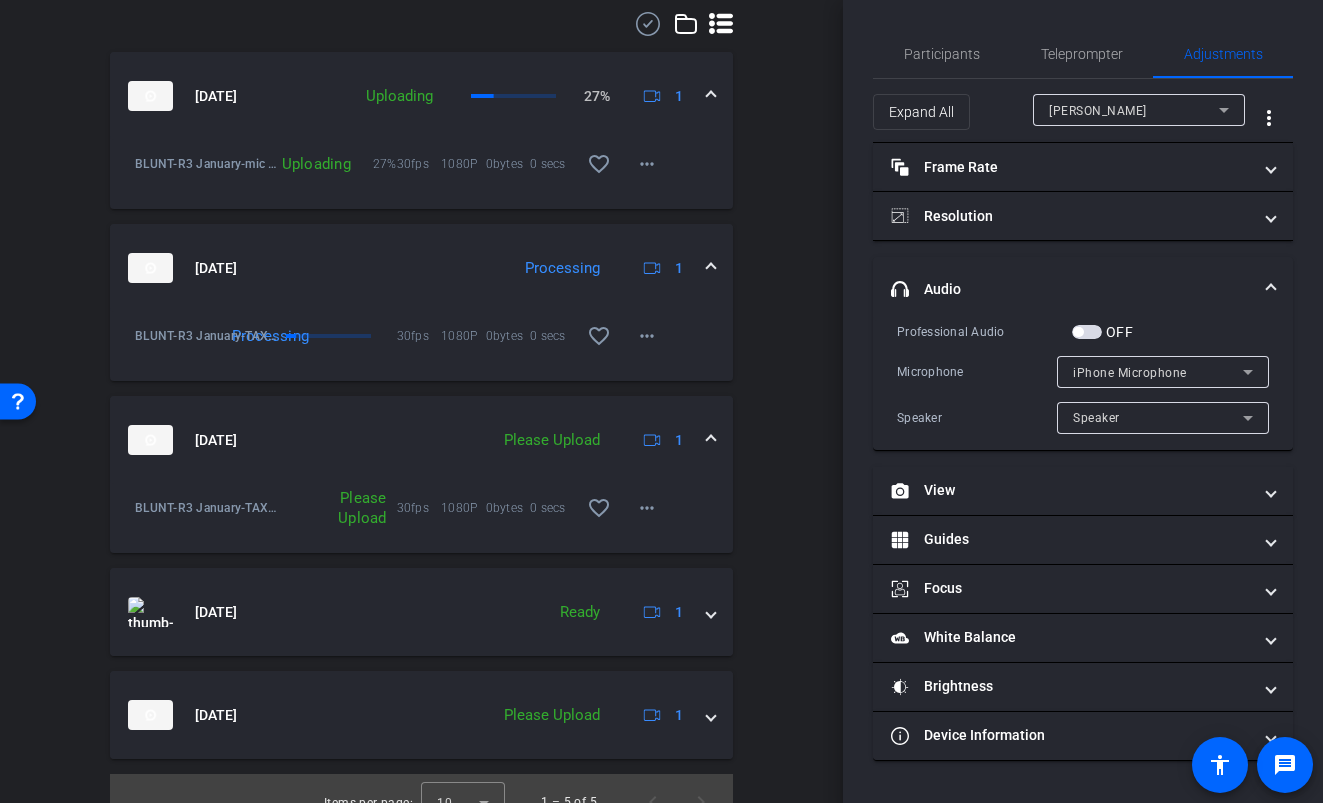 scroll, scrollTop: 573, scrollLeft: 0, axis: vertical 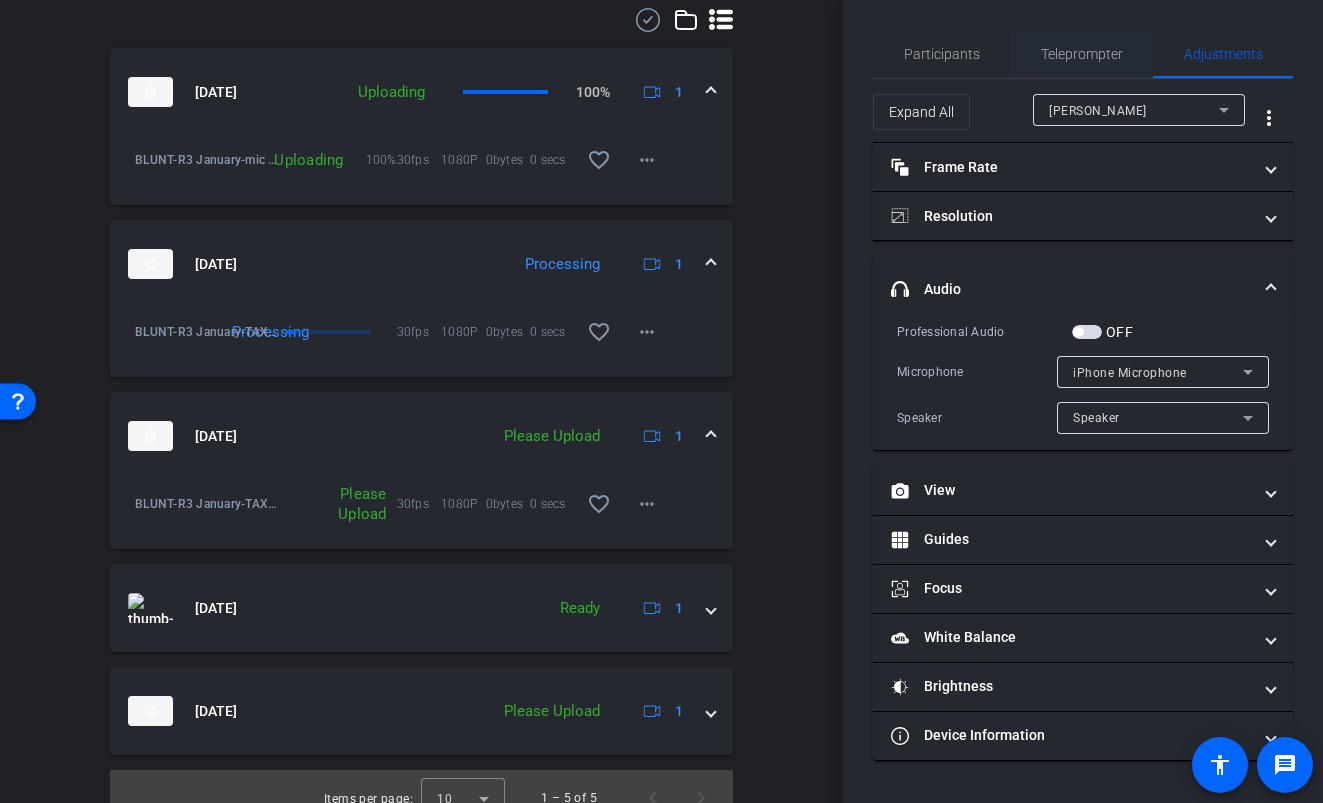 click on "Teleprompter" at bounding box center (1082, 54) 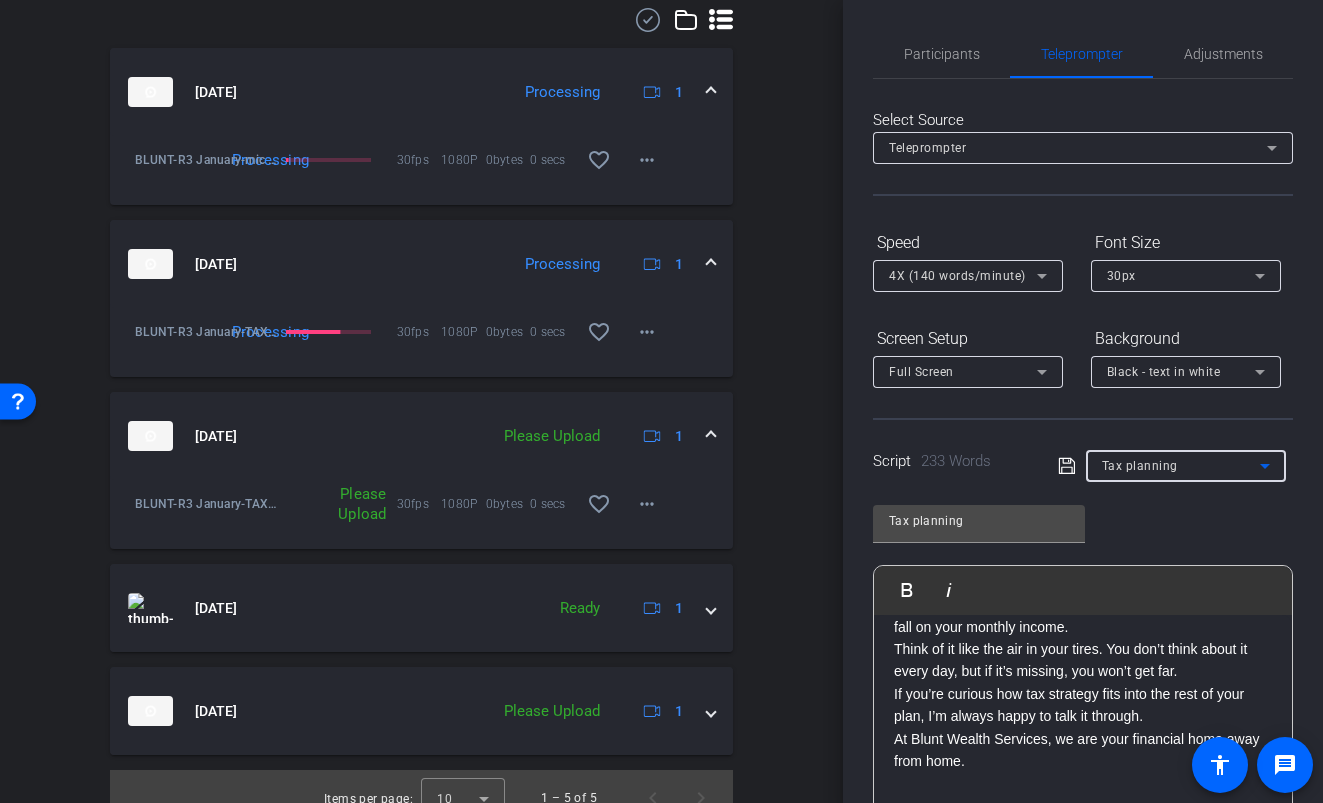 click on "Tax planning" at bounding box center [1140, 466] 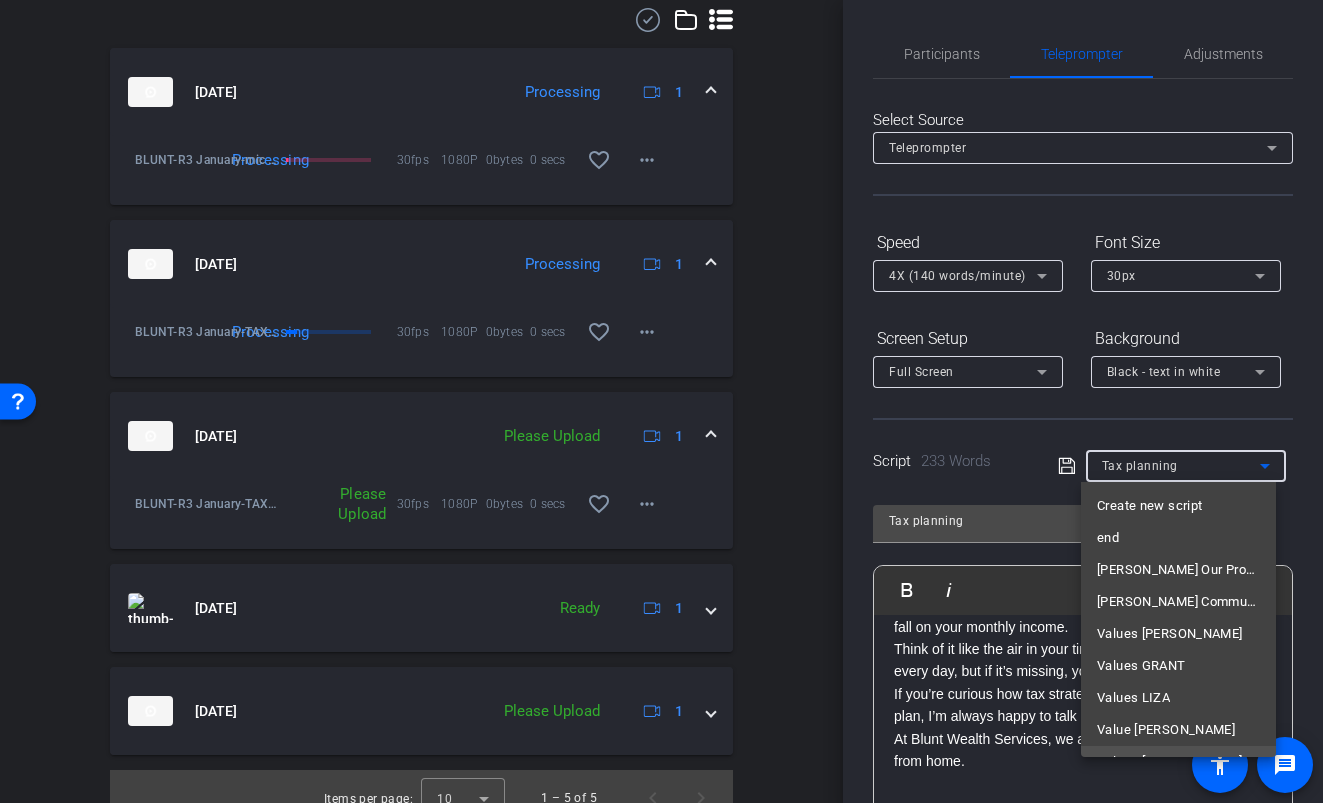 scroll, scrollTop: 245, scrollLeft: 0, axis: vertical 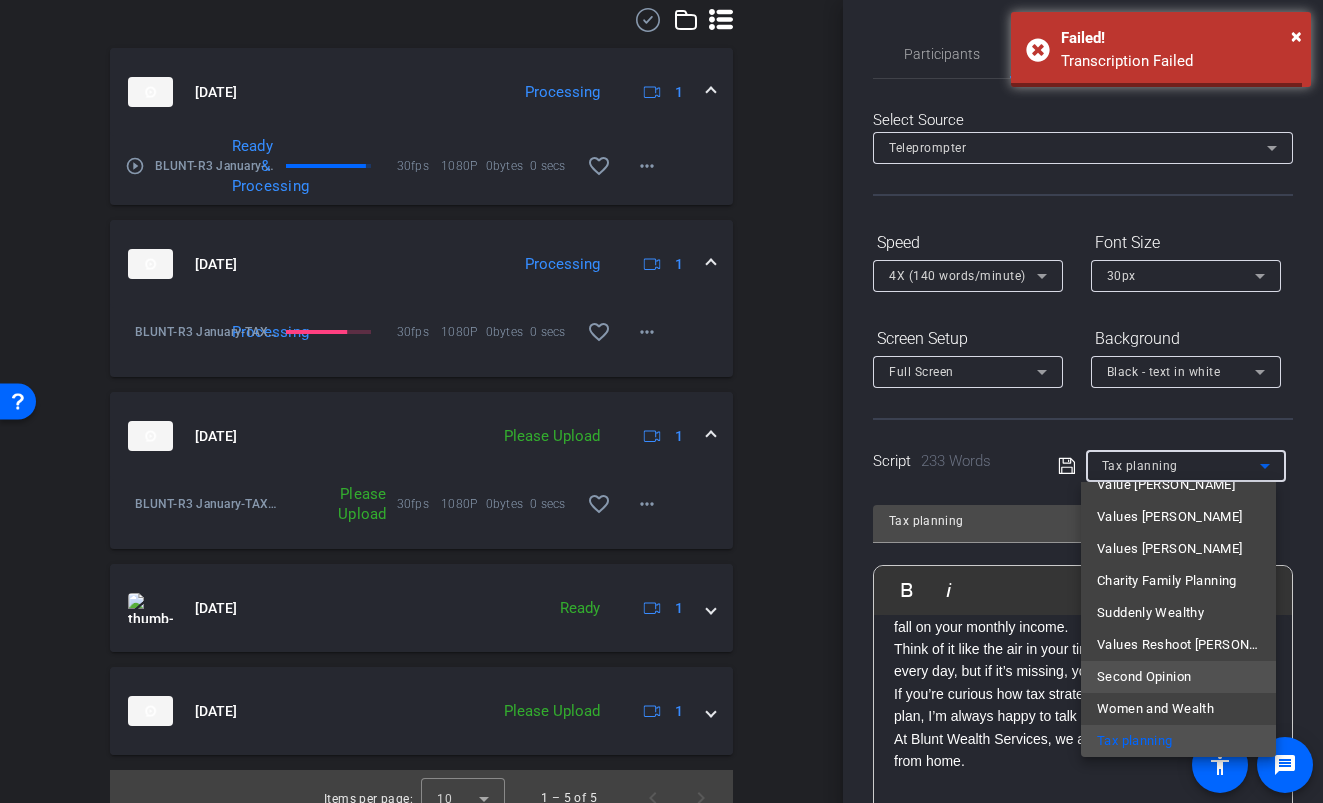 click on "Second Opinion" at bounding box center [1144, 677] 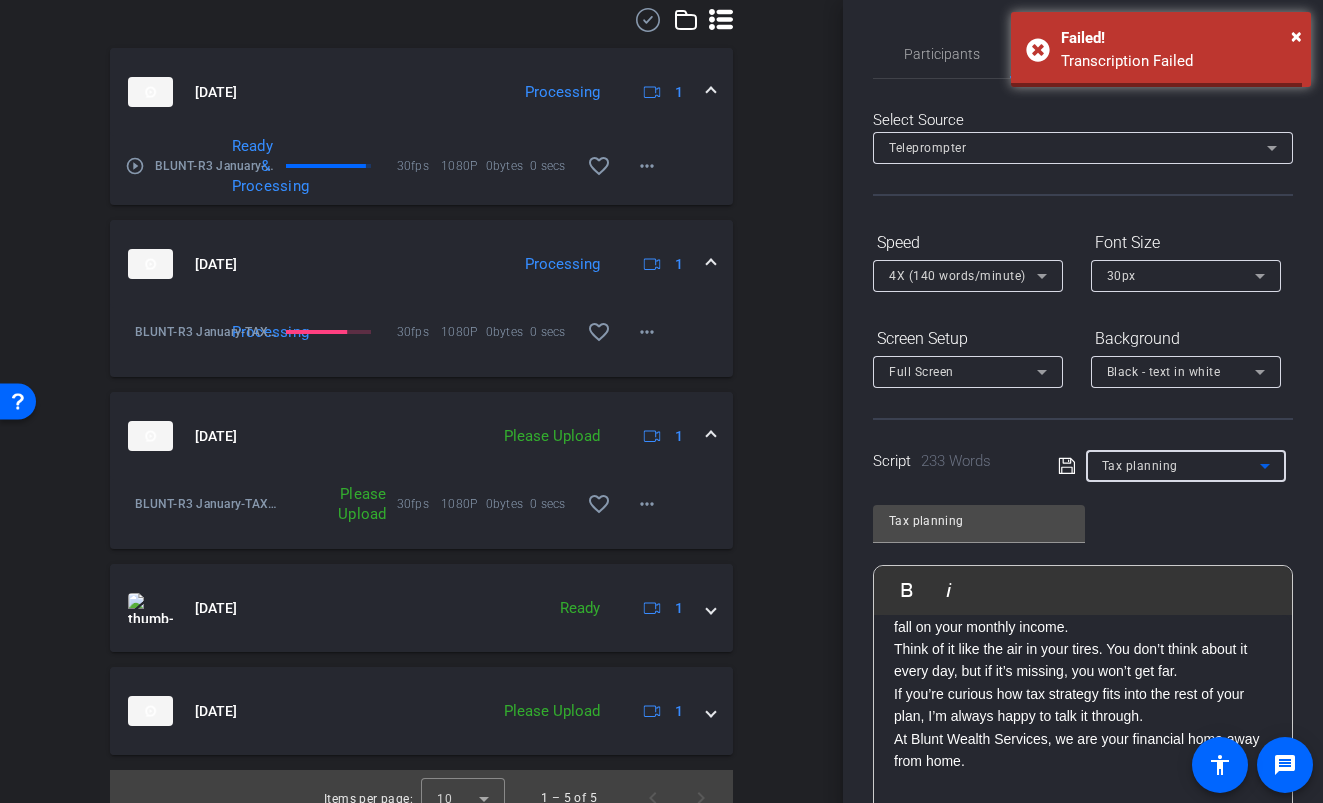 type on "Second Opinion" 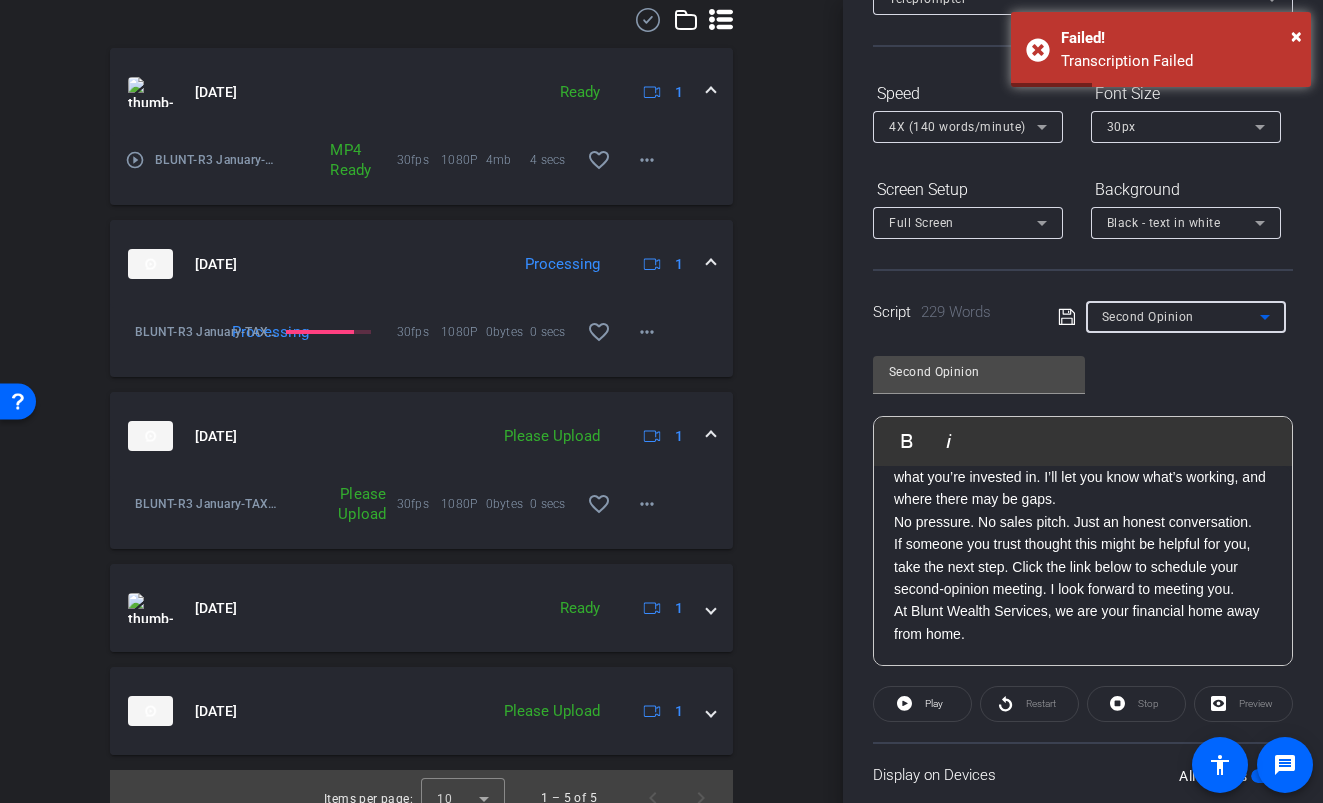 scroll, scrollTop: 290, scrollLeft: 0, axis: vertical 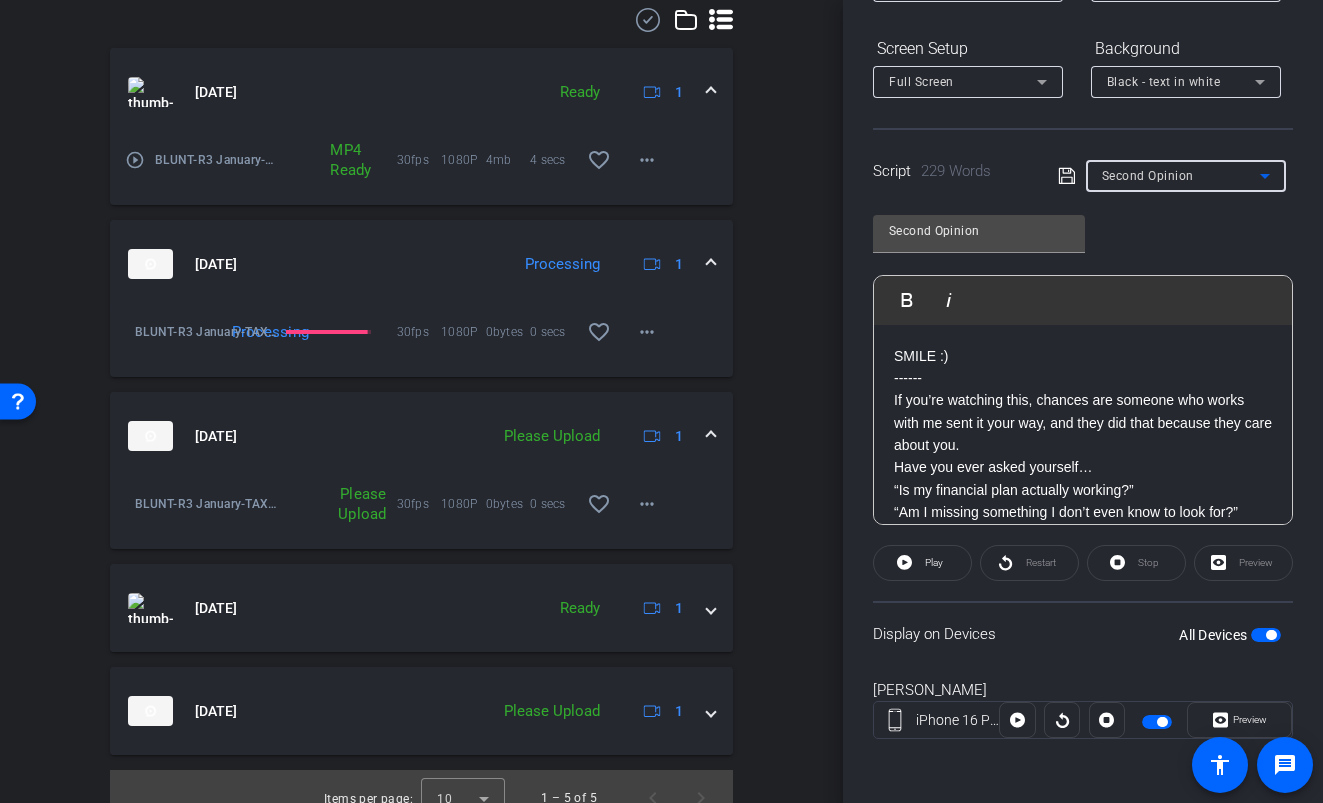 click at bounding box center (1266, 635) 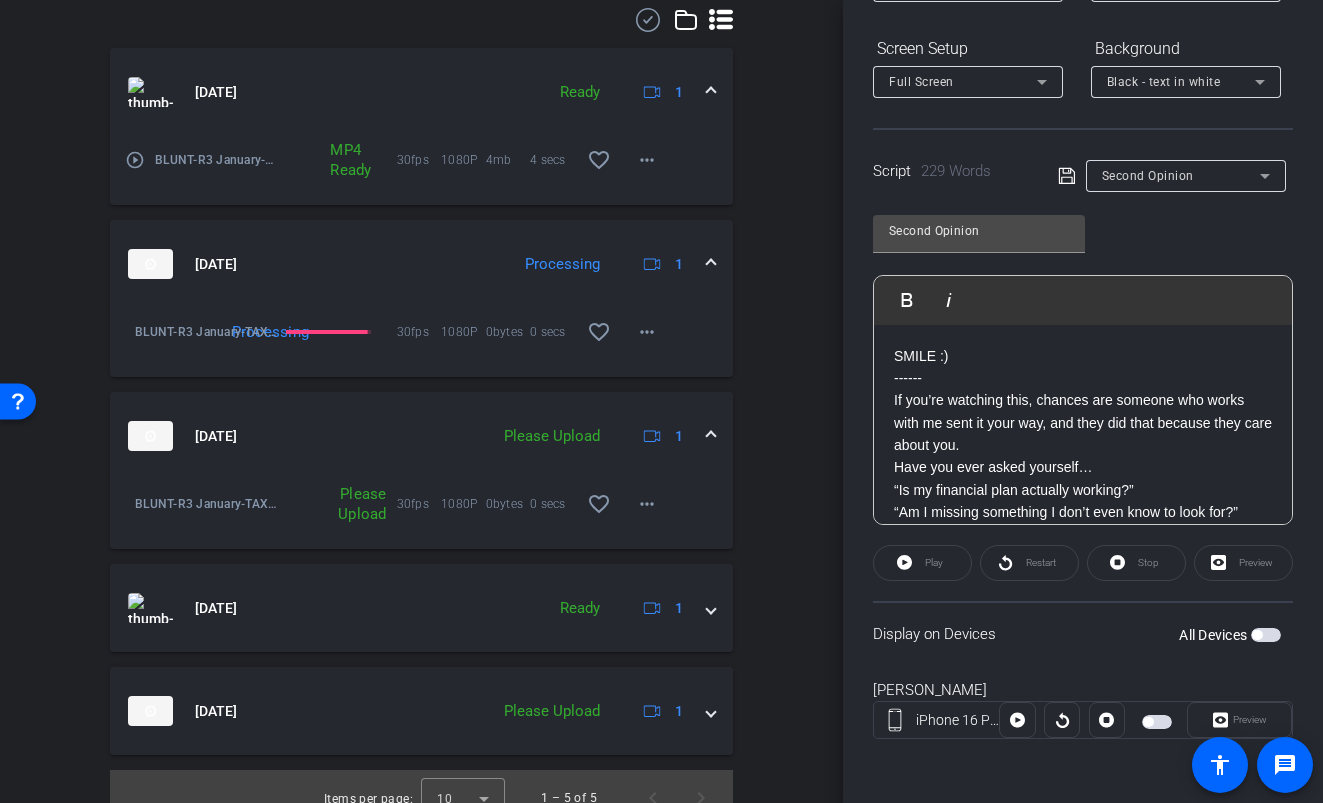 click at bounding box center (1266, 635) 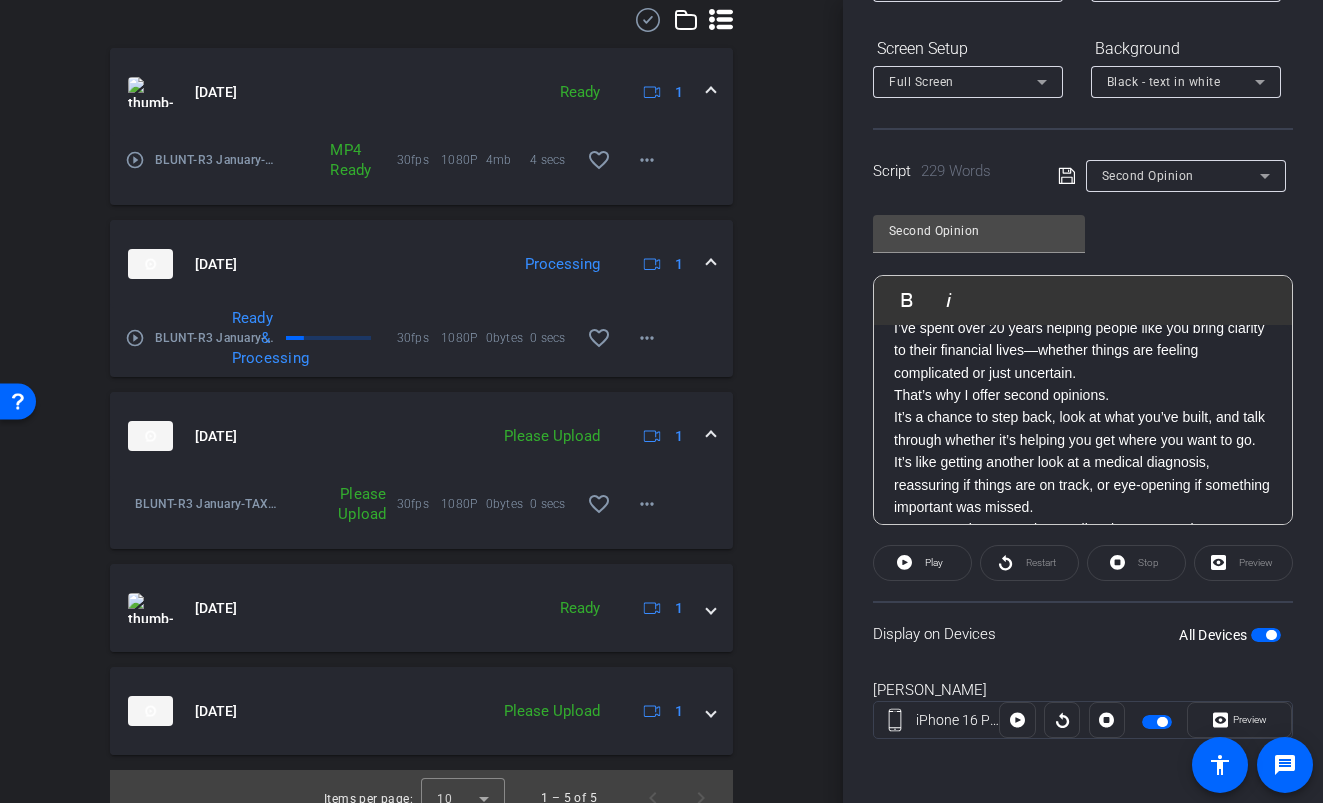 scroll, scrollTop: 0, scrollLeft: 0, axis: both 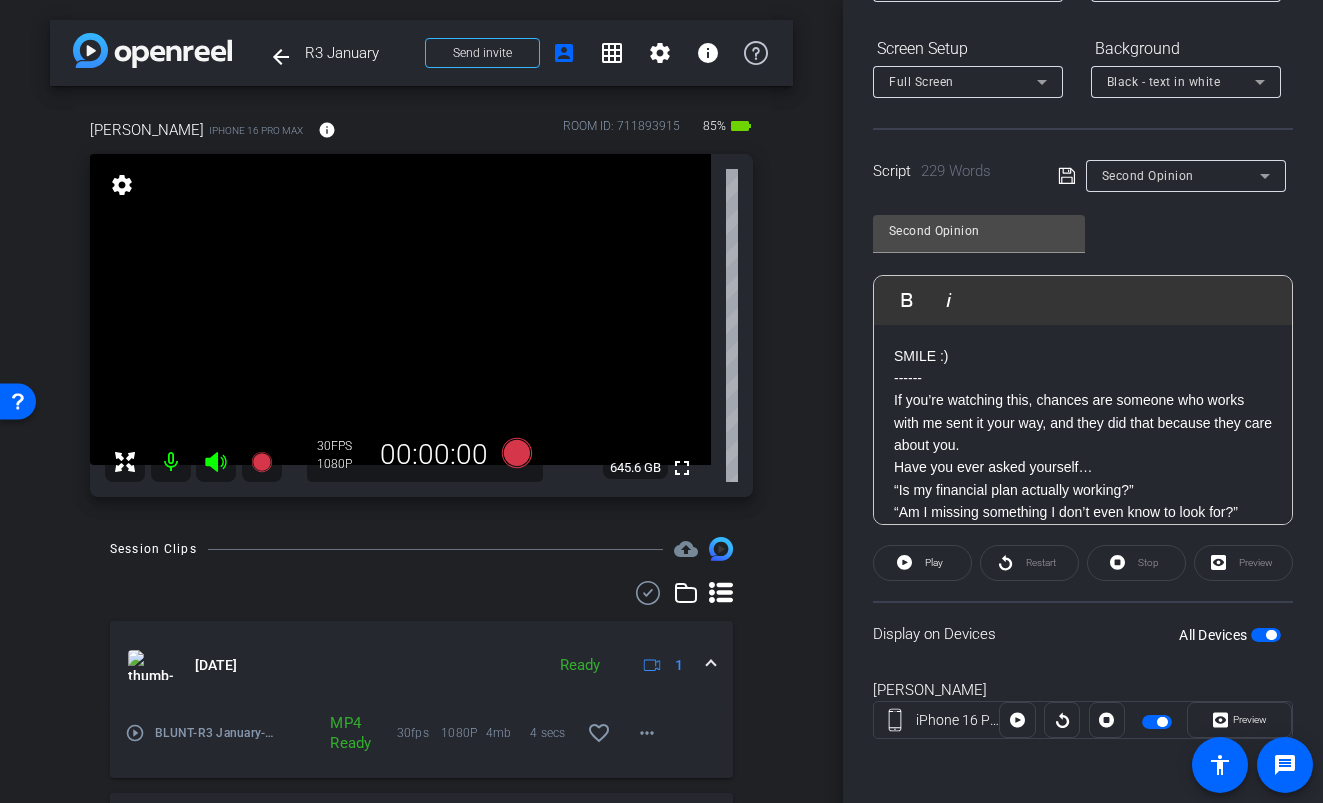 click at bounding box center (1271, 635) 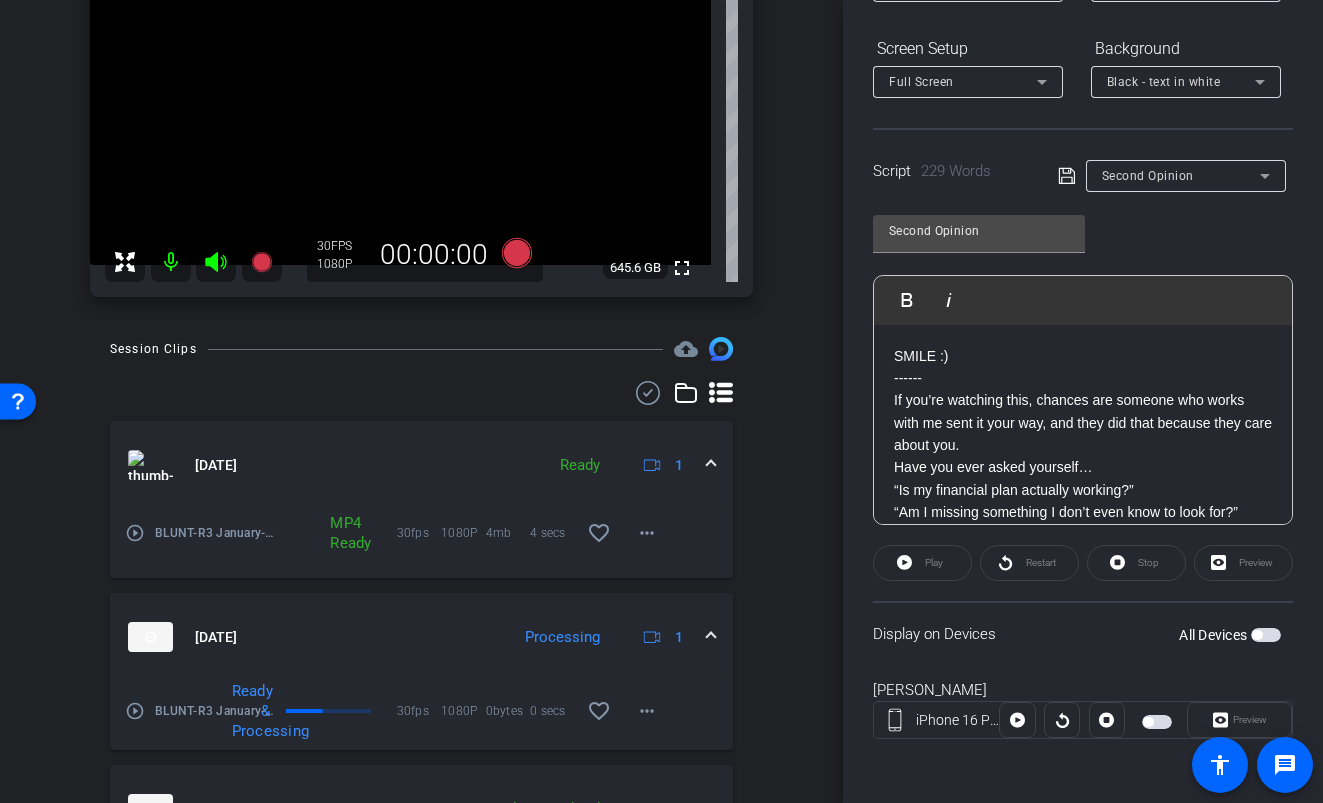 scroll, scrollTop: 0, scrollLeft: 0, axis: both 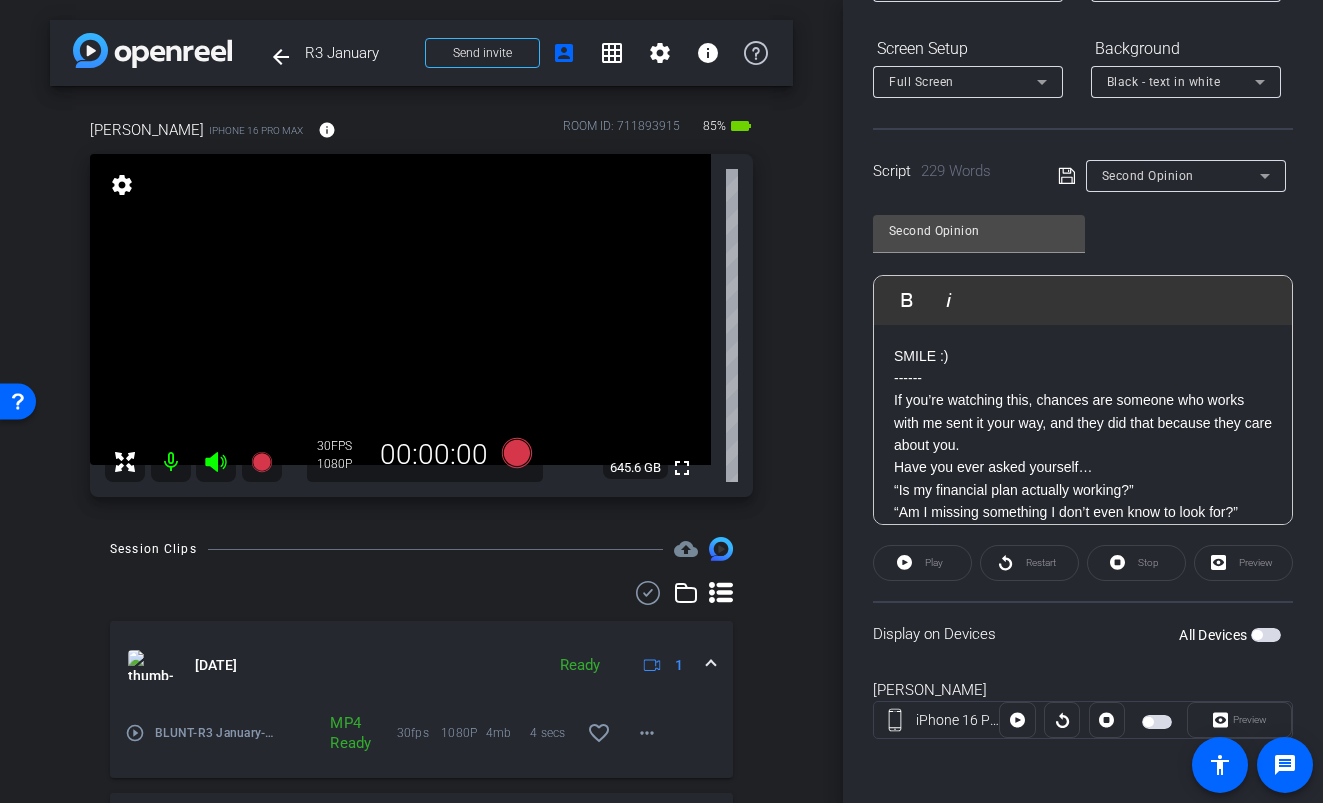 click at bounding box center [1266, 635] 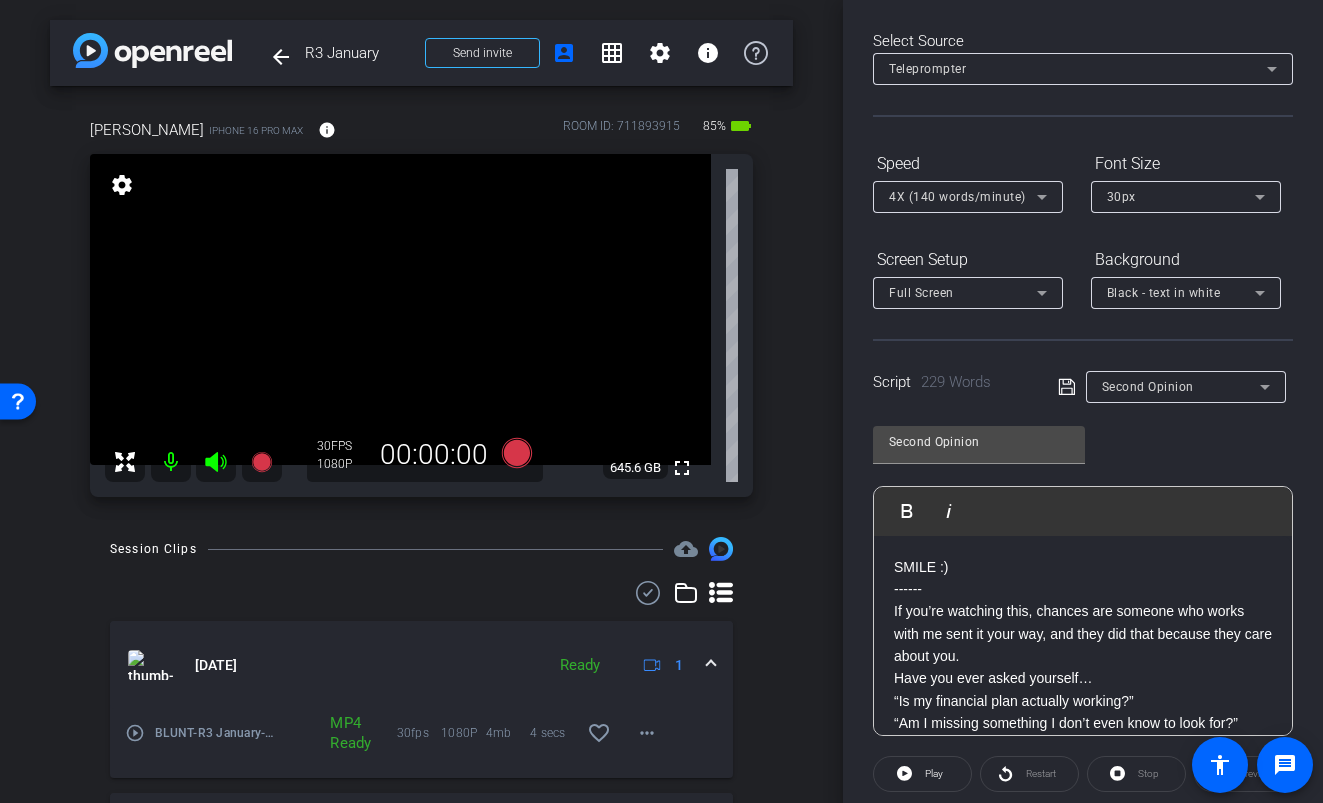 scroll, scrollTop: 0, scrollLeft: 0, axis: both 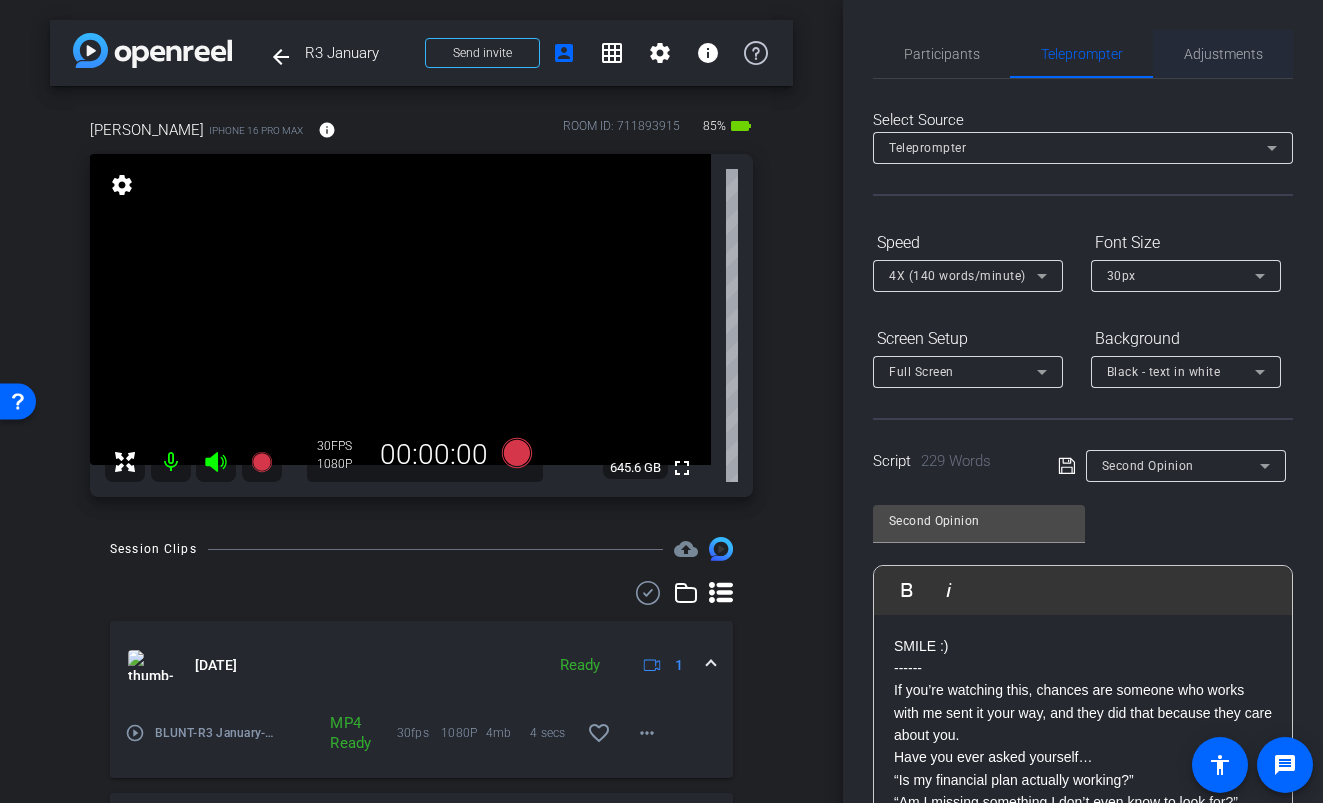 click on "Adjustments" at bounding box center [1223, 54] 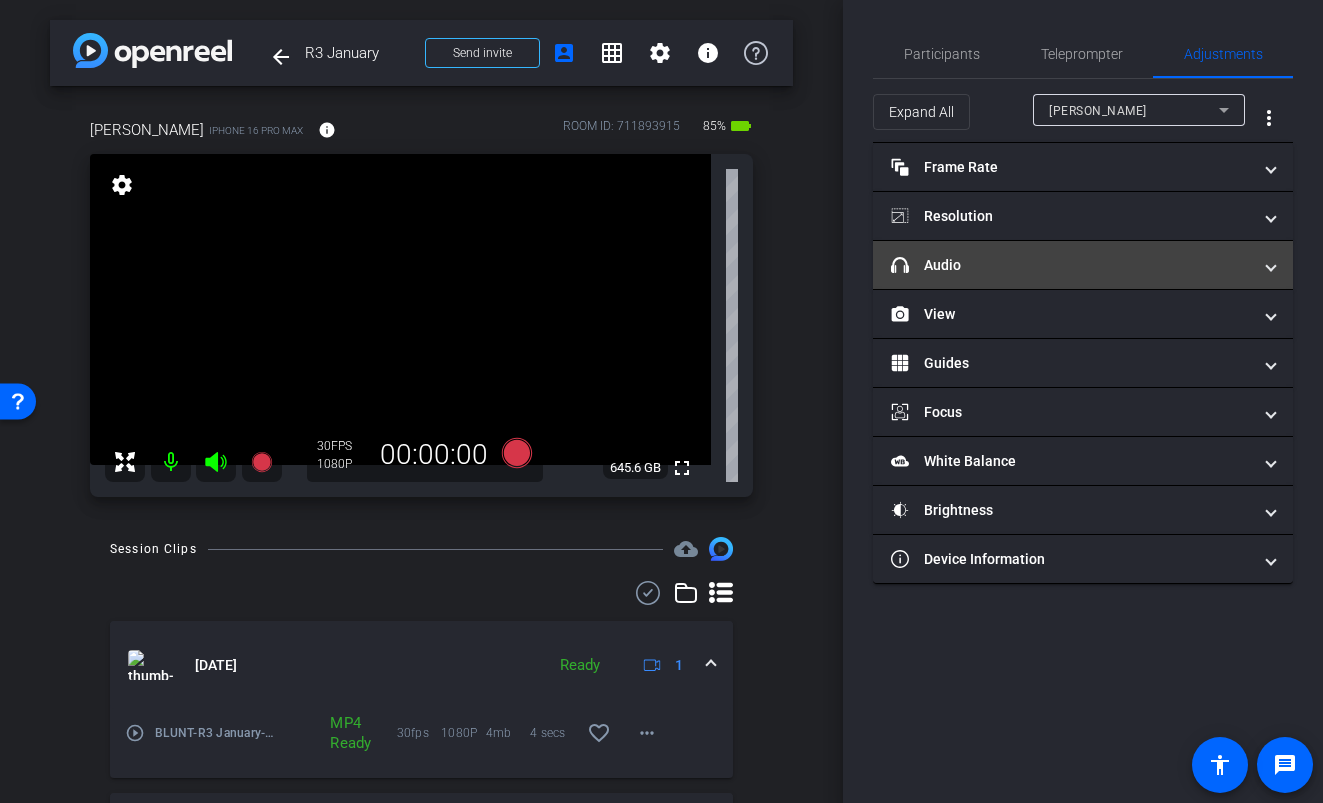 click on "headphone icon
Audio" at bounding box center [1083, 265] 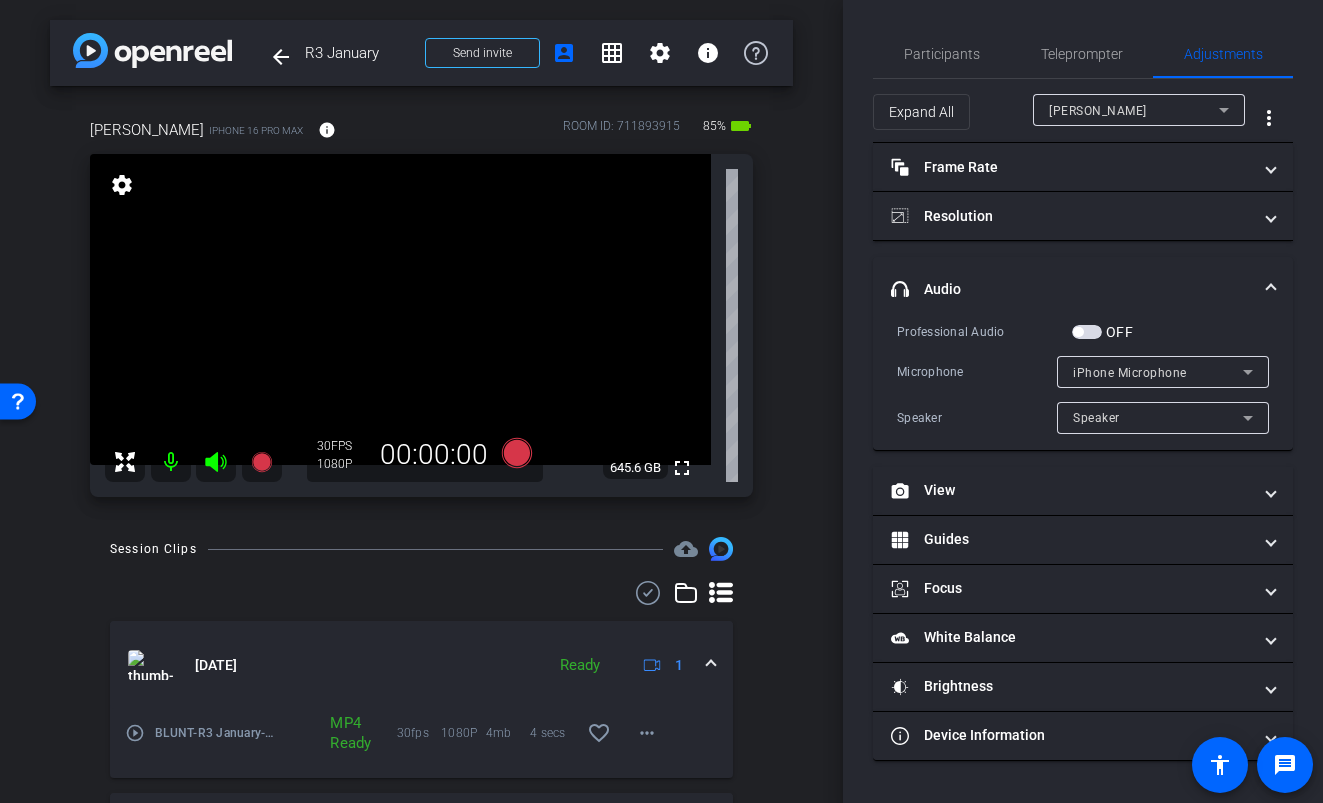 click at bounding box center (1087, 332) 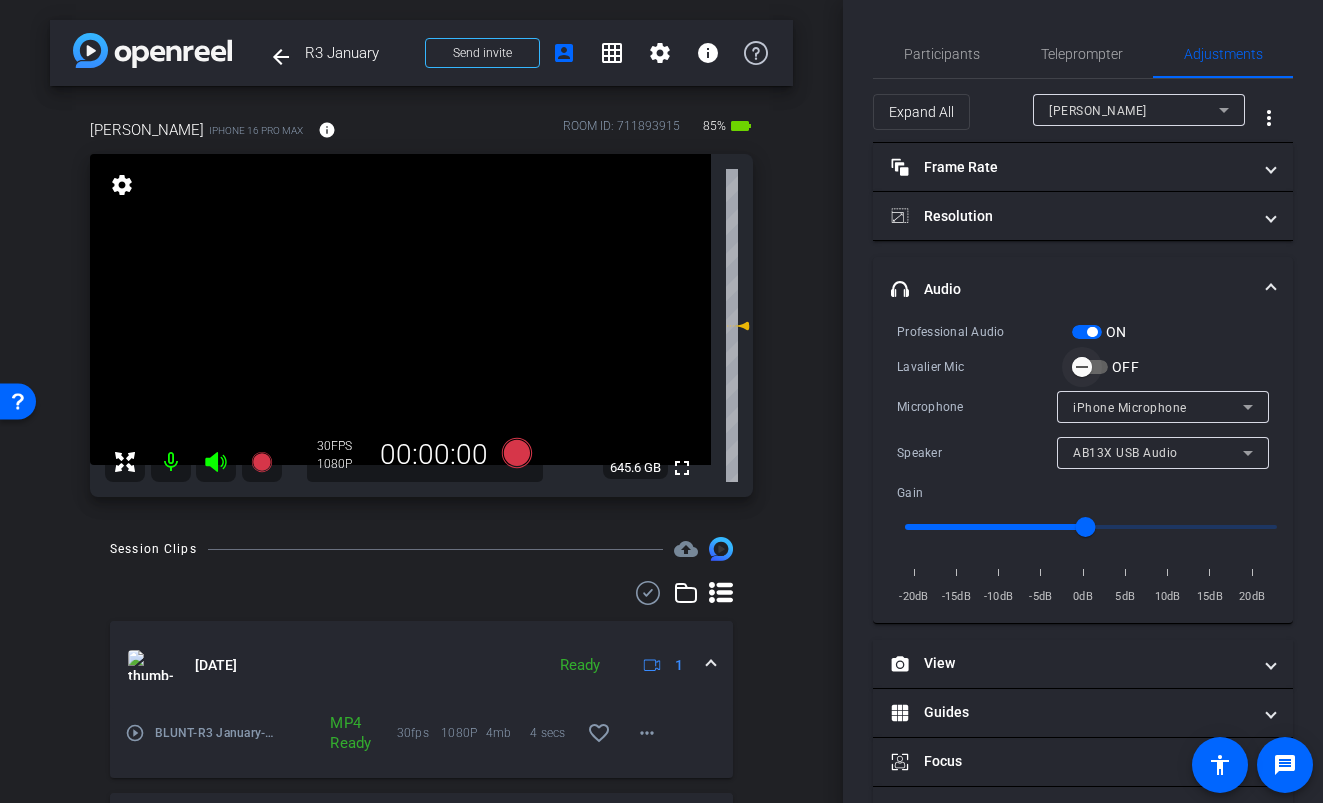 click on "OFF" at bounding box center (1090, 367) 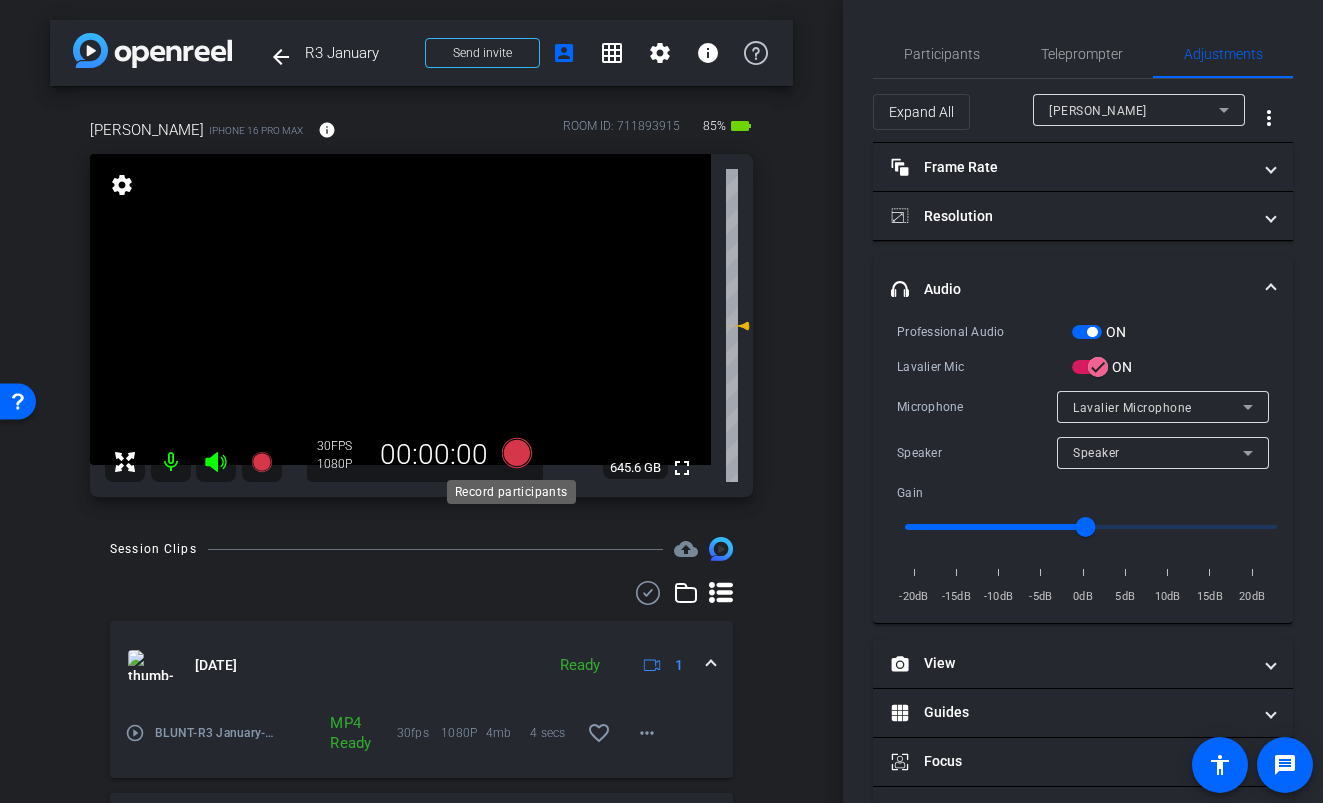 click 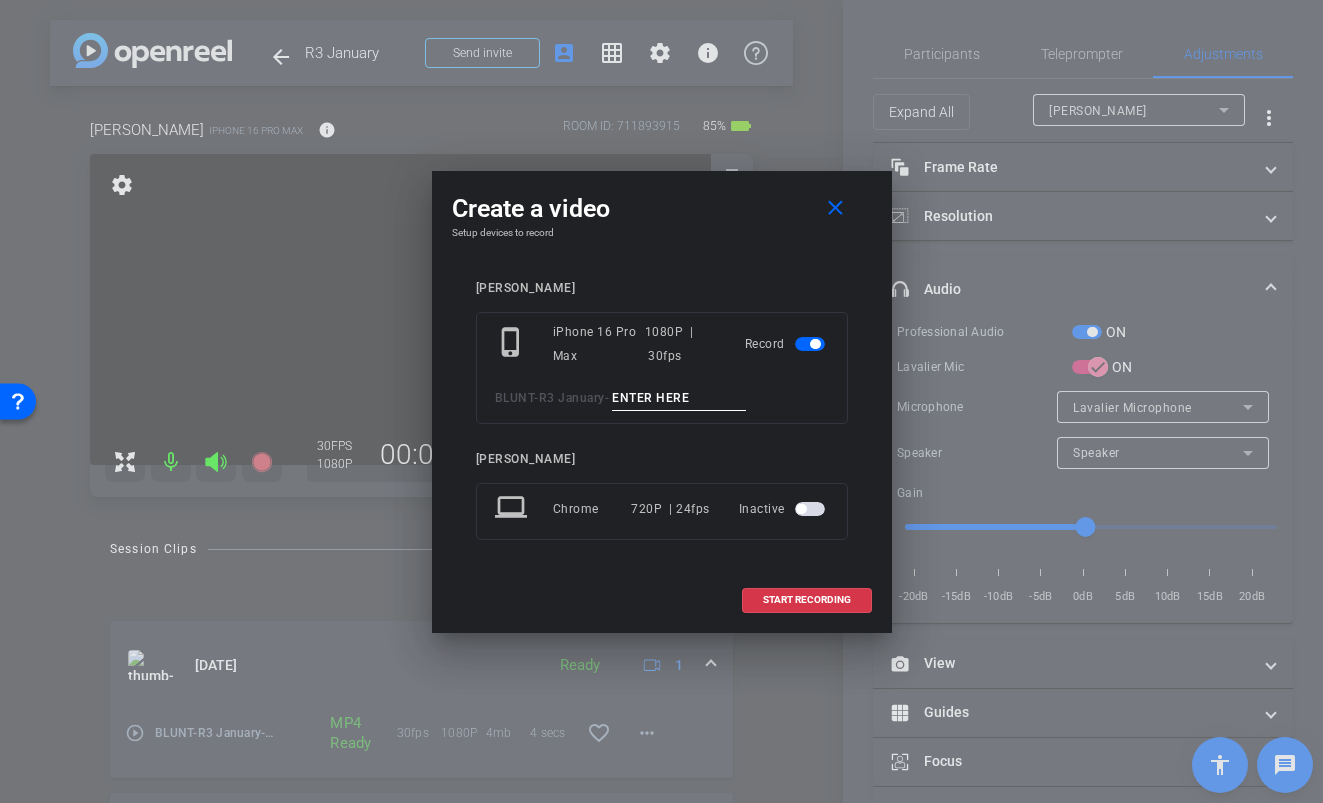 click at bounding box center [679, 398] 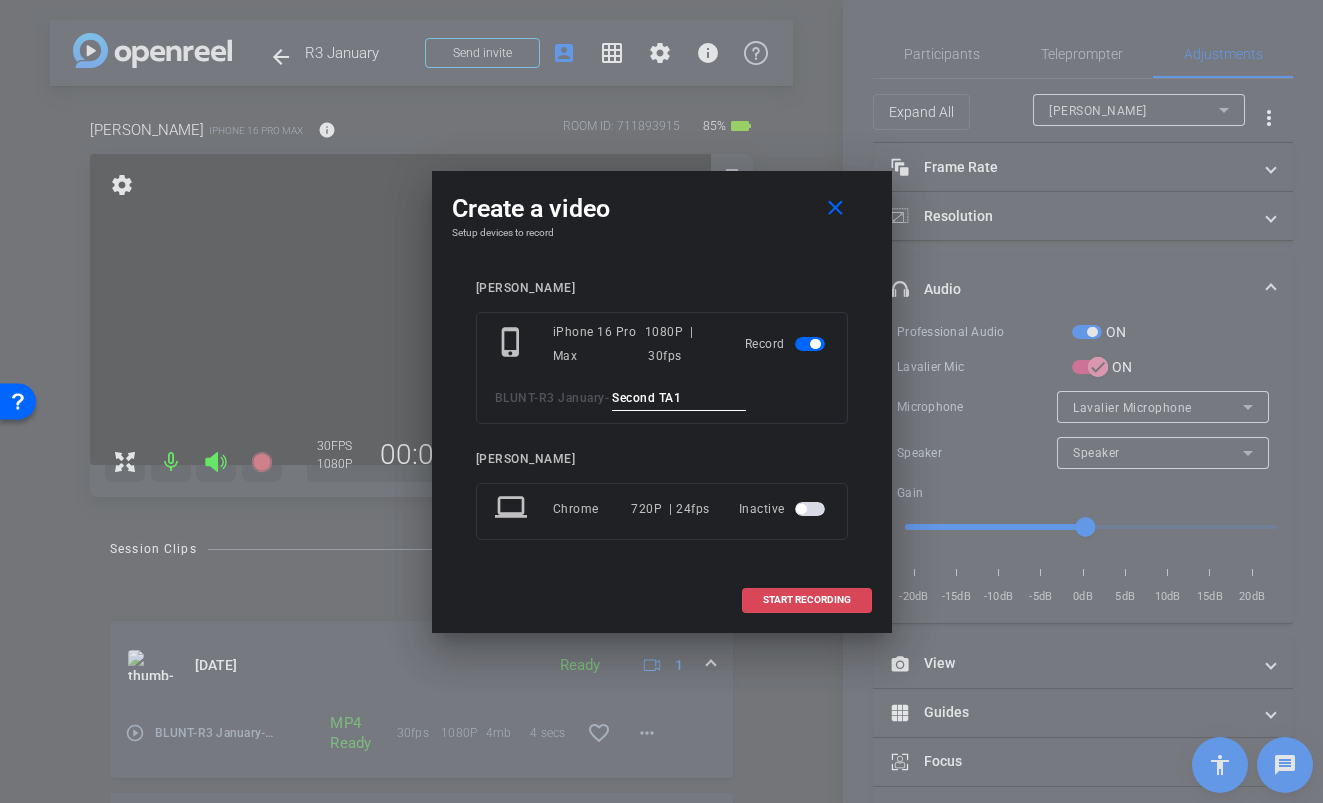type on "Second TA1" 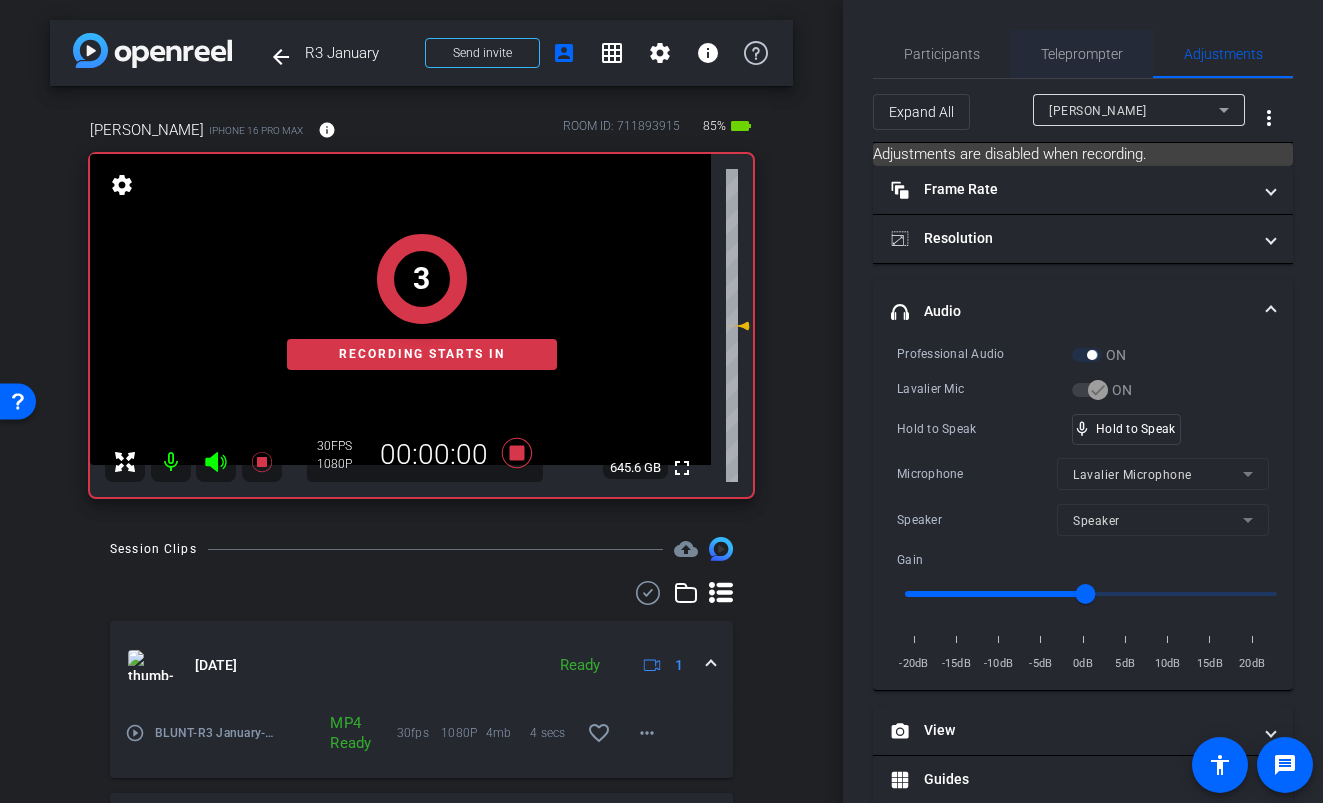 click on "Teleprompter" at bounding box center [1082, 54] 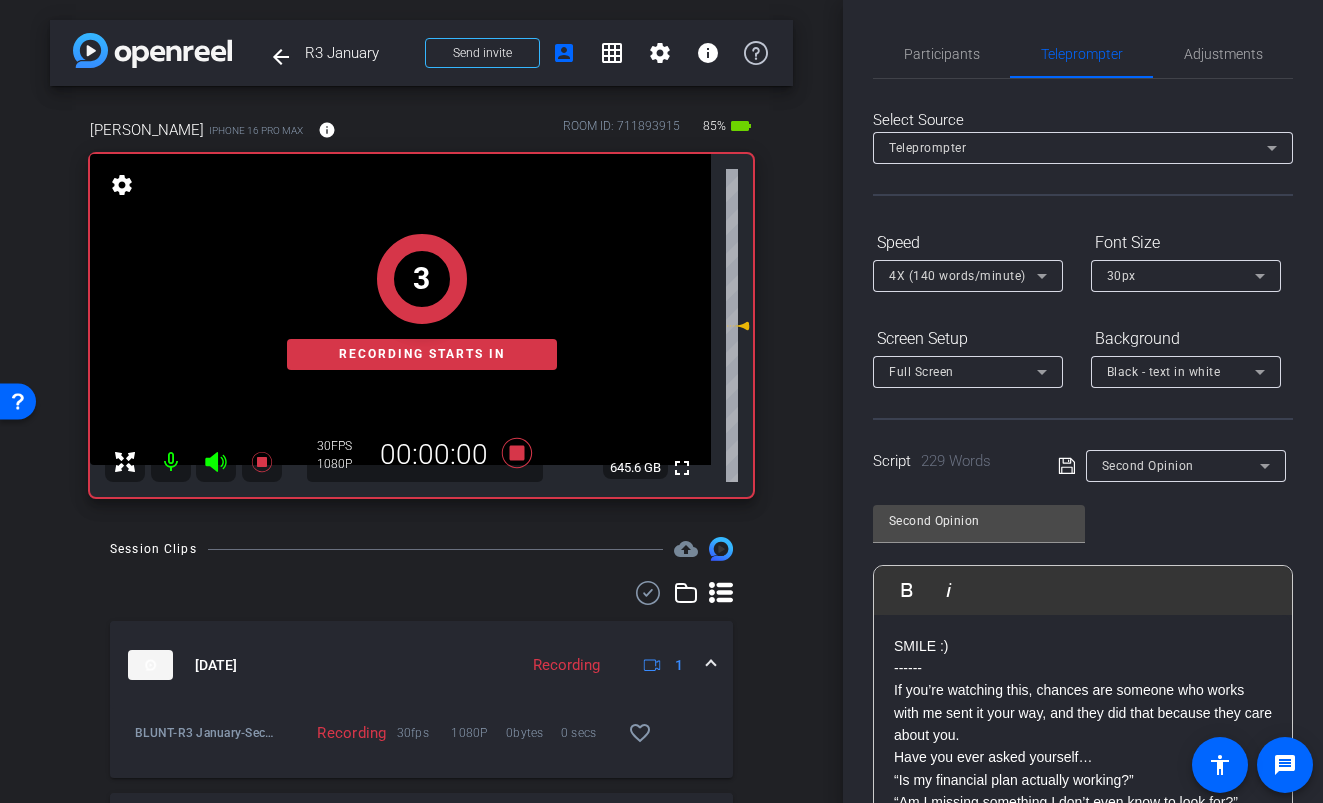 scroll, scrollTop: 290, scrollLeft: 0, axis: vertical 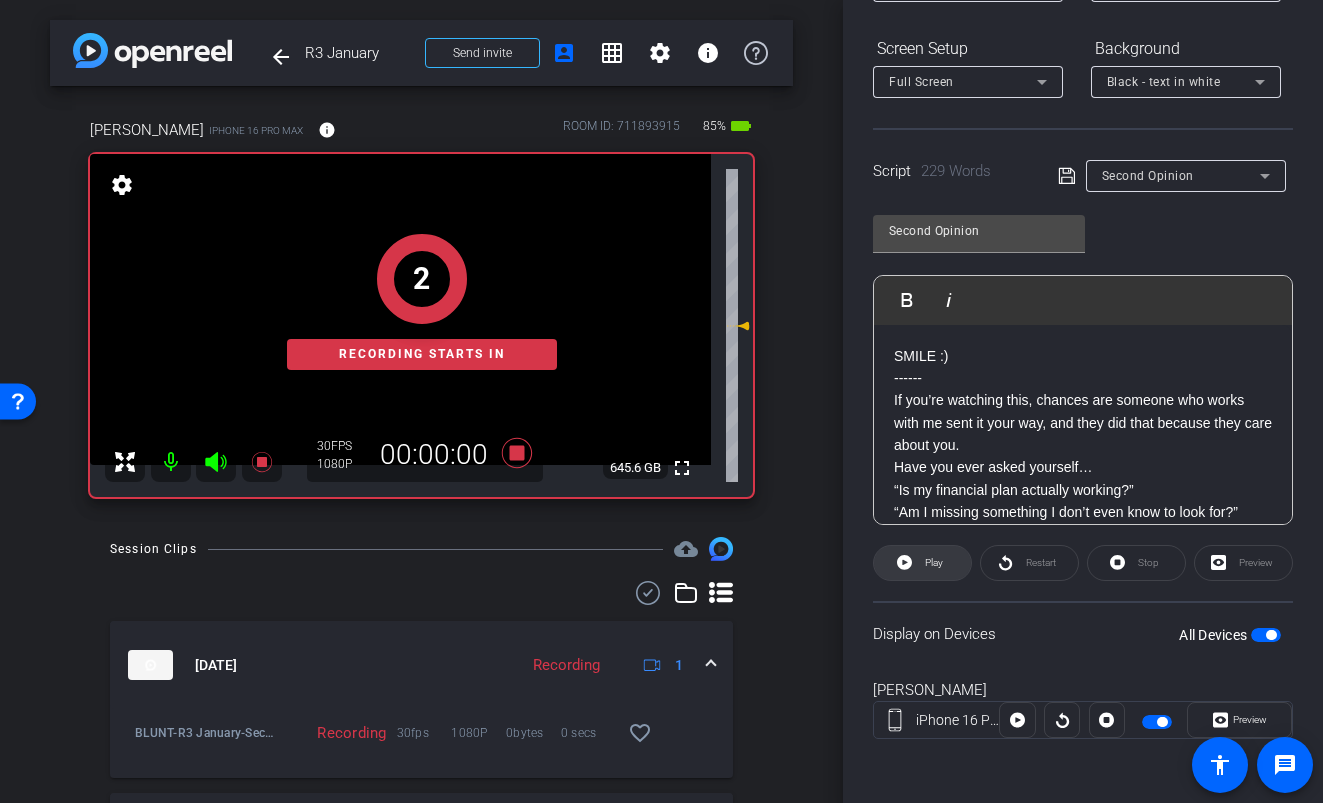 click on "Play" 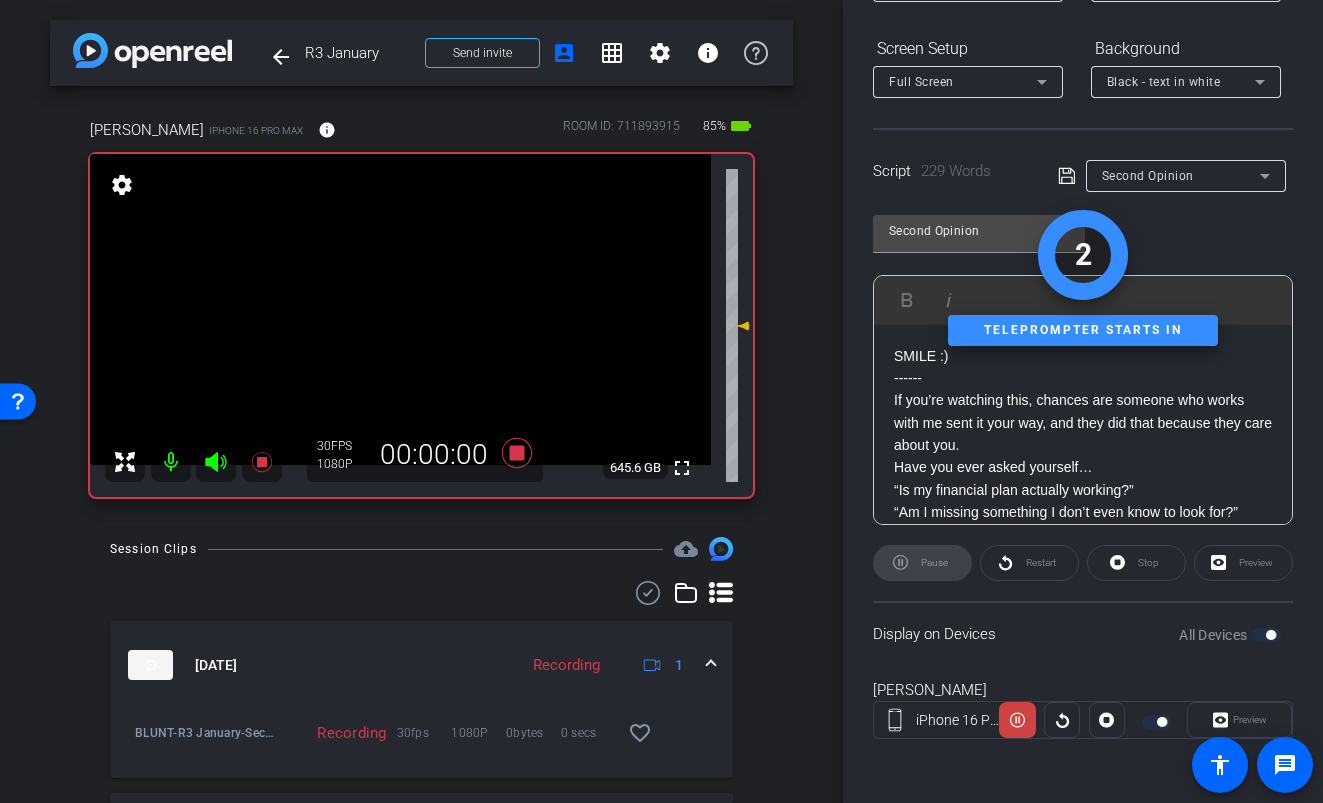 click 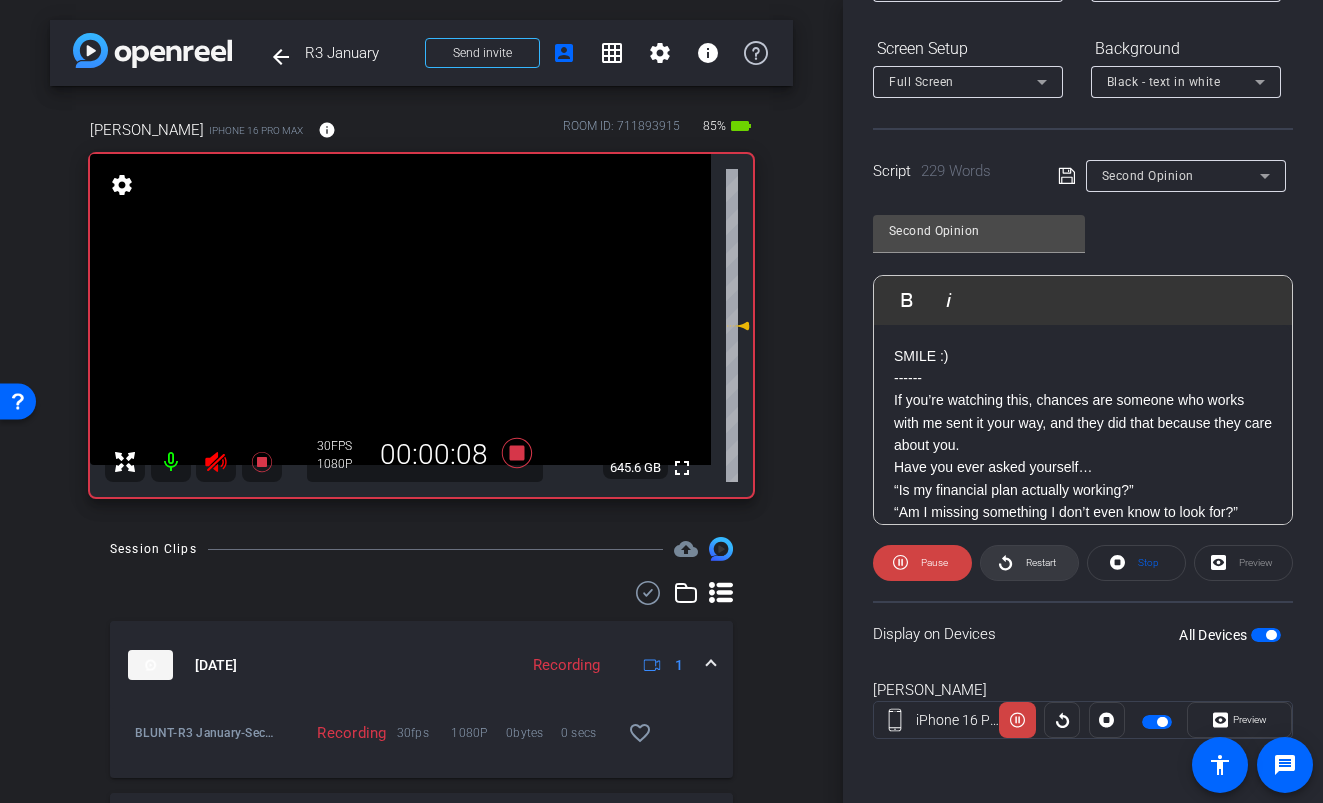 click 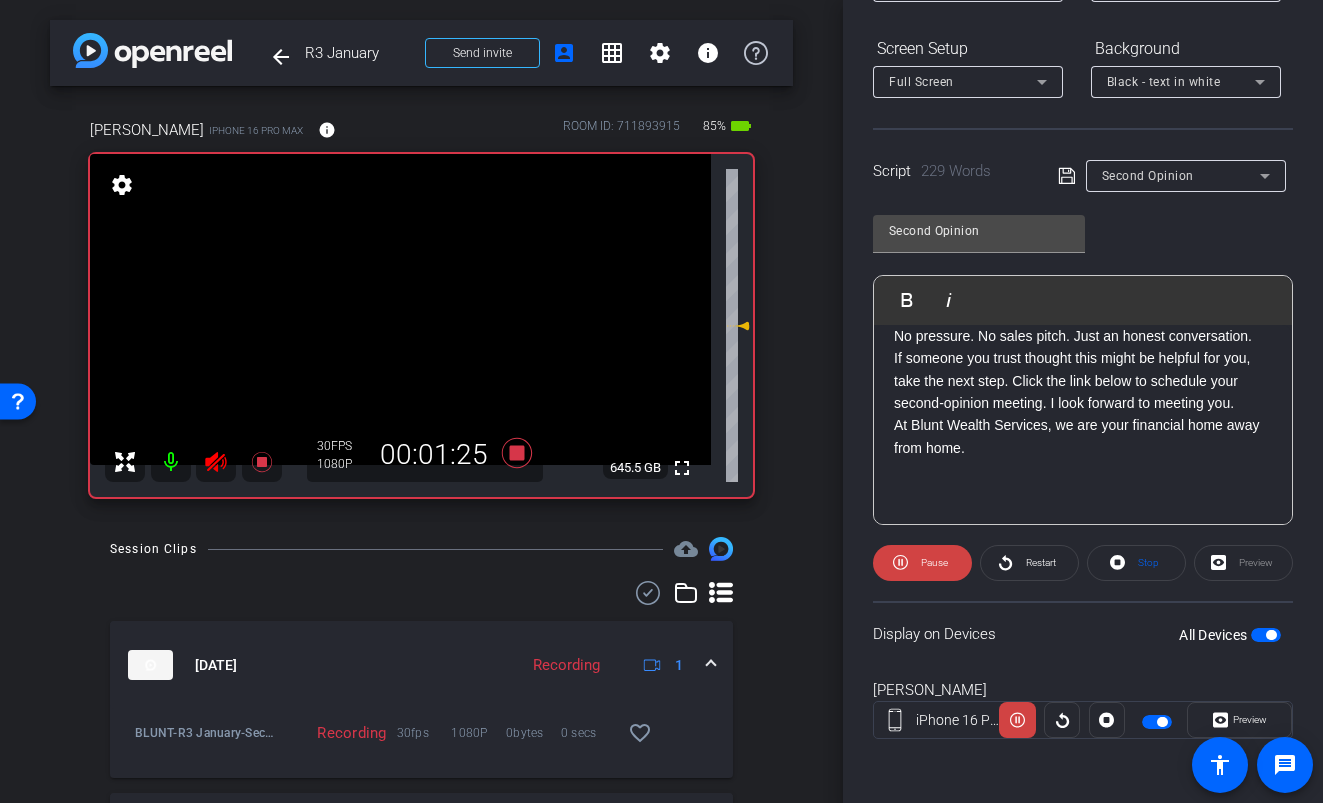 scroll, scrollTop: 624, scrollLeft: 0, axis: vertical 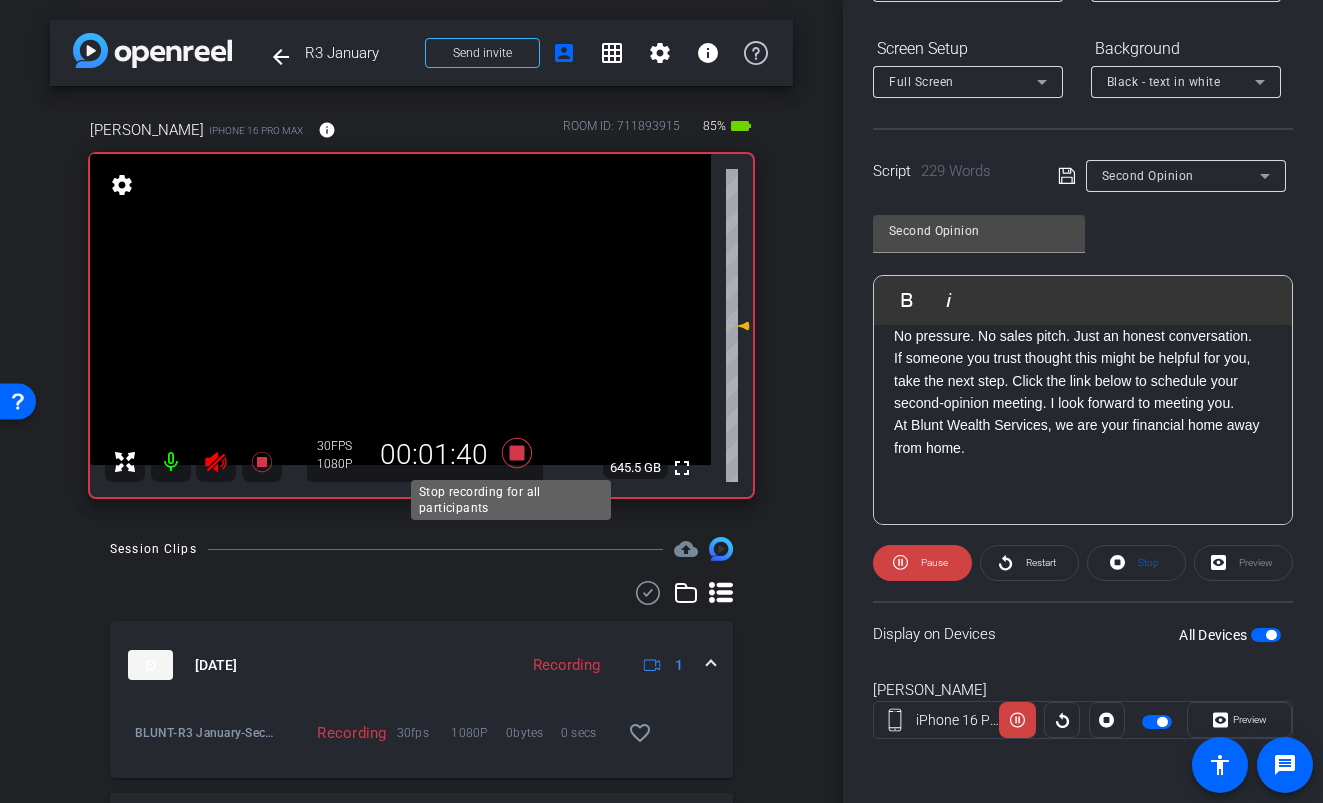 click 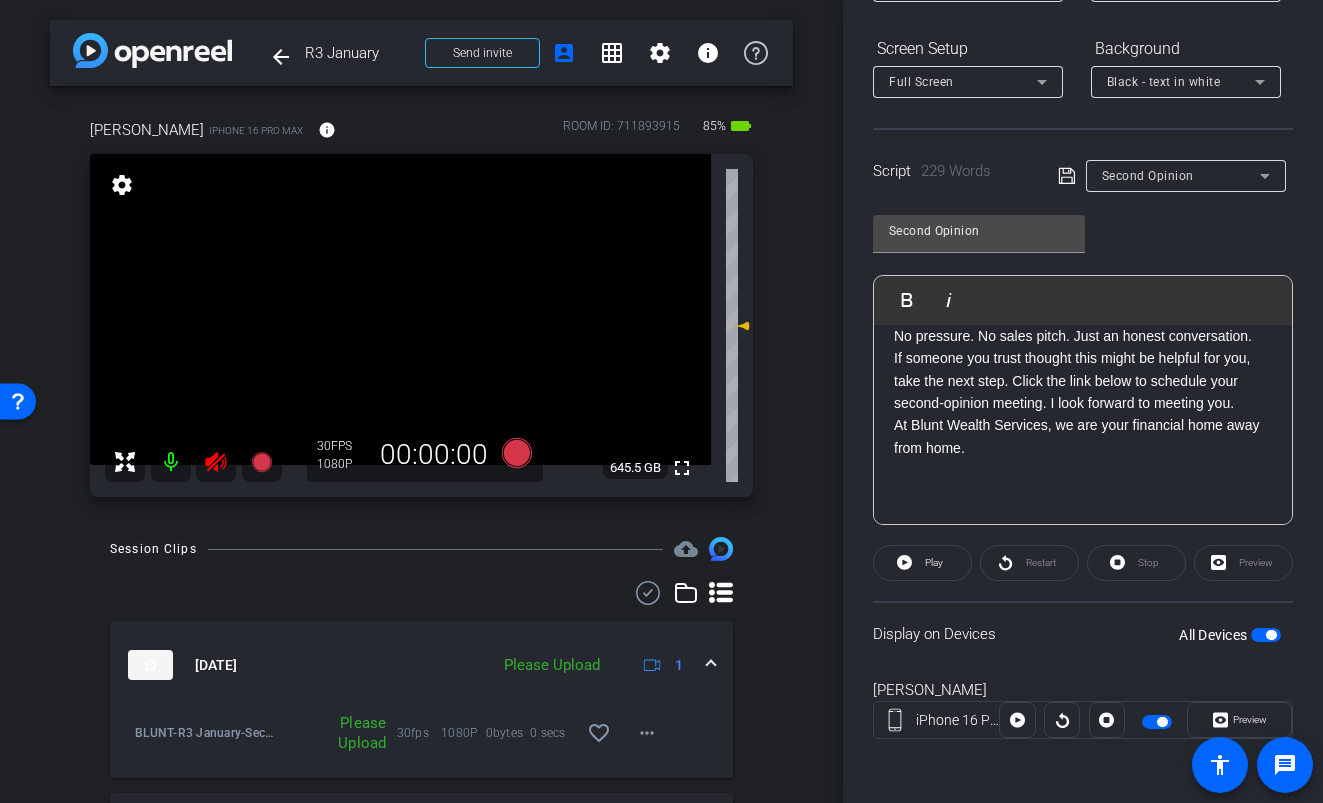 drag, startPoint x: 222, startPoint y: 462, endPoint x: 281, endPoint y: 464, distance: 59.03389 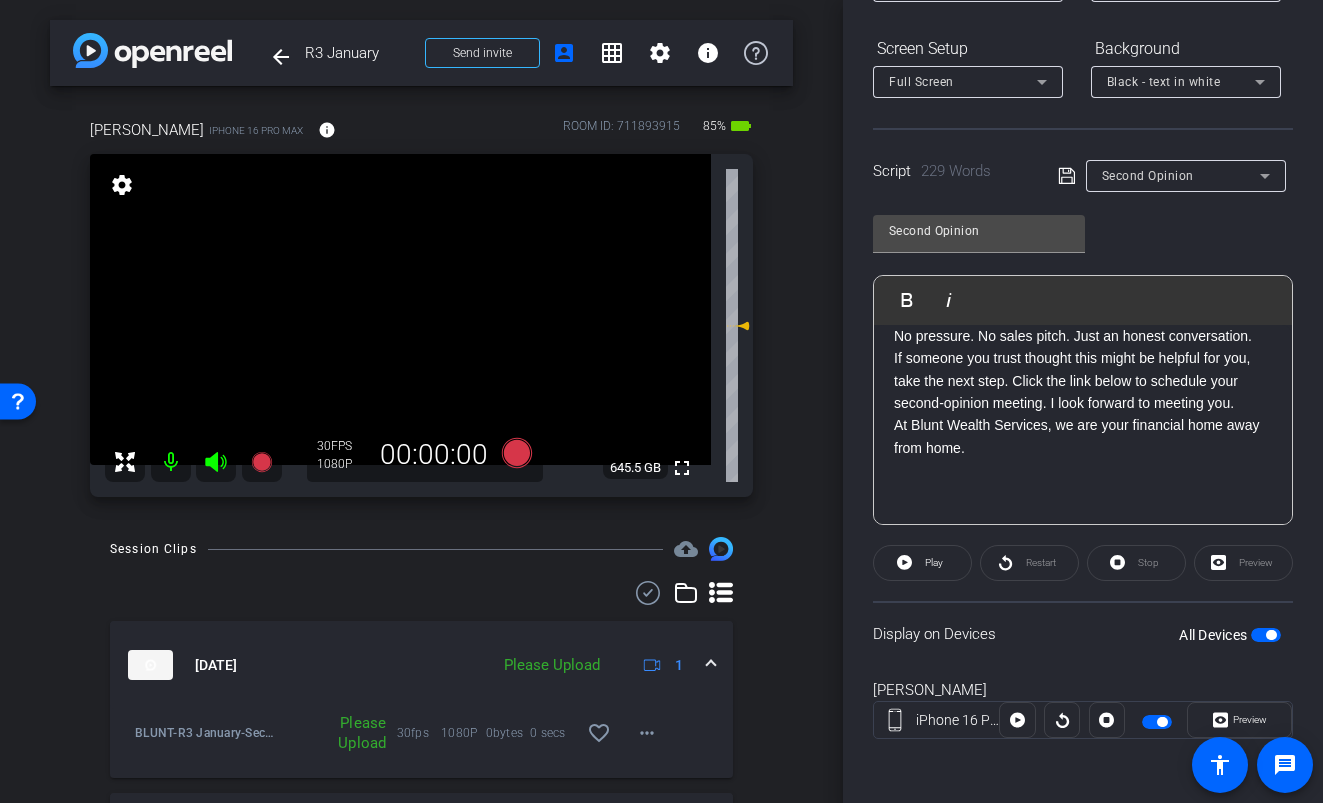 scroll, scrollTop: 0, scrollLeft: 0, axis: both 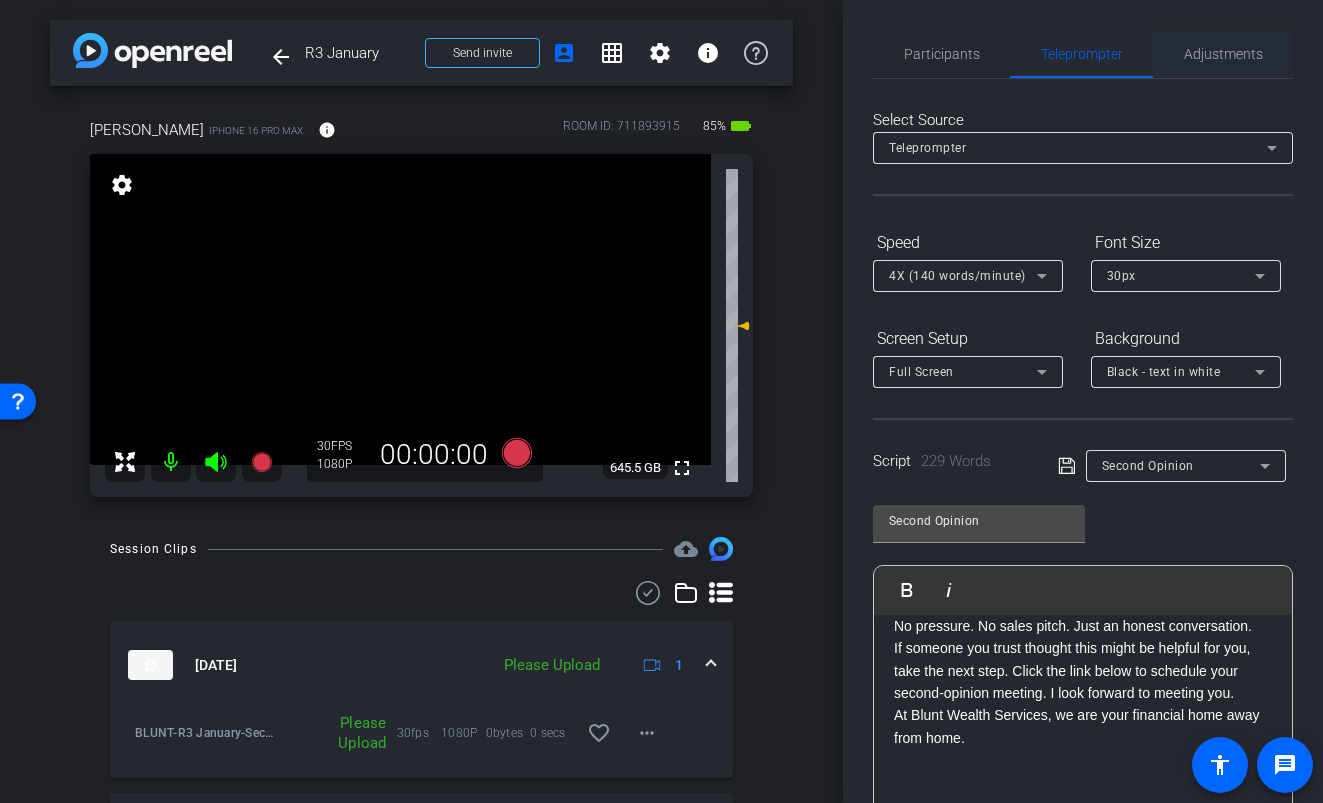 click on "Adjustments" at bounding box center [1223, 54] 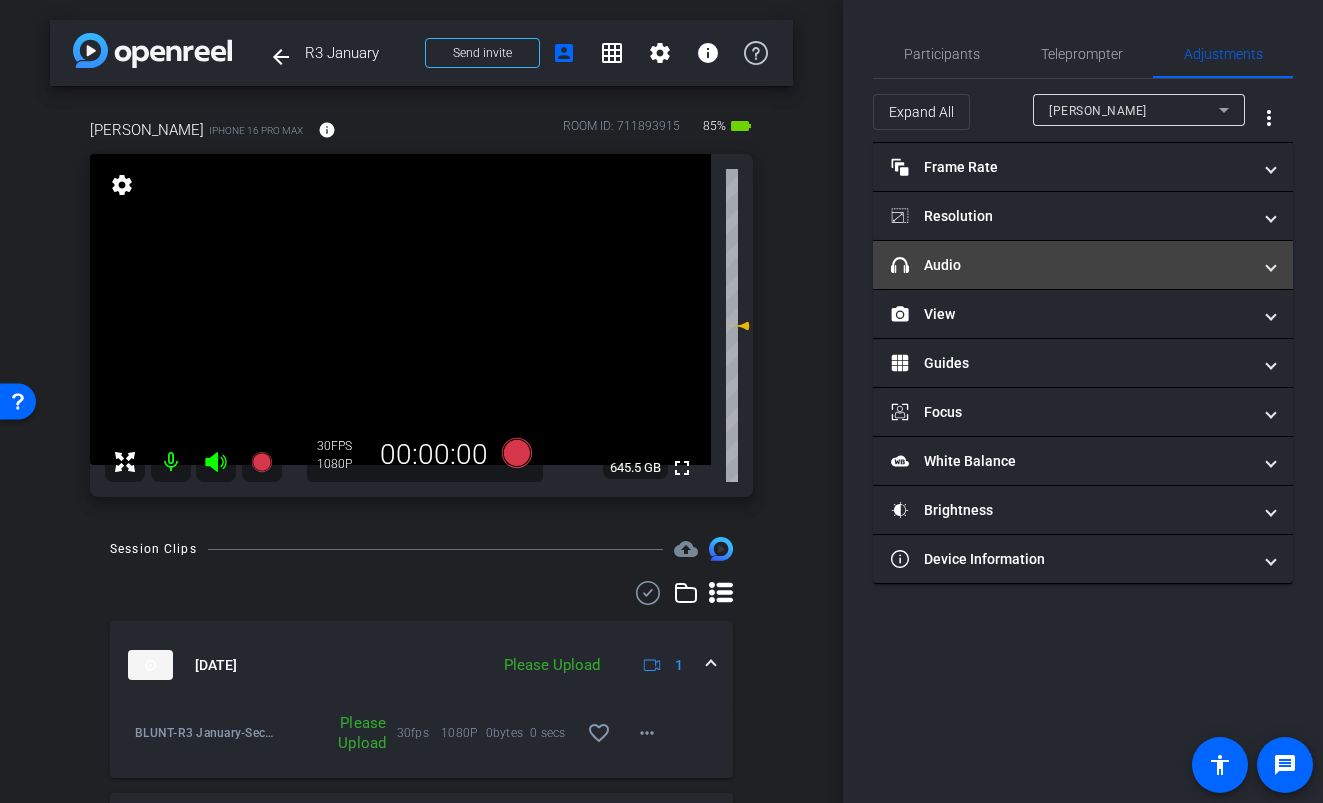 click on "headphone icon
Audio" at bounding box center [1071, 265] 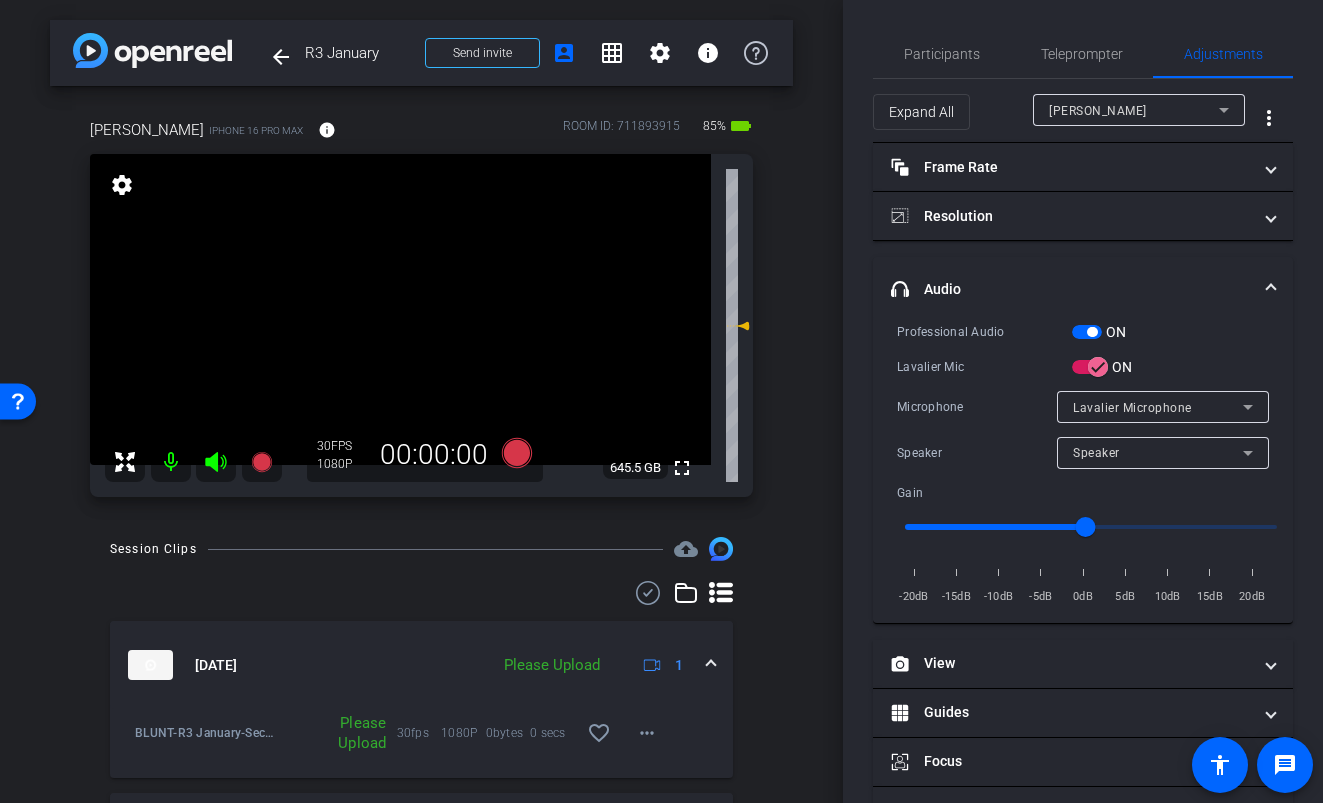 click at bounding box center [1087, 332] 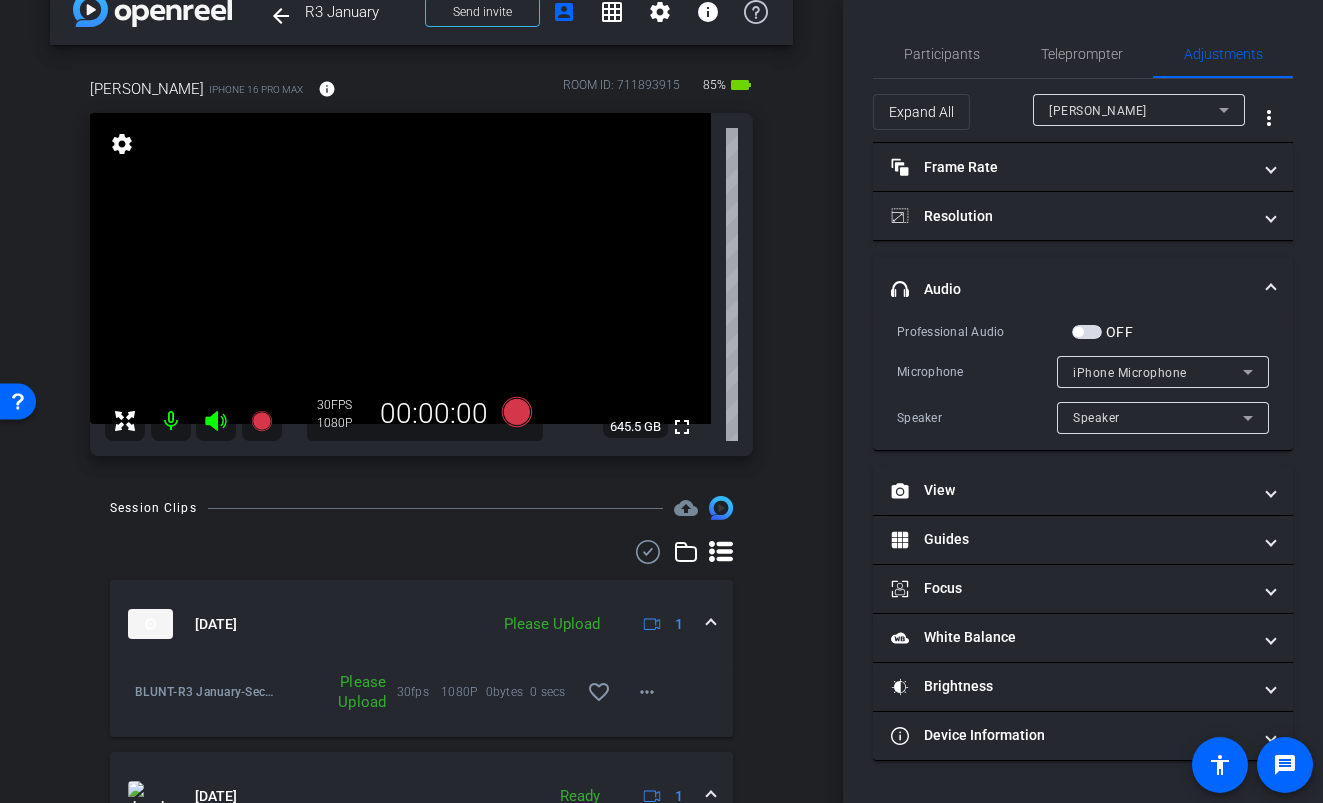 scroll, scrollTop: 314, scrollLeft: 0, axis: vertical 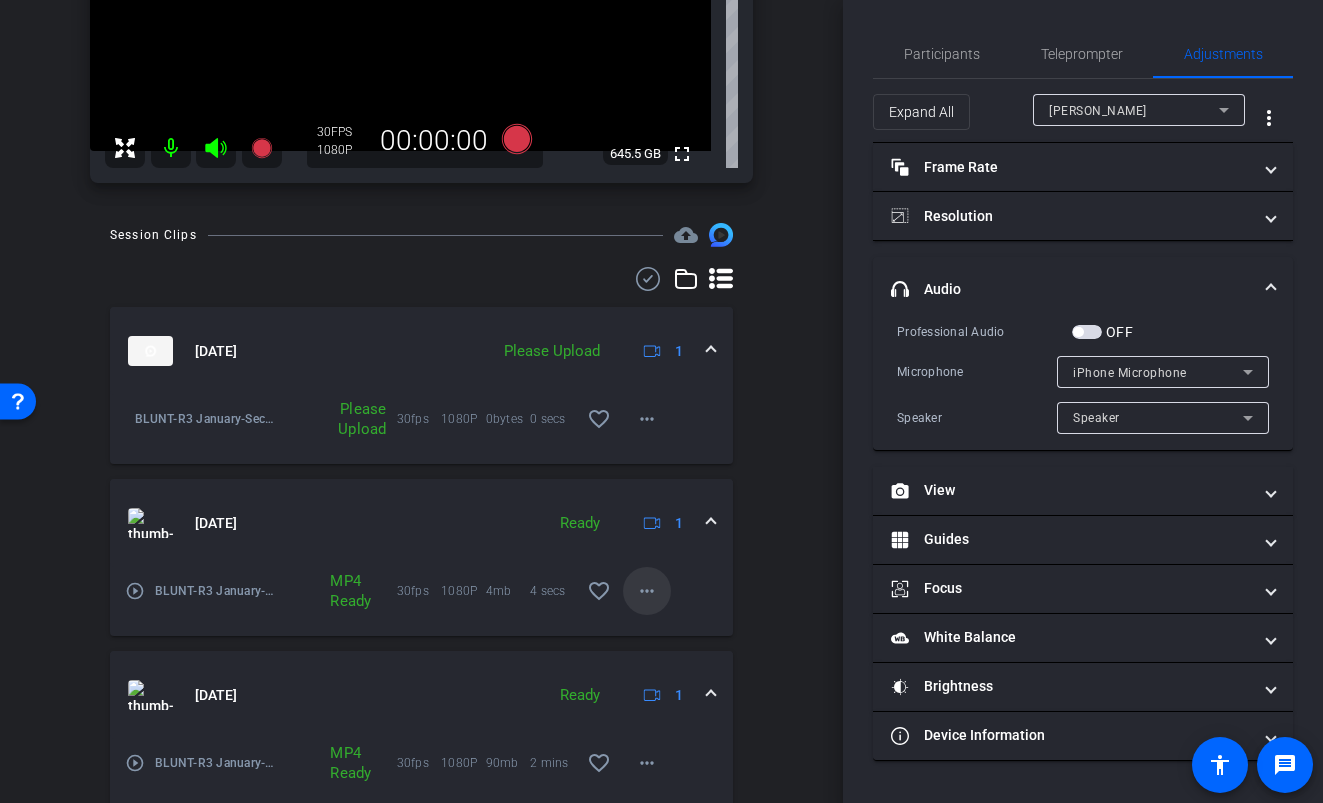 click at bounding box center [647, 591] 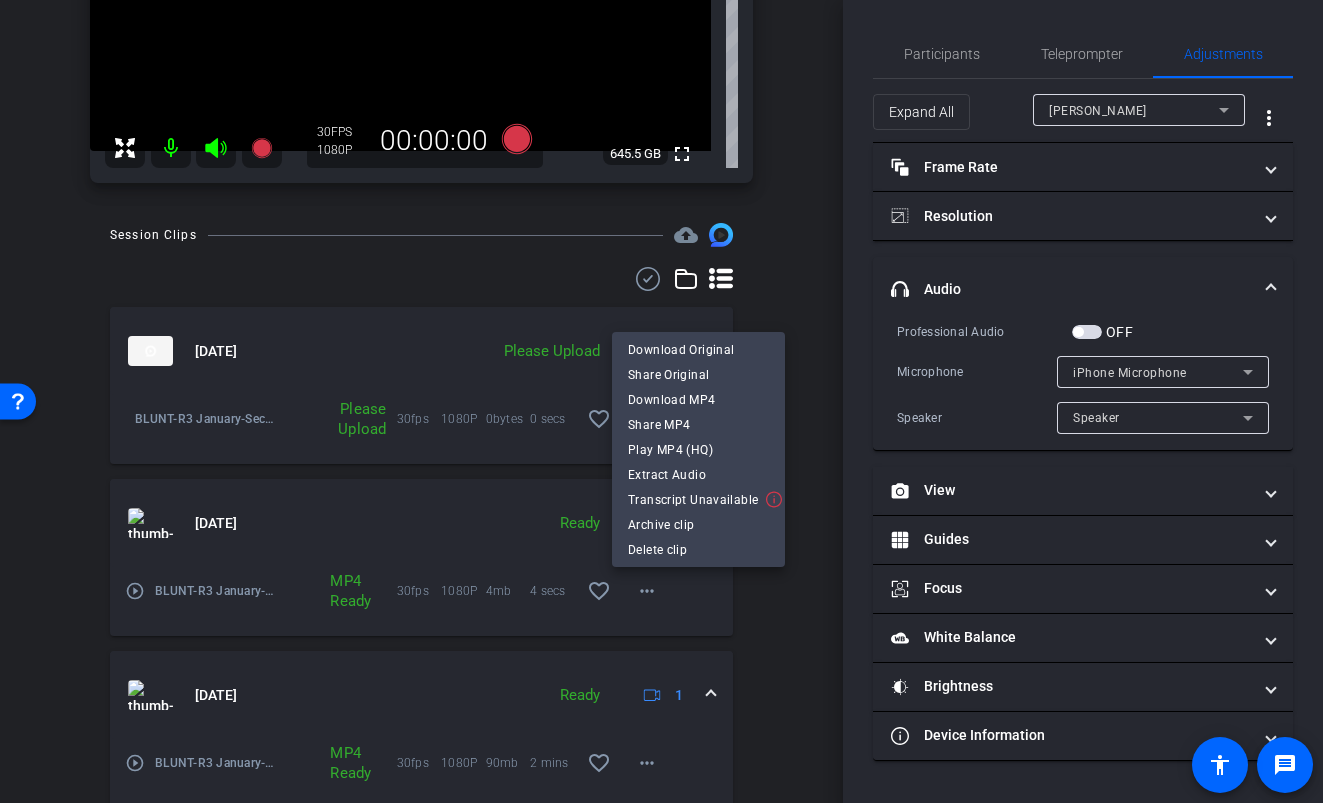 click at bounding box center [661, 401] 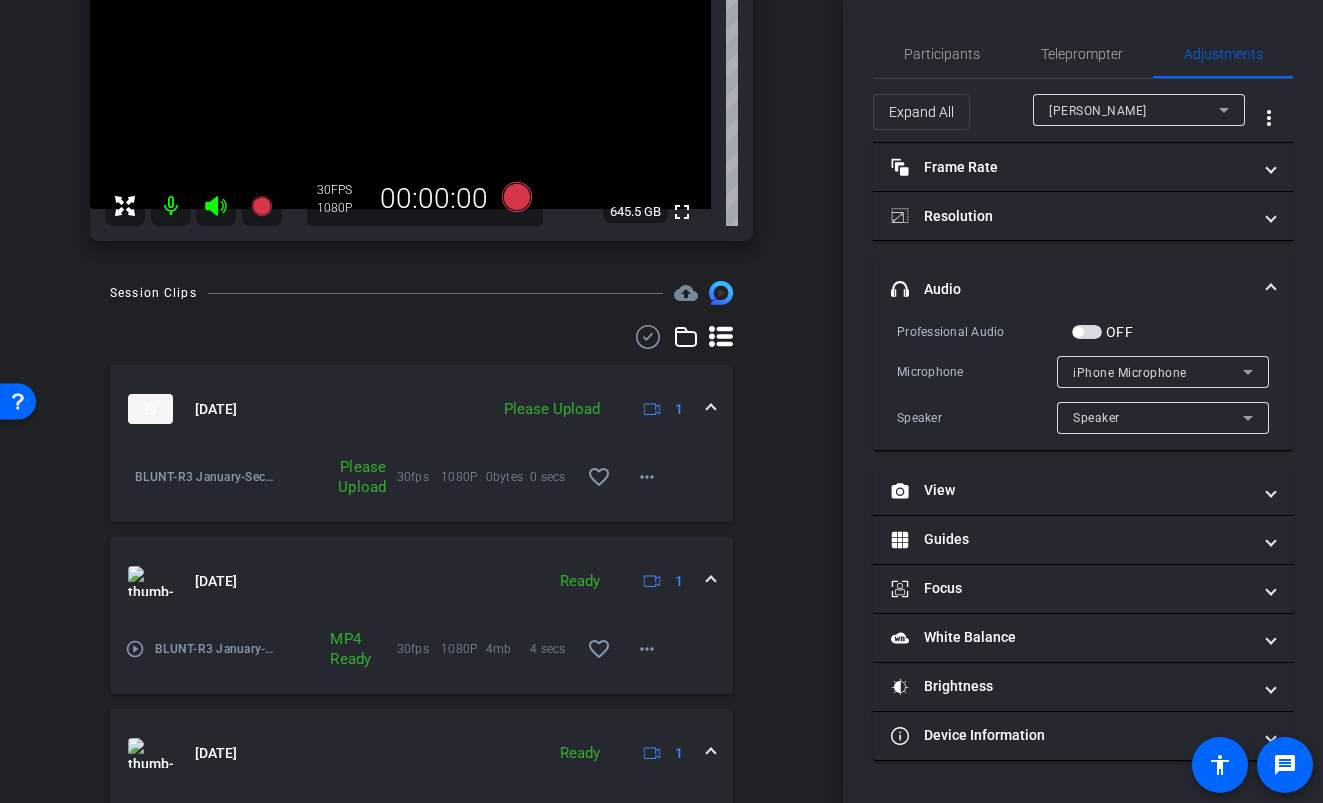 scroll, scrollTop: 0, scrollLeft: 0, axis: both 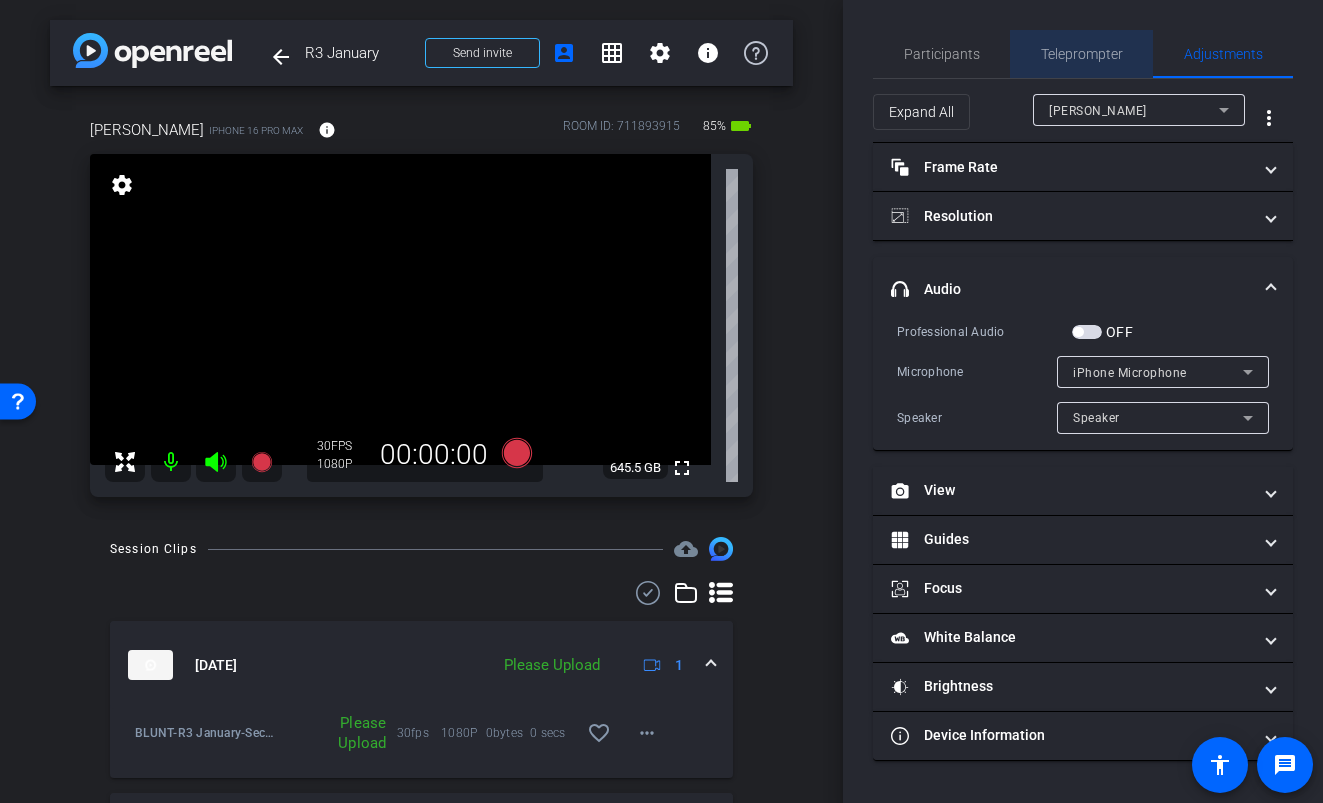 click on "Teleprompter" at bounding box center (1082, 54) 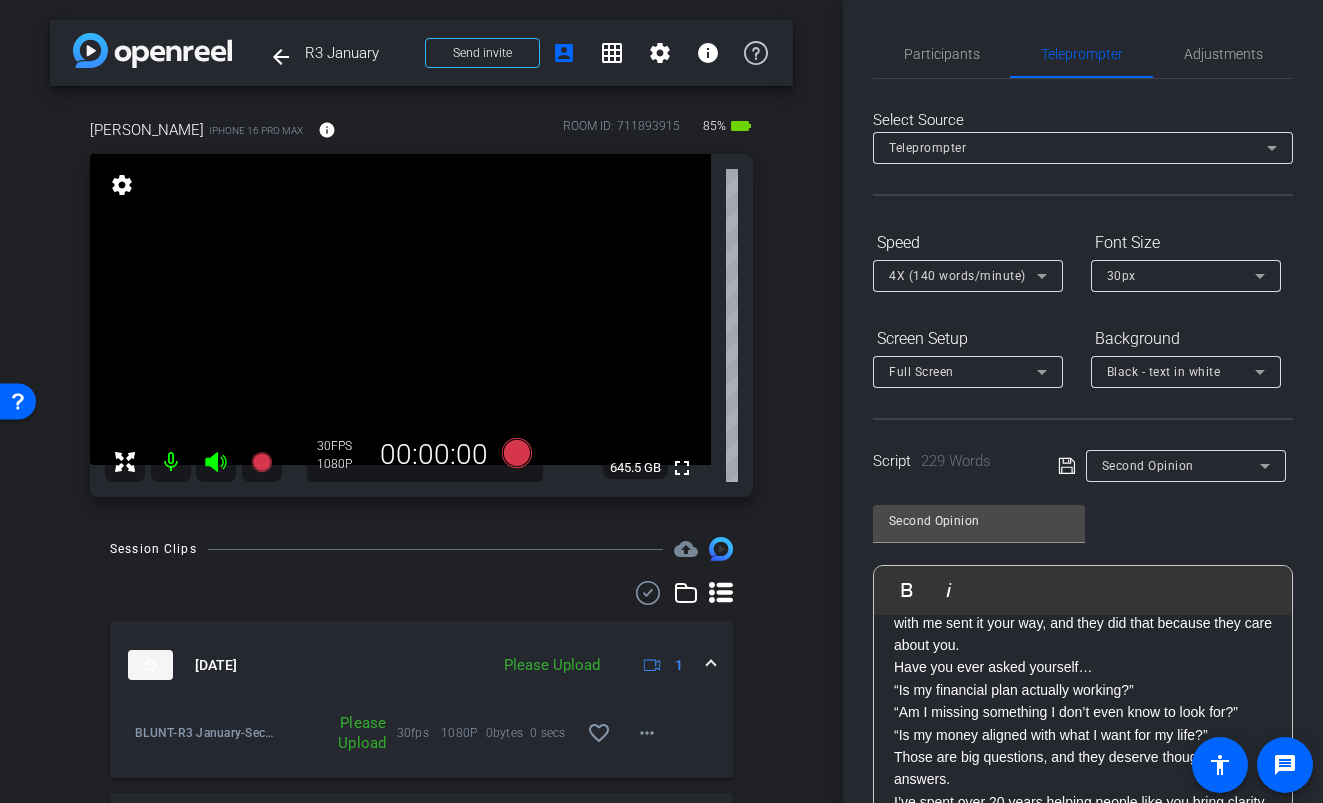 scroll, scrollTop: 58, scrollLeft: 0, axis: vertical 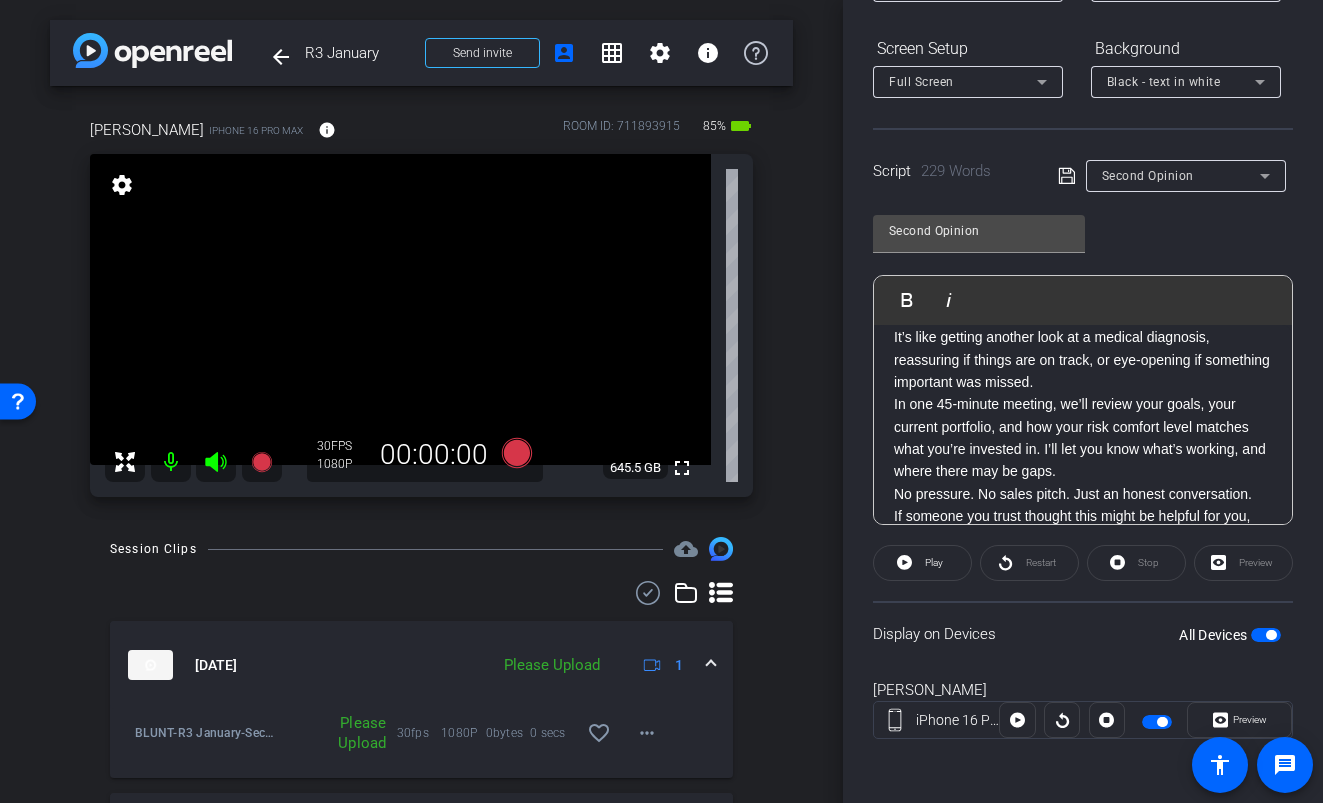 click on "It’s like getting another look at a medical diagnosis, reassuring if things are on track, or eye-opening if something important was missed." 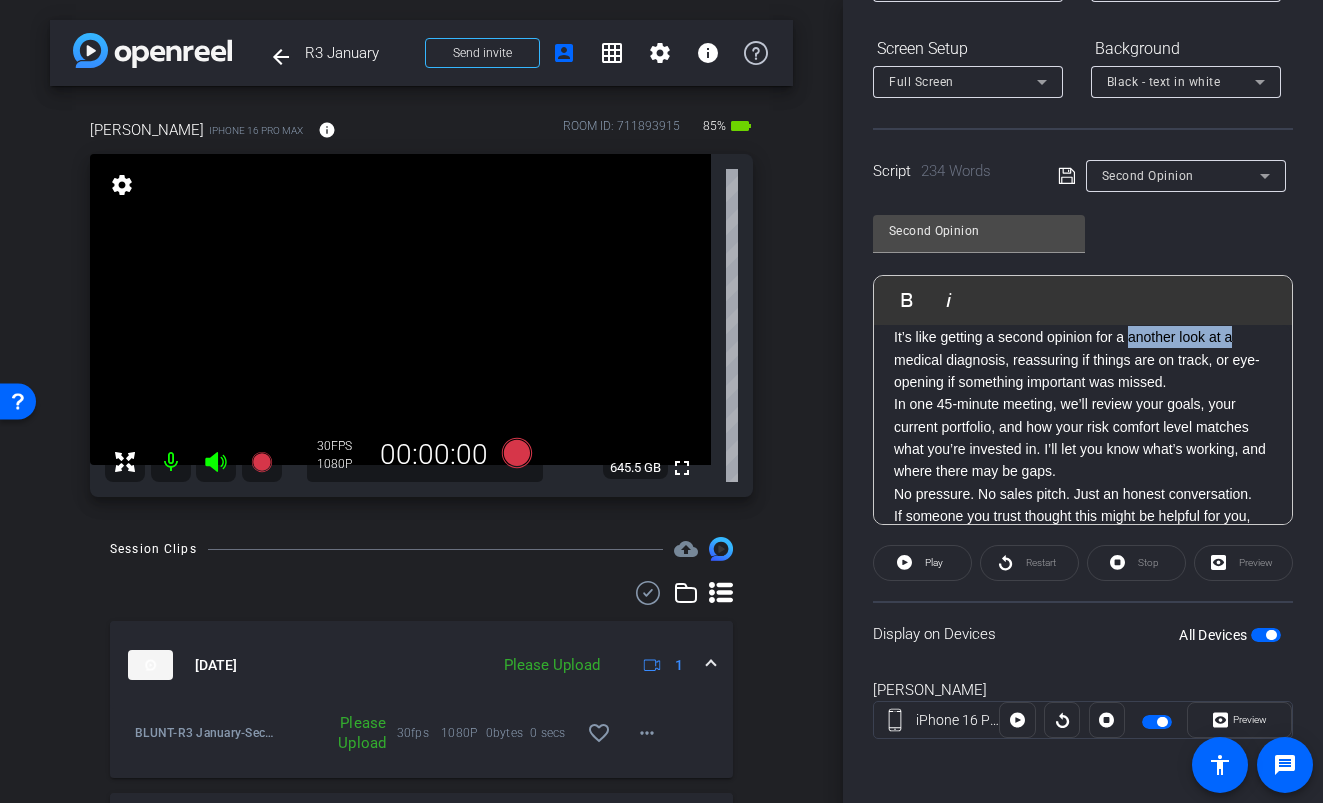 drag, startPoint x: 1131, startPoint y: 360, endPoint x: 1235, endPoint y: 361, distance: 104.00481 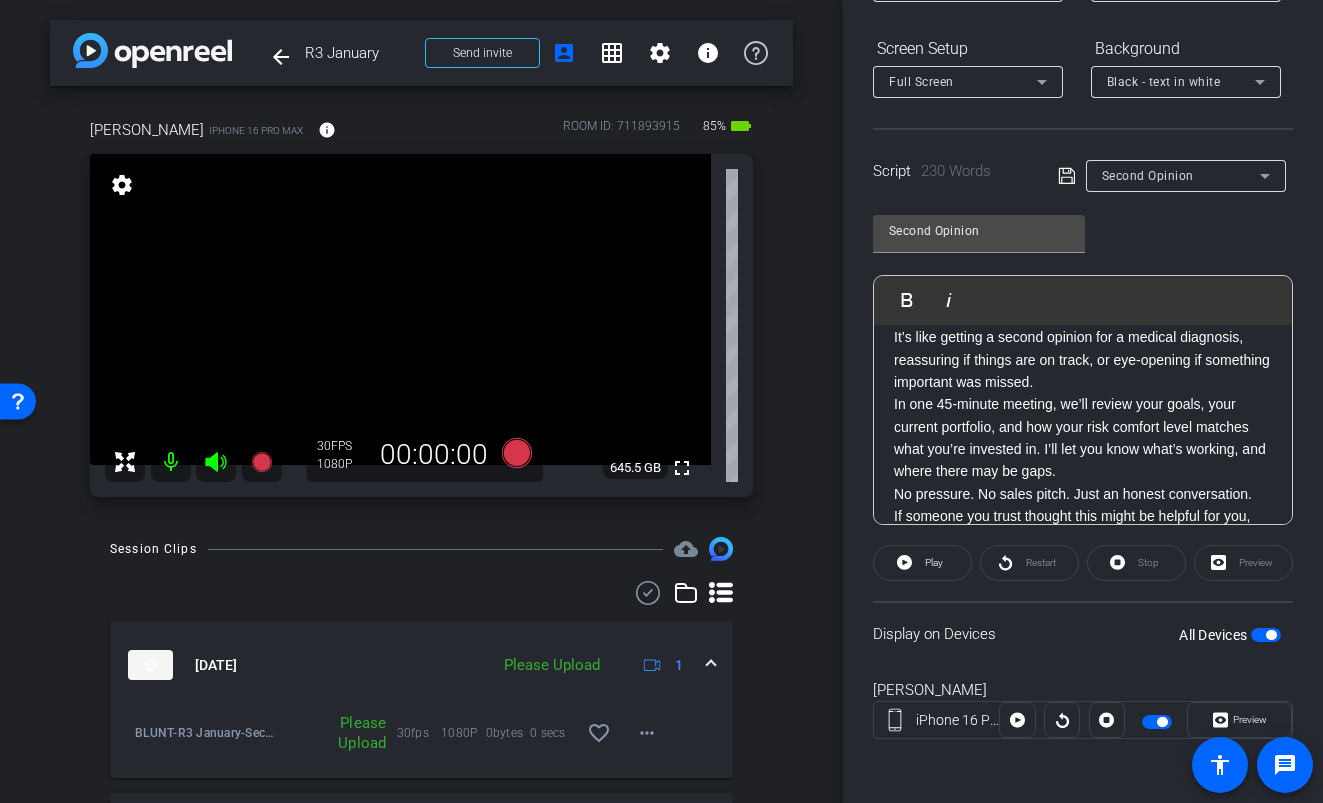 click at bounding box center [1266, 635] 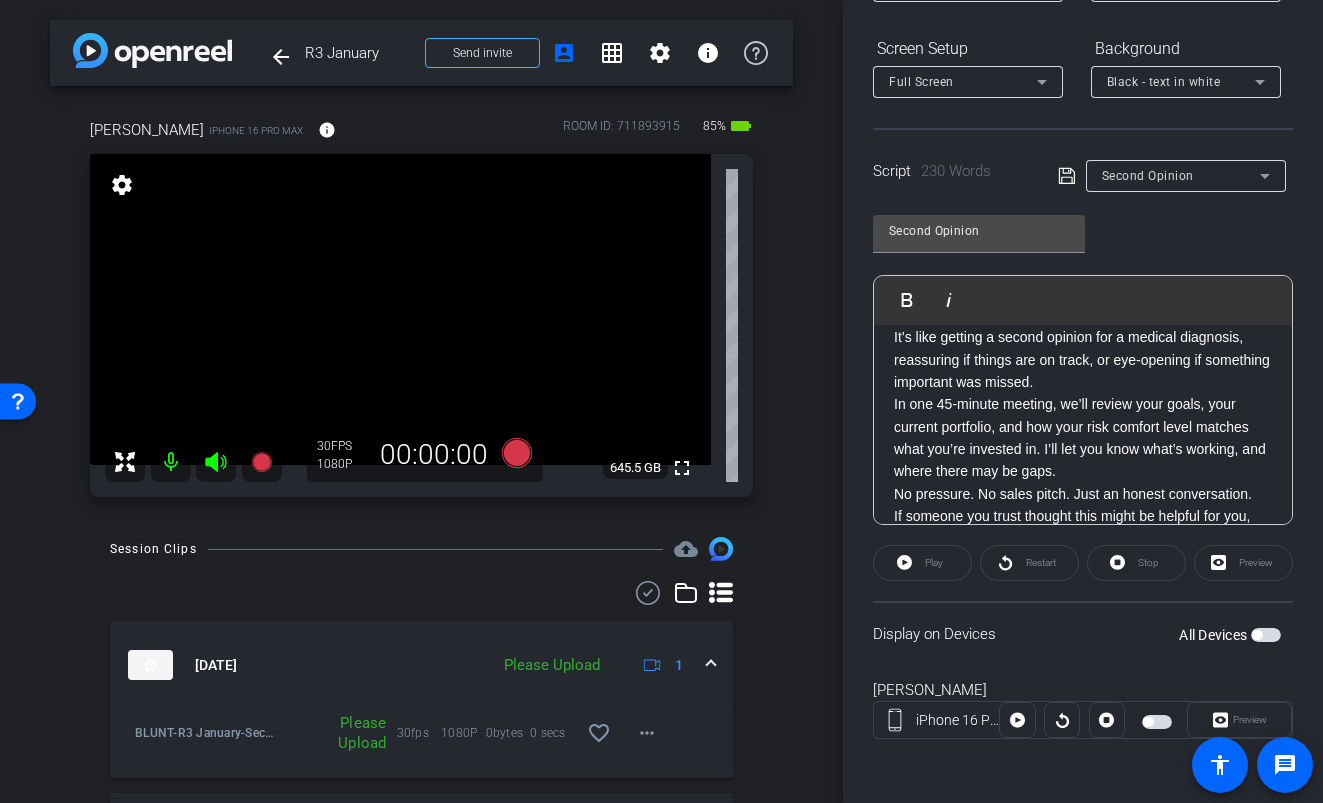 click at bounding box center [1266, 635] 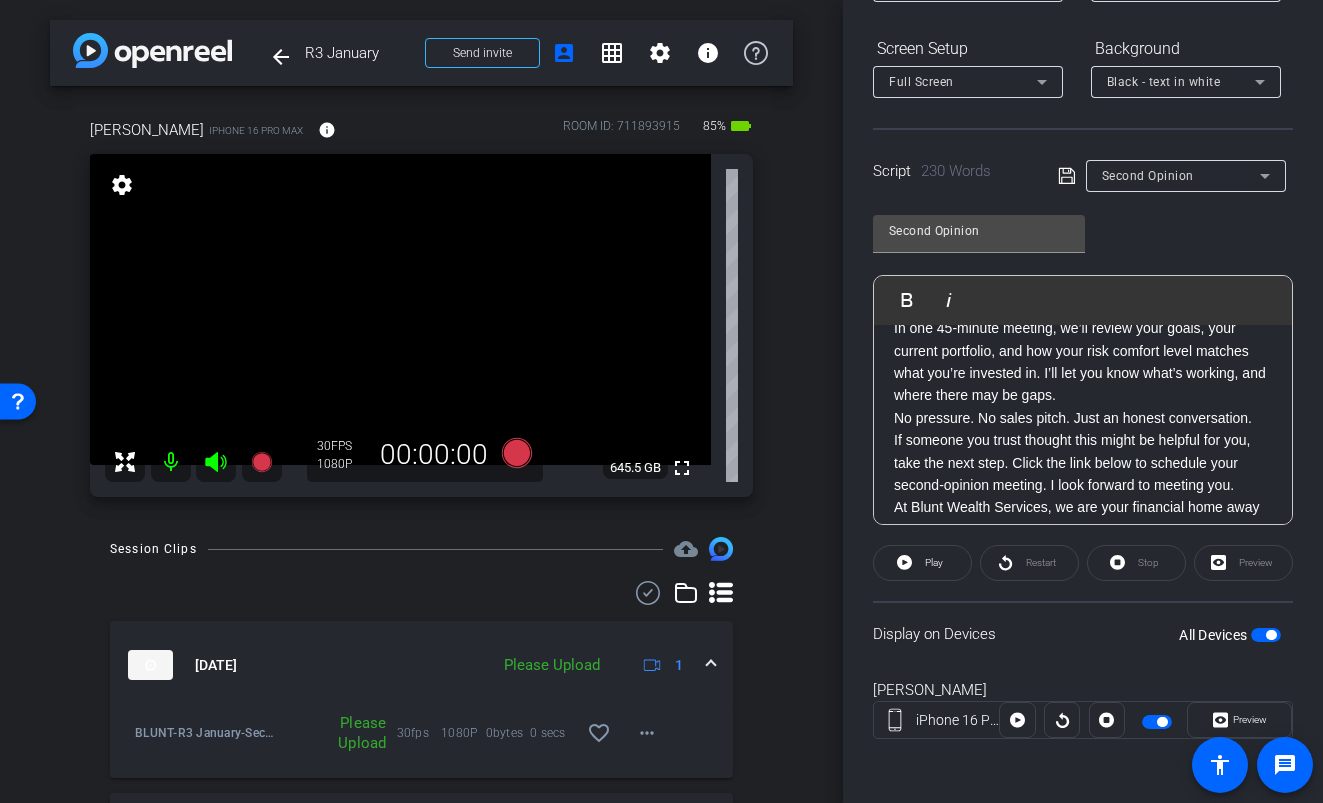 scroll, scrollTop: 478, scrollLeft: 0, axis: vertical 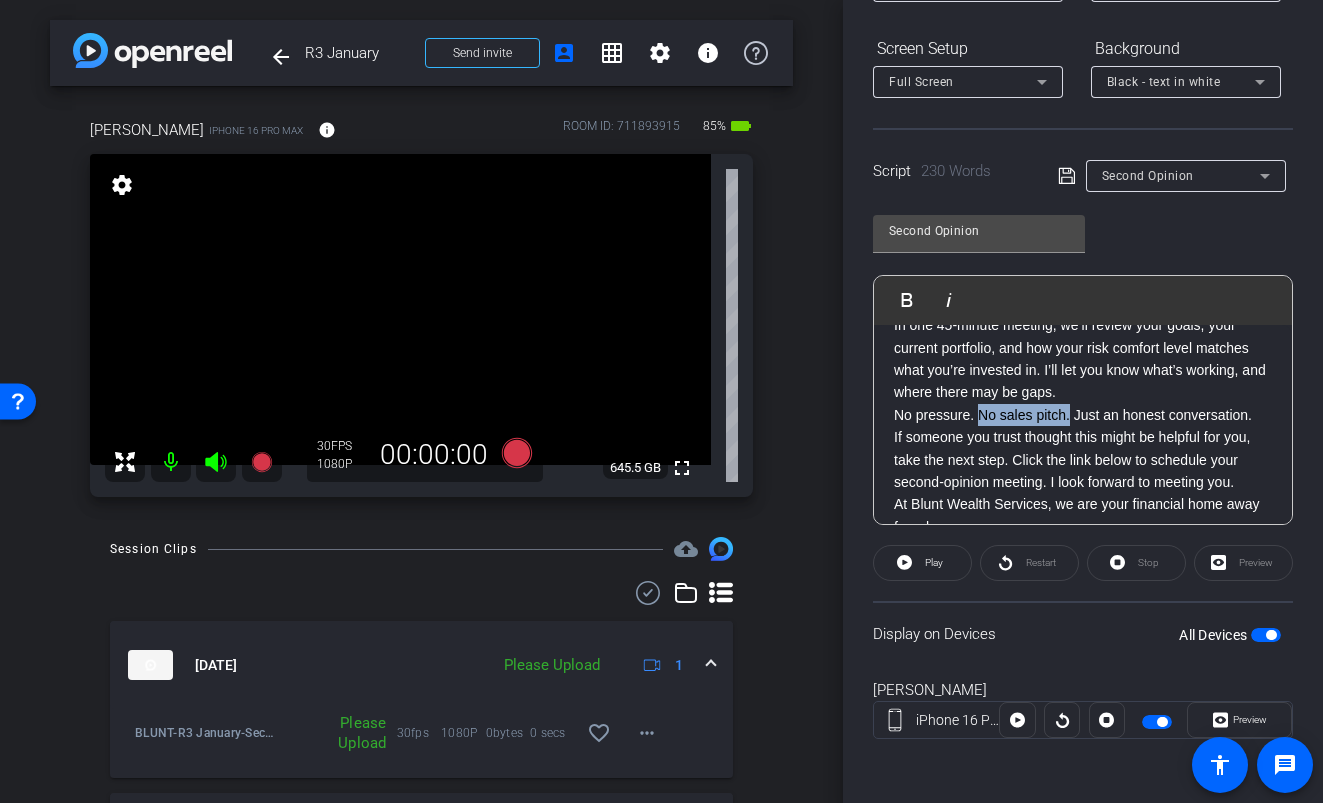 drag, startPoint x: 981, startPoint y: 438, endPoint x: 1070, endPoint y: 446, distance: 89.358826 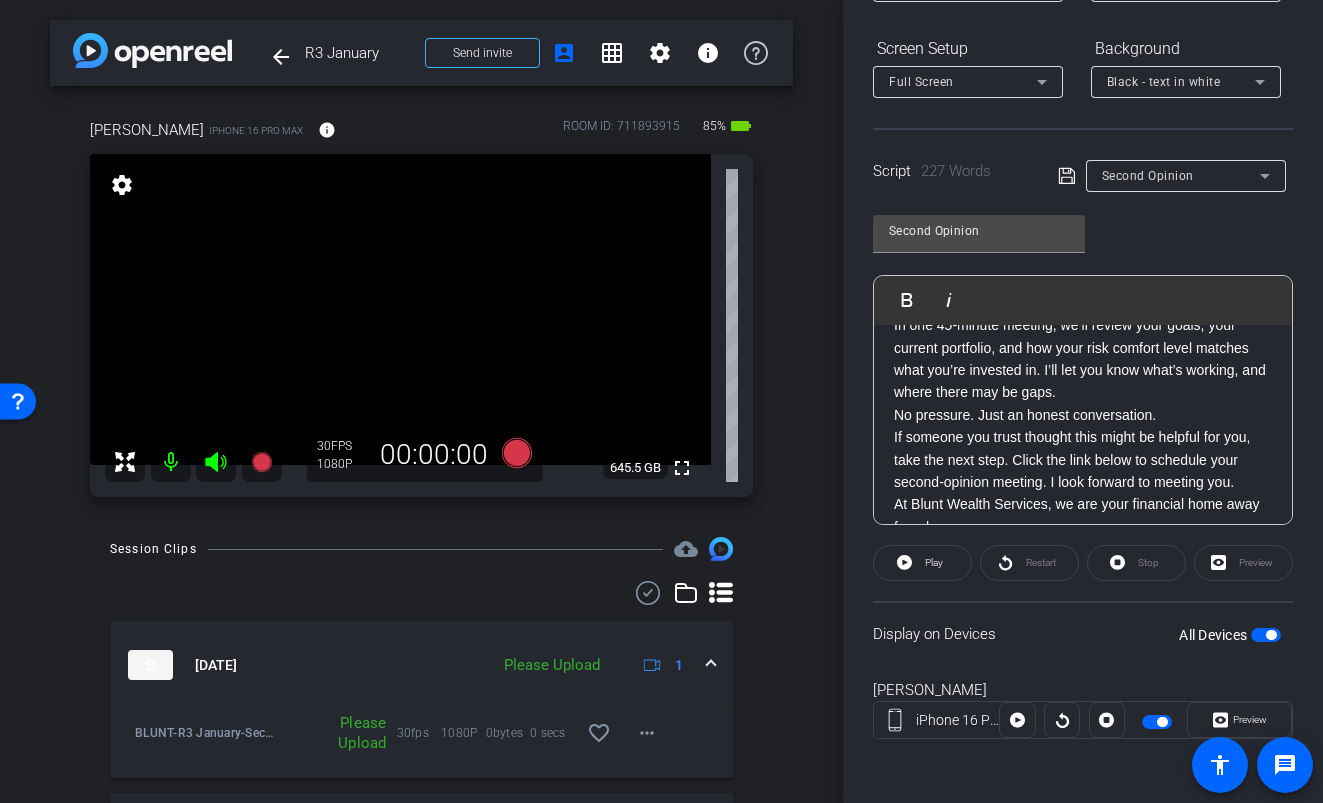 click at bounding box center [1266, 635] 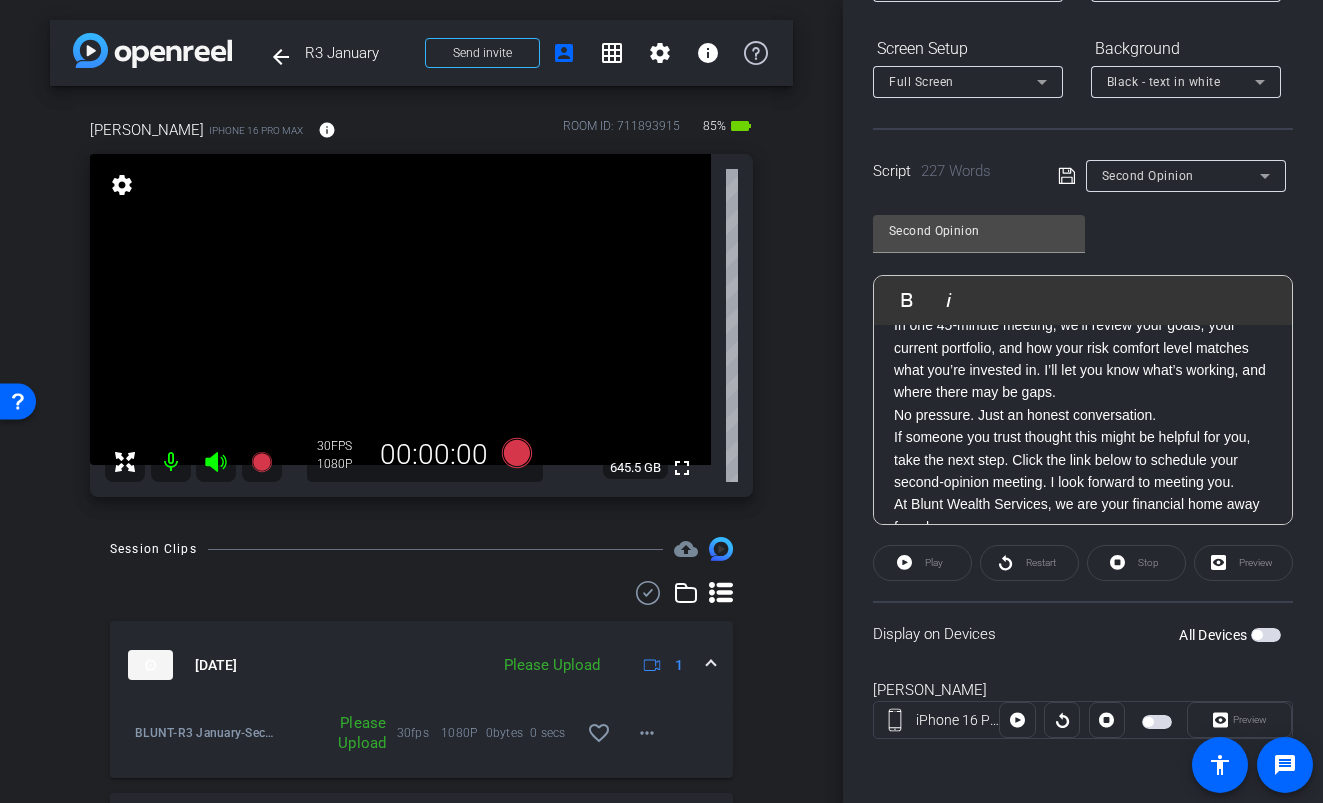 click at bounding box center [1266, 635] 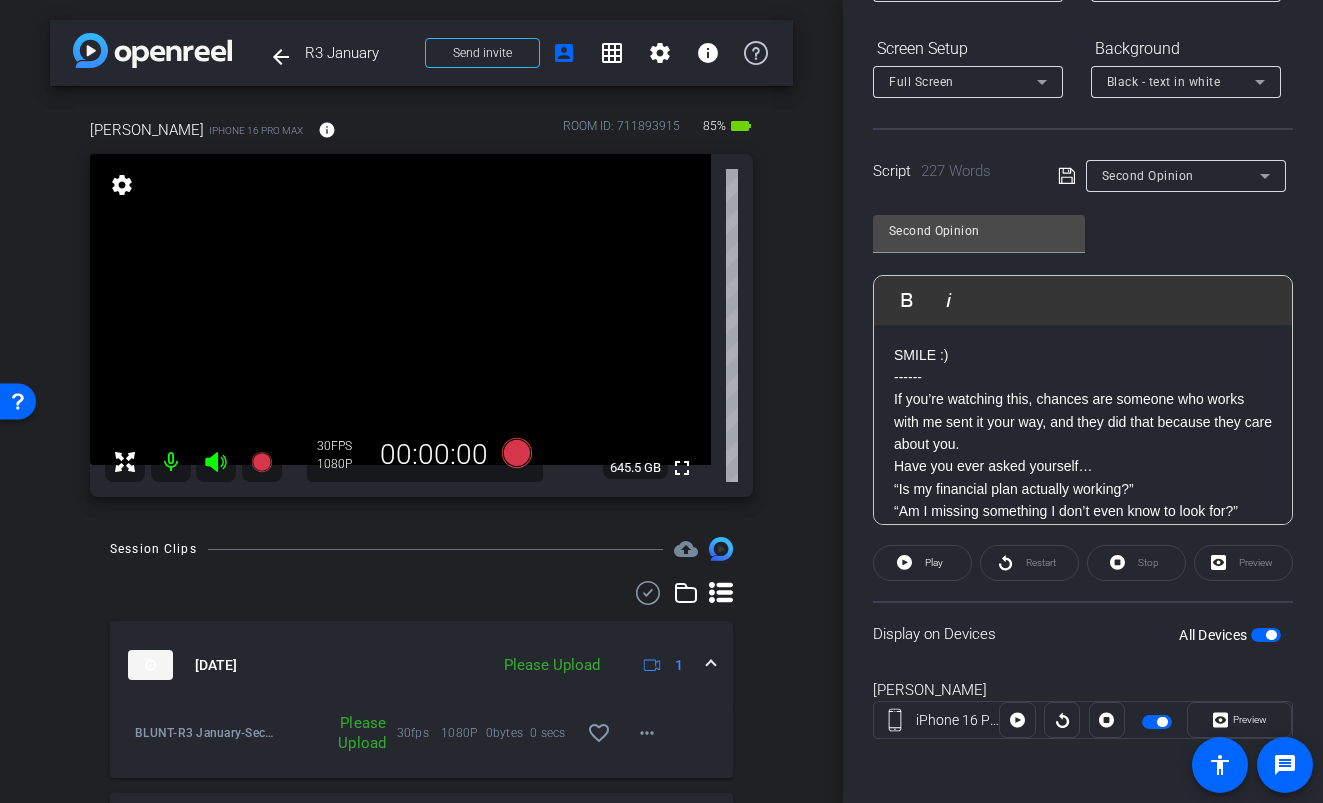 scroll, scrollTop: 0, scrollLeft: 0, axis: both 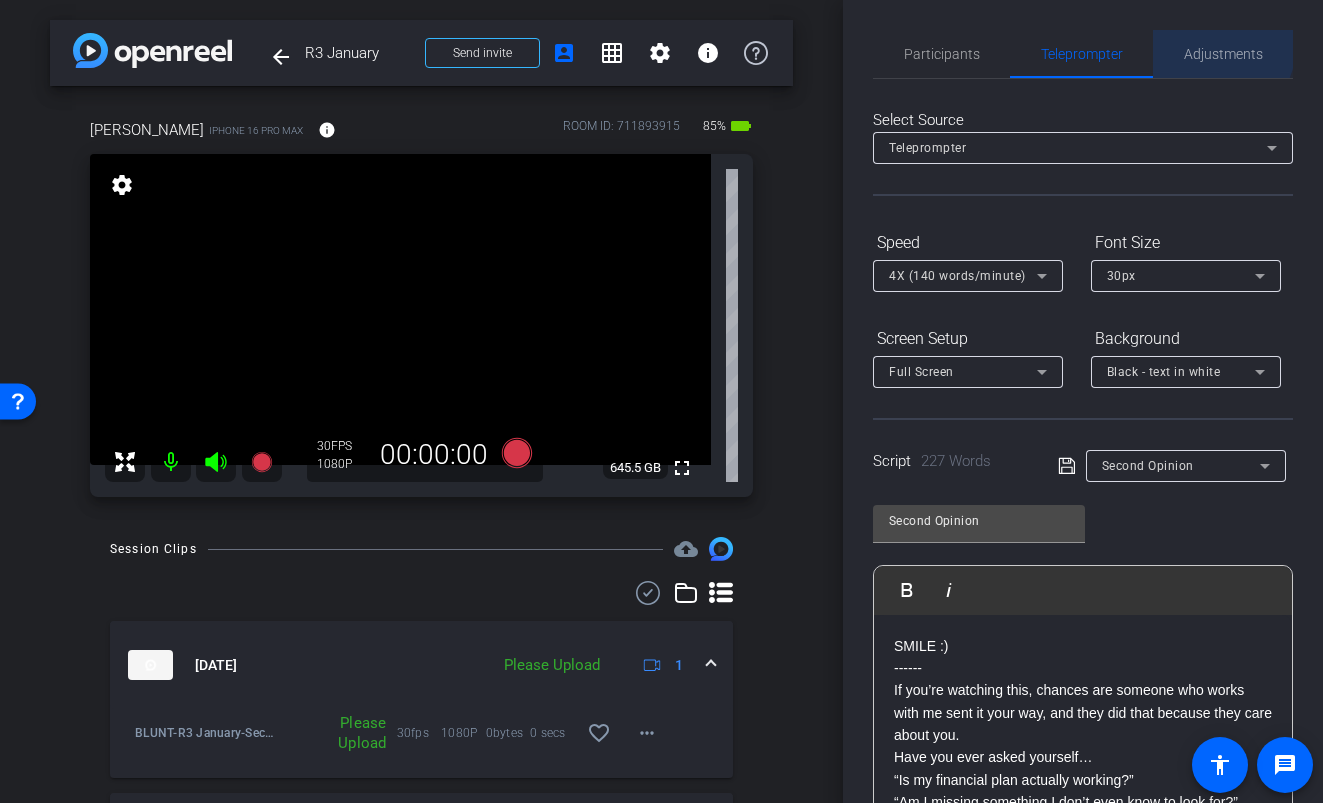 click on "Adjustments" at bounding box center (1223, 54) 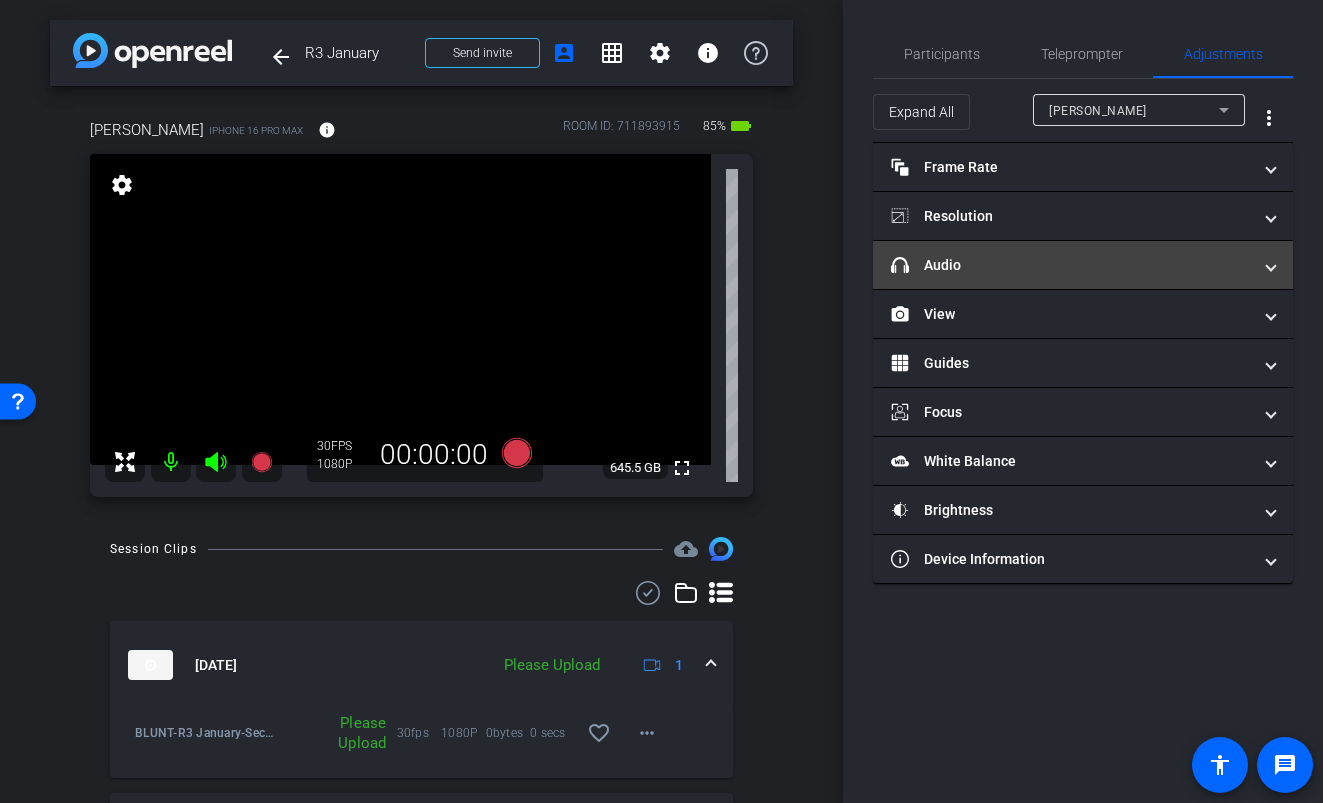 click on "headphone icon
Audio" at bounding box center [1083, 265] 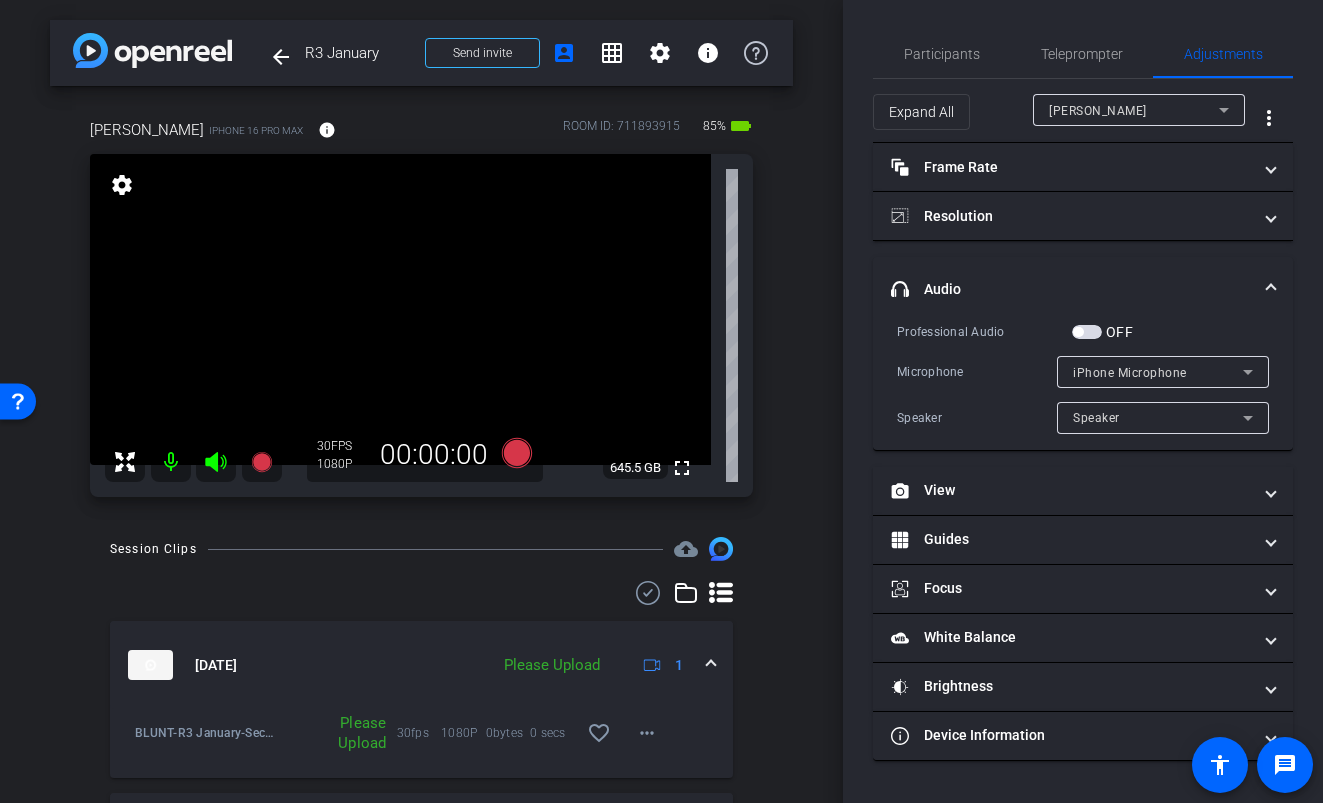 click at bounding box center [1087, 332] 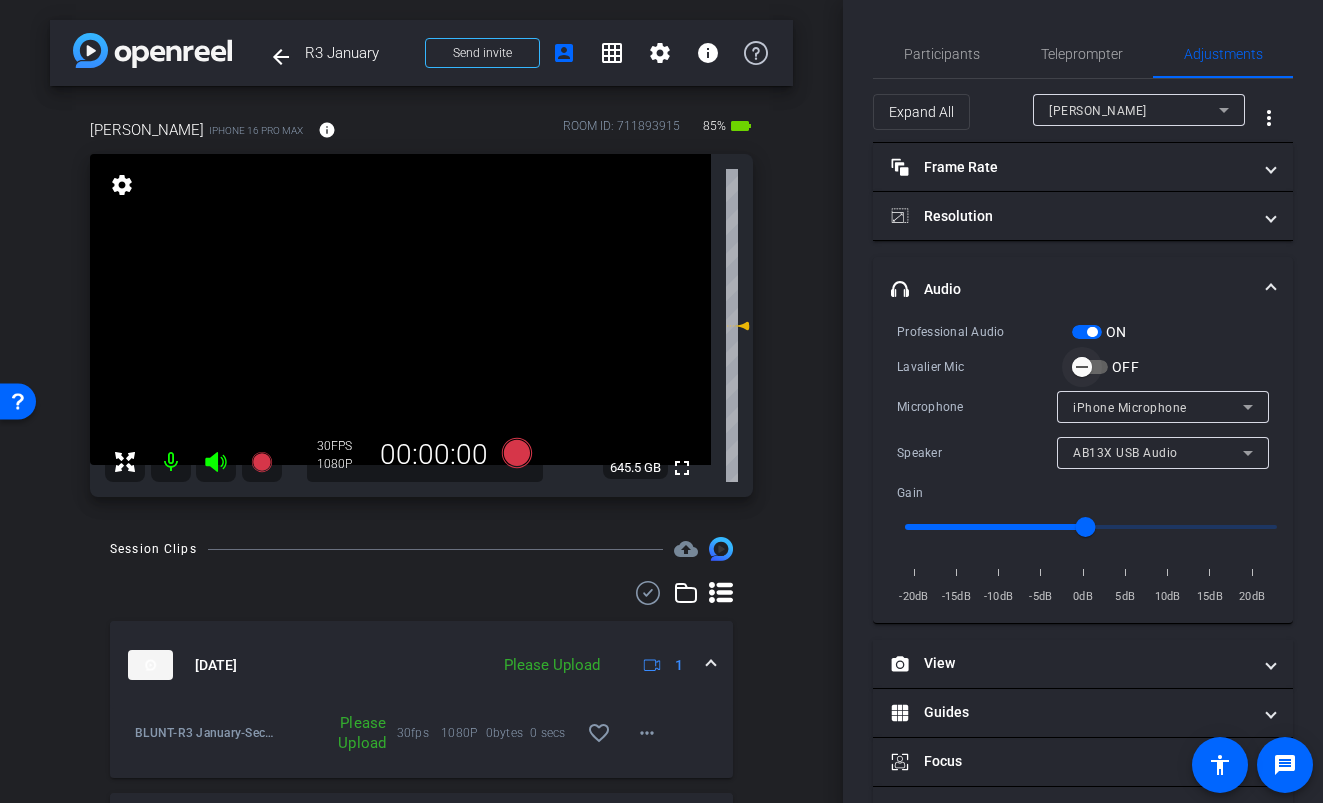 click at bounding box center (1082, 367) 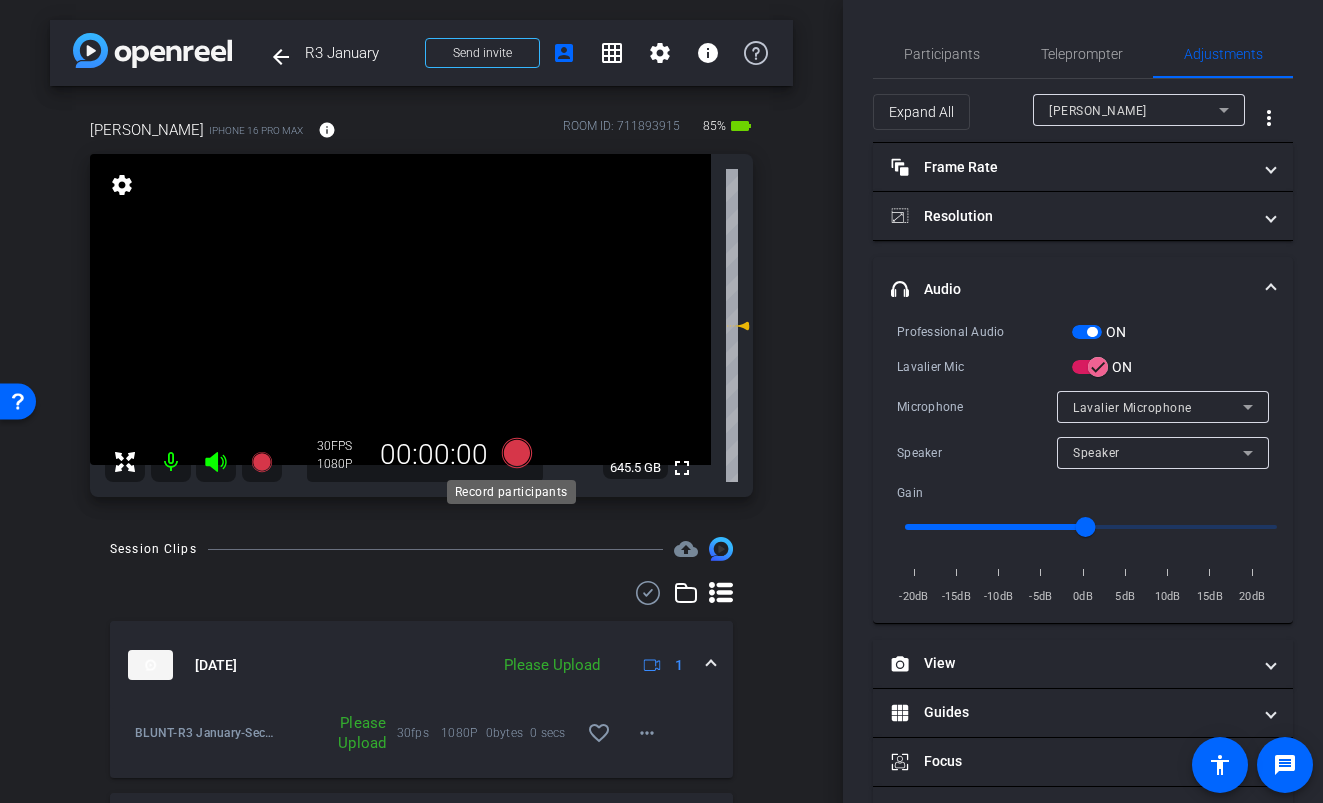 click 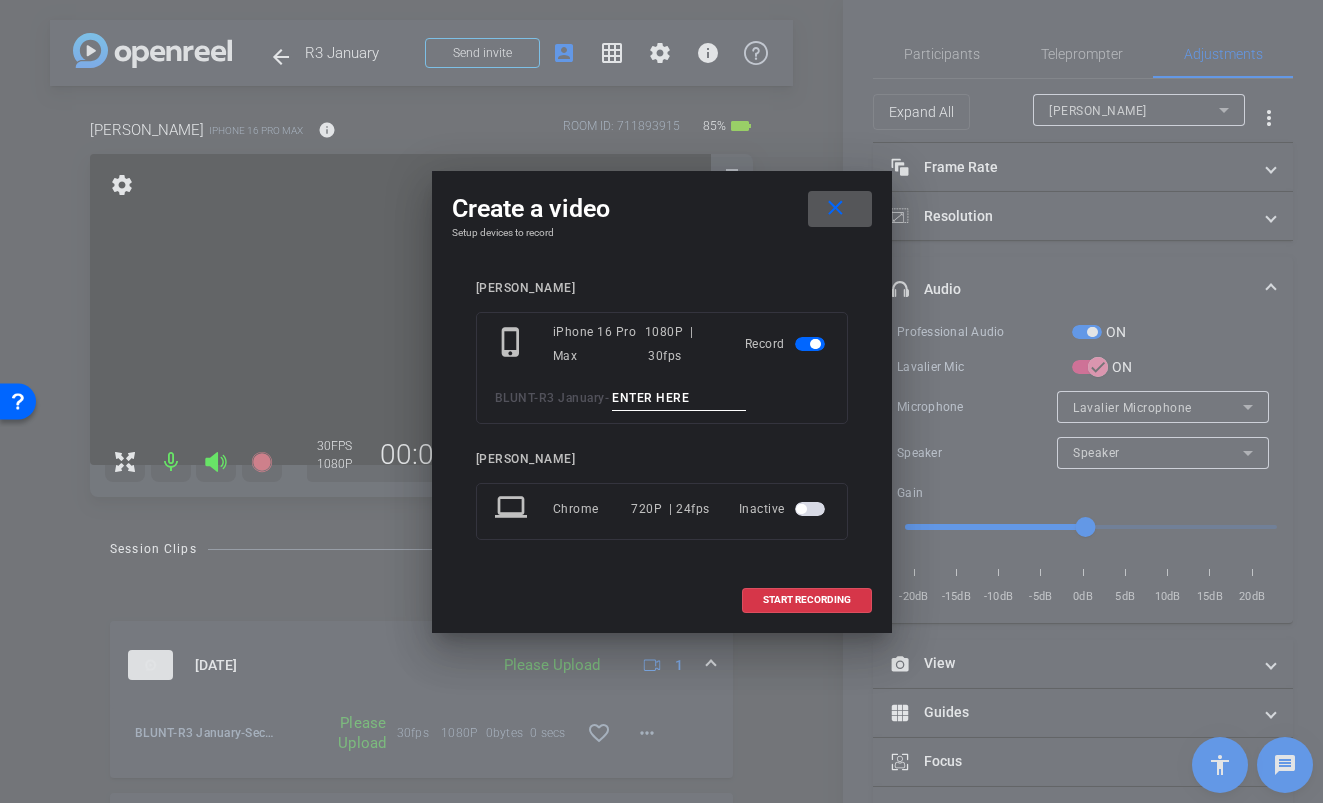 click at bounding box center [679, 398] 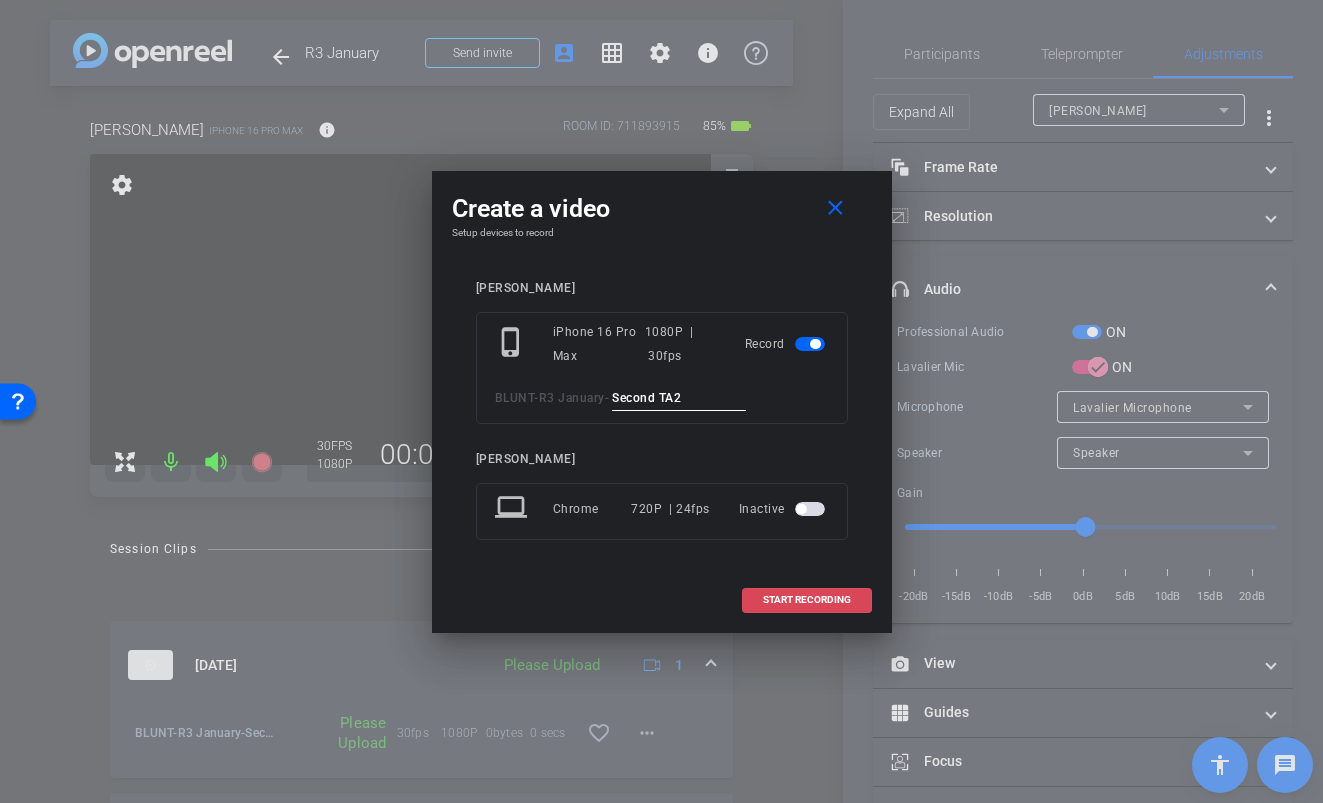 type on "Second TA2" 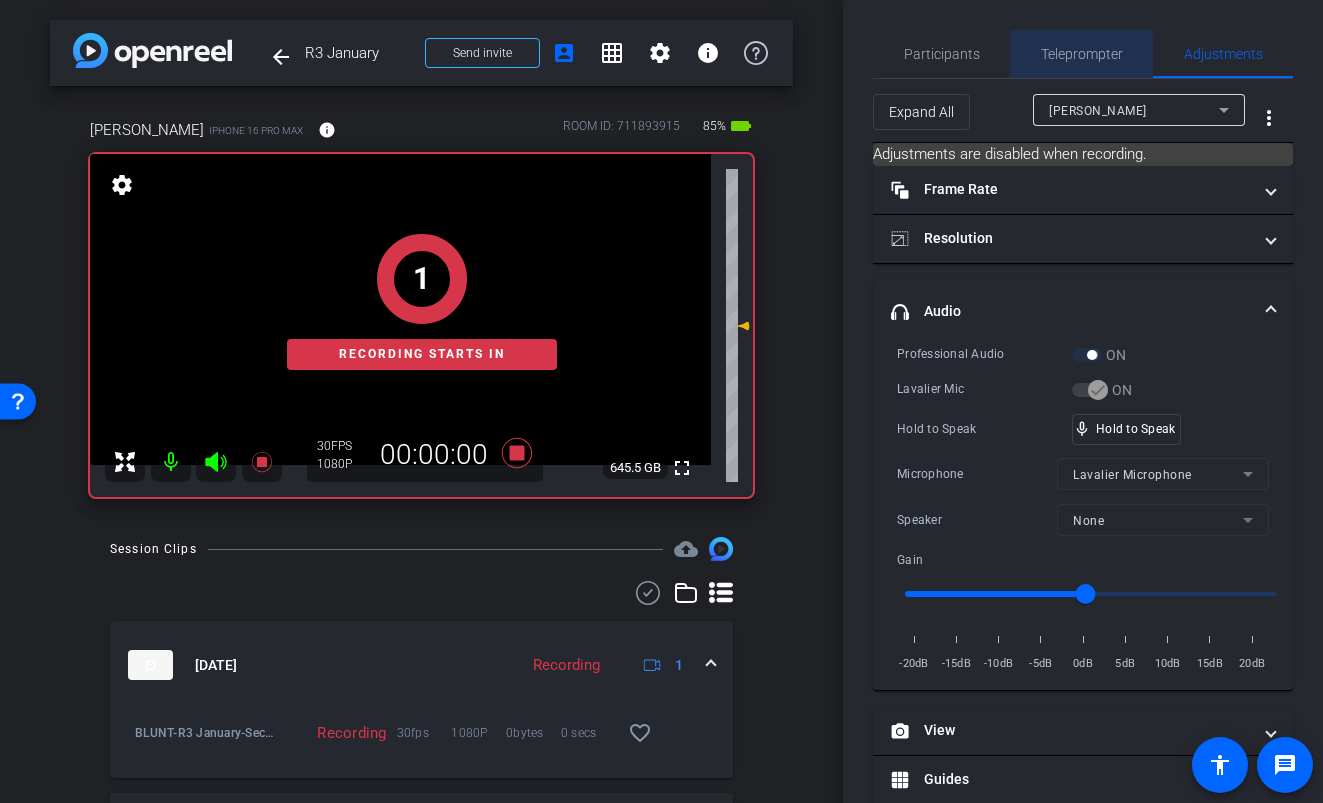 click on "Teleprompter" at bounding box center [1082, 54] 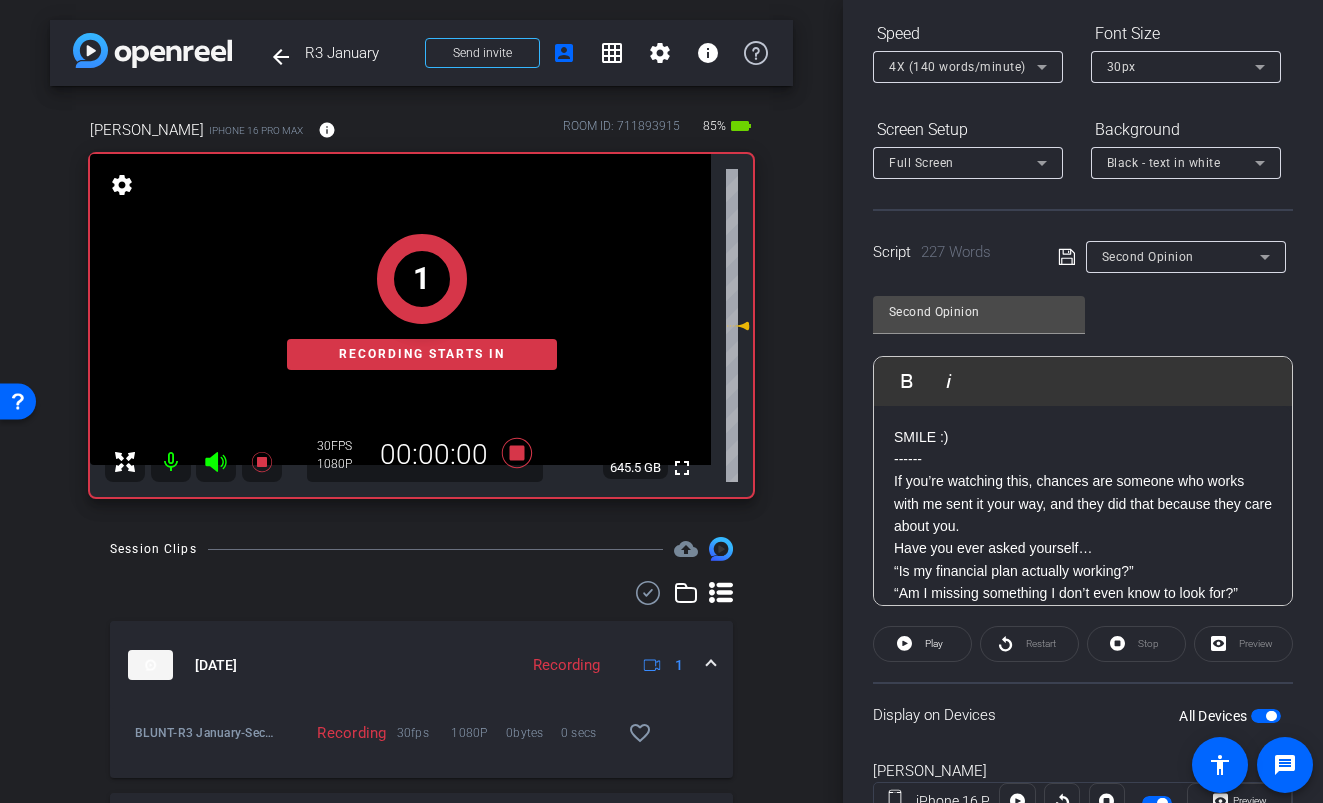 scroll, scrollTop: 290, scrollLeft: 0, axis: vertical 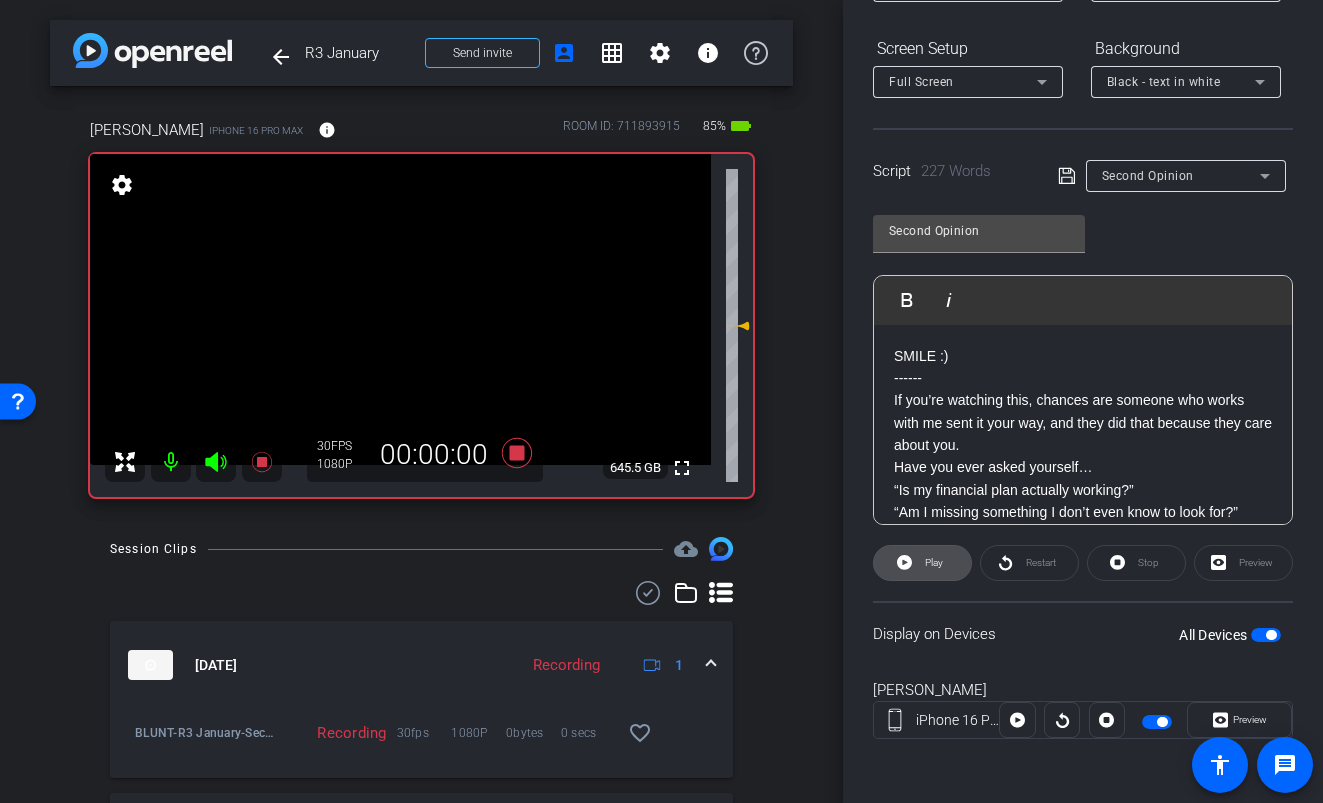 click 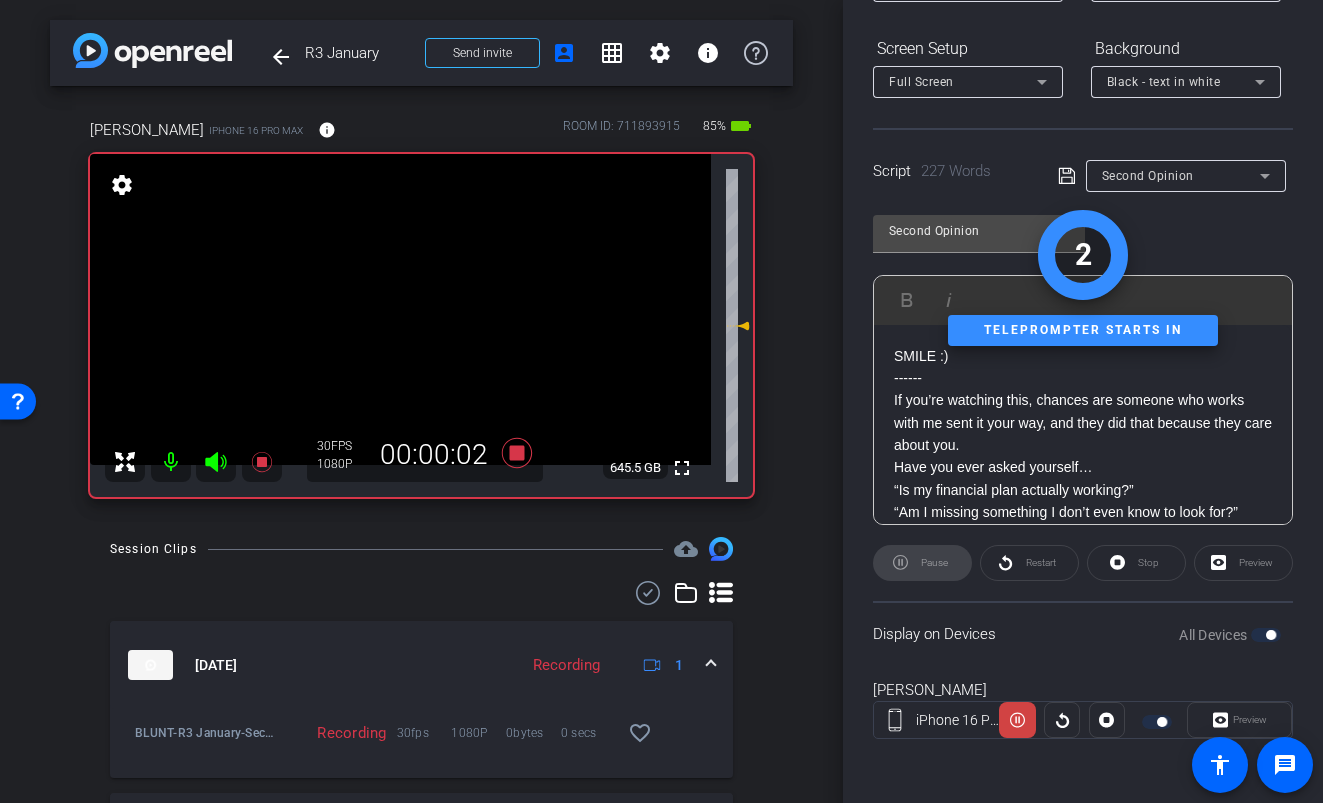click 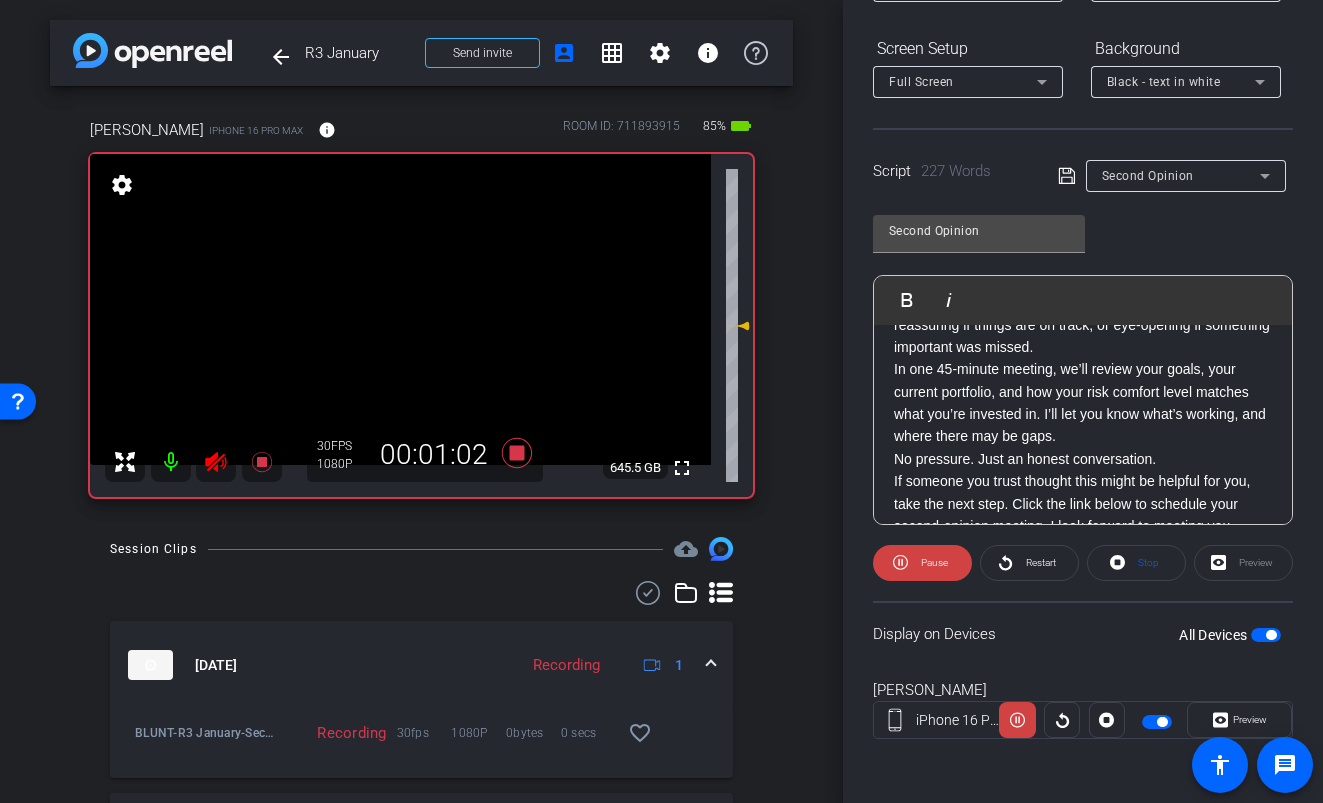 scroll, scrollTop: 443, scrollLeft: 0, axis: vertical 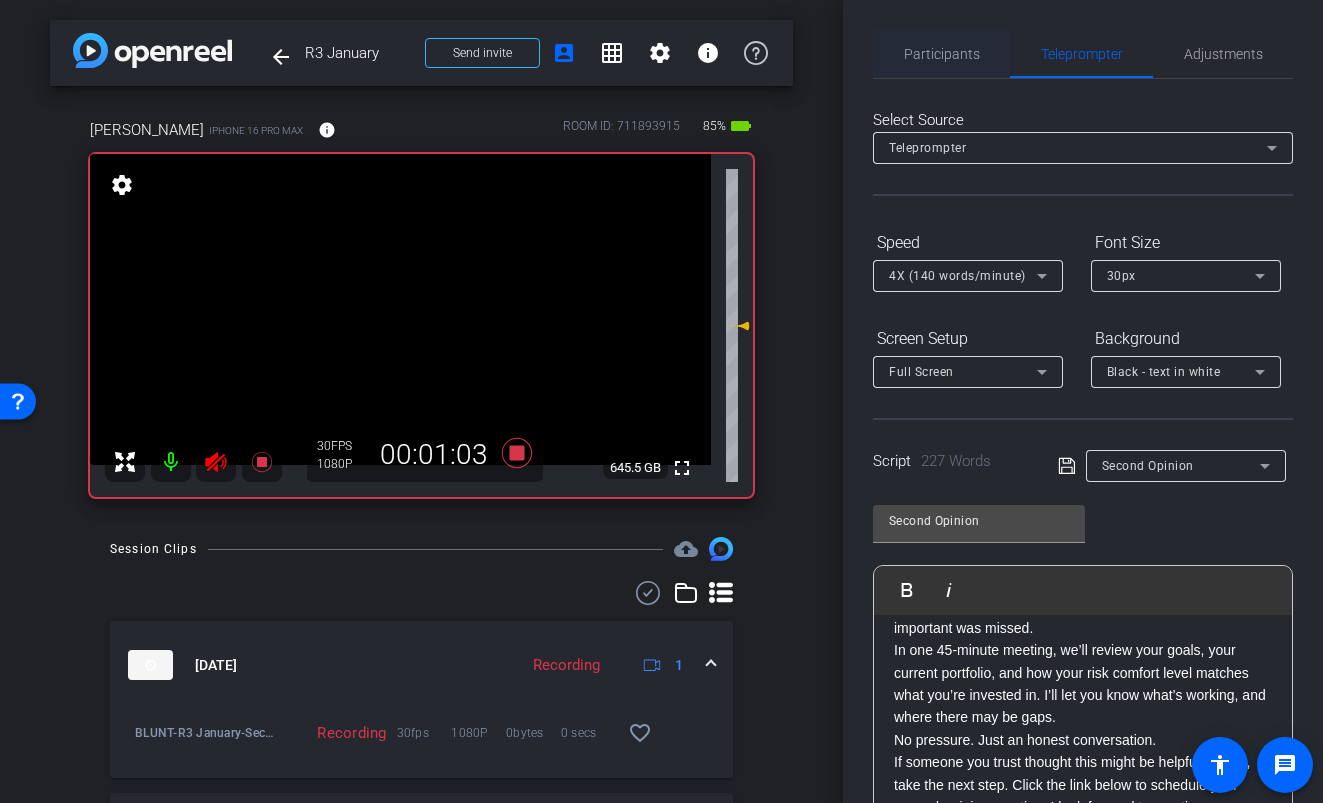 click on "Participants" at bounding box center (942, 54) 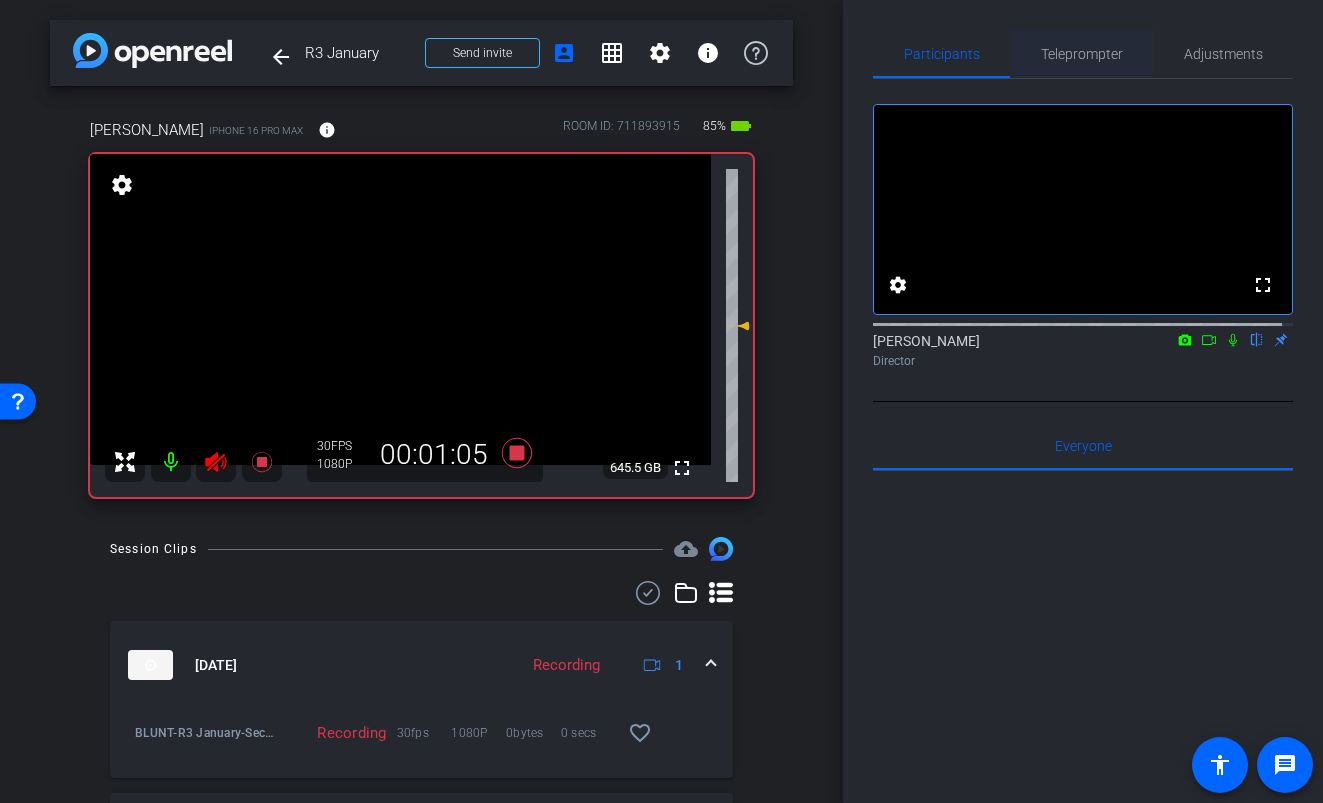 click on "Teleprompter" at bounding box center [1082, 54] 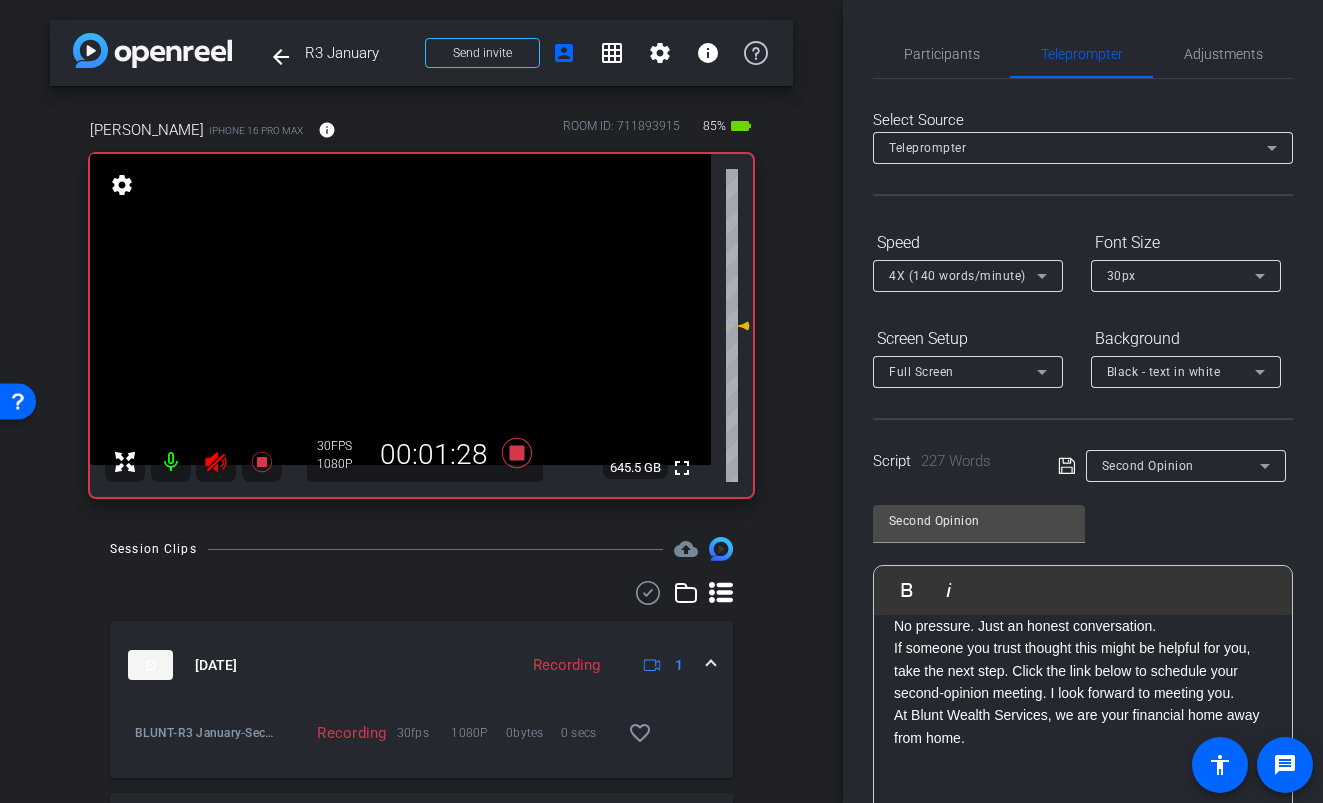 scroll, scrollTop: 601, scrollLeft: 0, axis: vertical 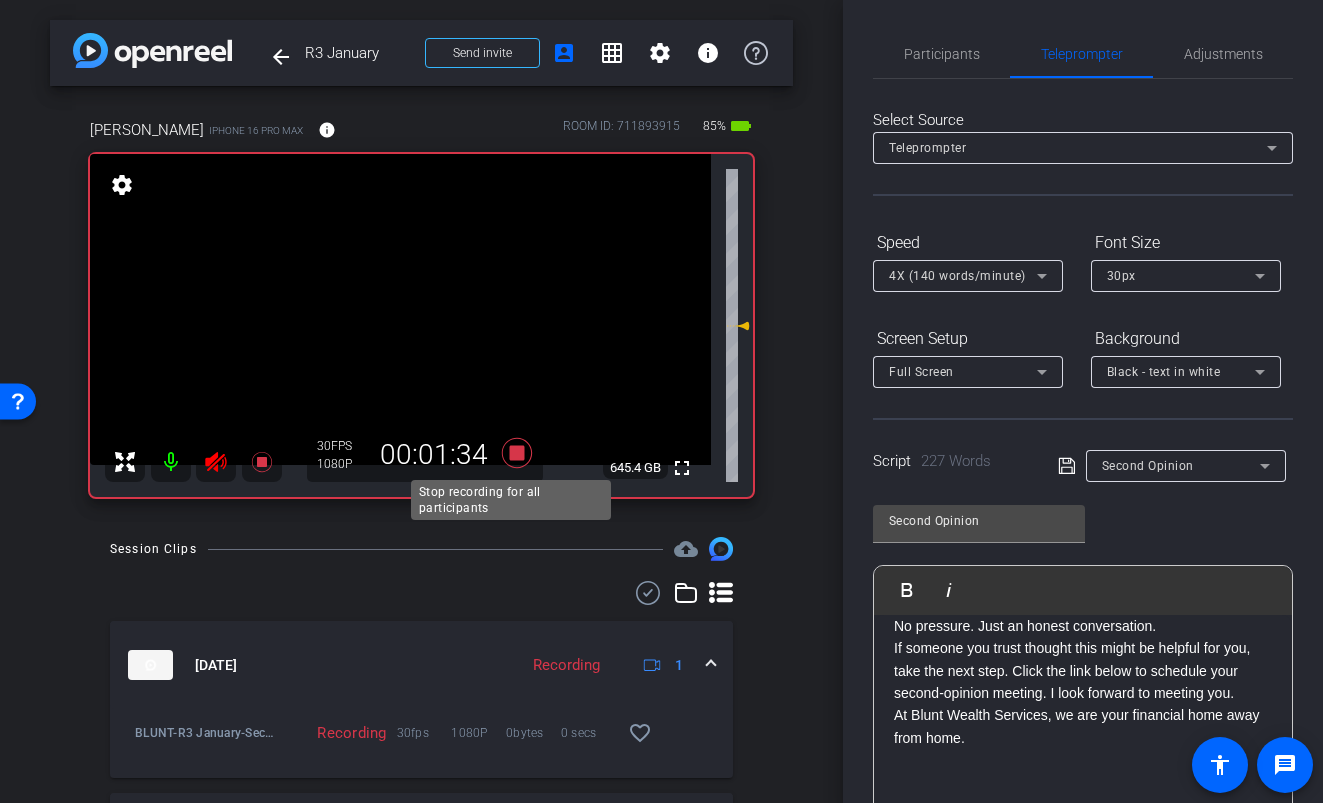 click 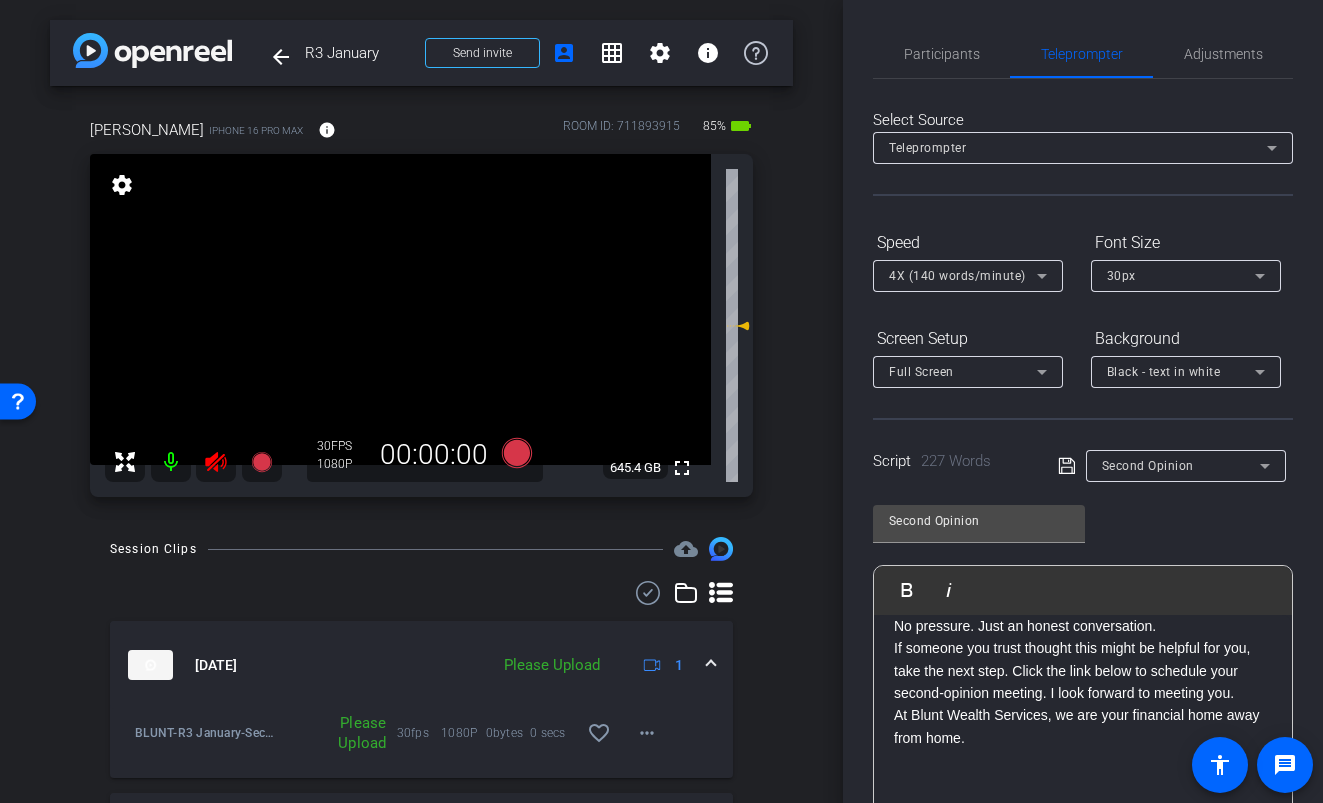 click 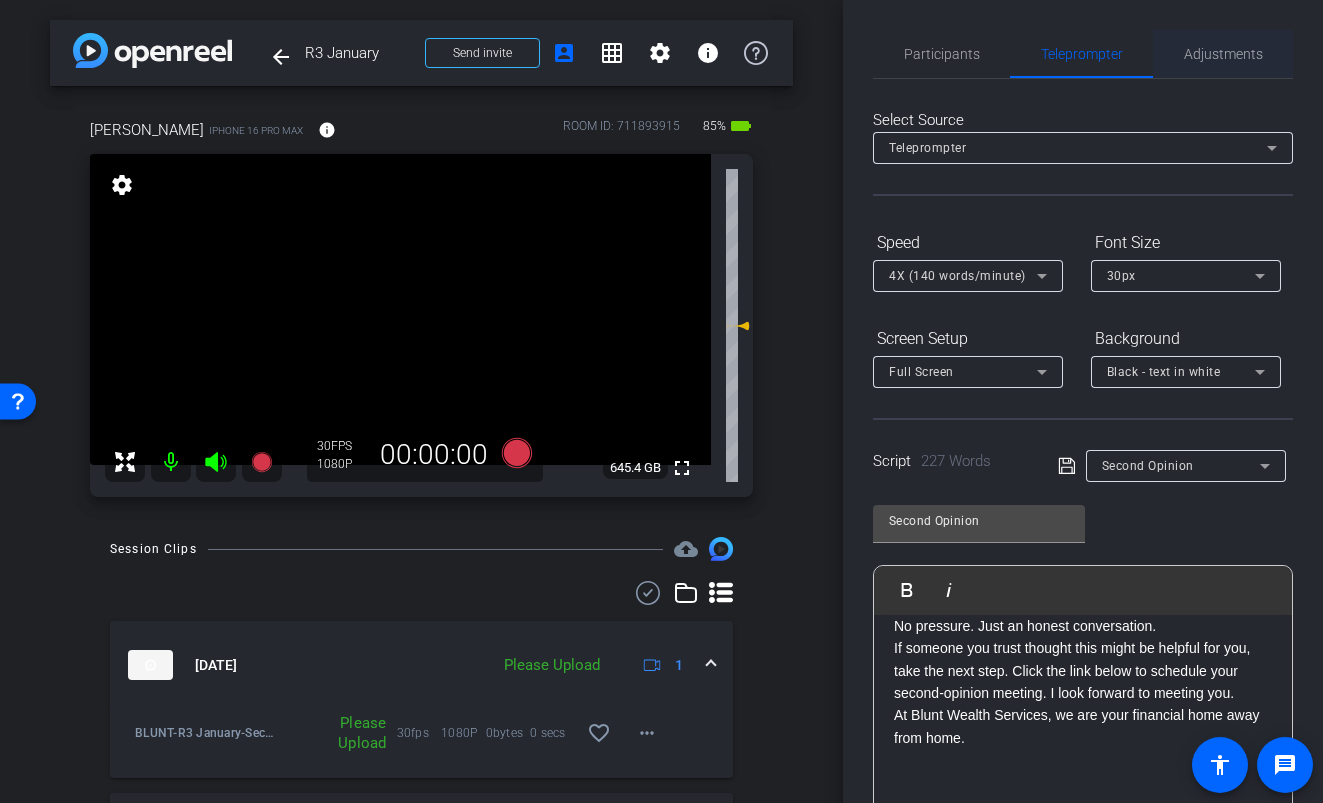 click on "Adjustments" at bounding box center [1223, 54] 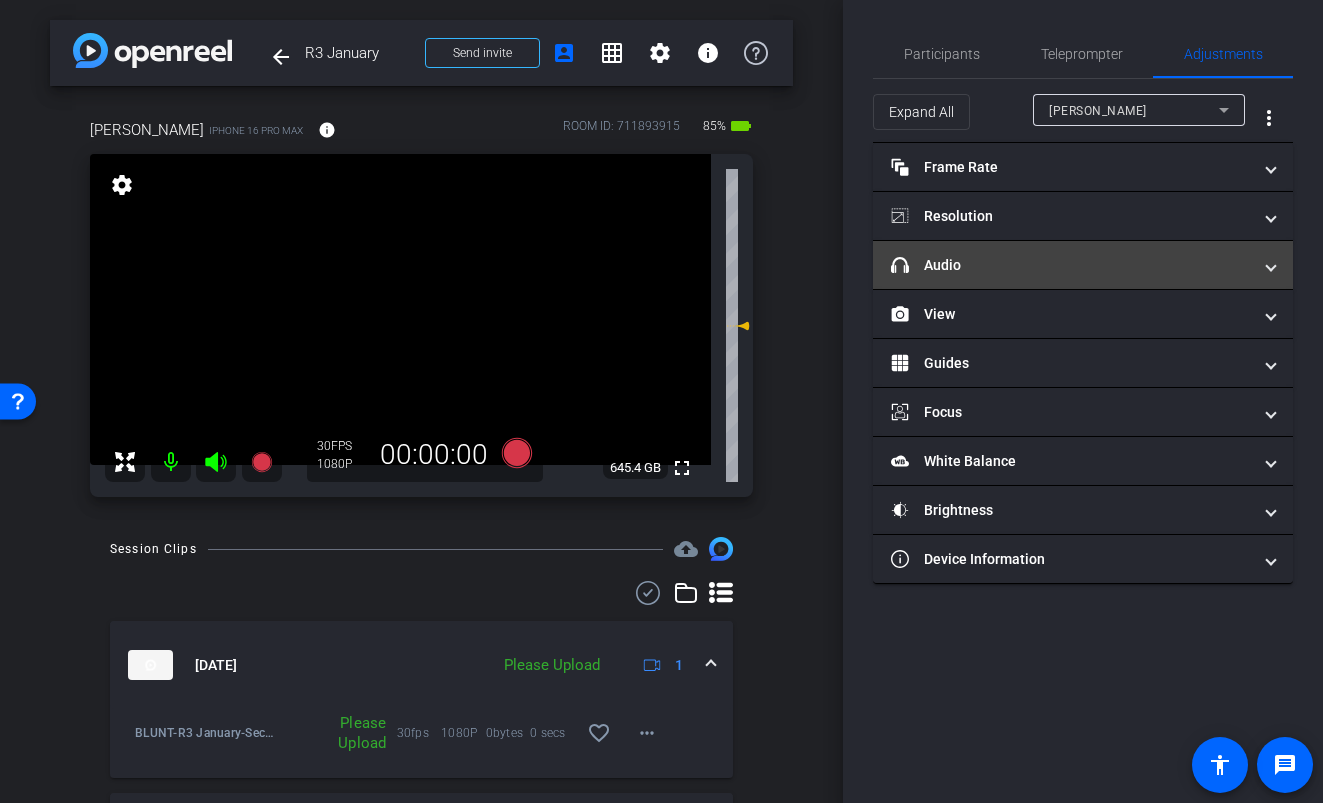 click on "headphone icon
Audio" at bounding box center (1071, 265) 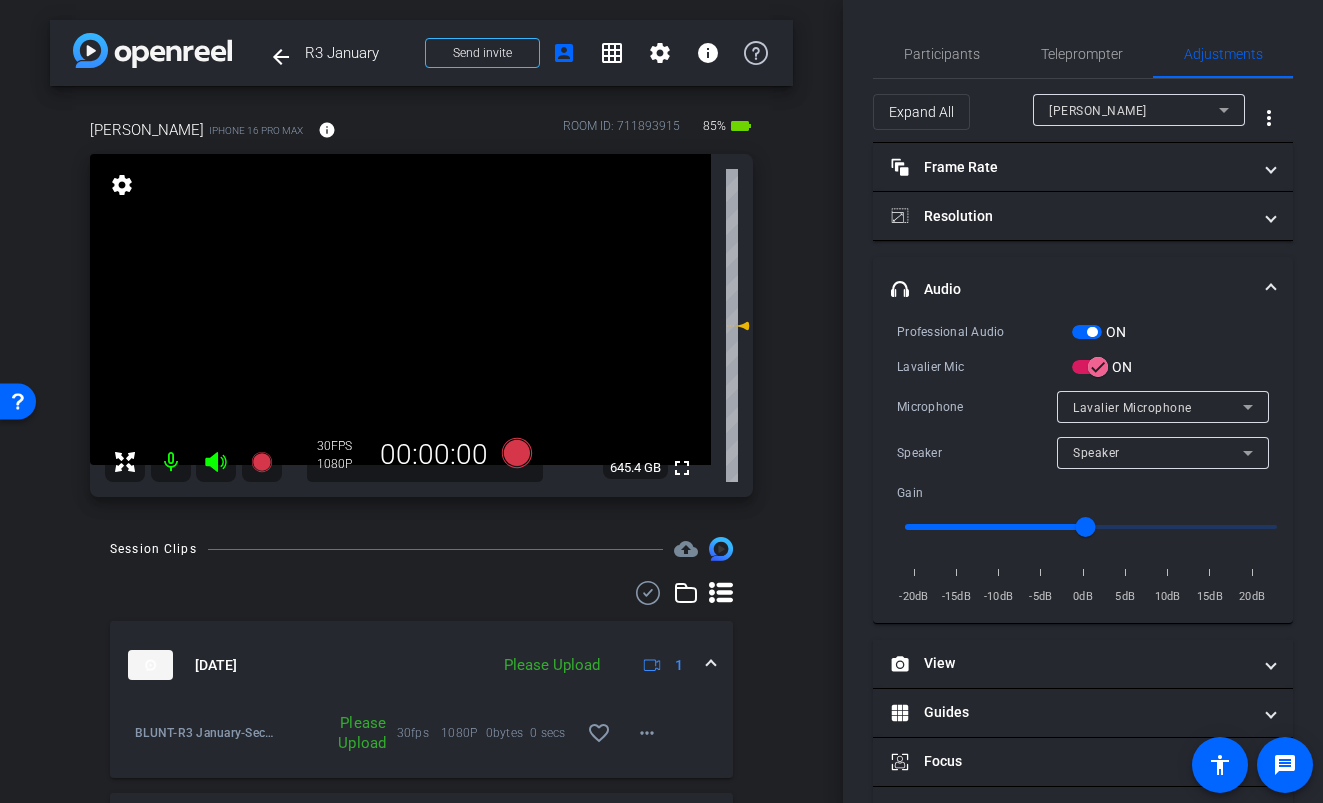 click at bounding box center [1092, 332] 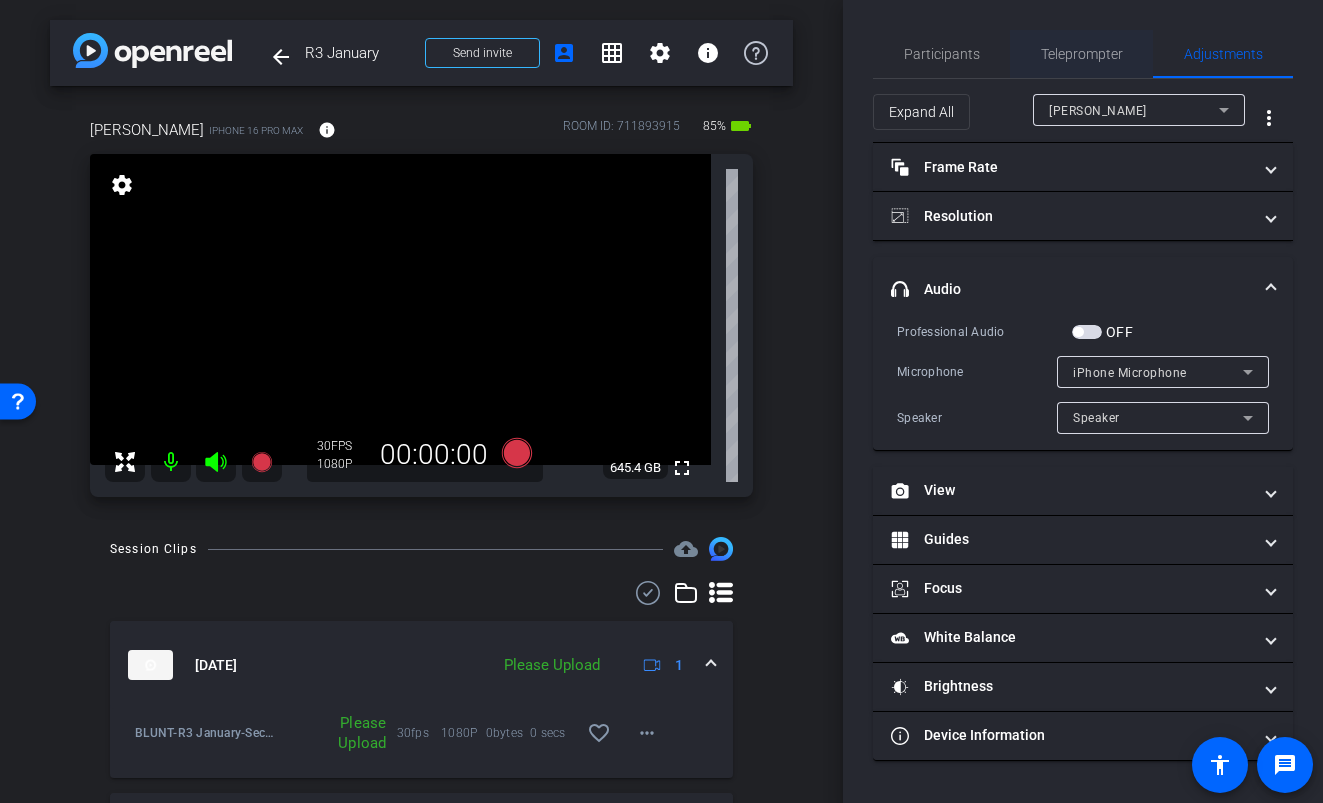 click on "Teleprompter" at bounding box center (1082, 54) 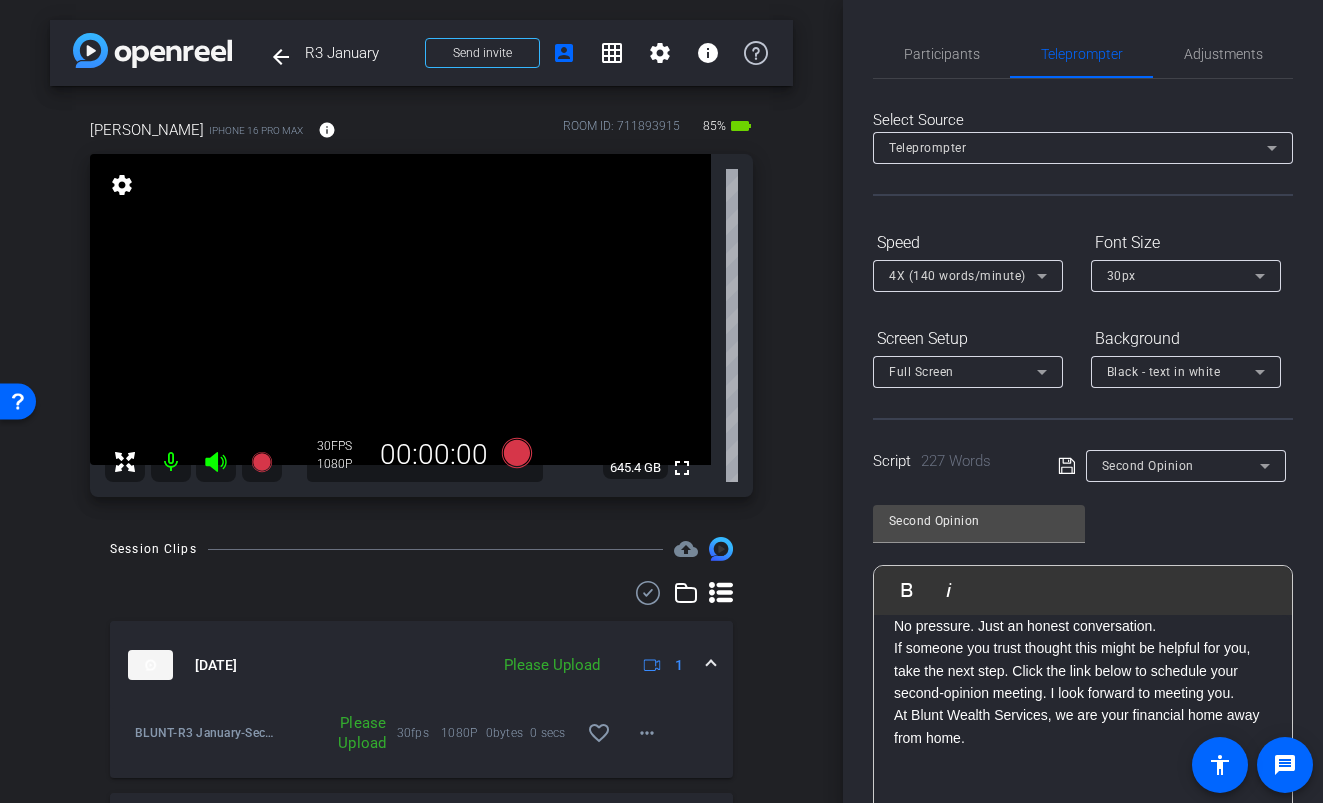 scroll, scrollTop: 0, scrollLeft: 0, axis: both 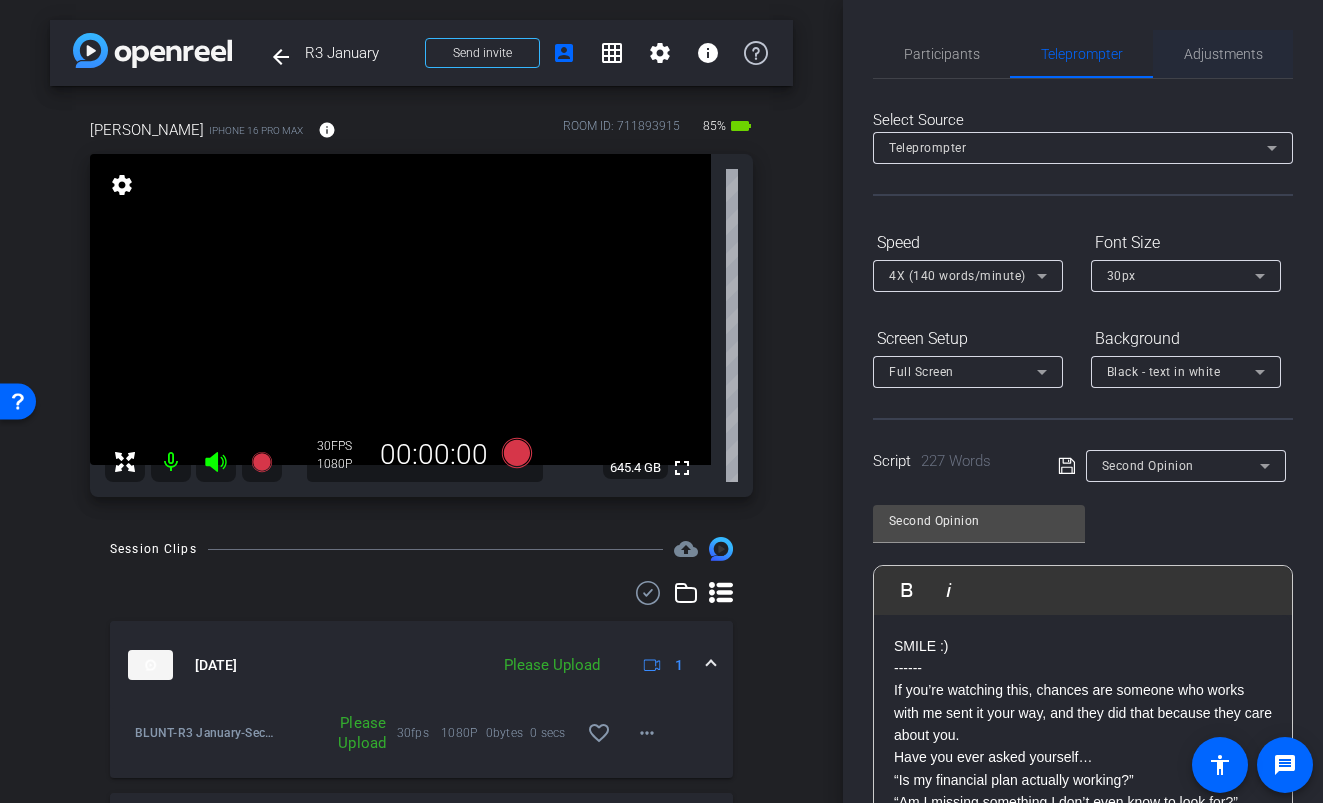 click on "Adjustments" at bounding box center [1223, 54] 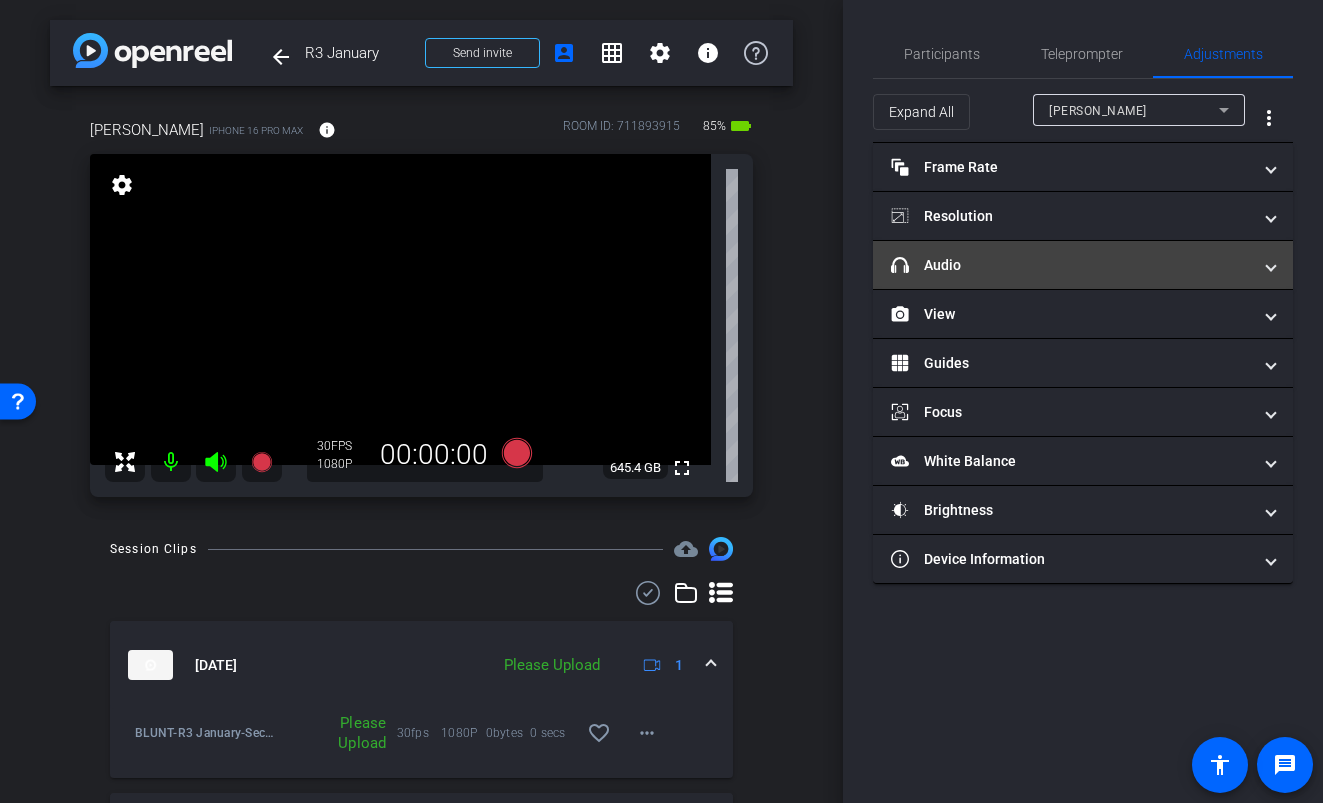 click on "headphone icon
Audio" at bounding box center [1071, 265] 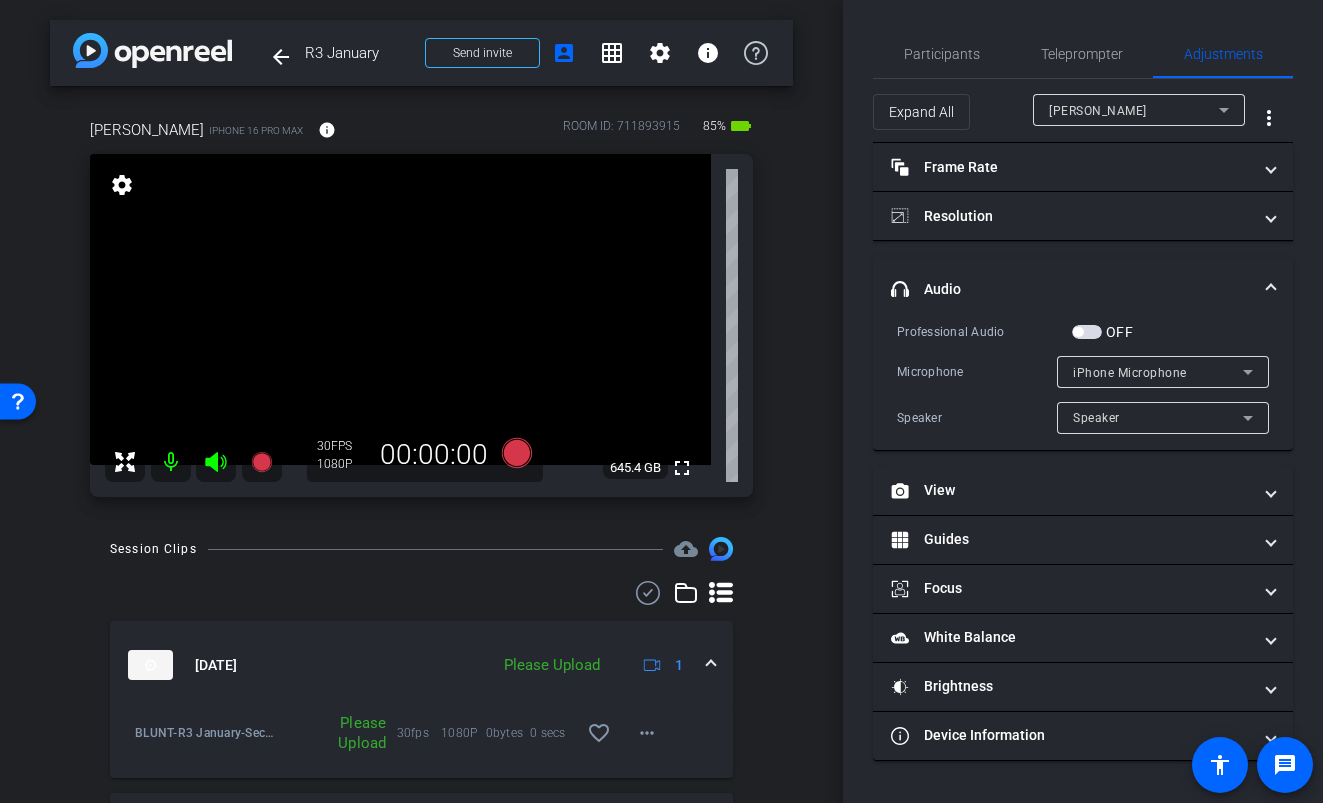 click at bounding box center (1087, 332) 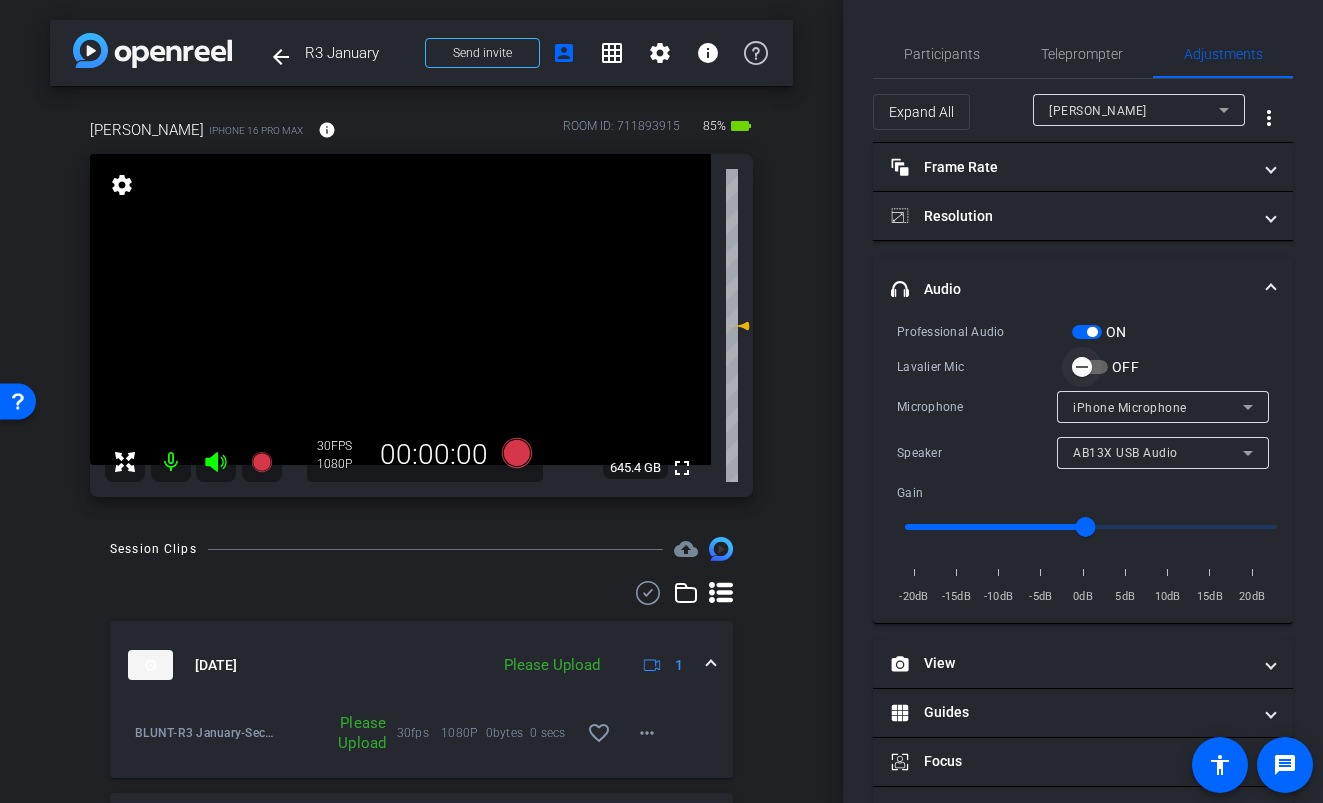 click at bounding box center [1082, 367] 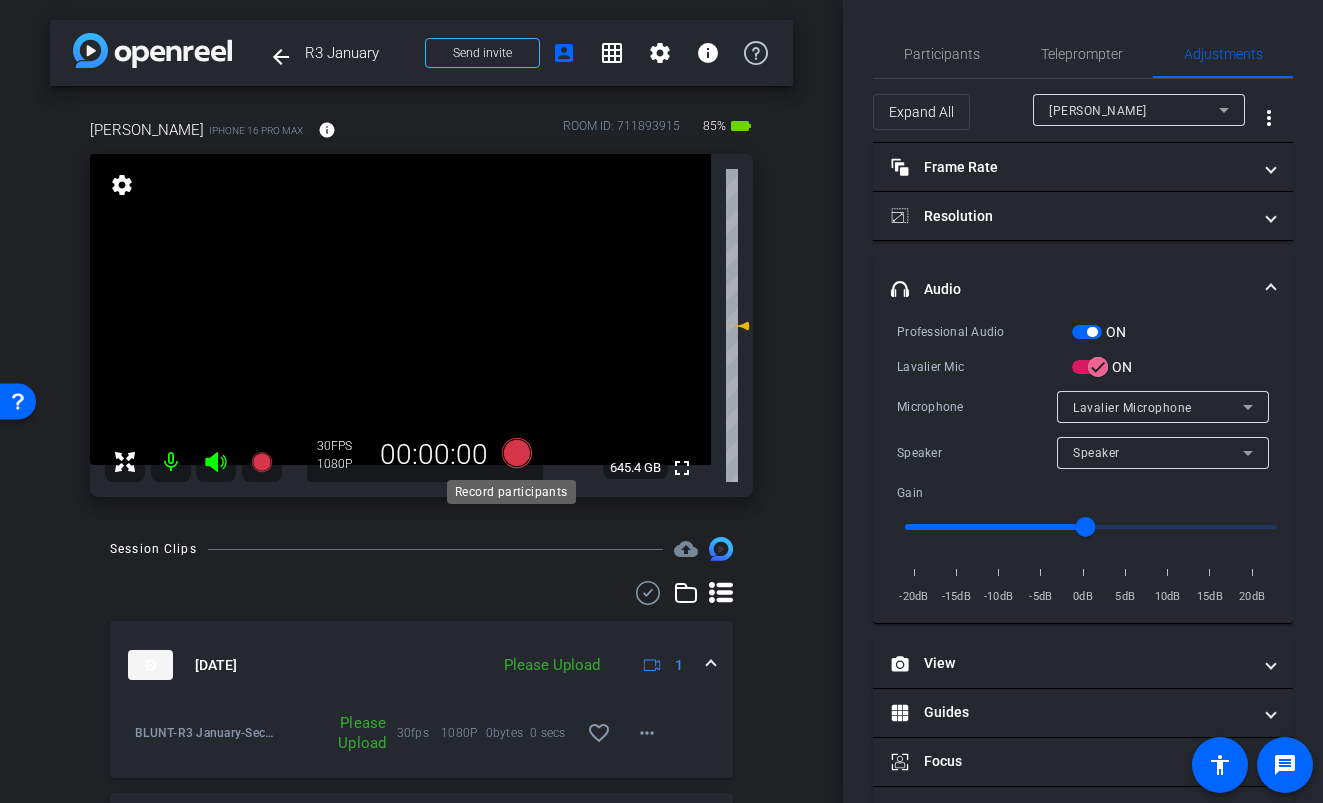 click 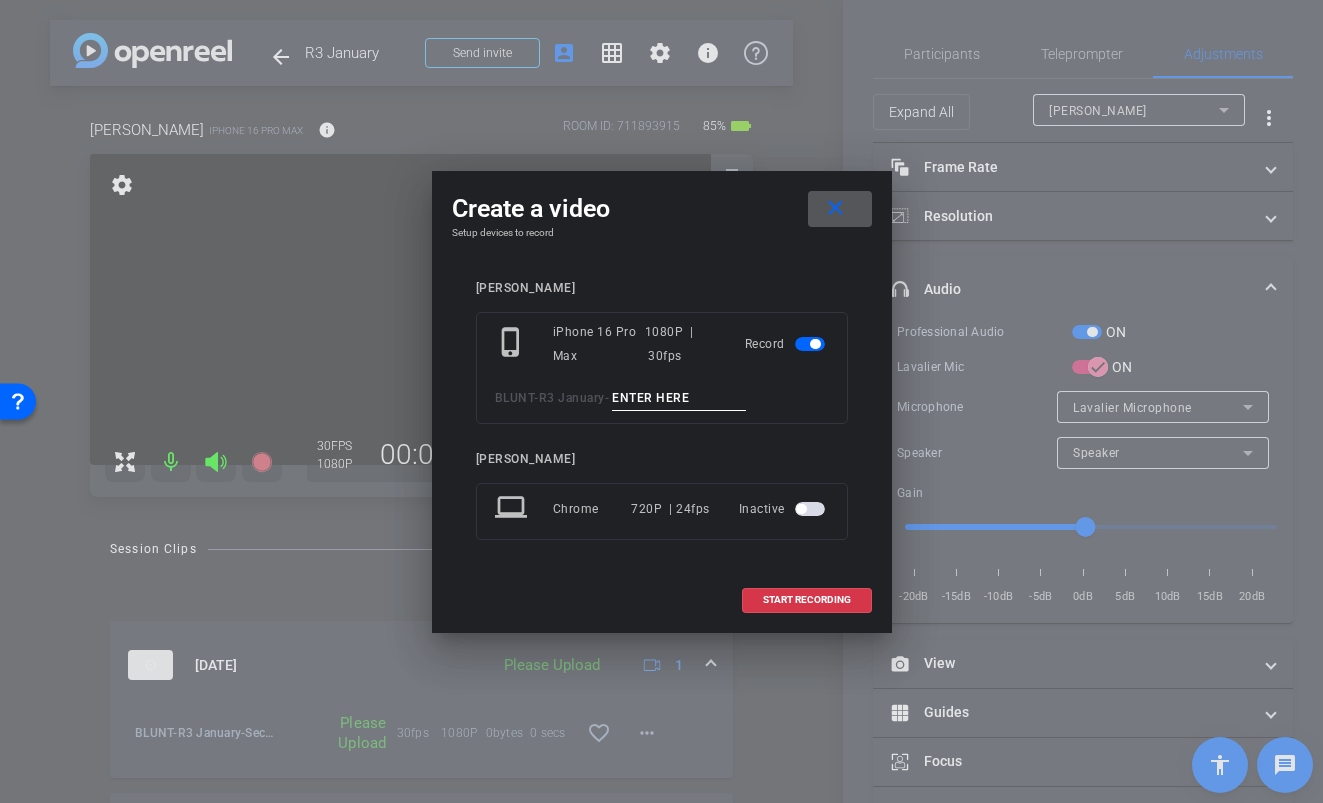 click at bounding box center [679, 398] 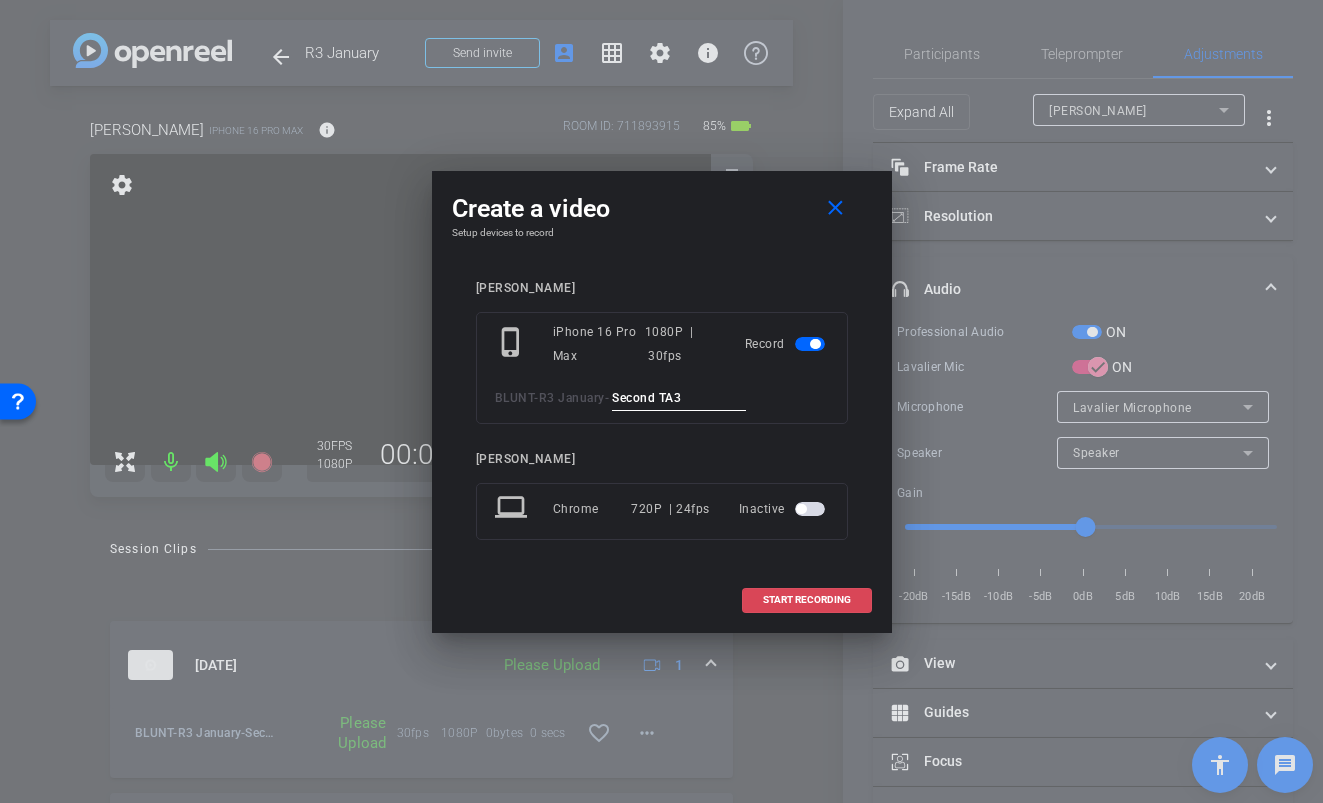 type on "Second TA3" 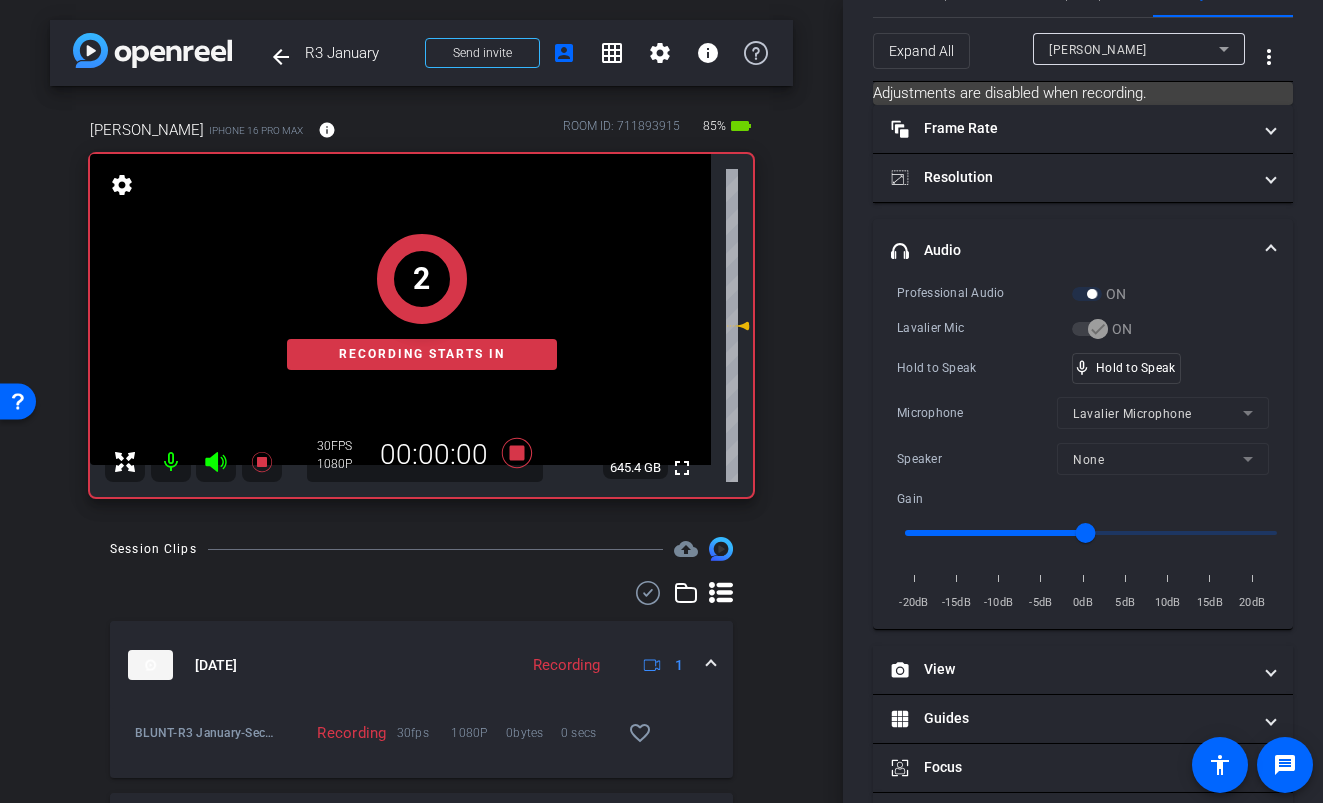scroll, scrollTop: 0, scrollLeft: 0, axis: both 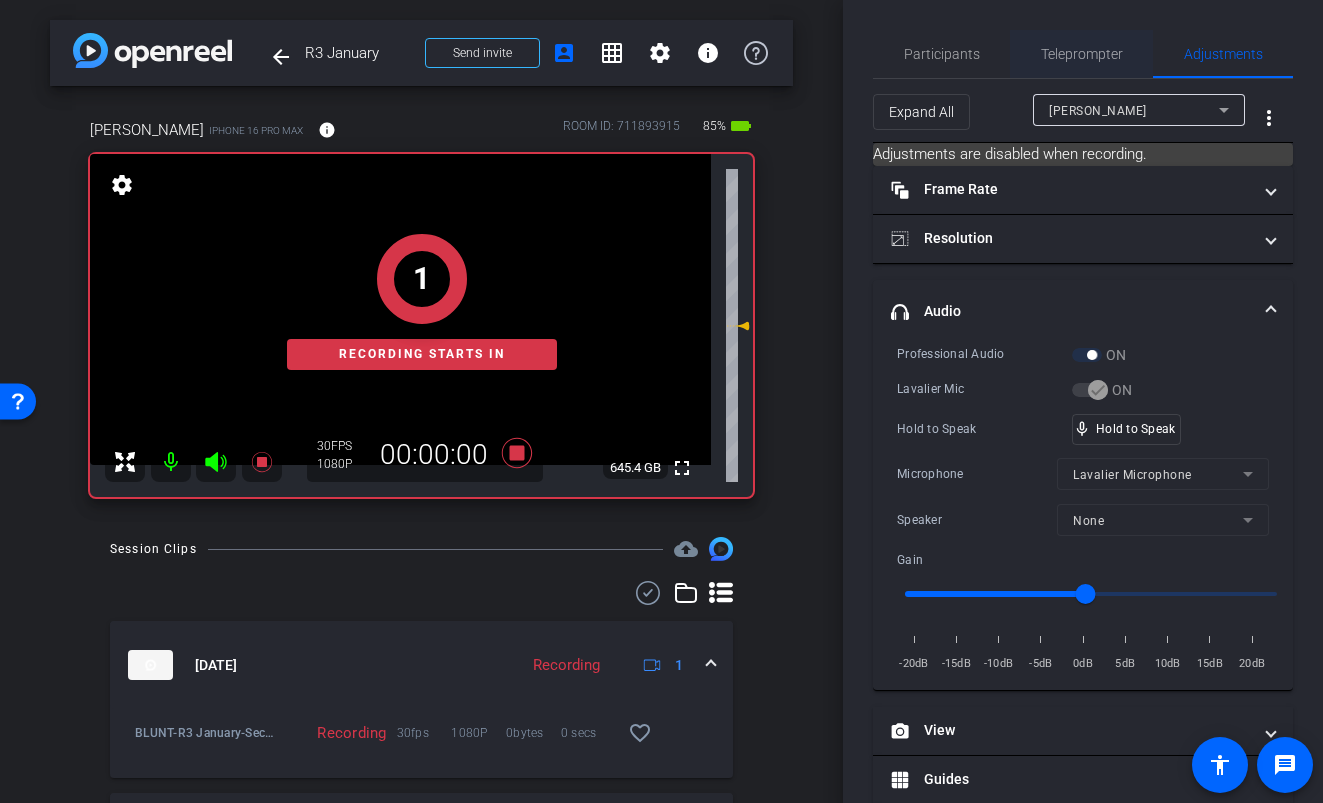 click on "Teleprompter" at bounding box center (1082, 54) 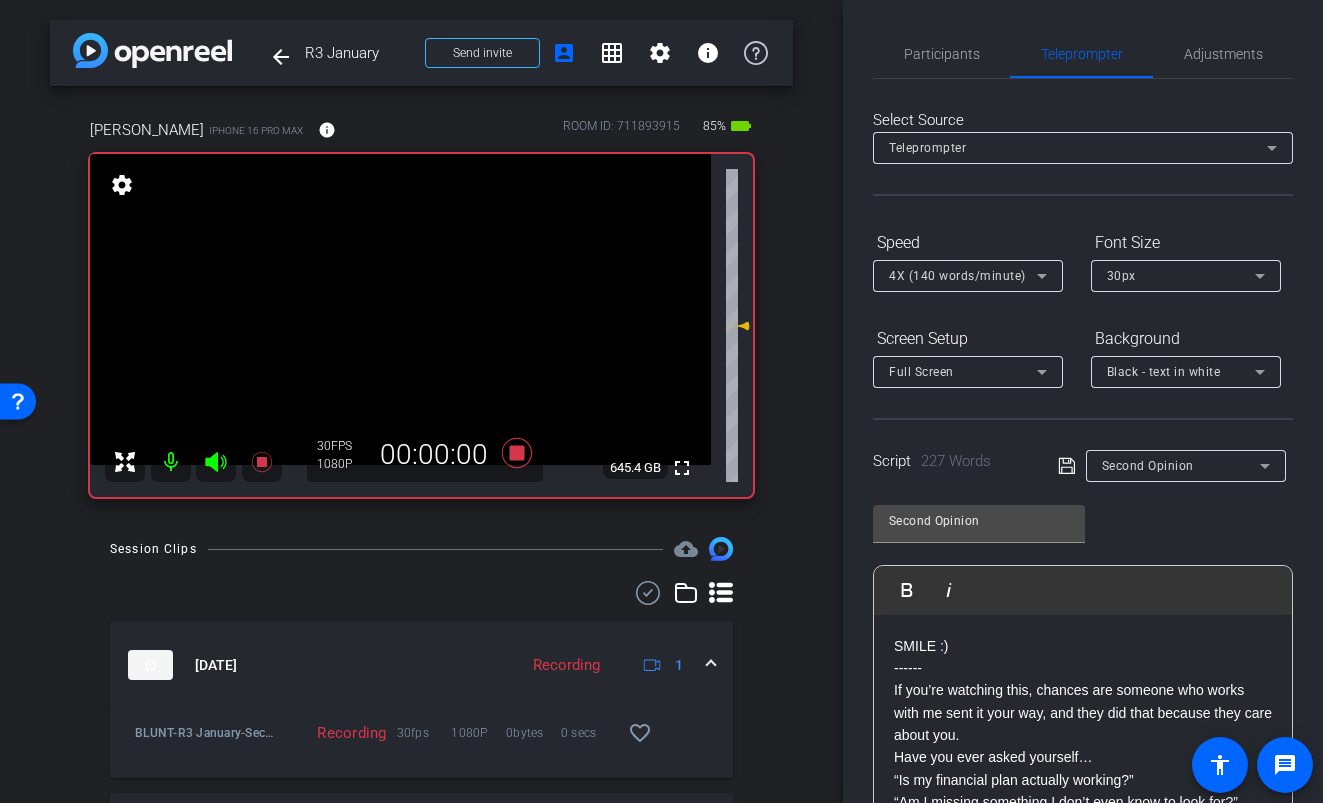 scroll, scrollTop: 290, scrollLeft: 0, axis: vertical 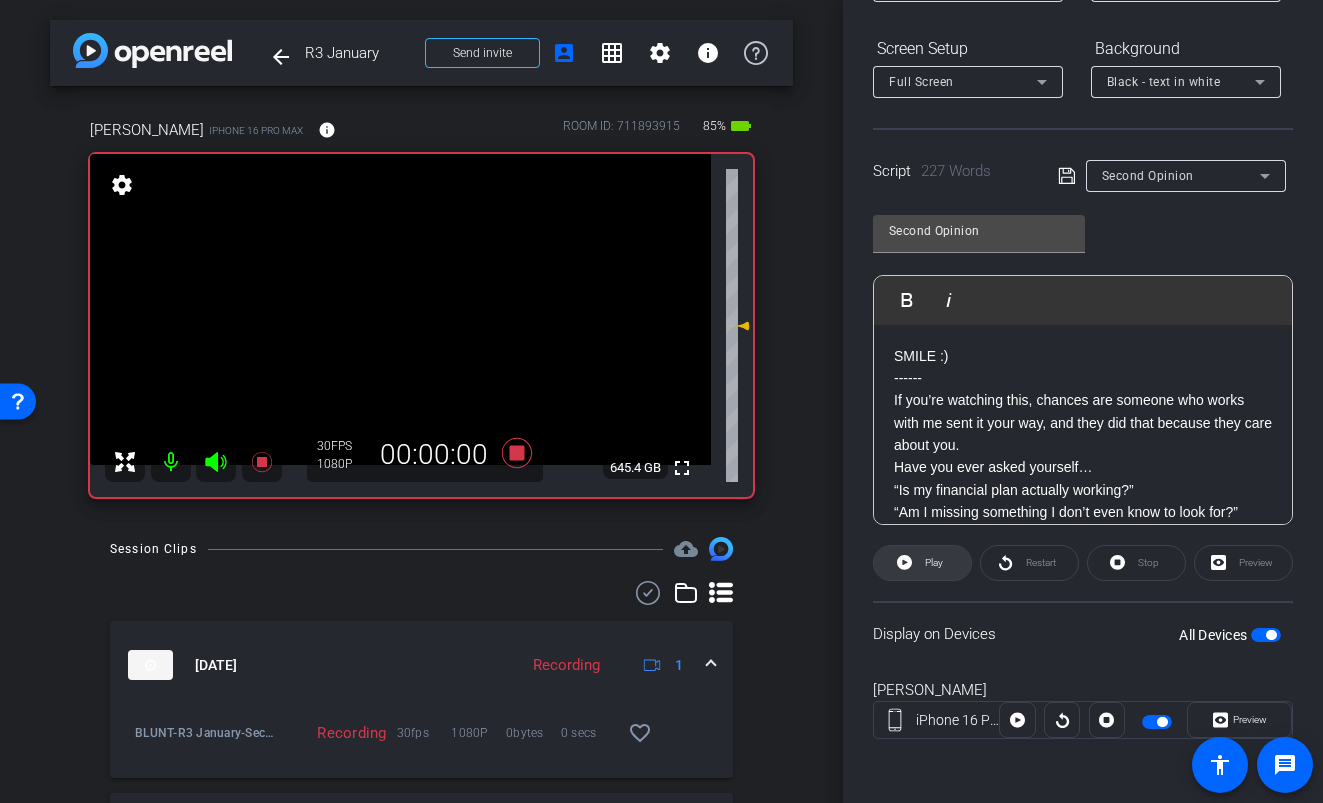click 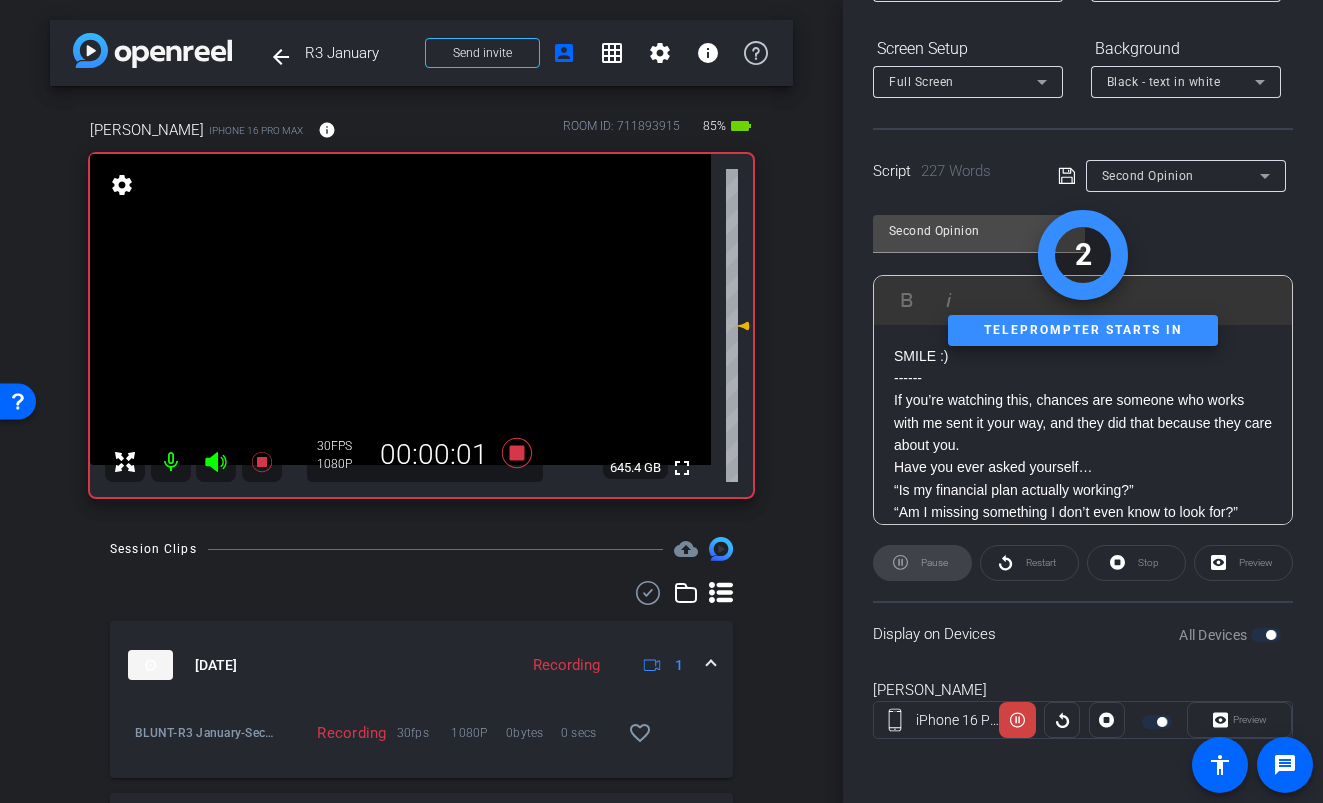 click 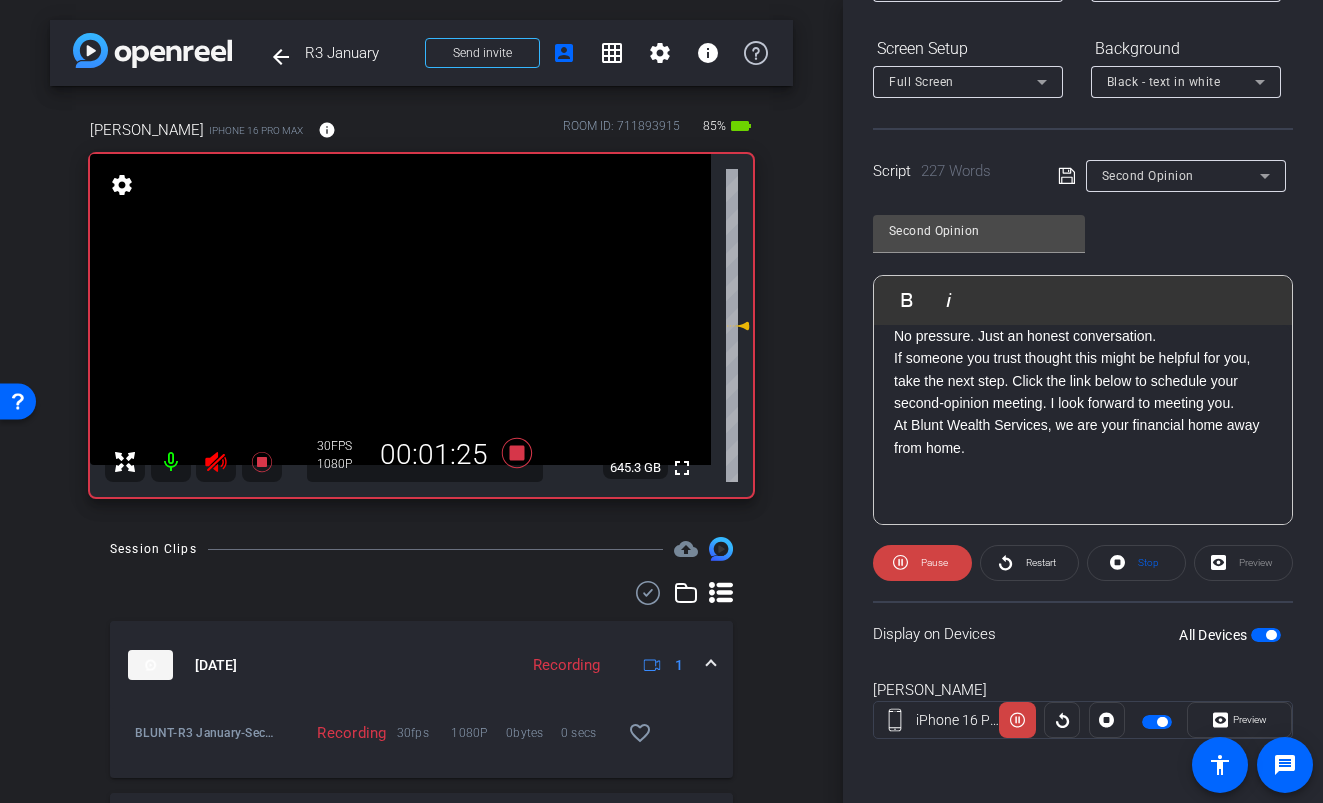 scroll, scrollTop: 601, scrollLeft: 0, axis: vertical 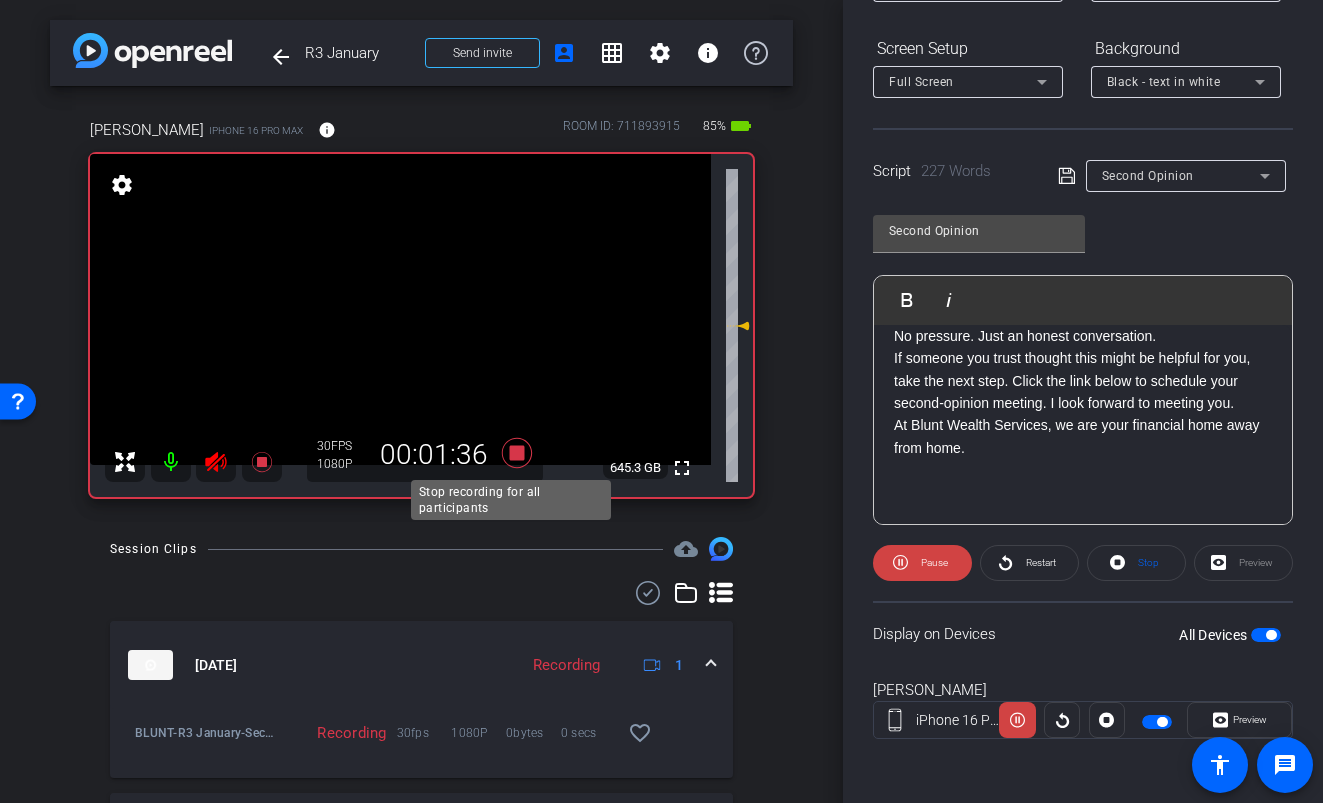 click 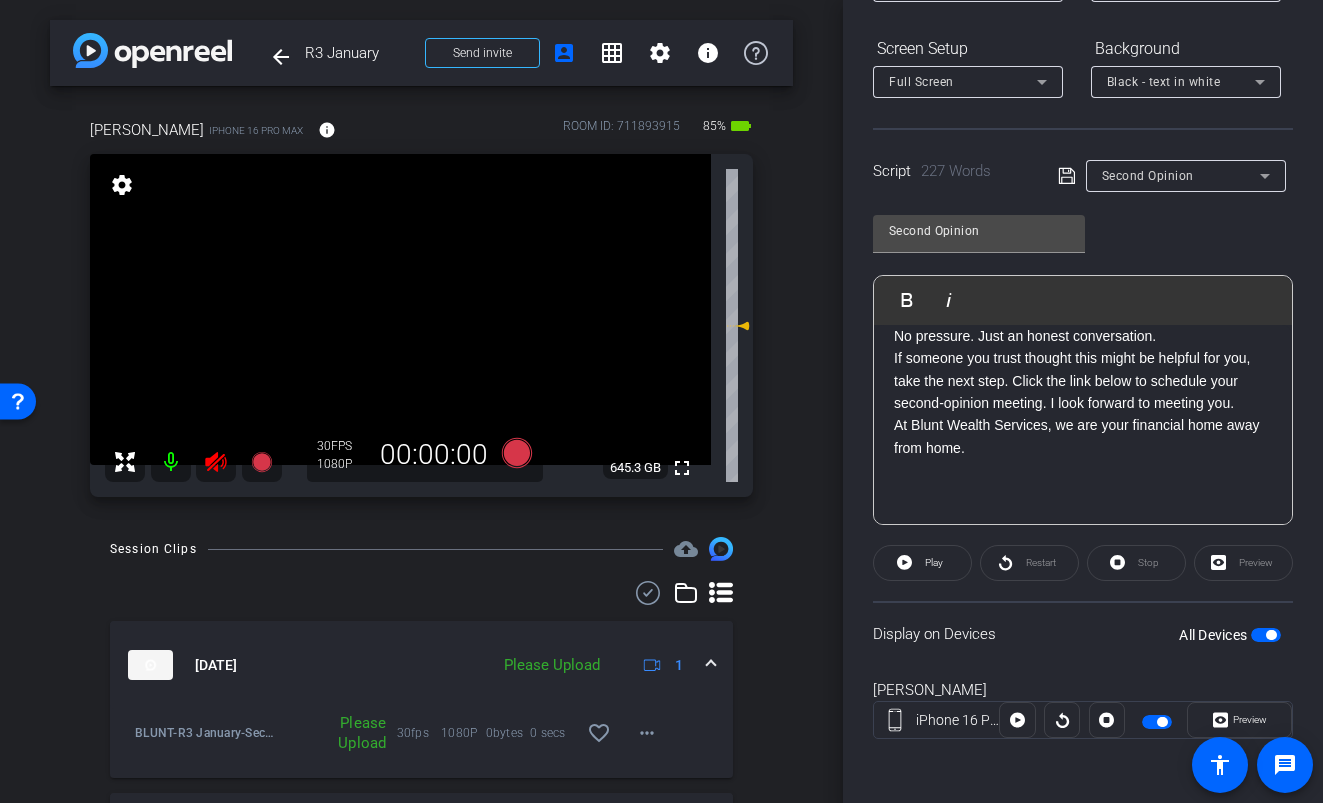 click 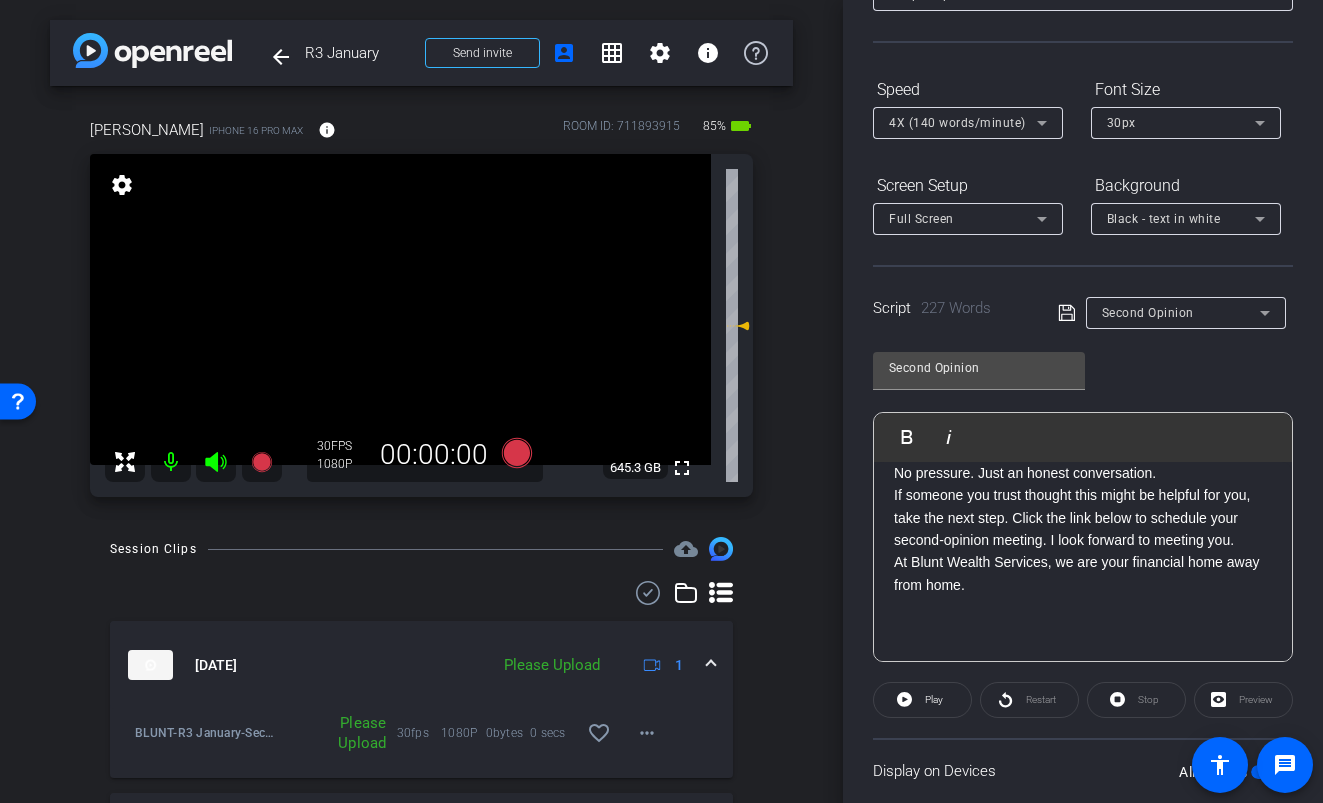 scroll, scrollTop: 0, scrollLeft: 0, axis: both 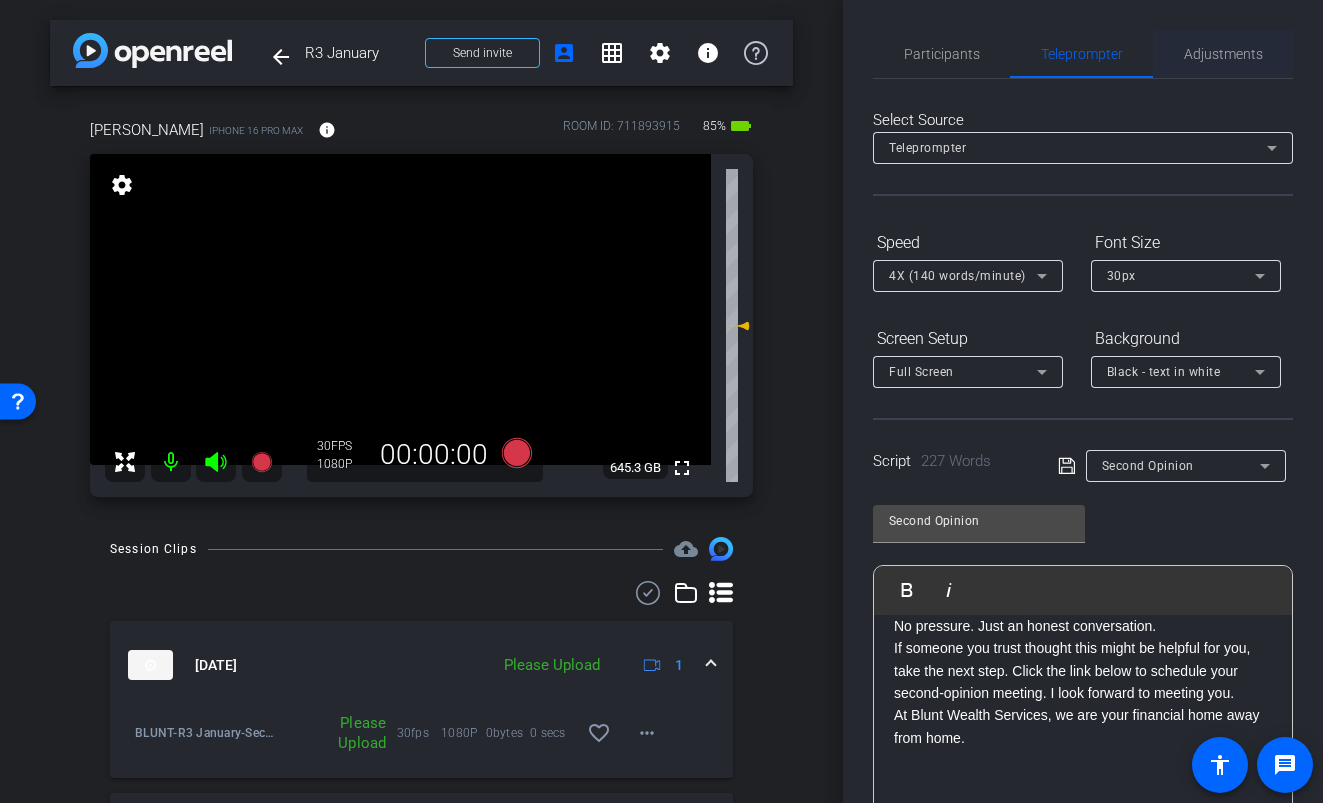 click on "Adjustments" at bounding box center (1223, 54) 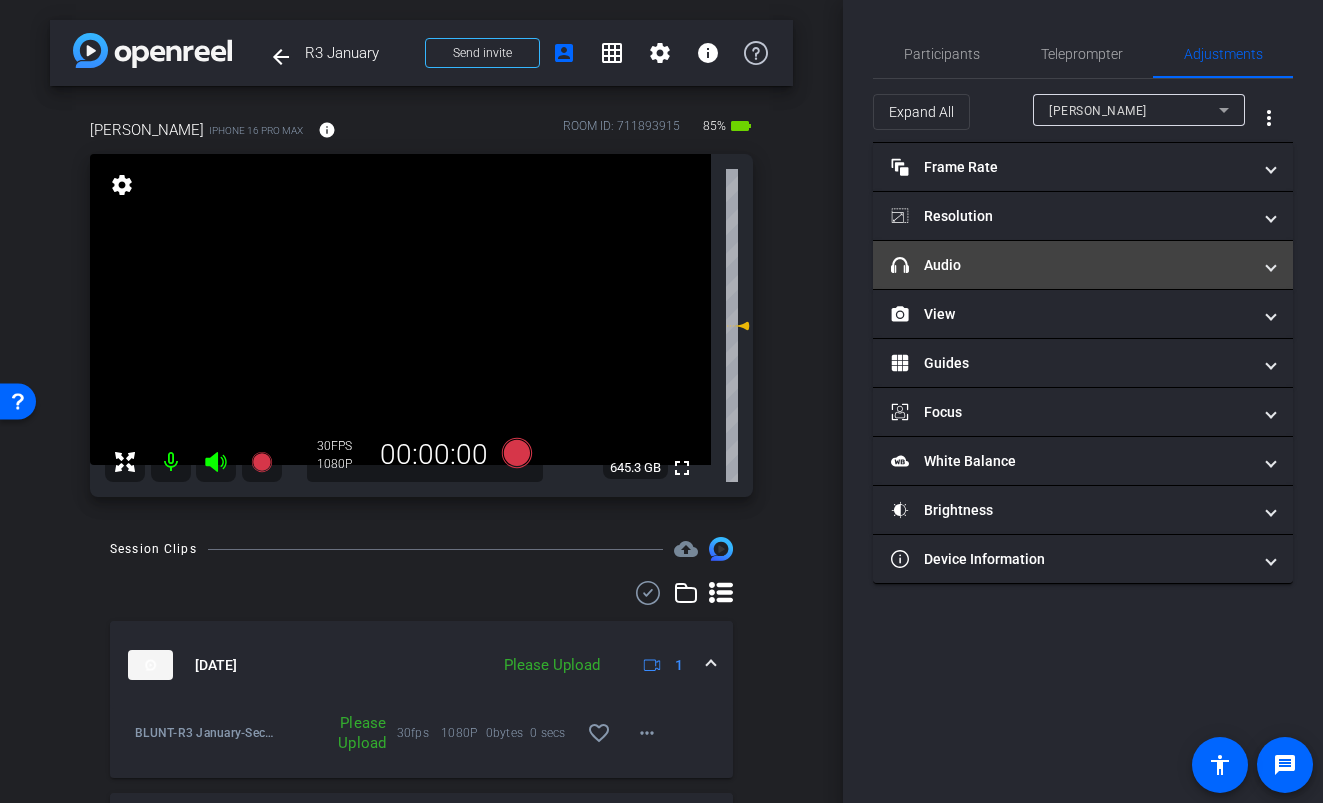 click on "headphone icon
Audio" at bounding box center [1071, 265] 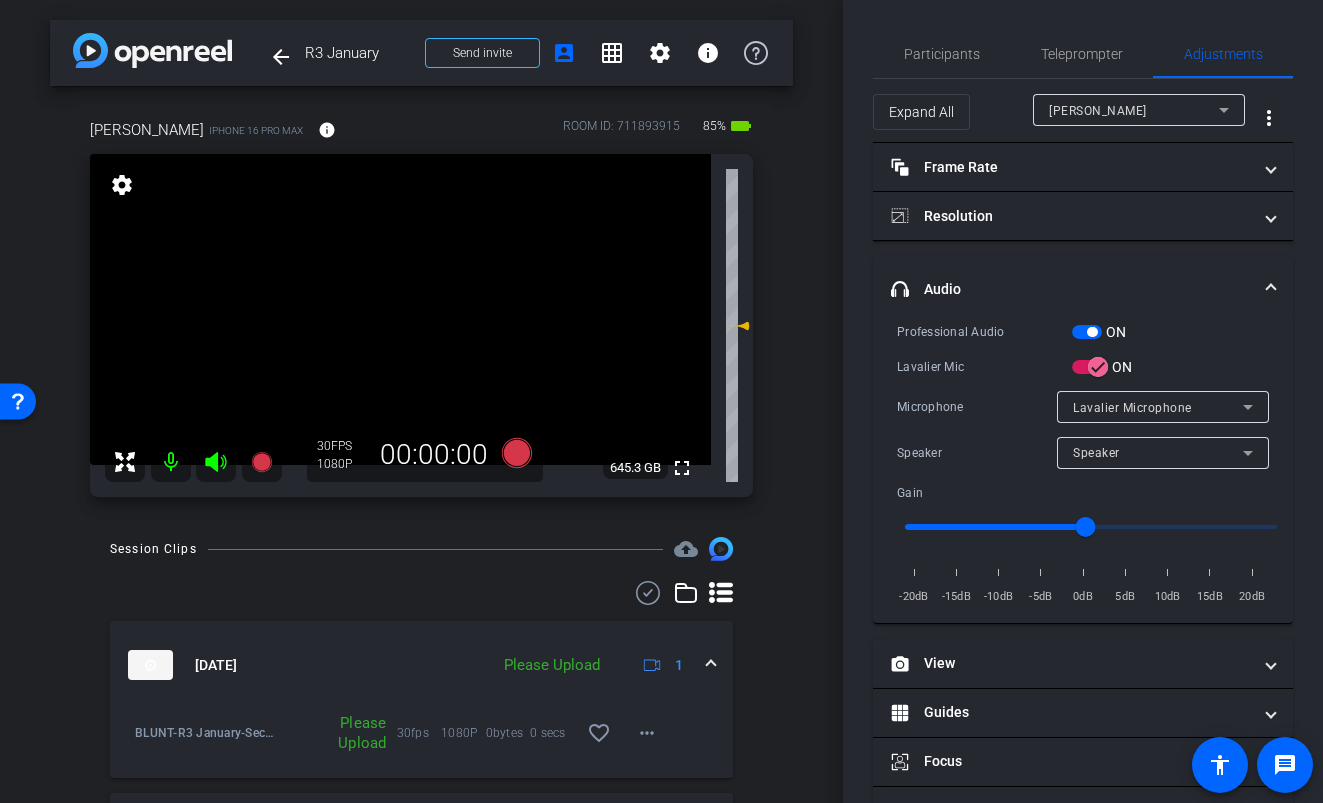 click at bounding box center (1087, 332) 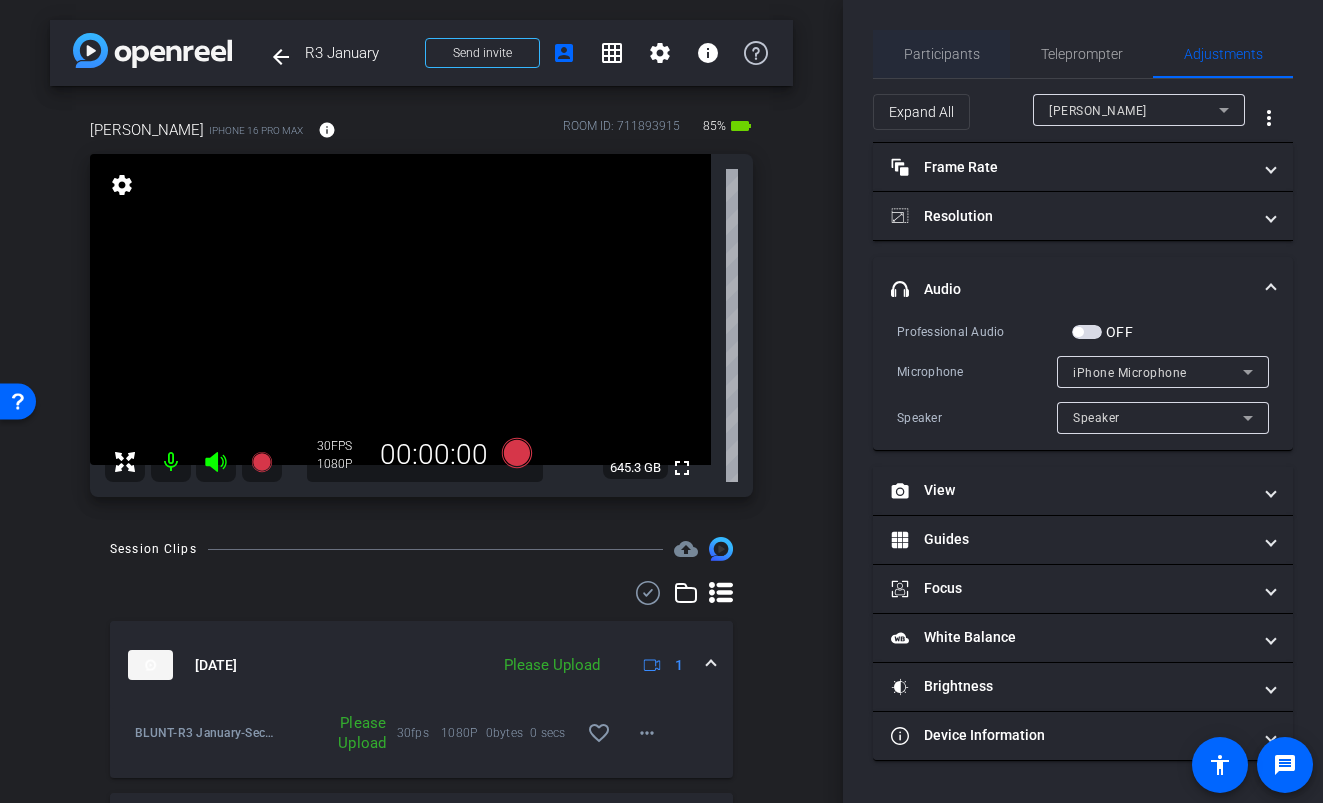 click on "Participants" at bounding box center [942, 54] 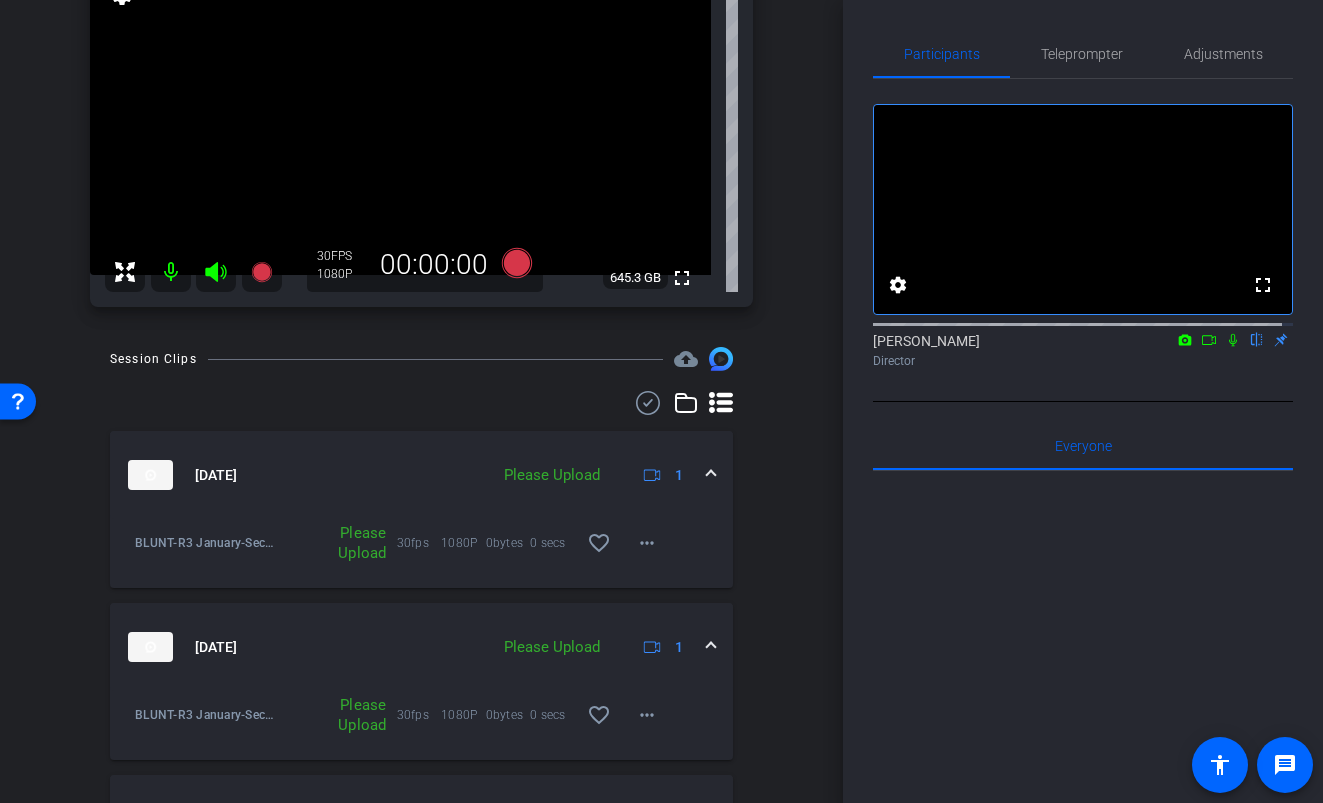 scroll, scrollTop: 346, scrollLeft: 0, axis: vertical 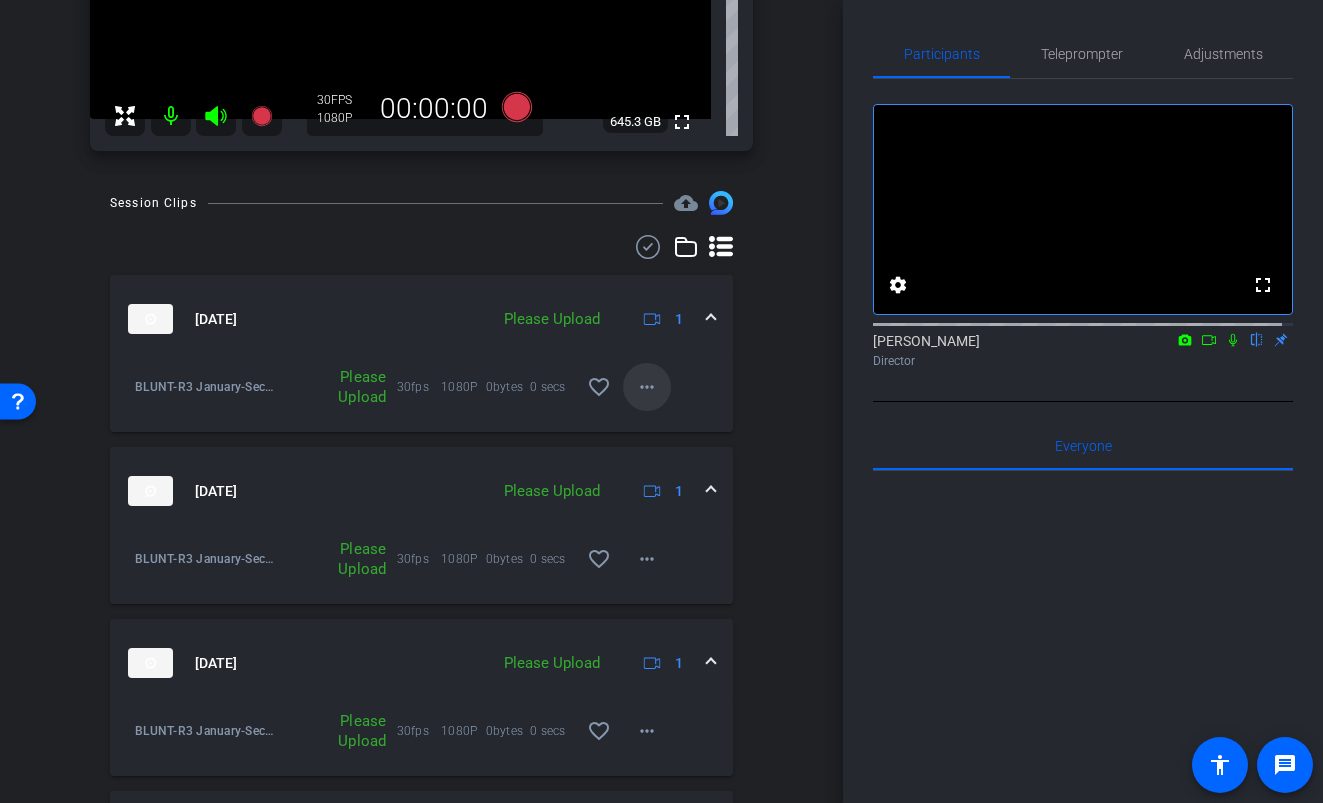 click on "more_horiz" at bounding box center [647, 387] 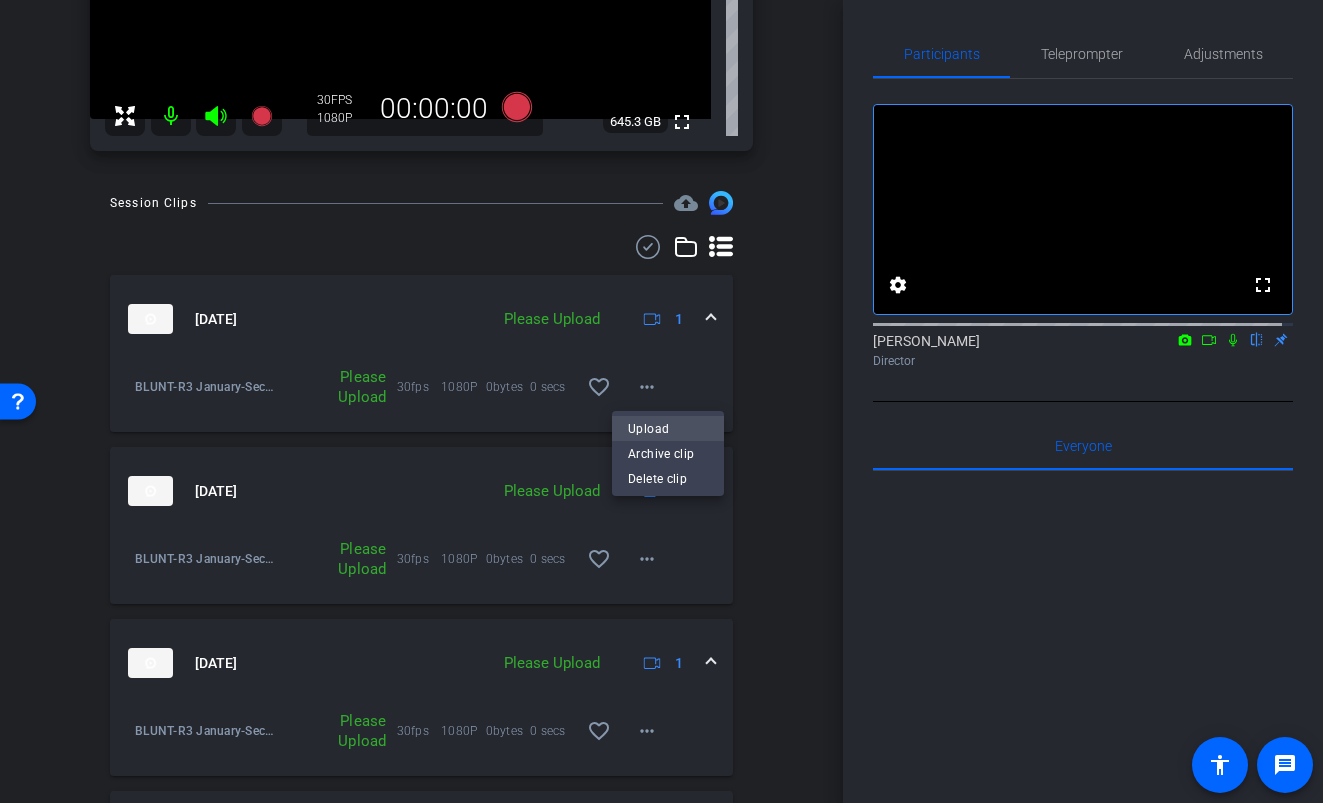 click on "Upload" at bounding box center (668, 428) 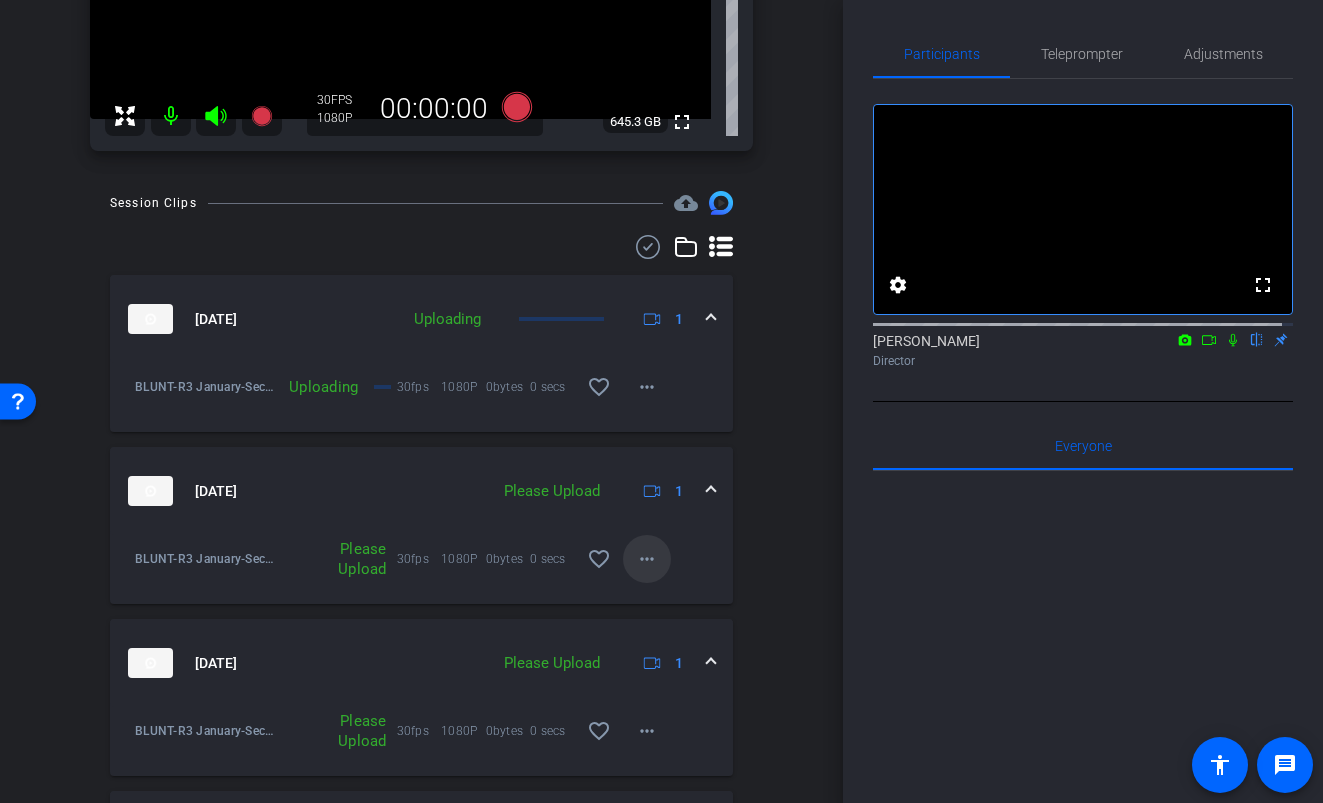 click on "more_horiz" at bounding box center (647, 559) 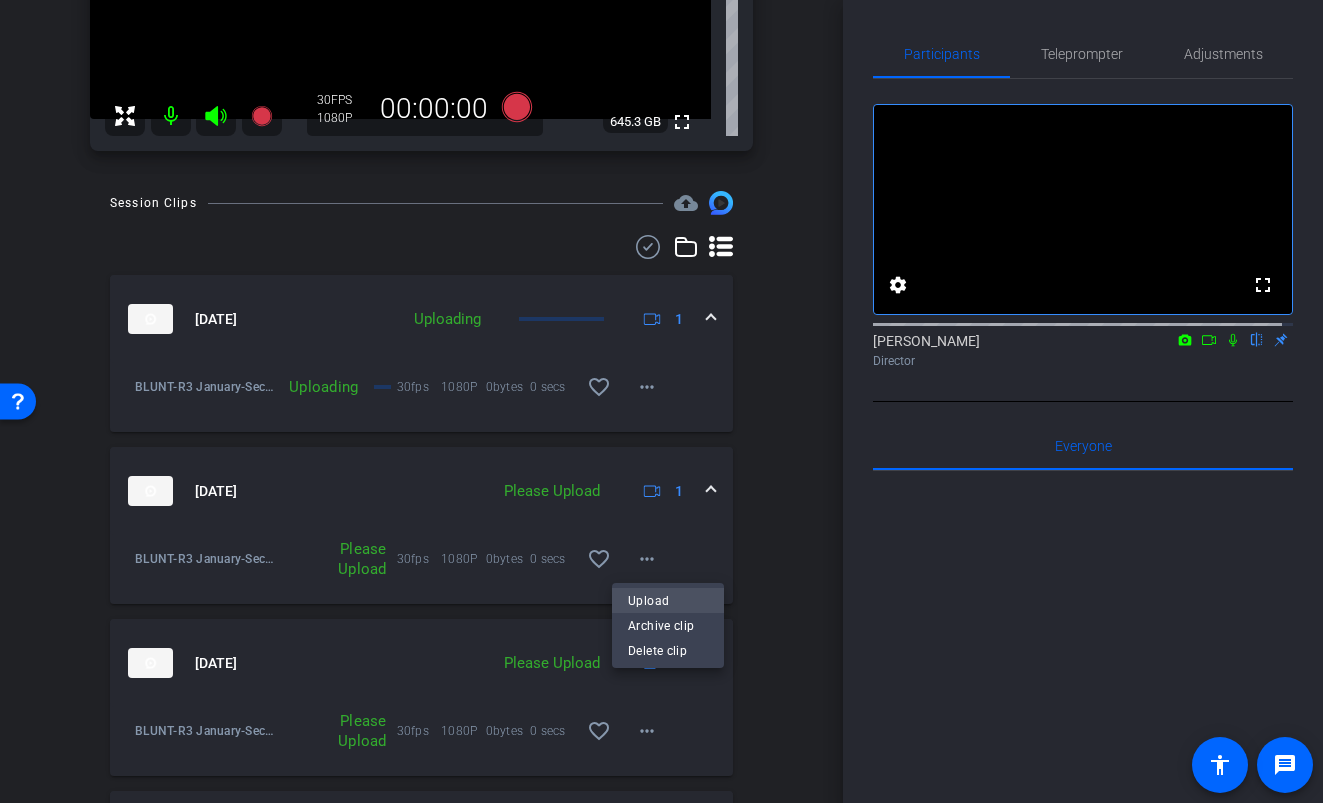 click on "Upload" at bounding box center (668, 601) 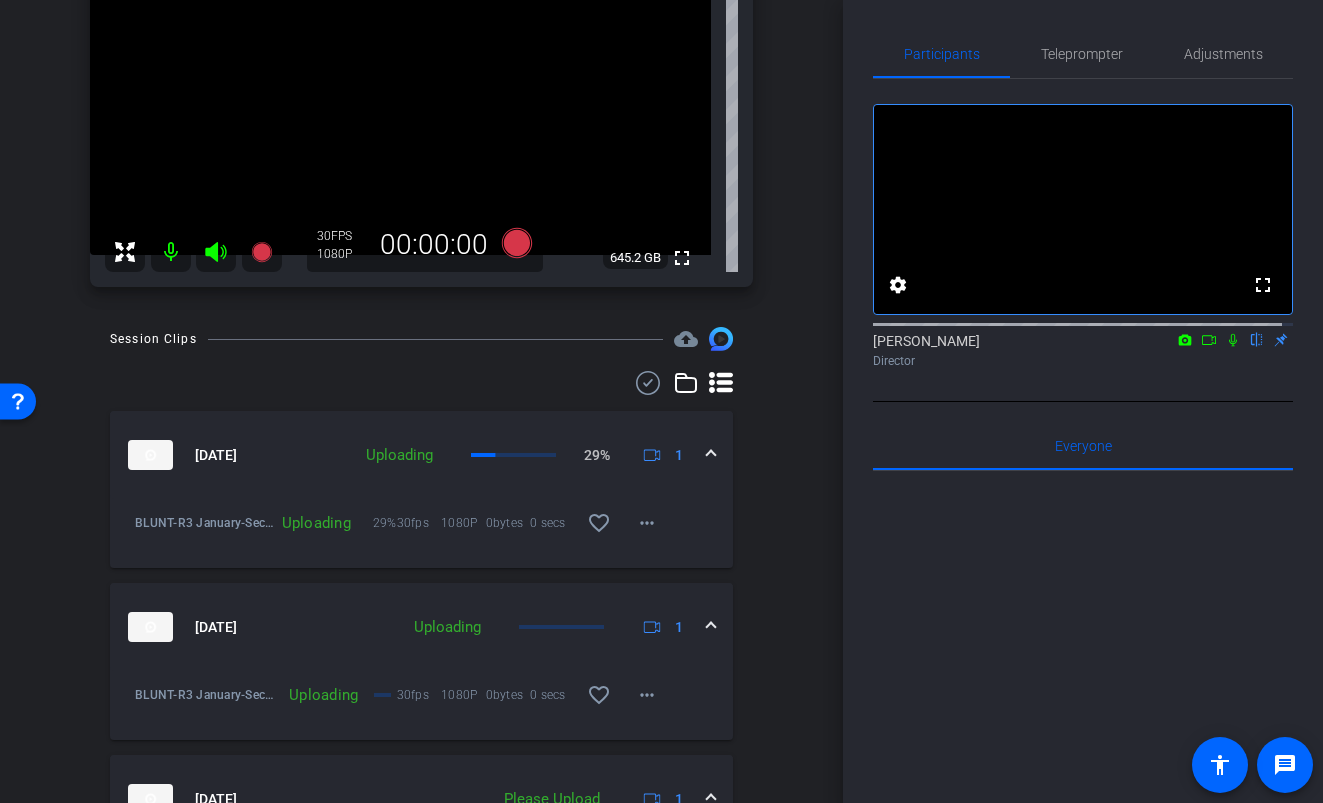 scroll, scrollTop: 94, scrollLeft: 0, axis: vertical 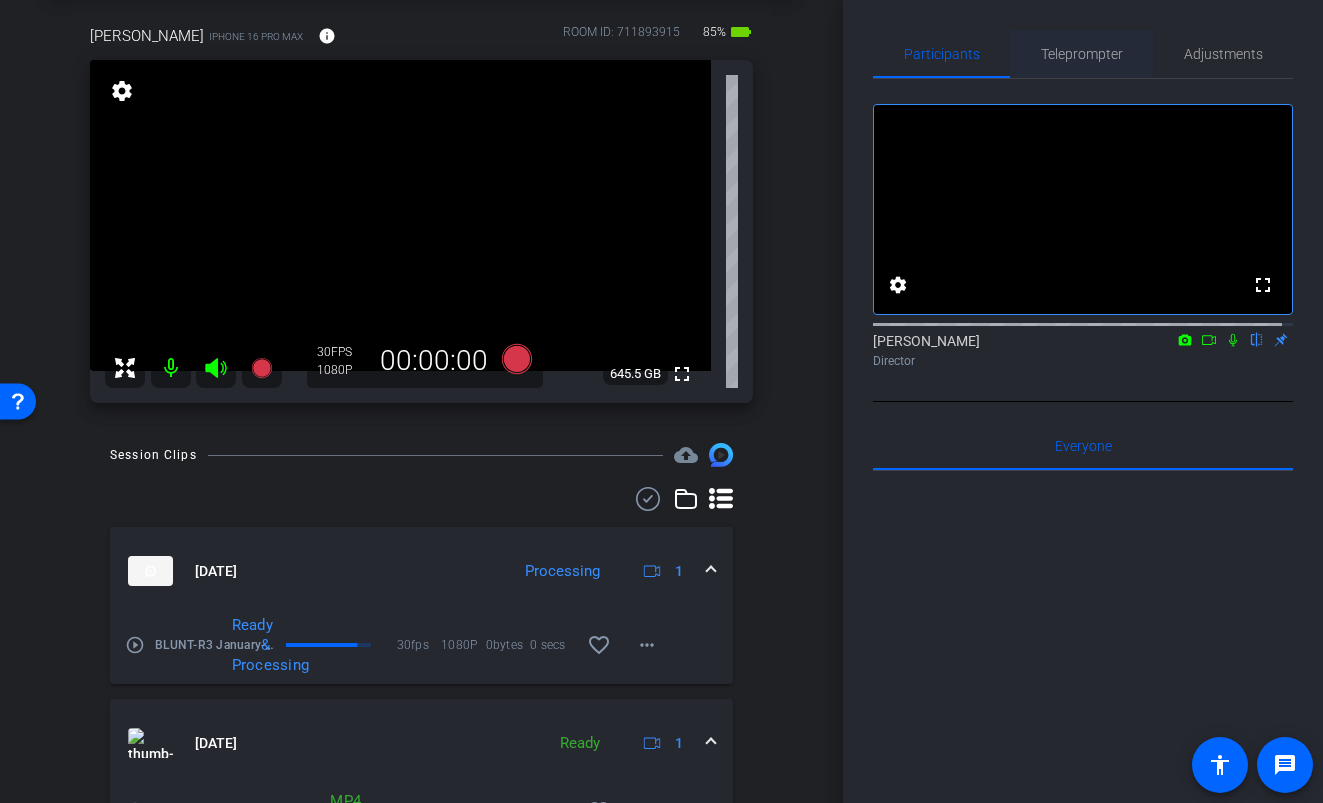 click on "Teleprompter" at bounding box center (1082, 54) 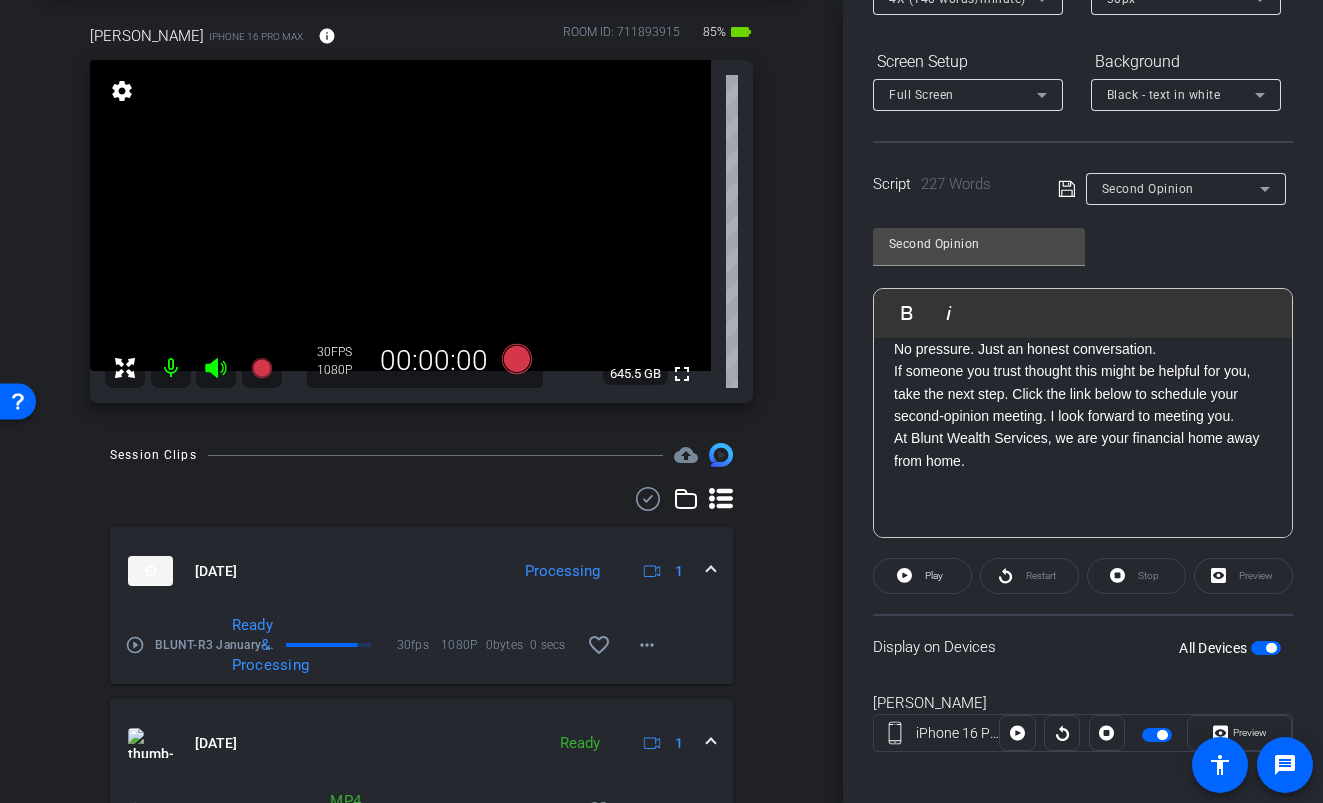 scroll, scrollTop: 290, scrollLeft: 0, axis: vertical 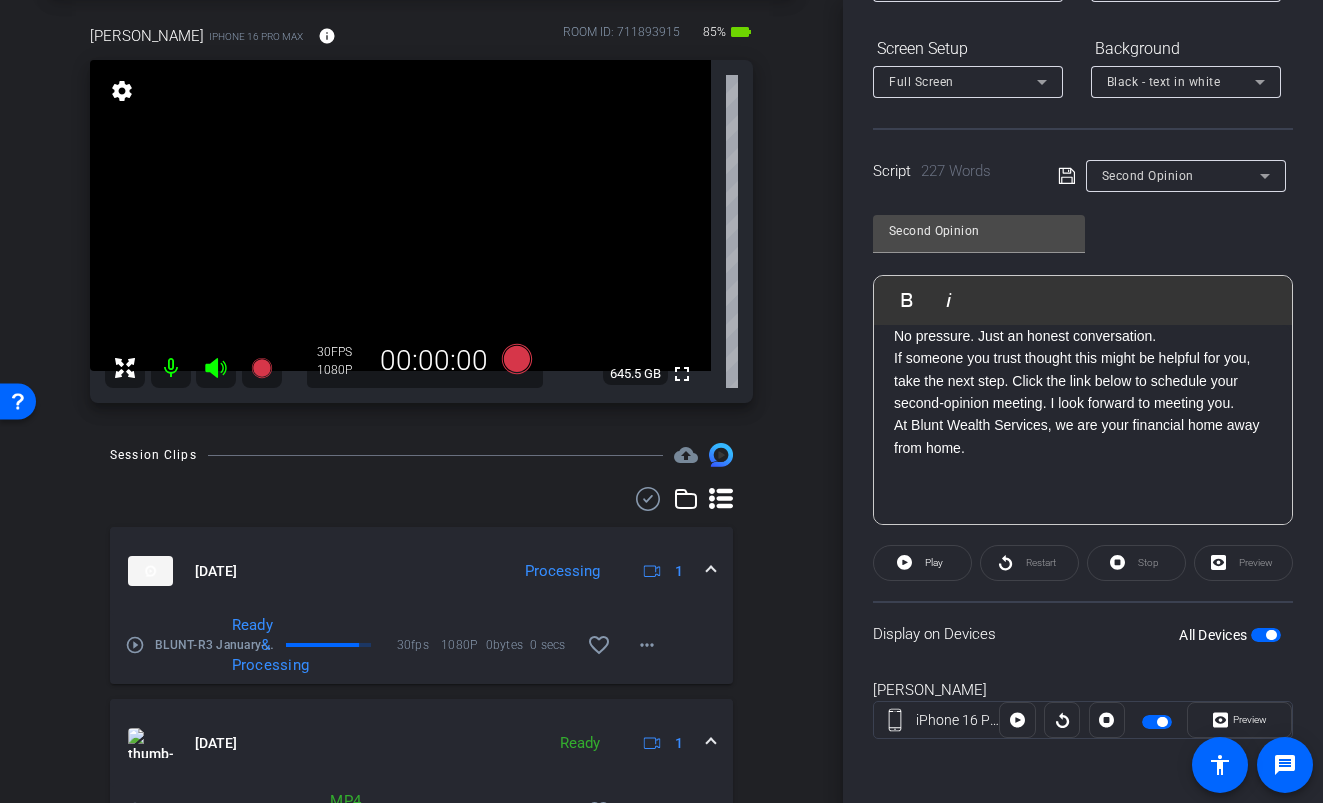 click at bounding box center [1266, 635] 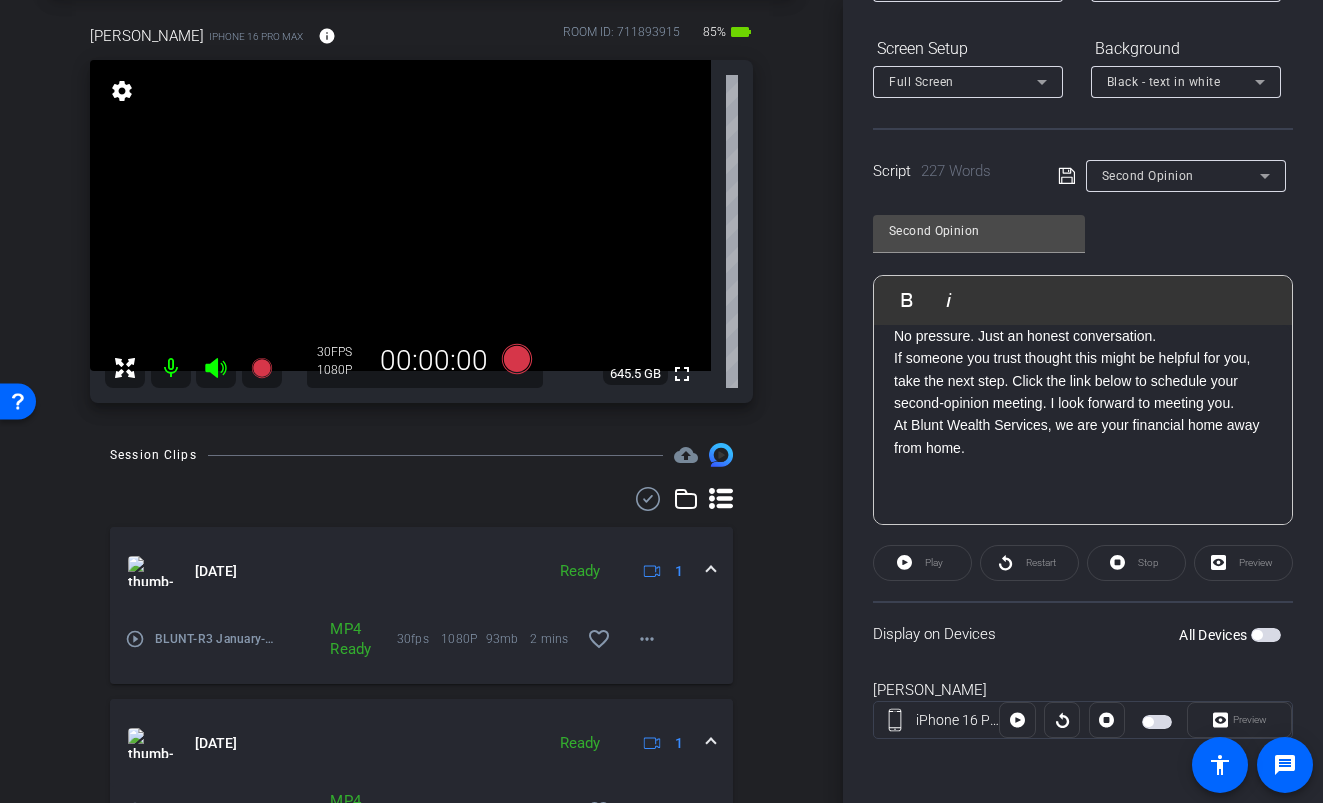 click at bounding box center [1266, 635] 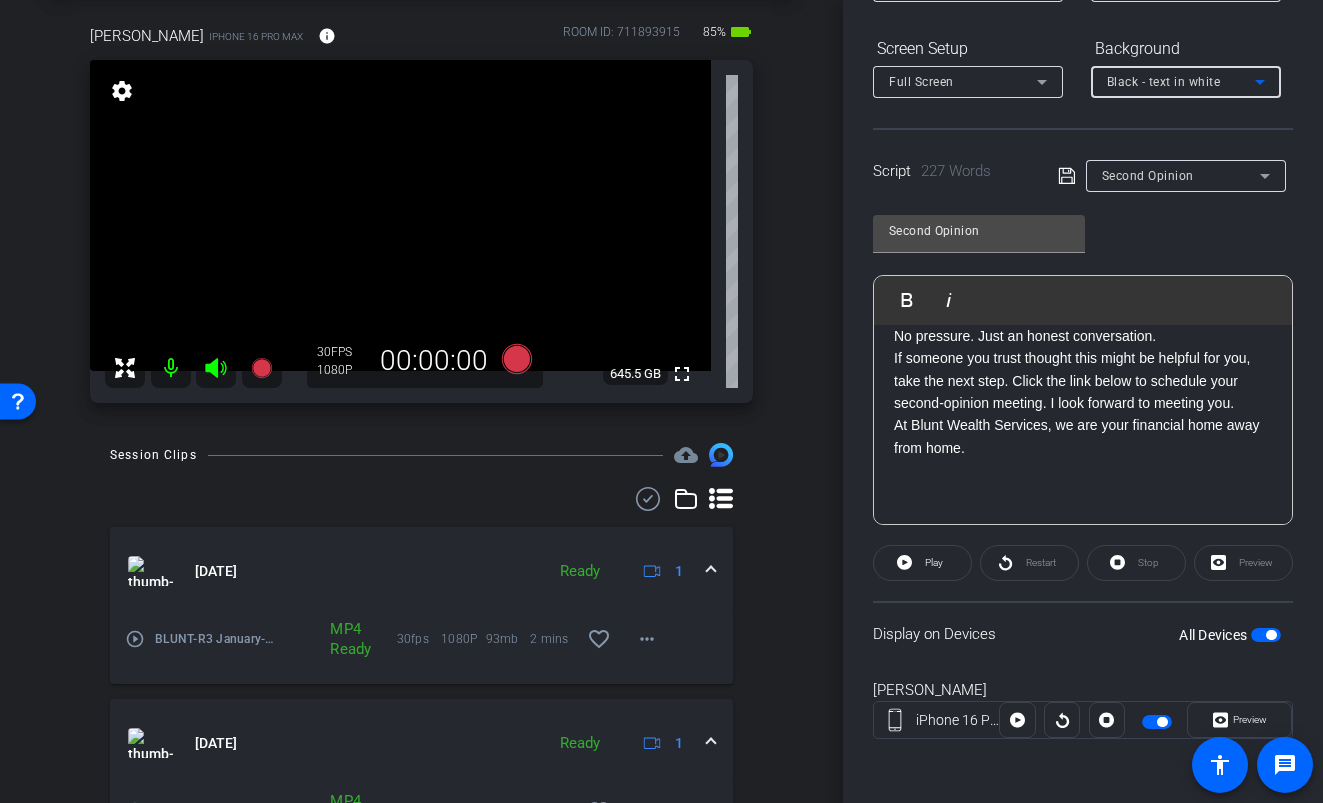 click on "Black - text in white" at bounding box center [1164, 82] 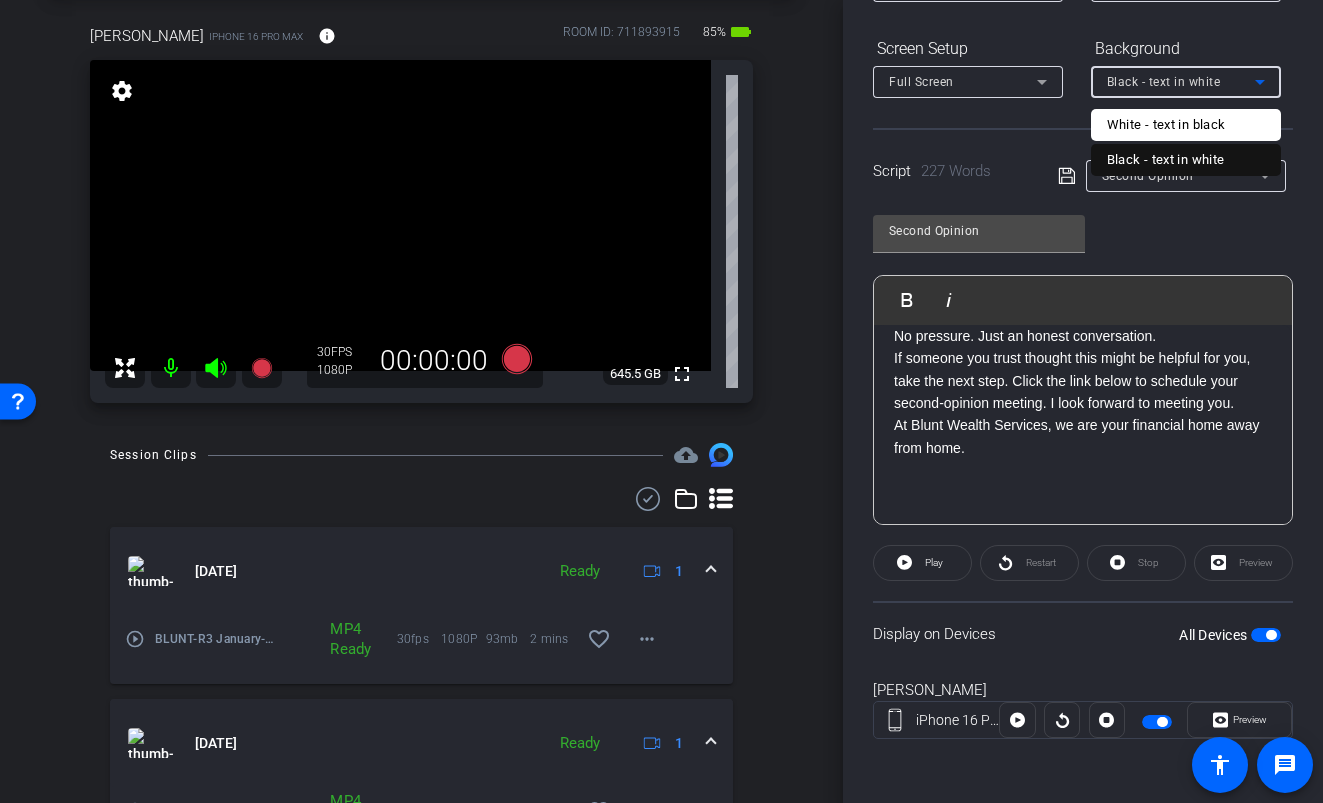 click on "Black - text in white" at bounding box center (1166, 160) 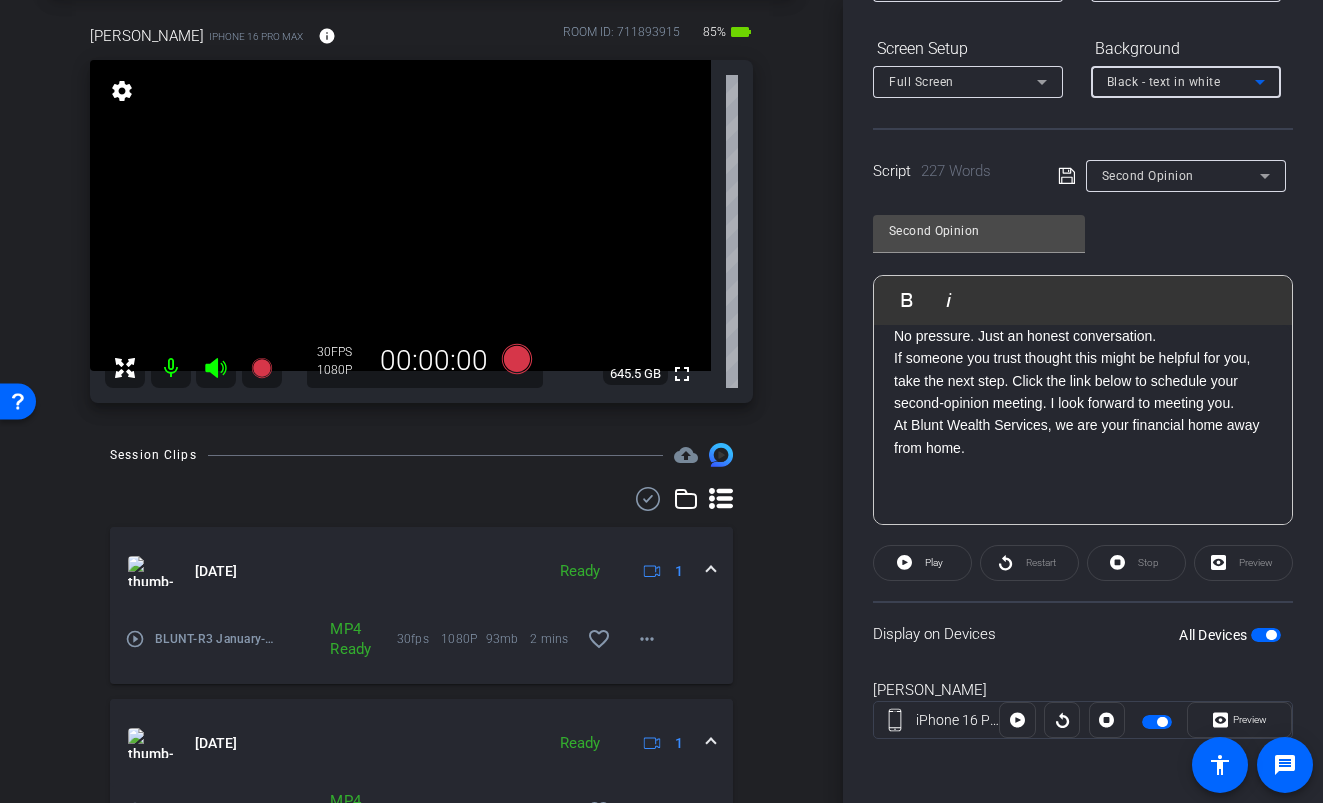 click on "Second Opinion" at bounding box center (1148, 176) 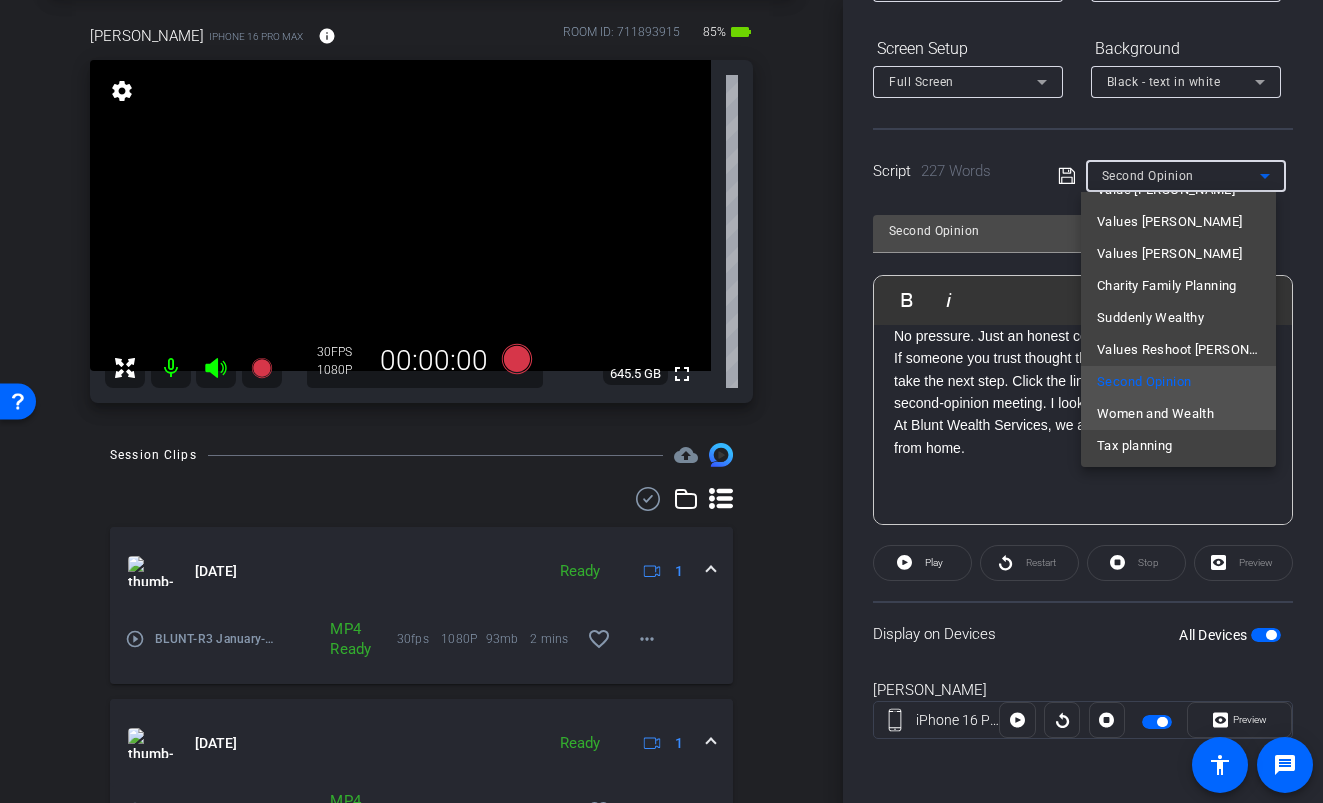 scroll, scrollTop: 253, scrollLeft: 0, axis: vertical 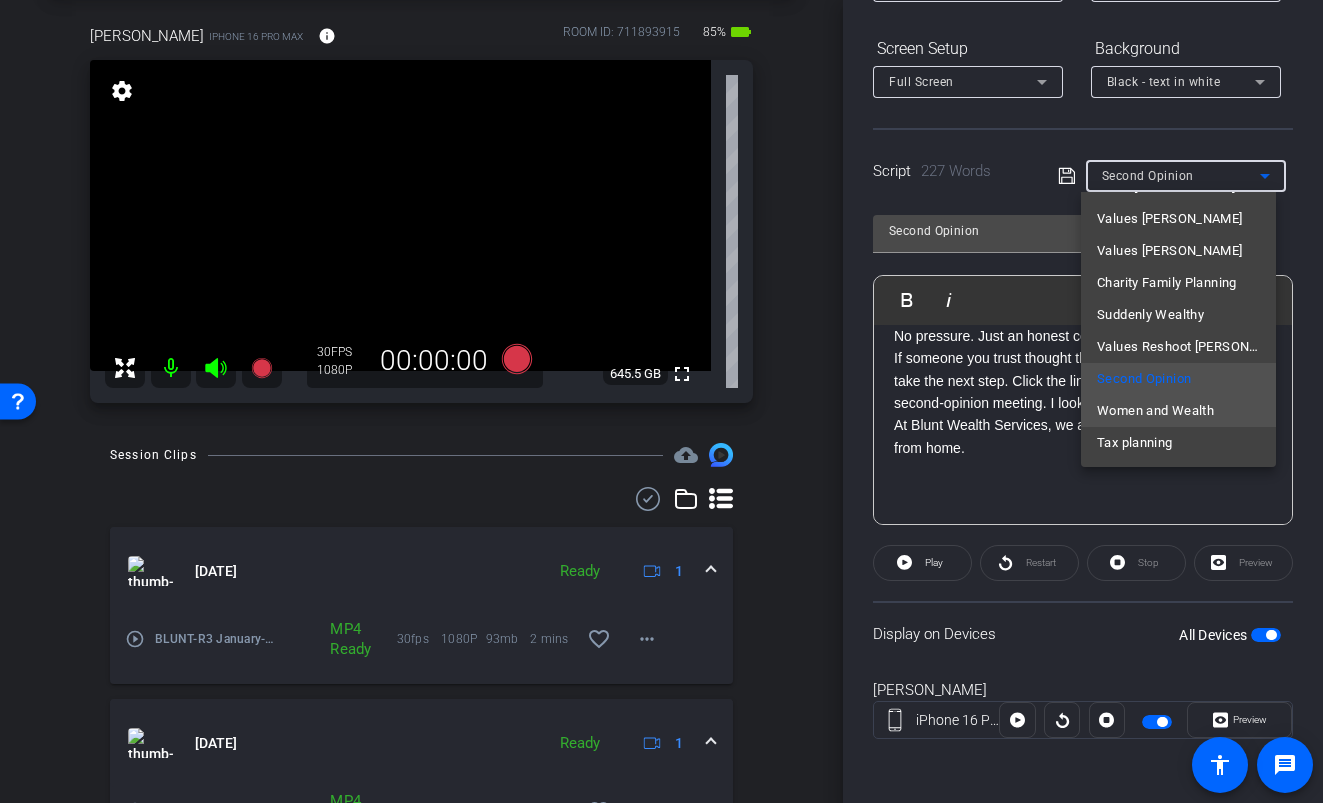 click on "Women and Wealth" at bounding box center (1155, 411) 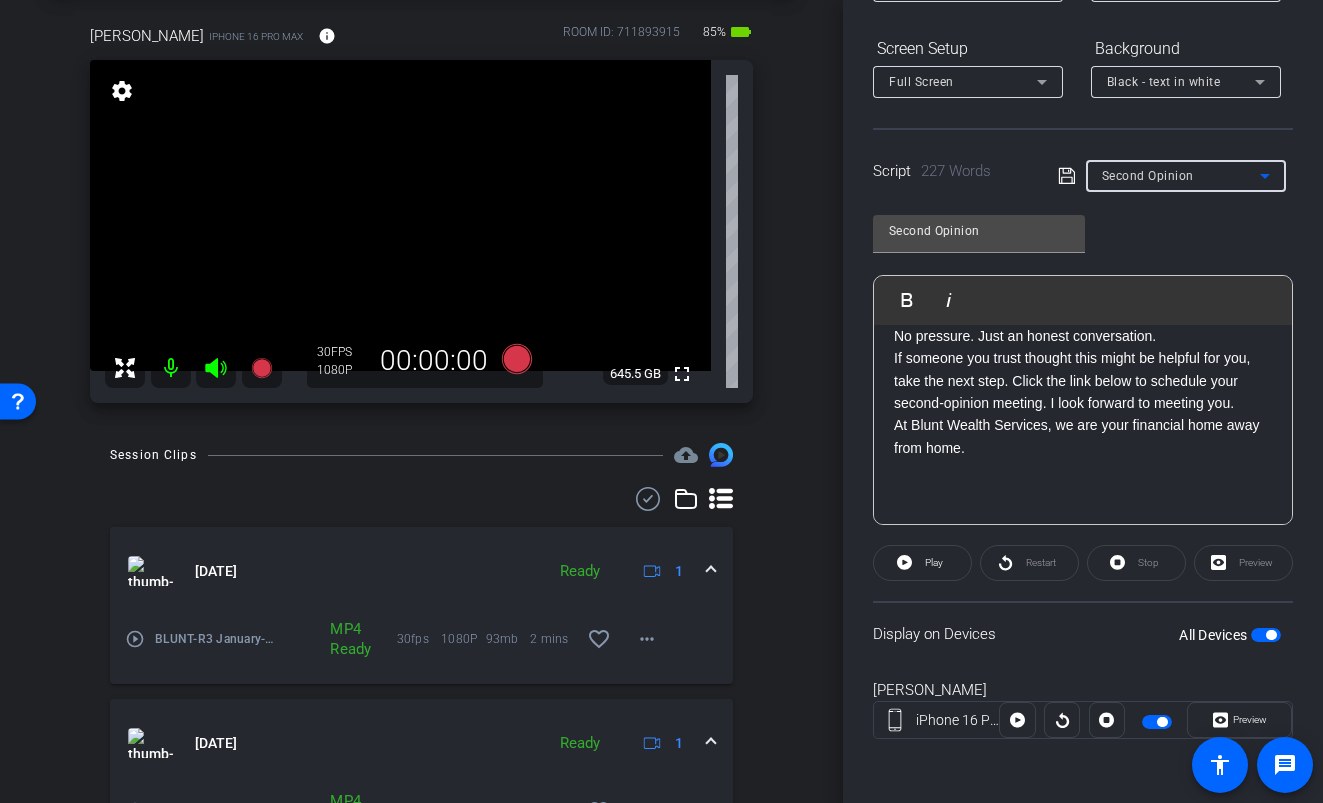 type on "Women and Wealth" 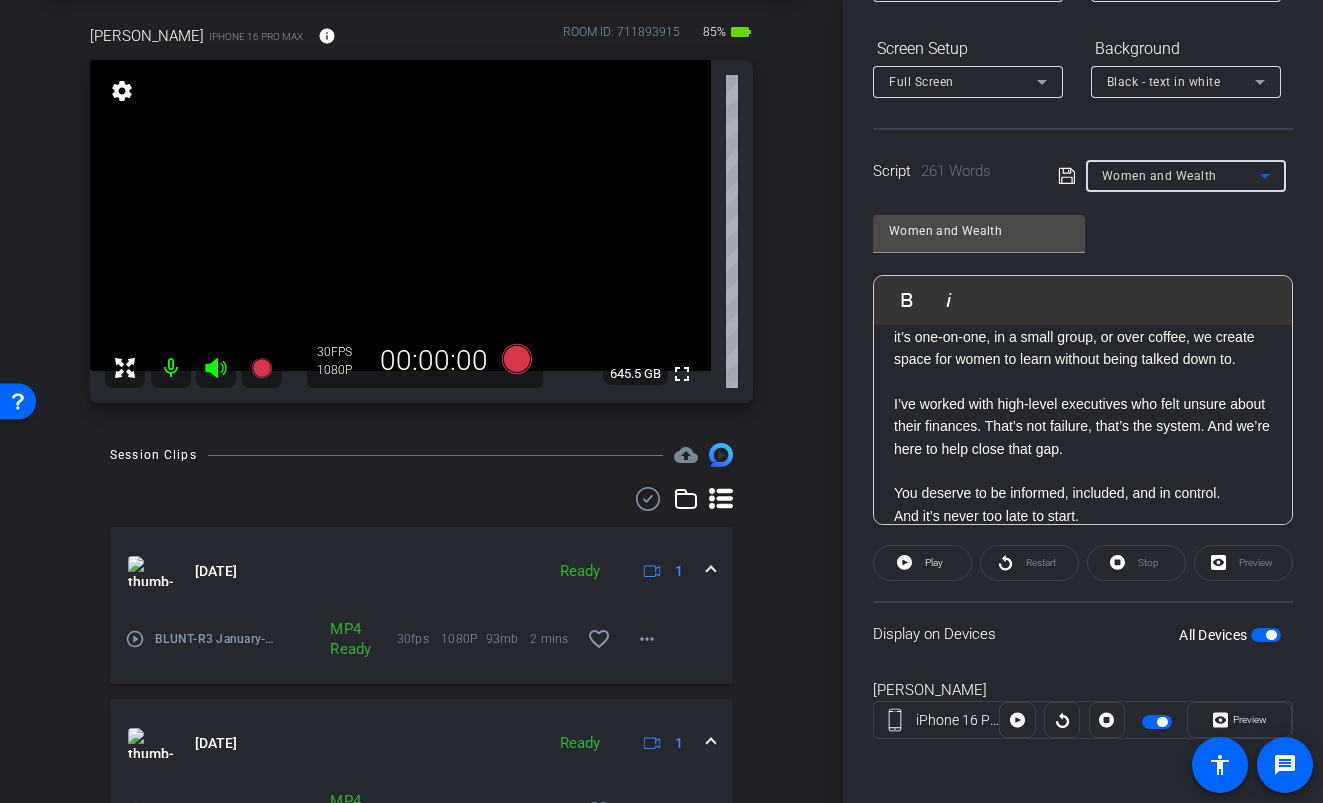 scroll, scrollTop: 0, scrollLeft: 0, axis: both 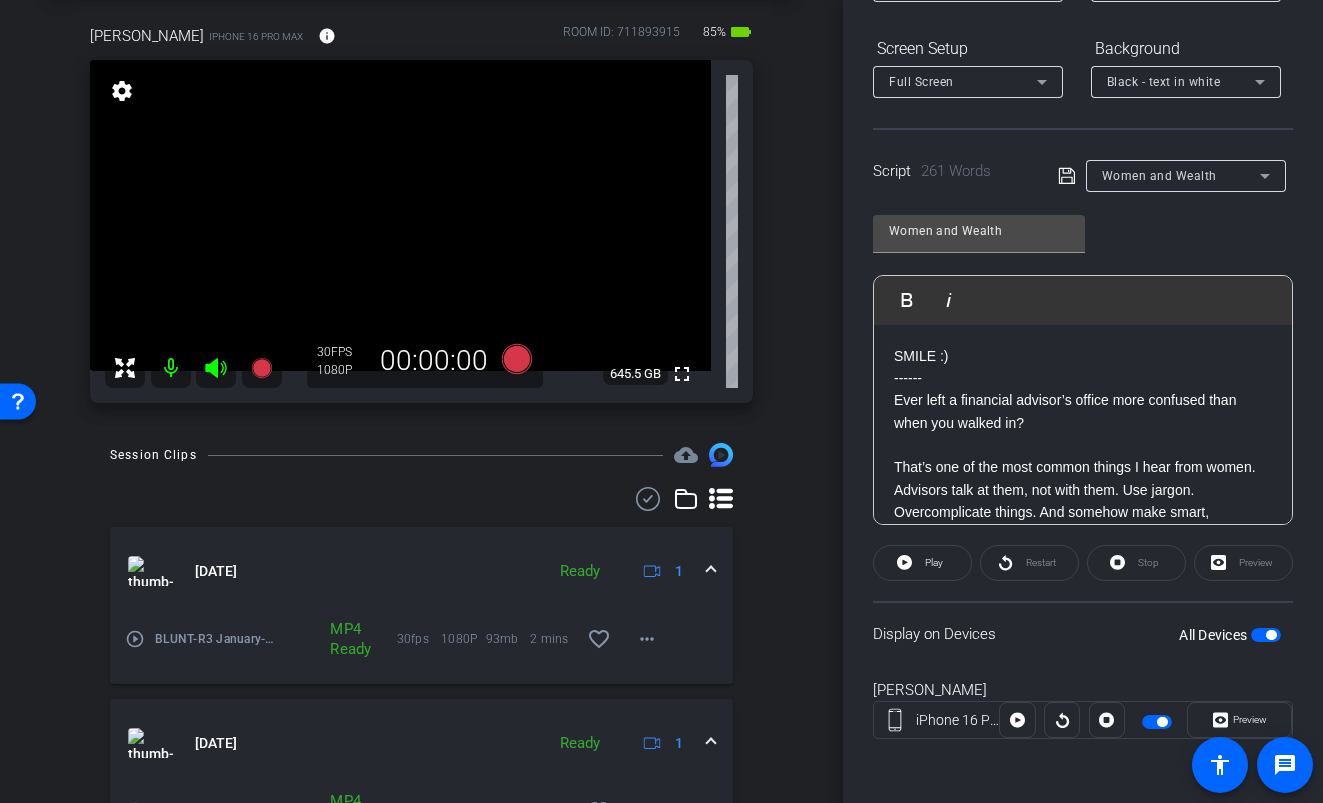 click at bounding box center (1266, 635) 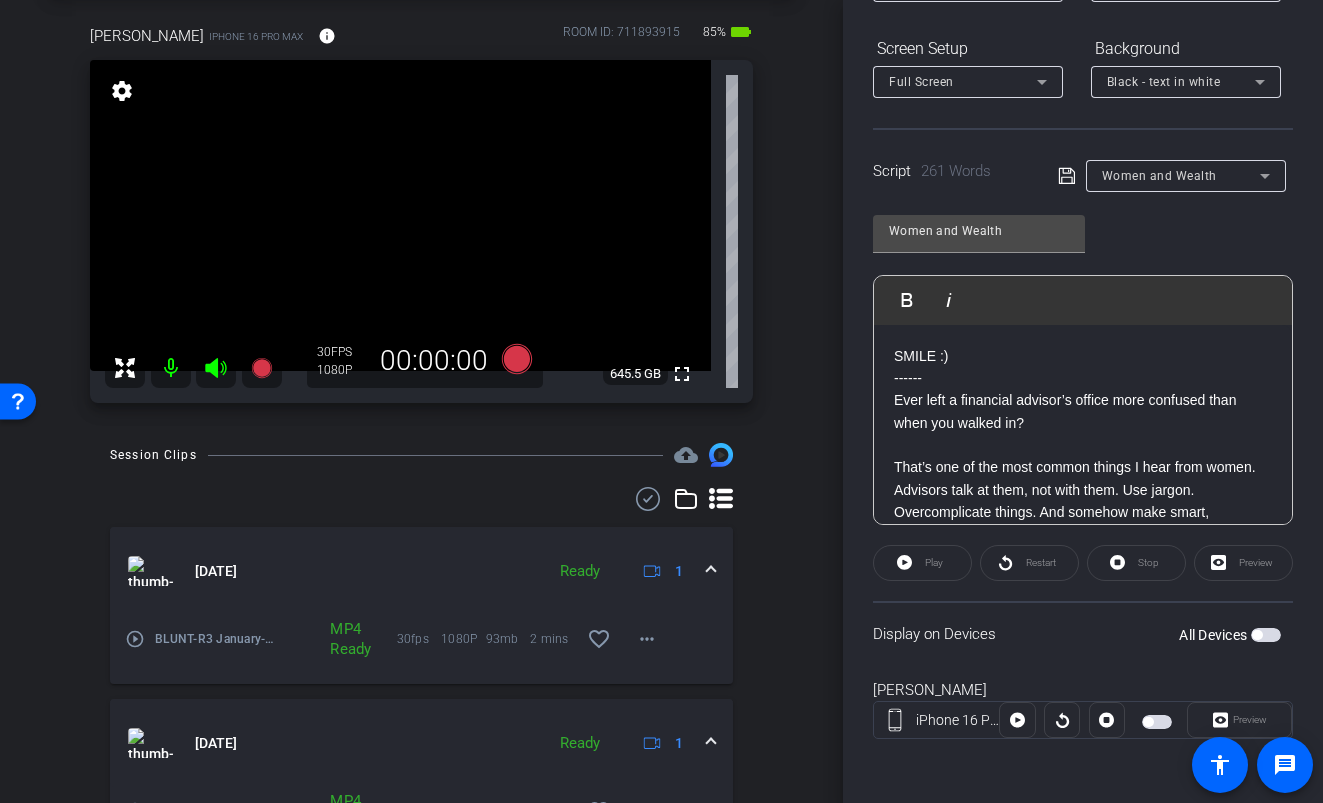 click at bounding box center (1266, 635) 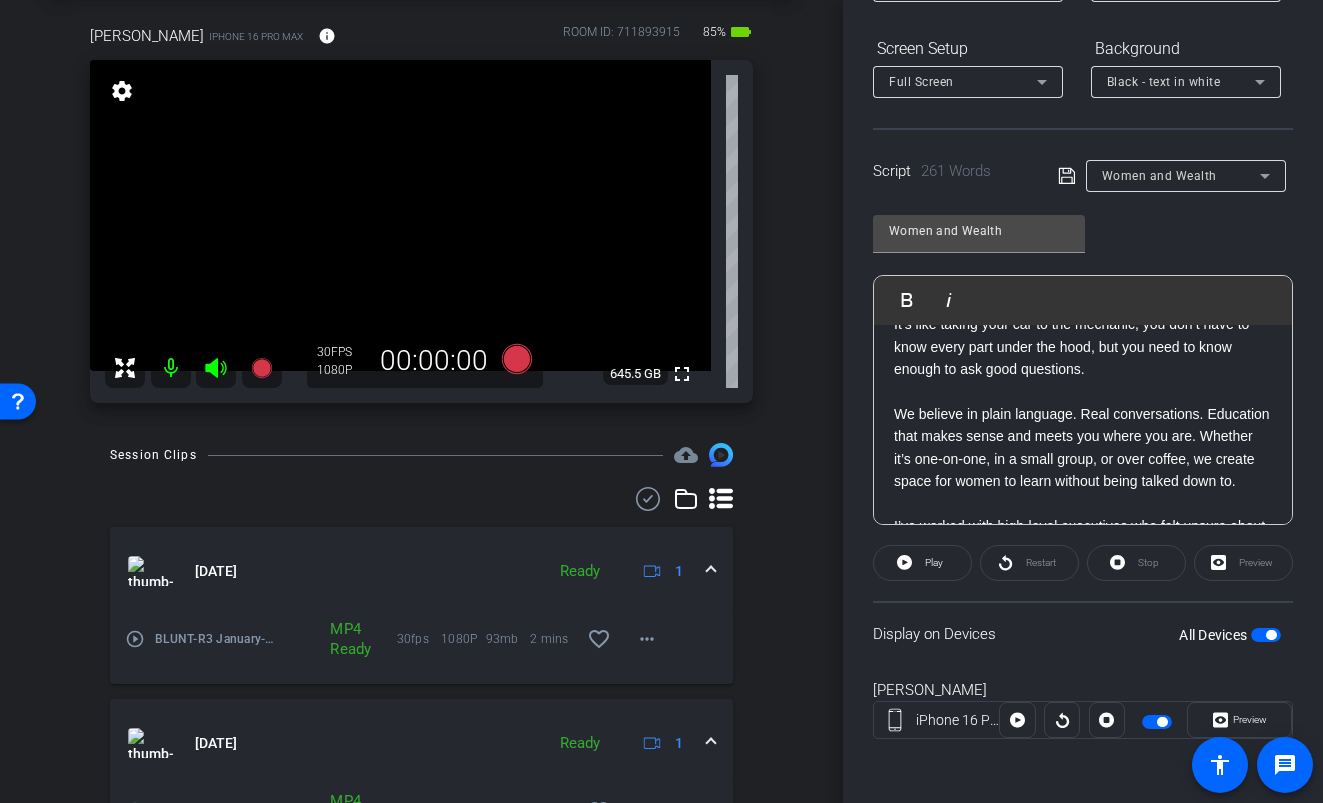 scroll, scrollTop: 0, scrollLeft: 0, axis: both 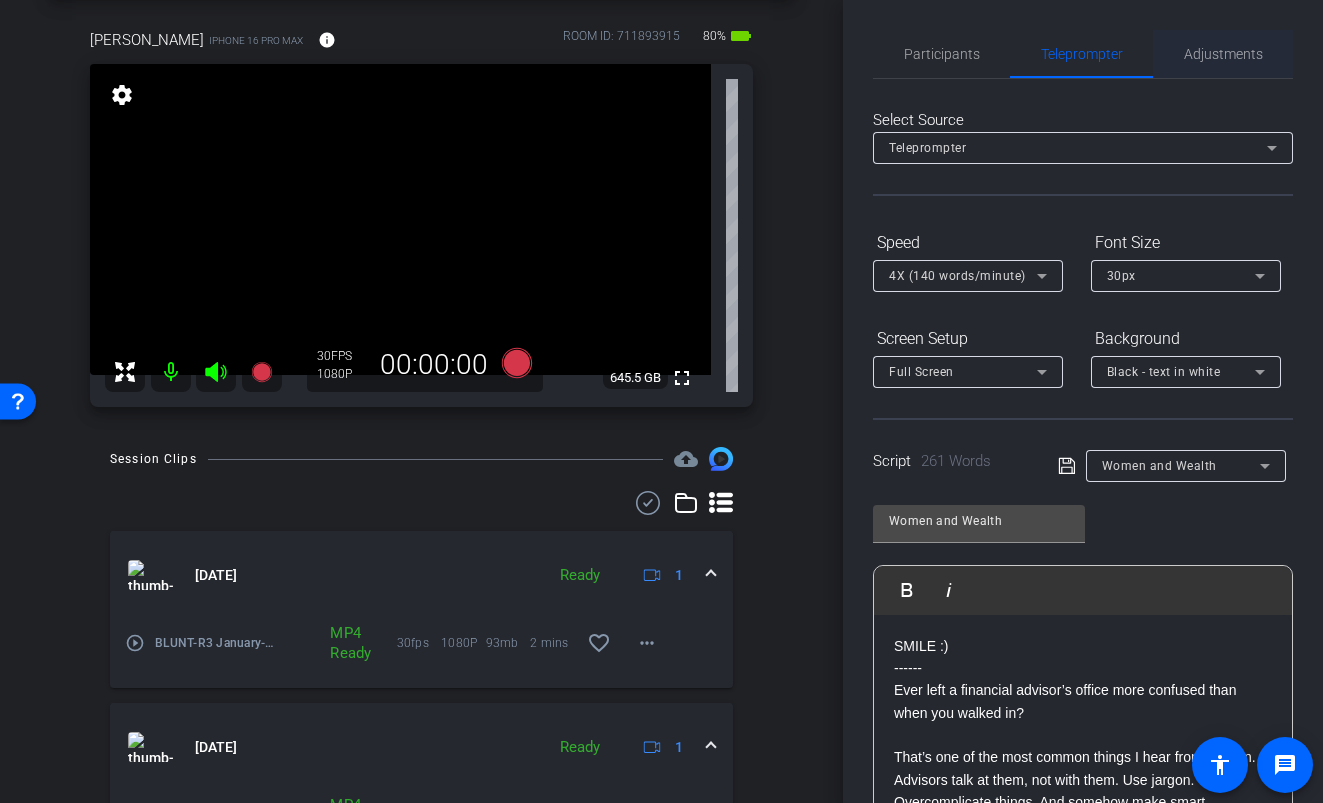 click on "Adjustments" at bounding box center (1223, 54) 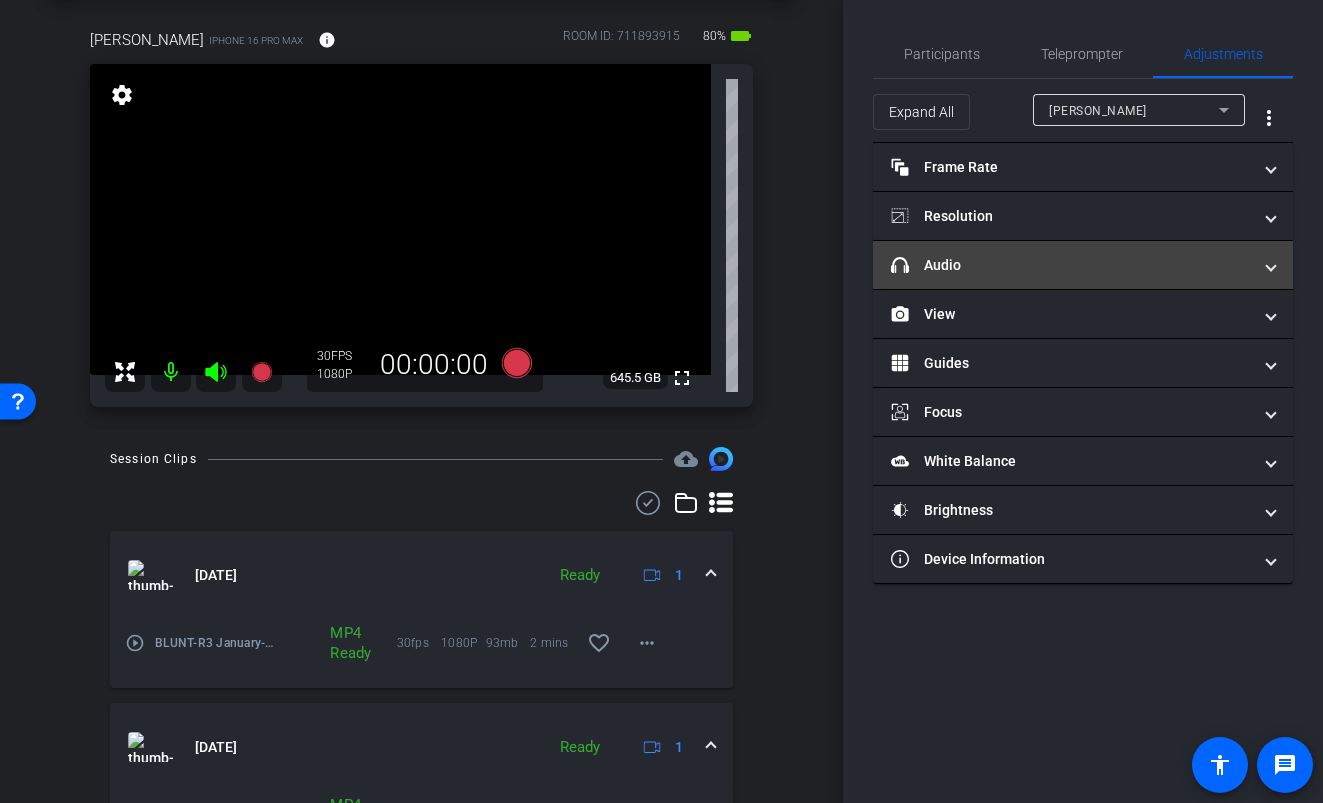 click on "headphone icon
Audio" at bounding box center [1071, 265] 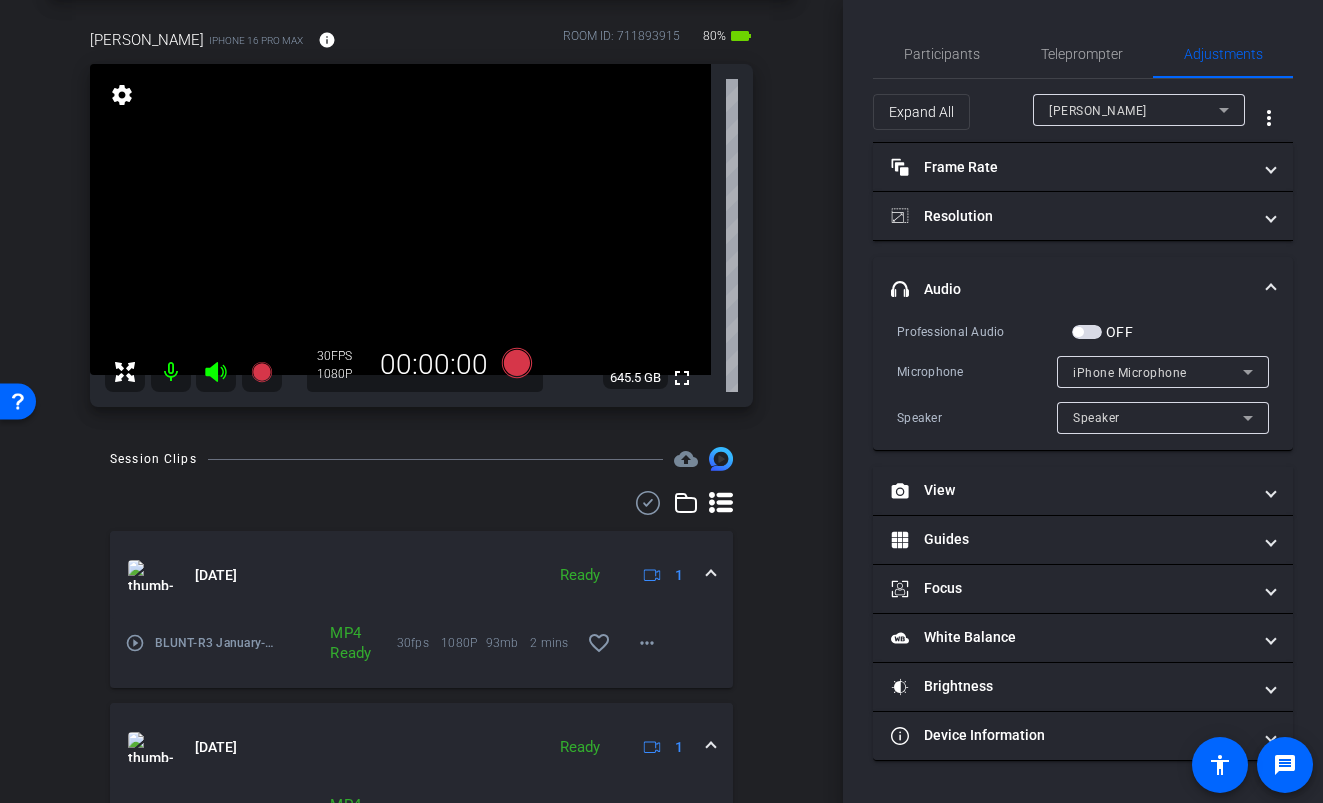click at bounding box center [1087, 332] 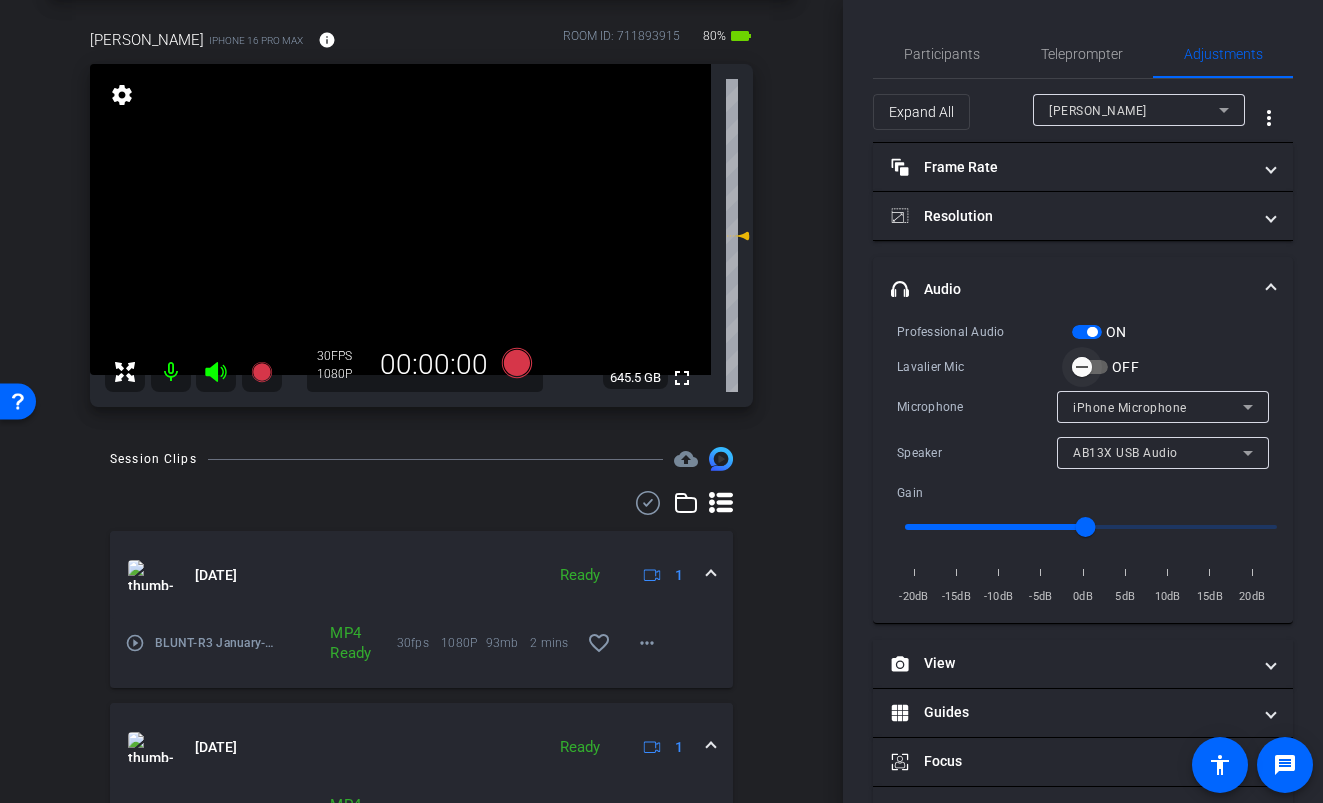 click at bounding box center [1082, 367] 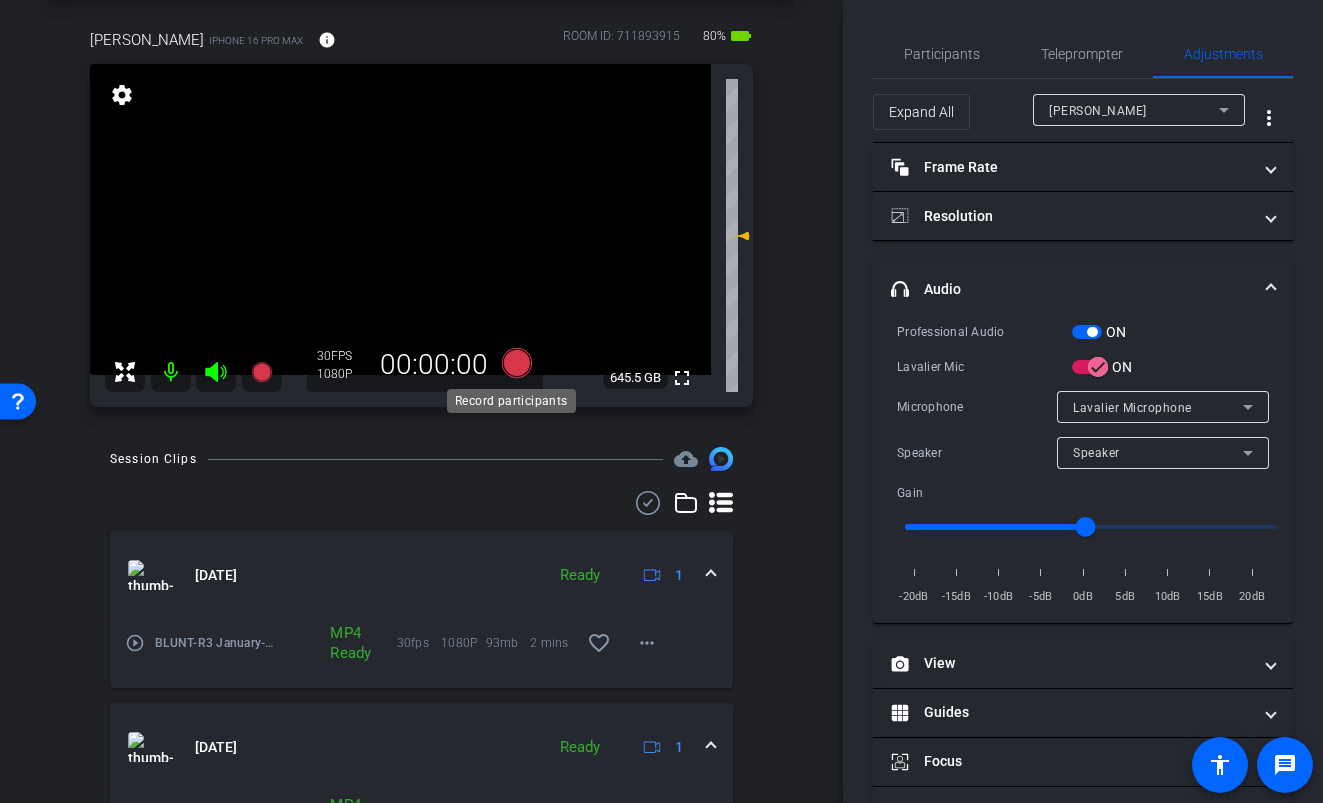 click 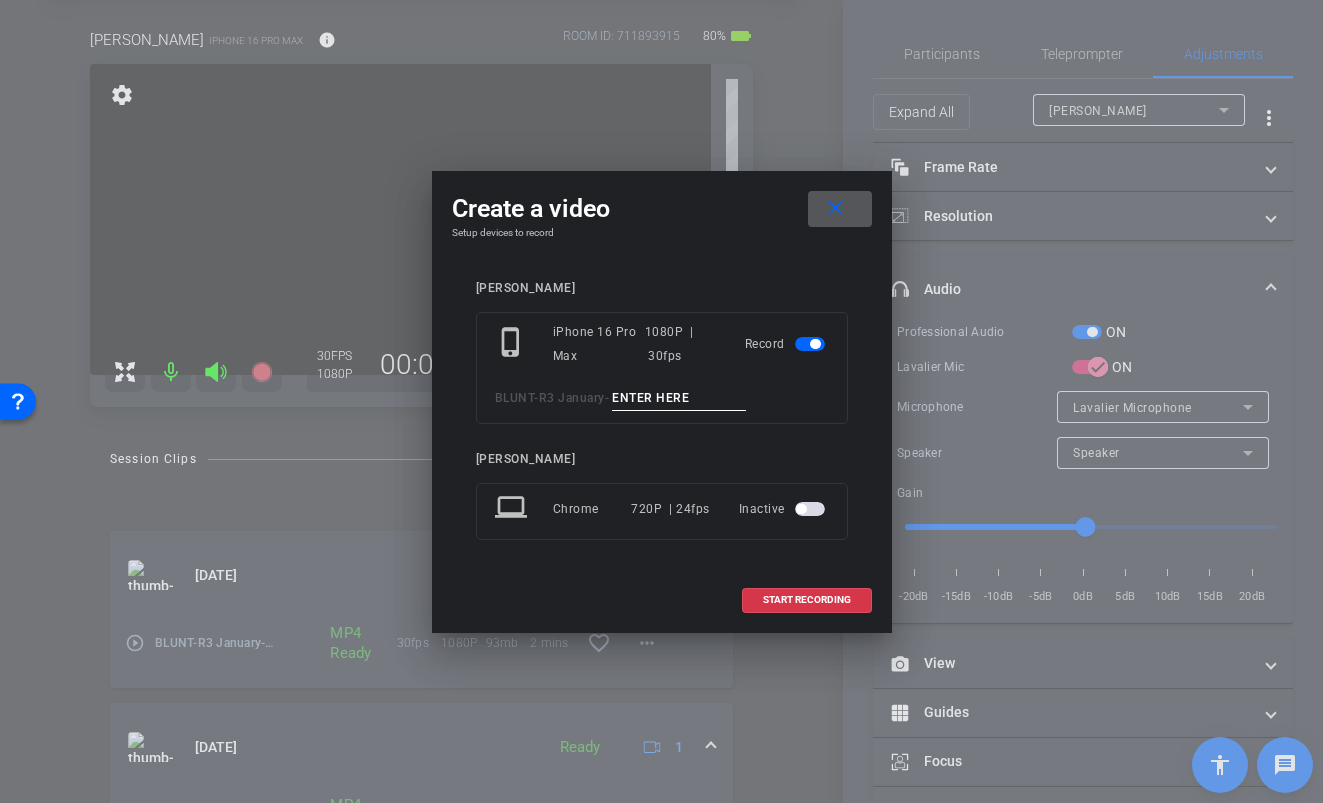 click at bounding box center (679, 398) 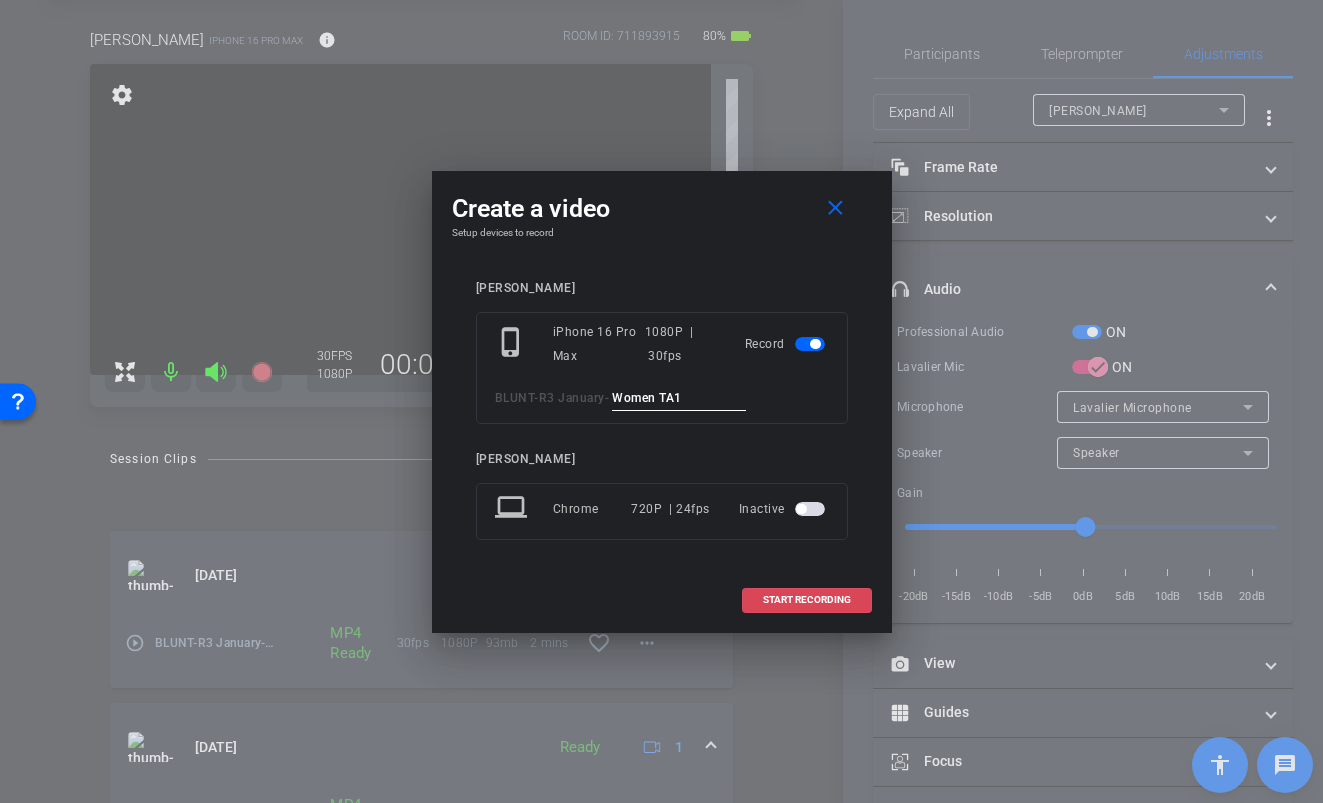 type on "Women TA1" 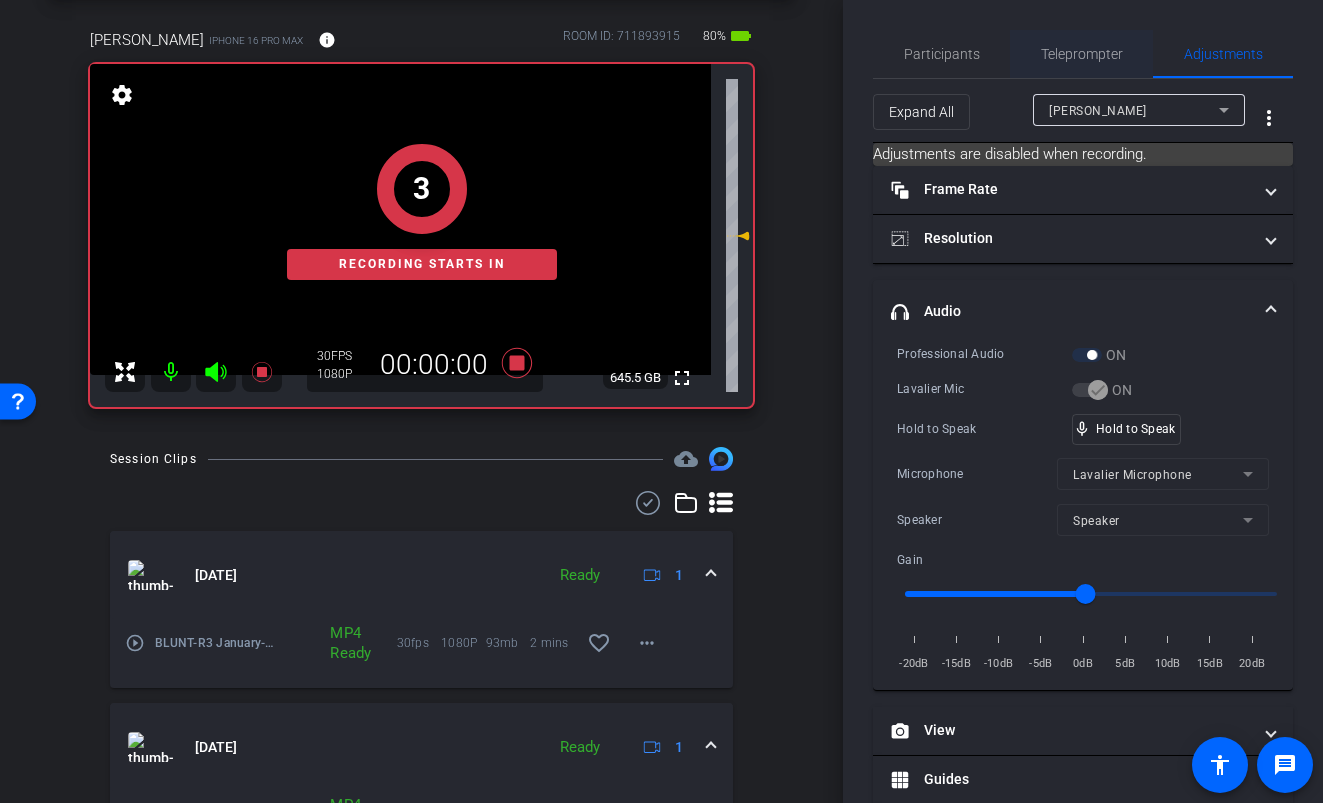 click on "Teleprompter" at bounding box center (1082, 54) 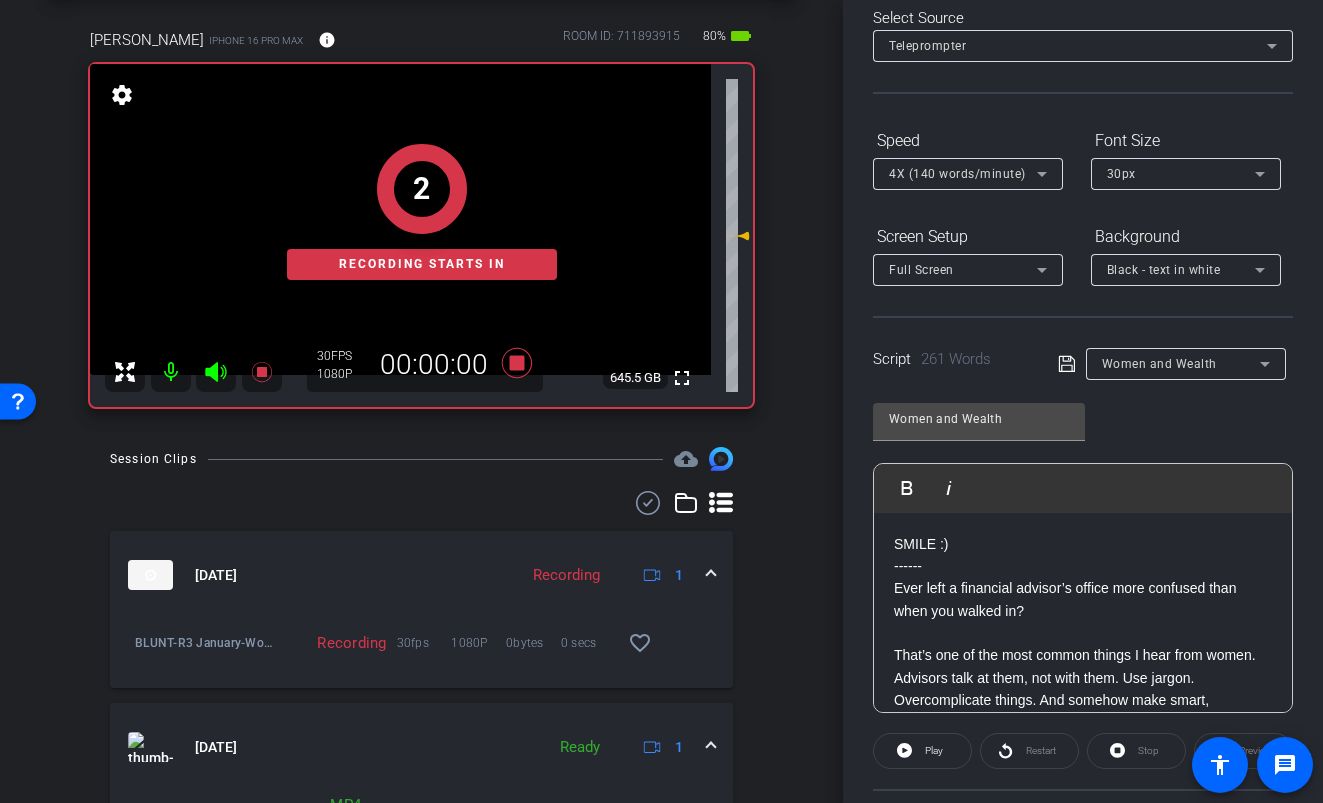 scroll, scrollTop: 290, scrollLeft: 0, axis: vertical 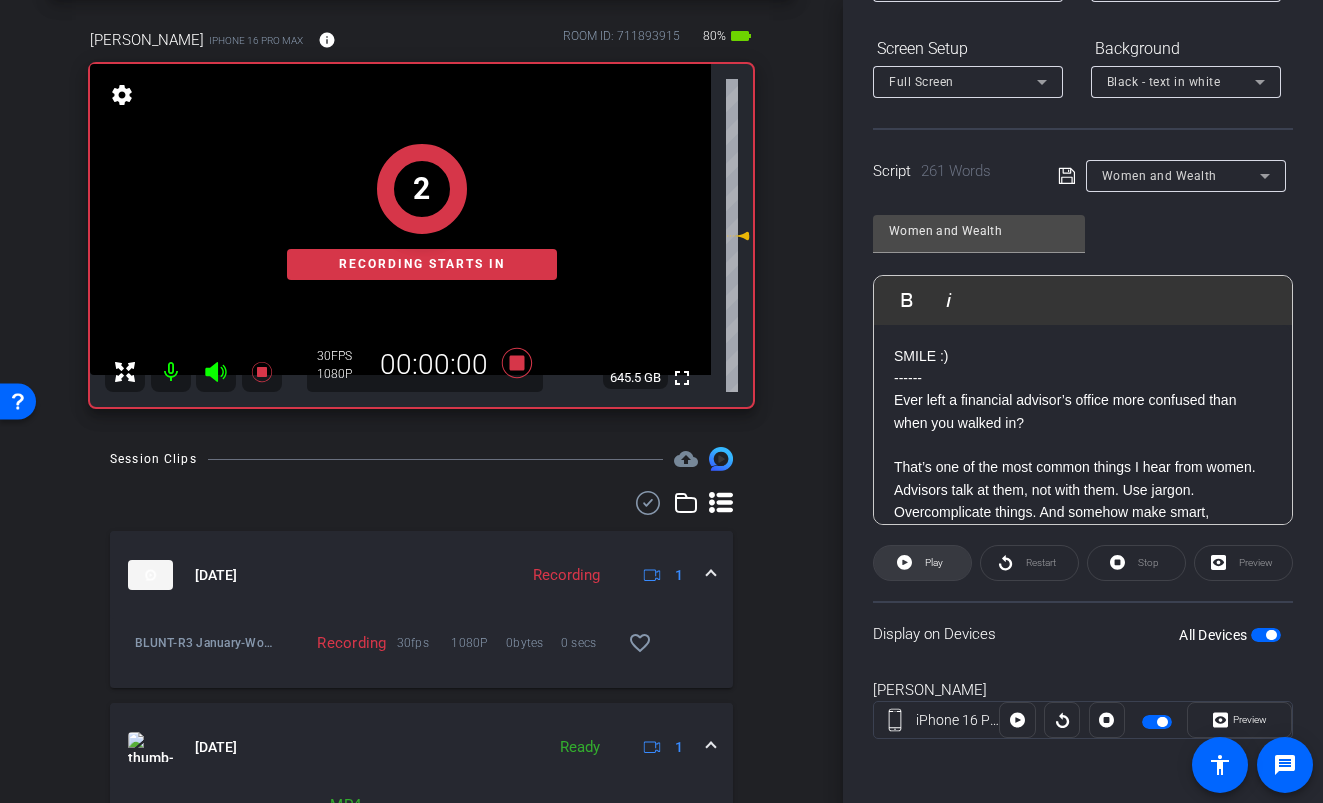 click 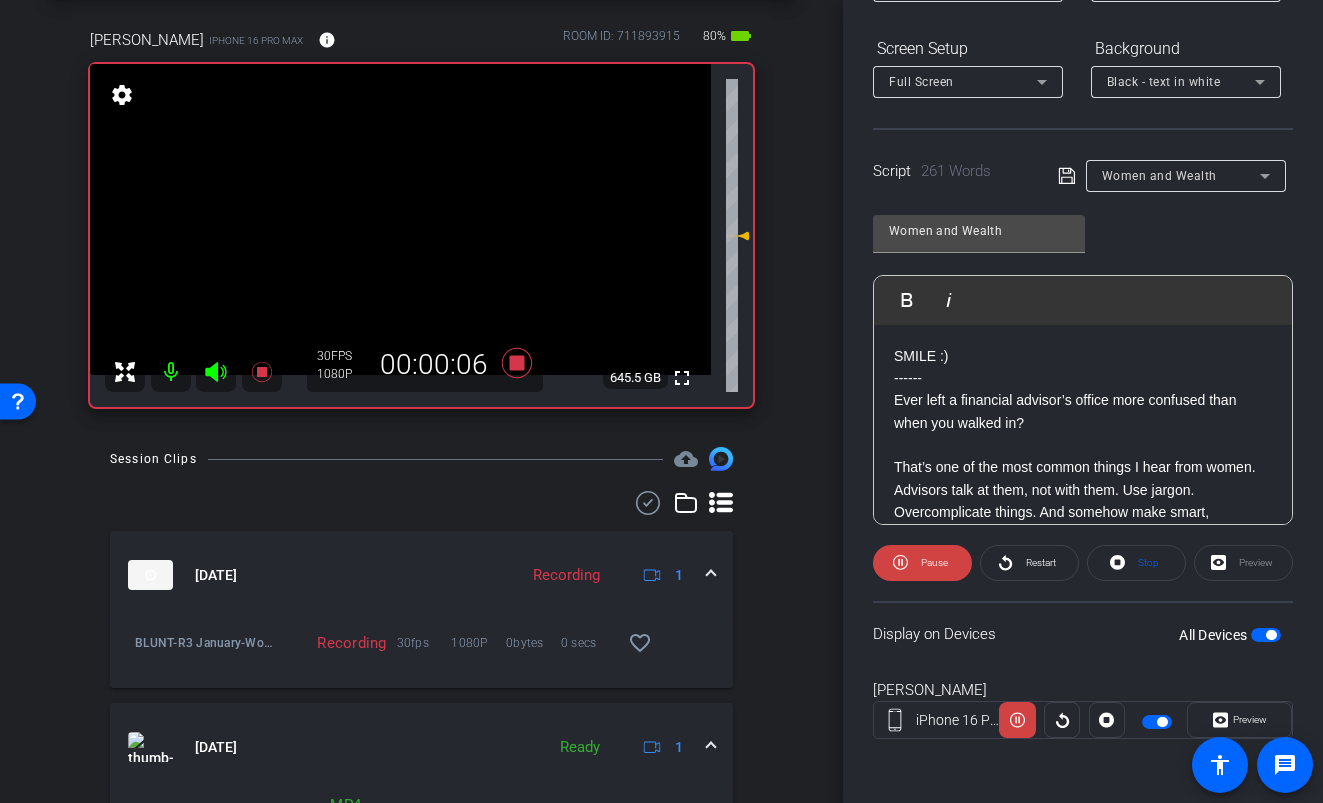 click 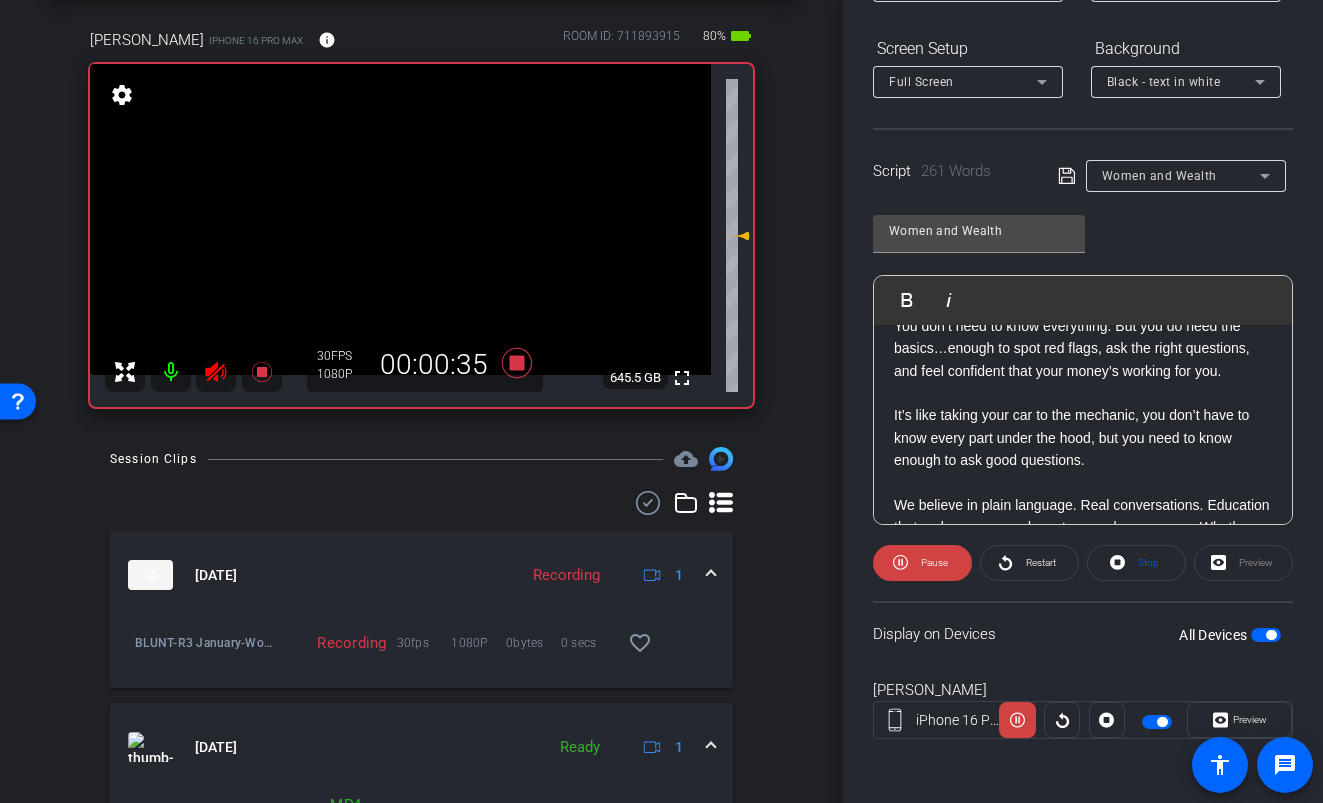 scroll, scrollTop: 396, scrollLeft: 0, axis: vertical 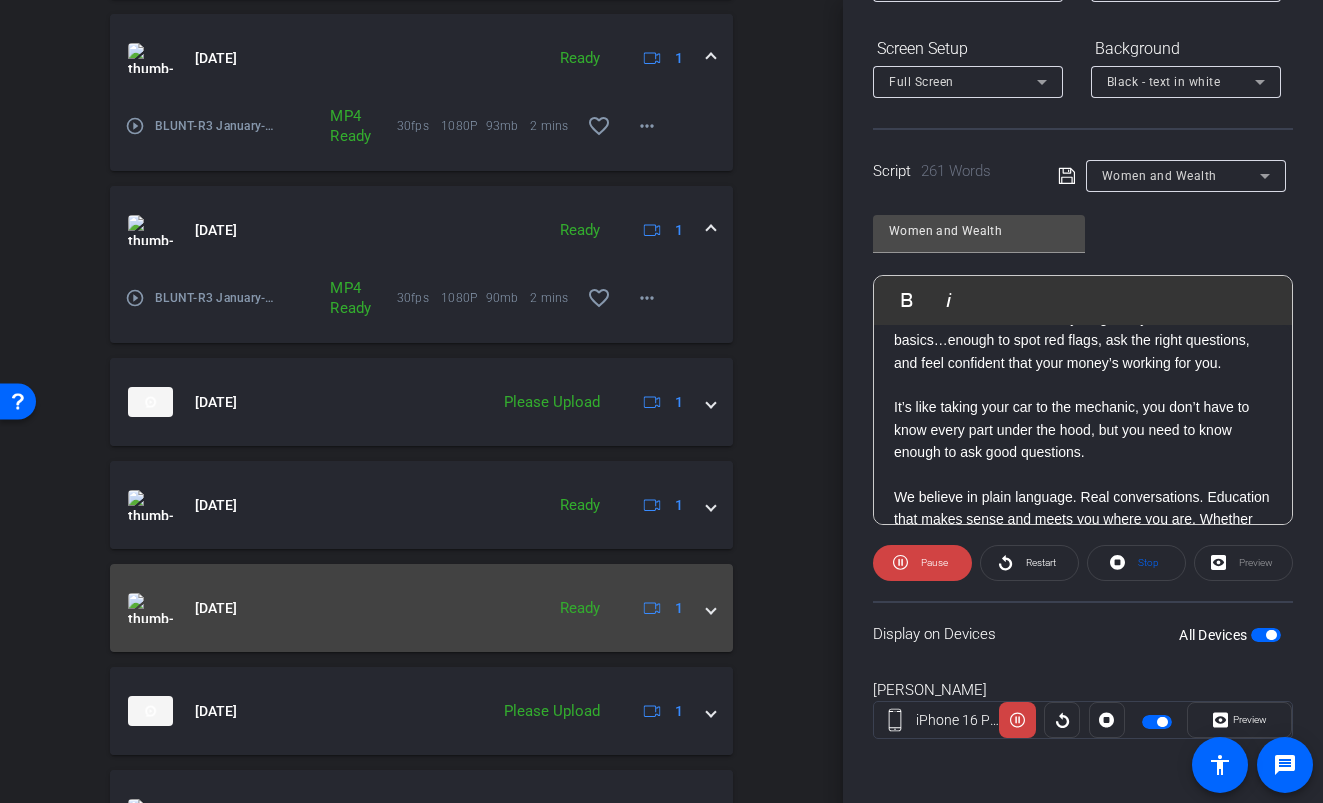 click at bounding box center (711, 608) 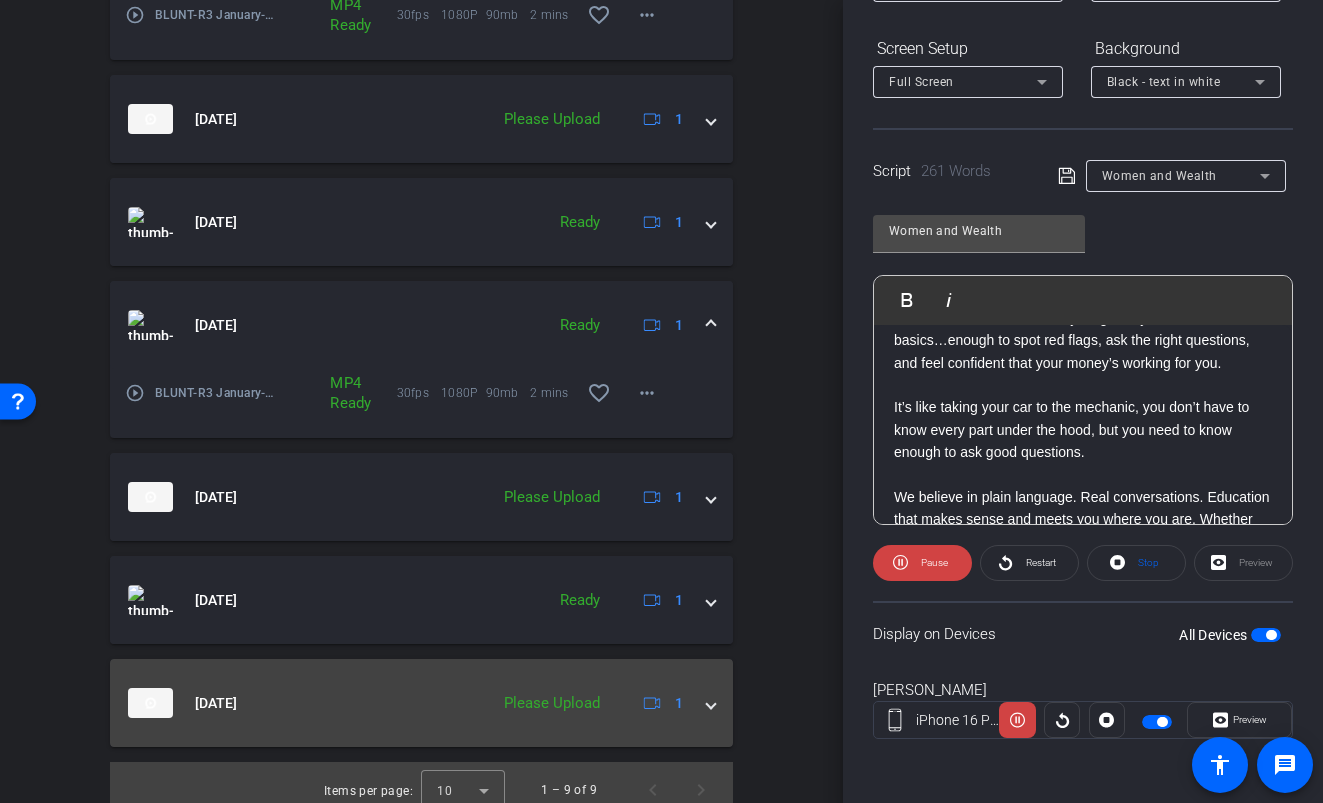 scroll, scrollTop: 1077, scrollLeft: 0, axis: vertical 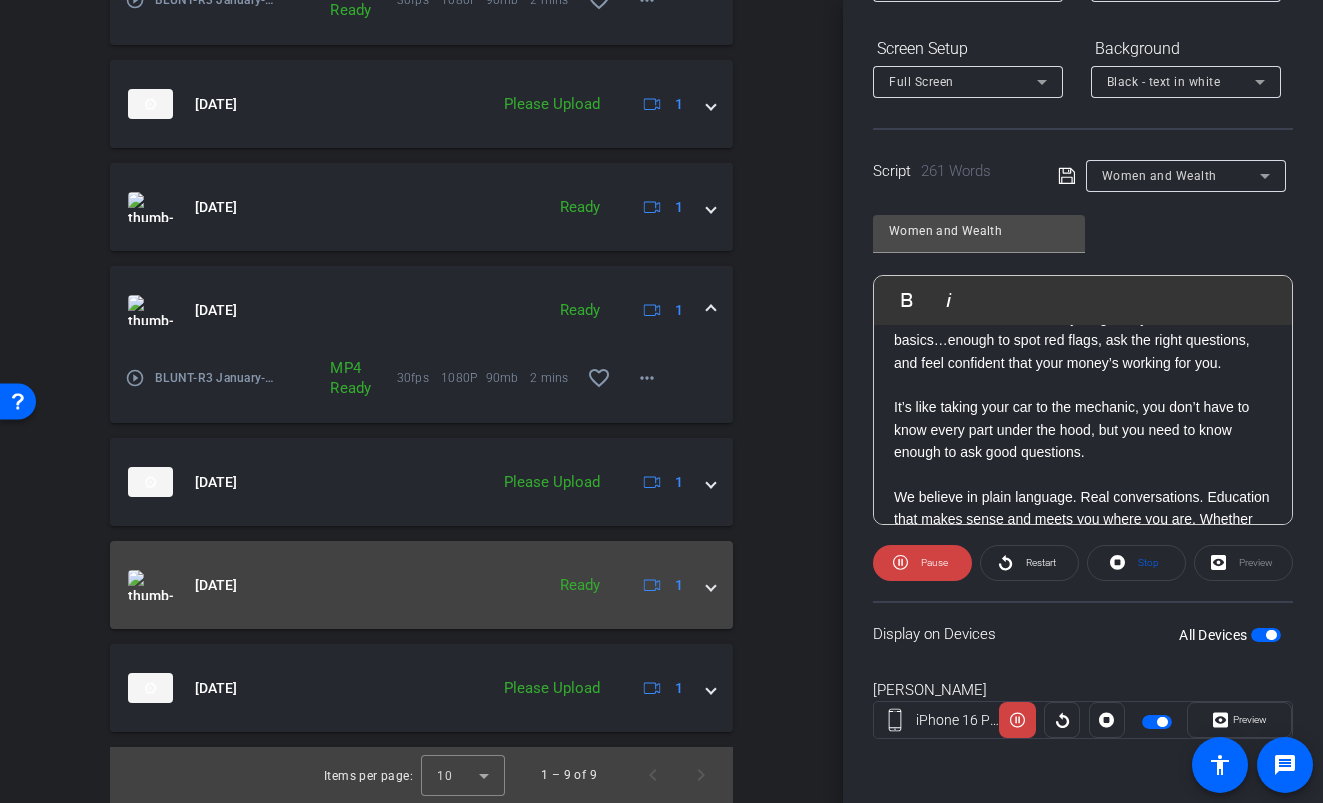 click on "[DATE]   Ready
1" at bounding box center (421, 585) 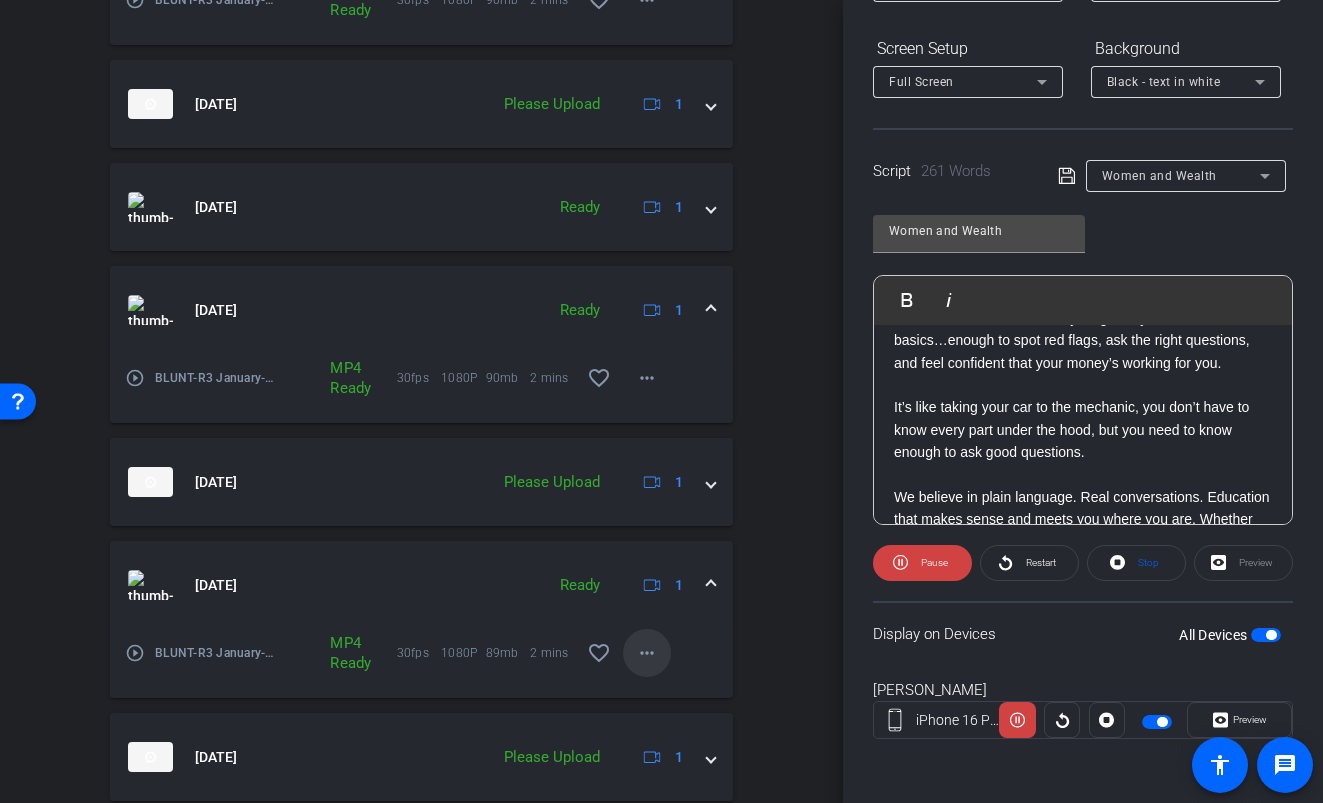 click at bounding box center (647, 653) 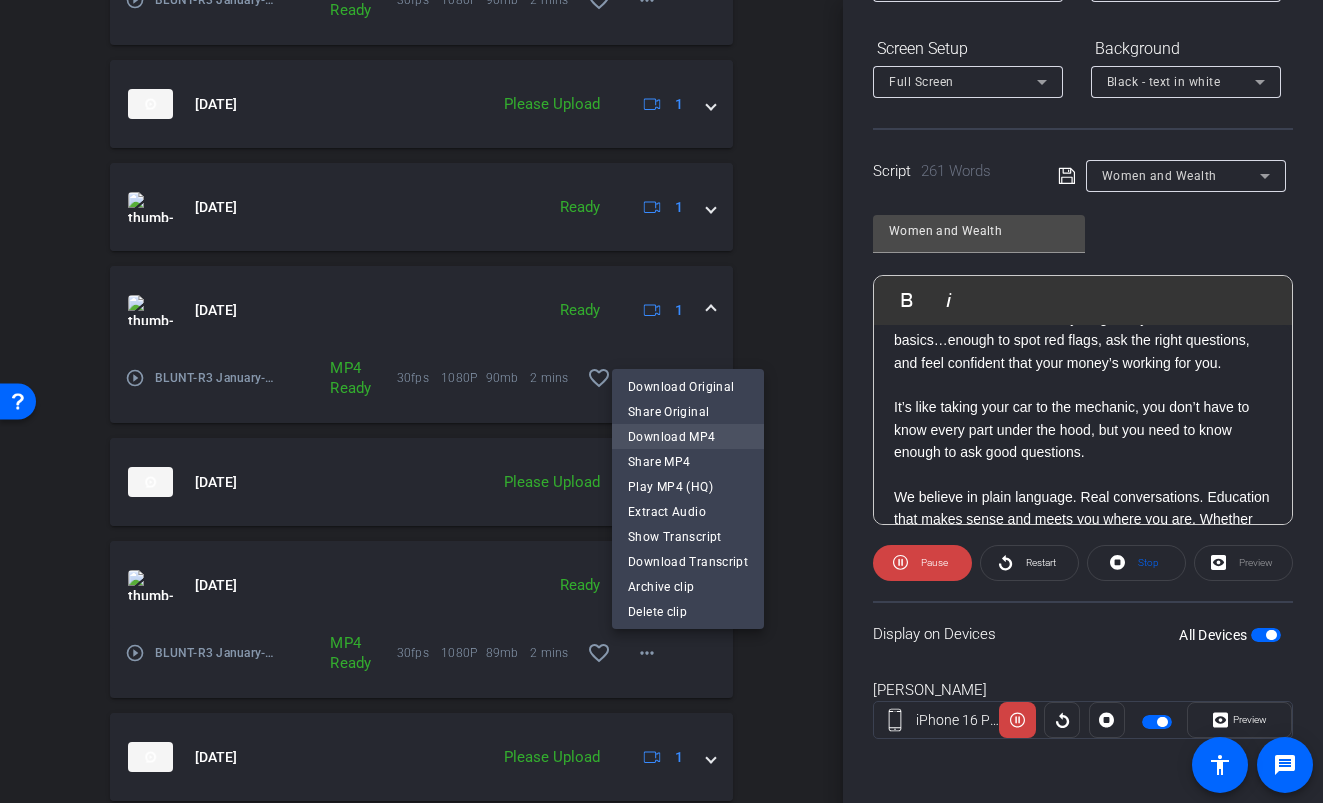 click on "Download MP4" at bounding box center [688, 437] 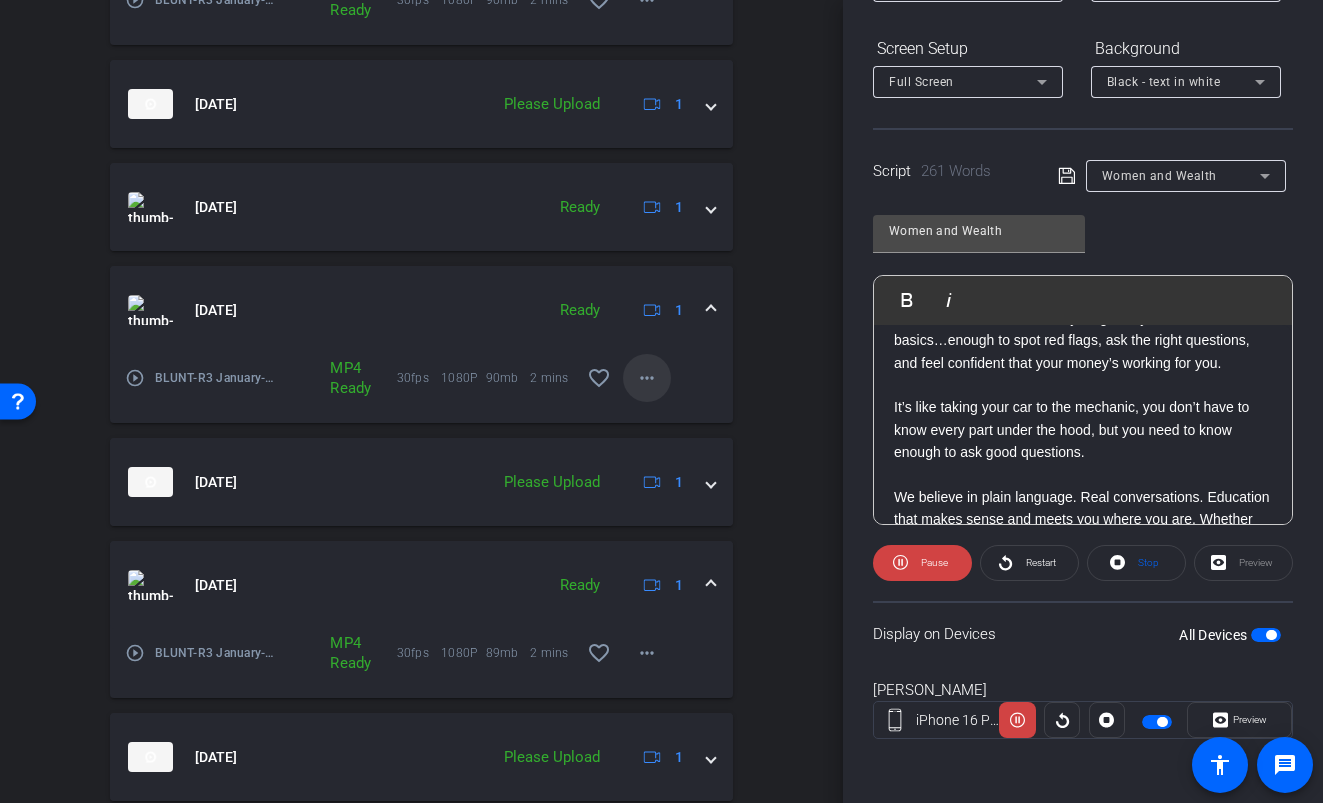 click on "more_horiz" at bounding box center (647, 378) 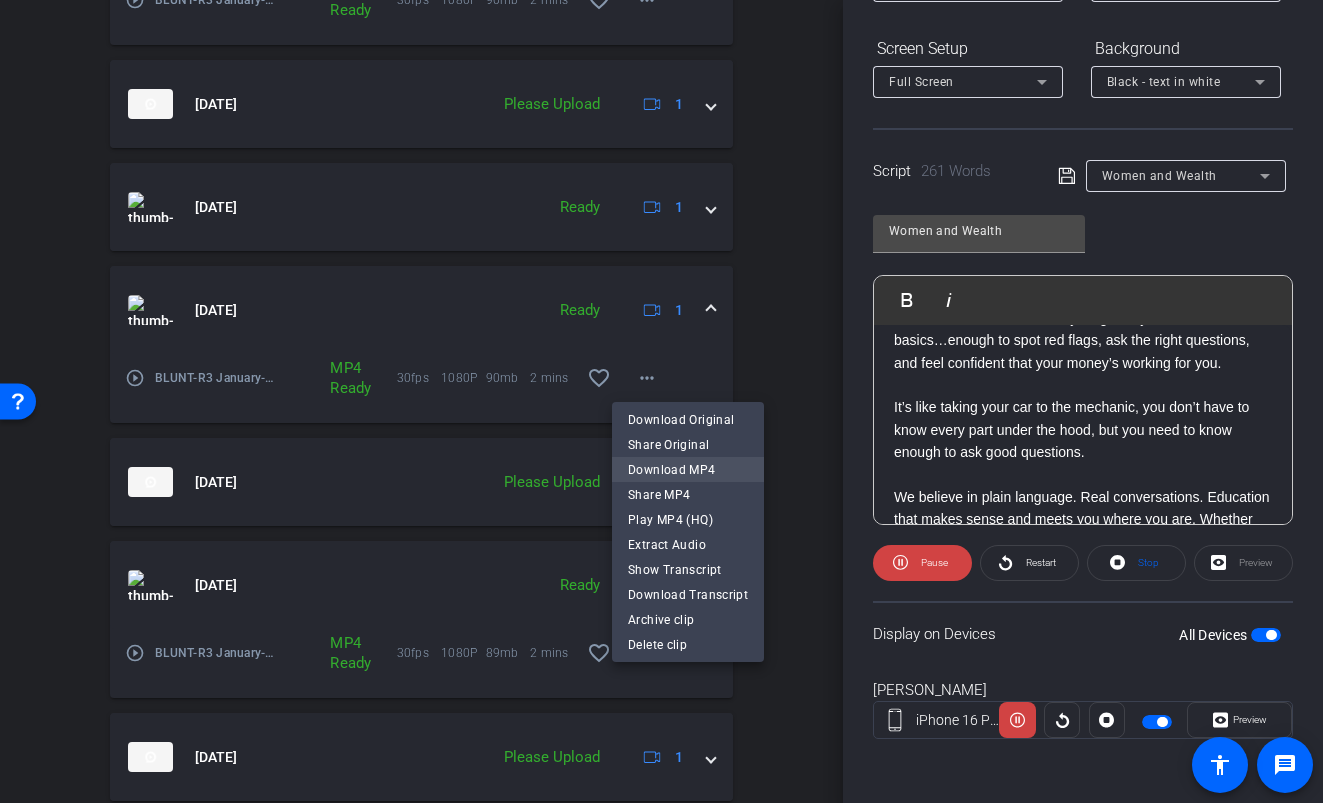 click on "Download MP4" at bounding box center [688, 470] 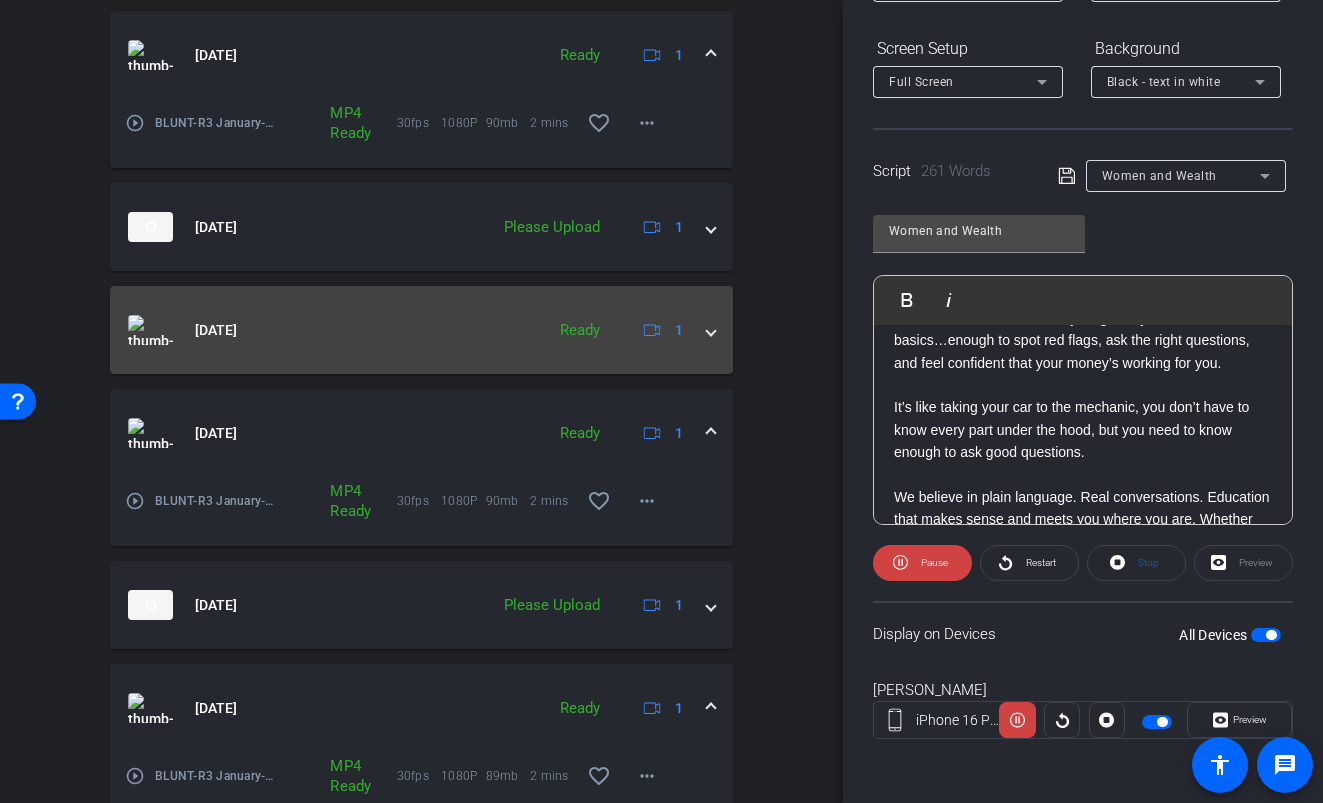 scroll, scrollTop: 953, scrollLeft: 0, axis: vertical 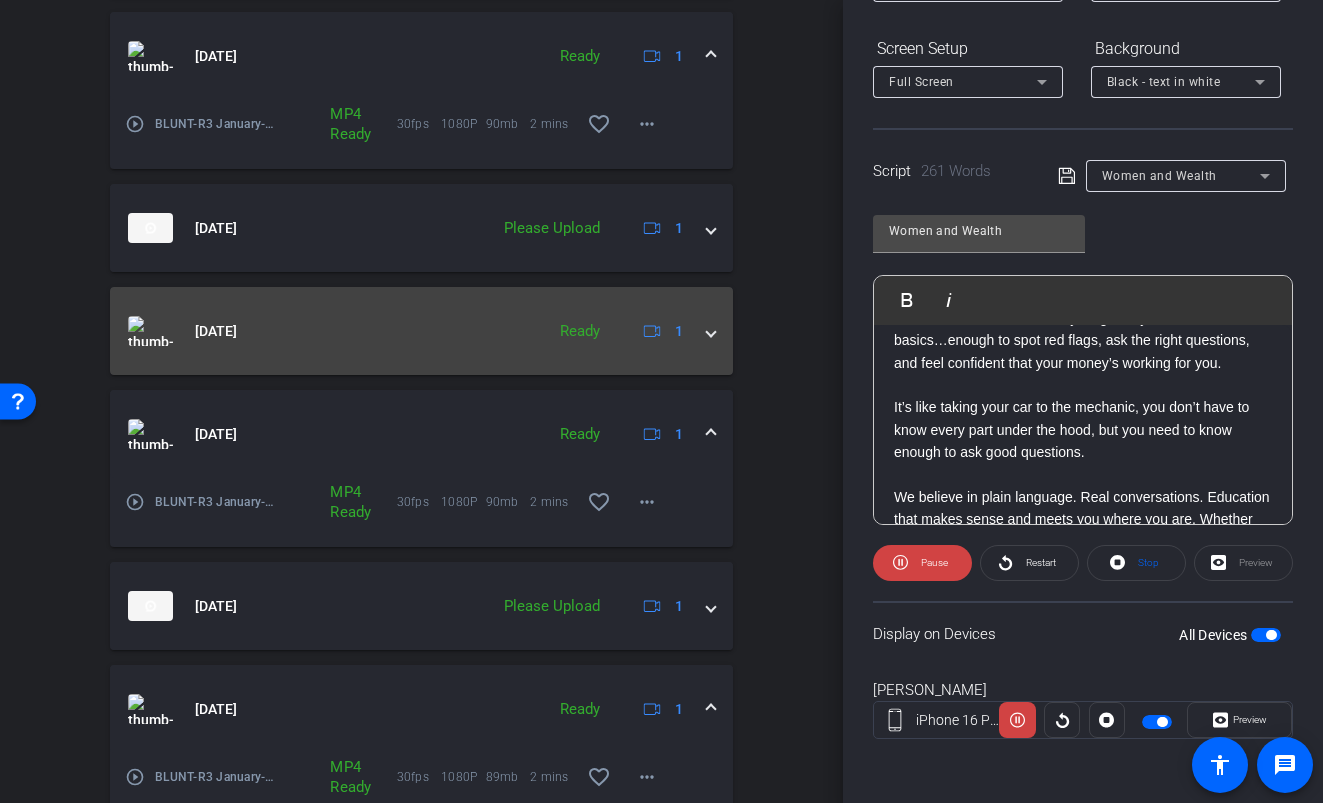 click on "[DATE]   Ready
1" at bounding box center (421, 331) 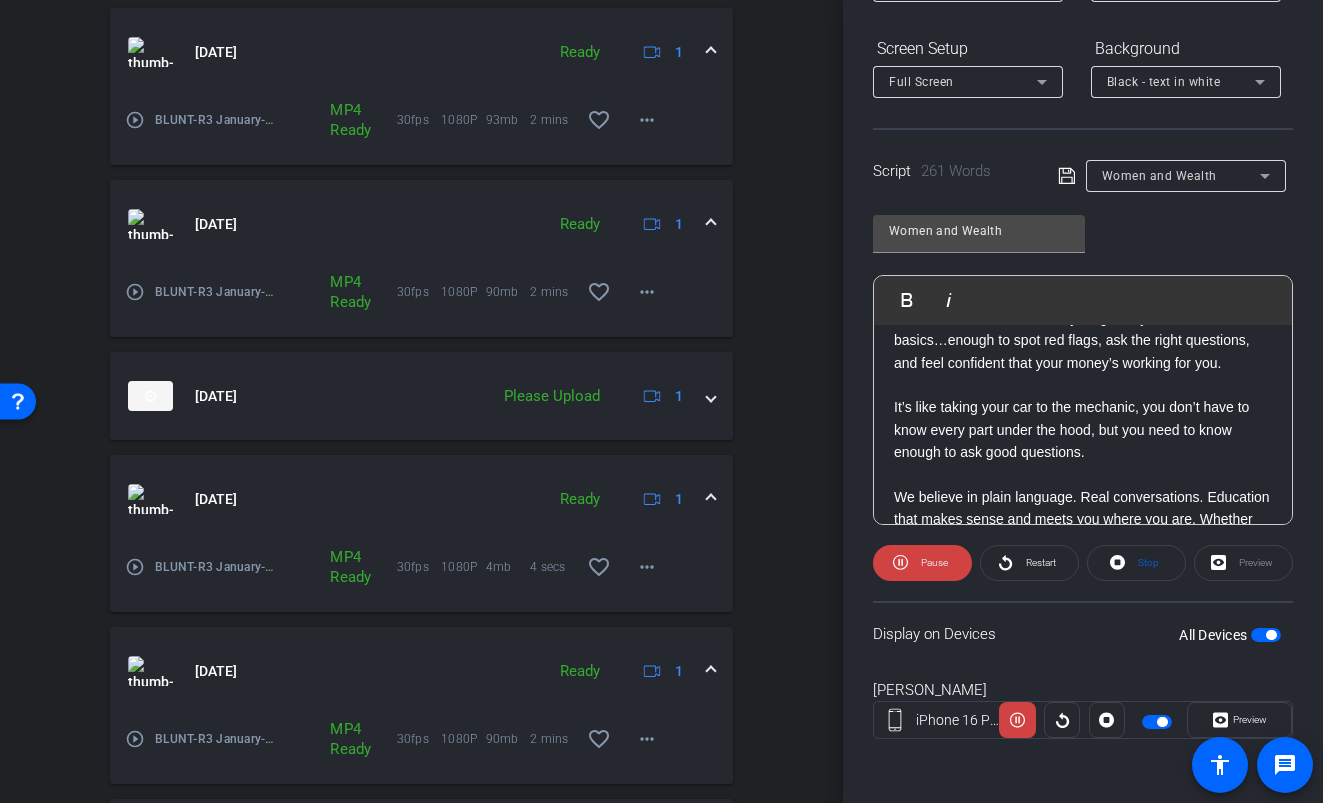 scroll, scrollTop: 769, scrollLeft: 0, axis: vertical 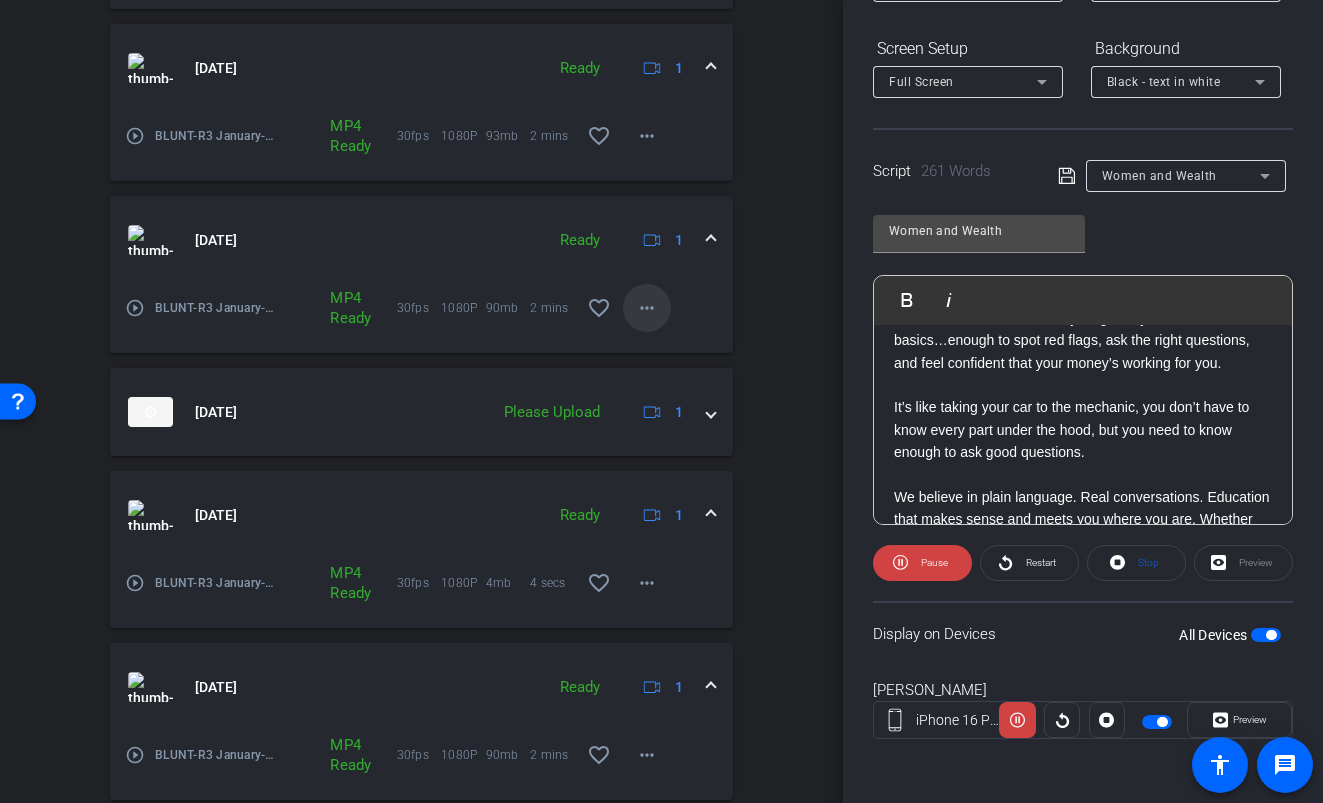 click on "more_horiz" at bounding box center [647, 308] 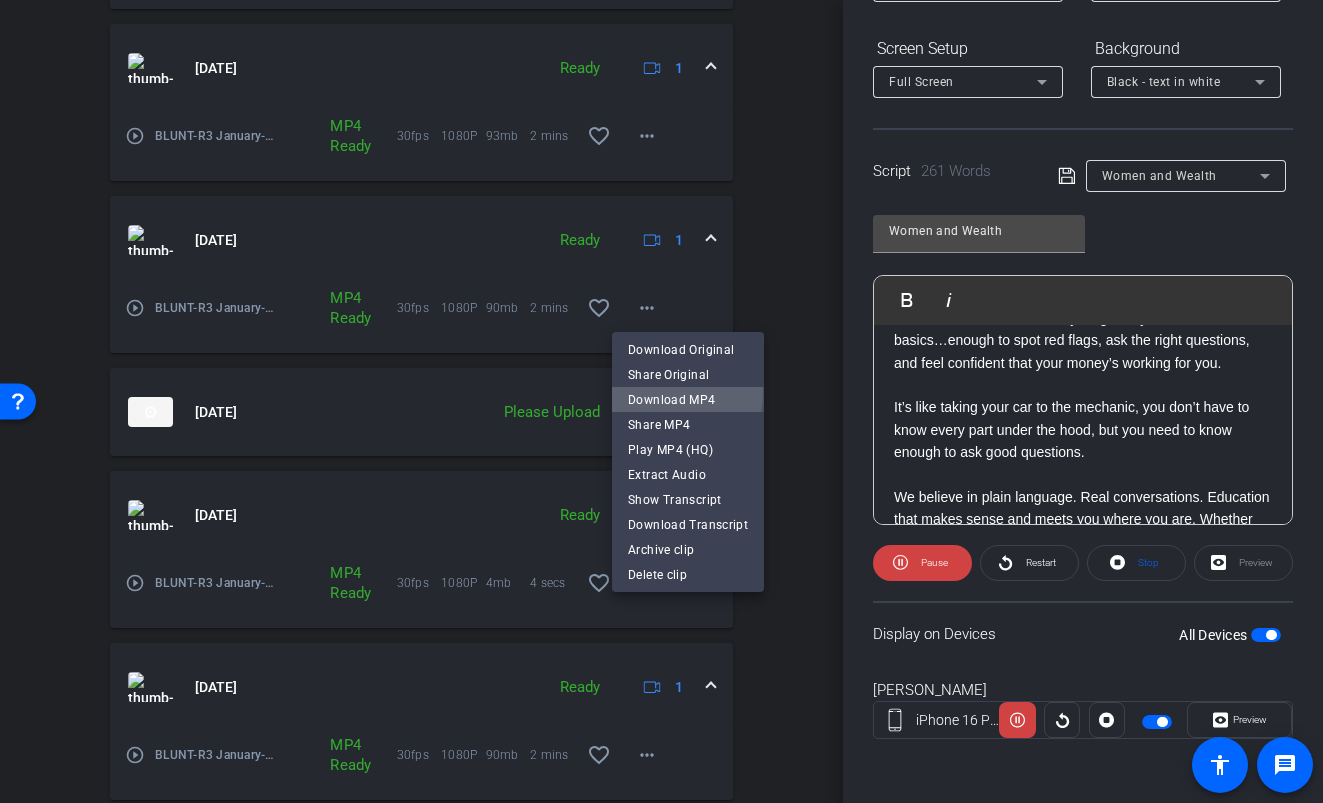 click on "Download MP4" at bounding box center (688, 400) 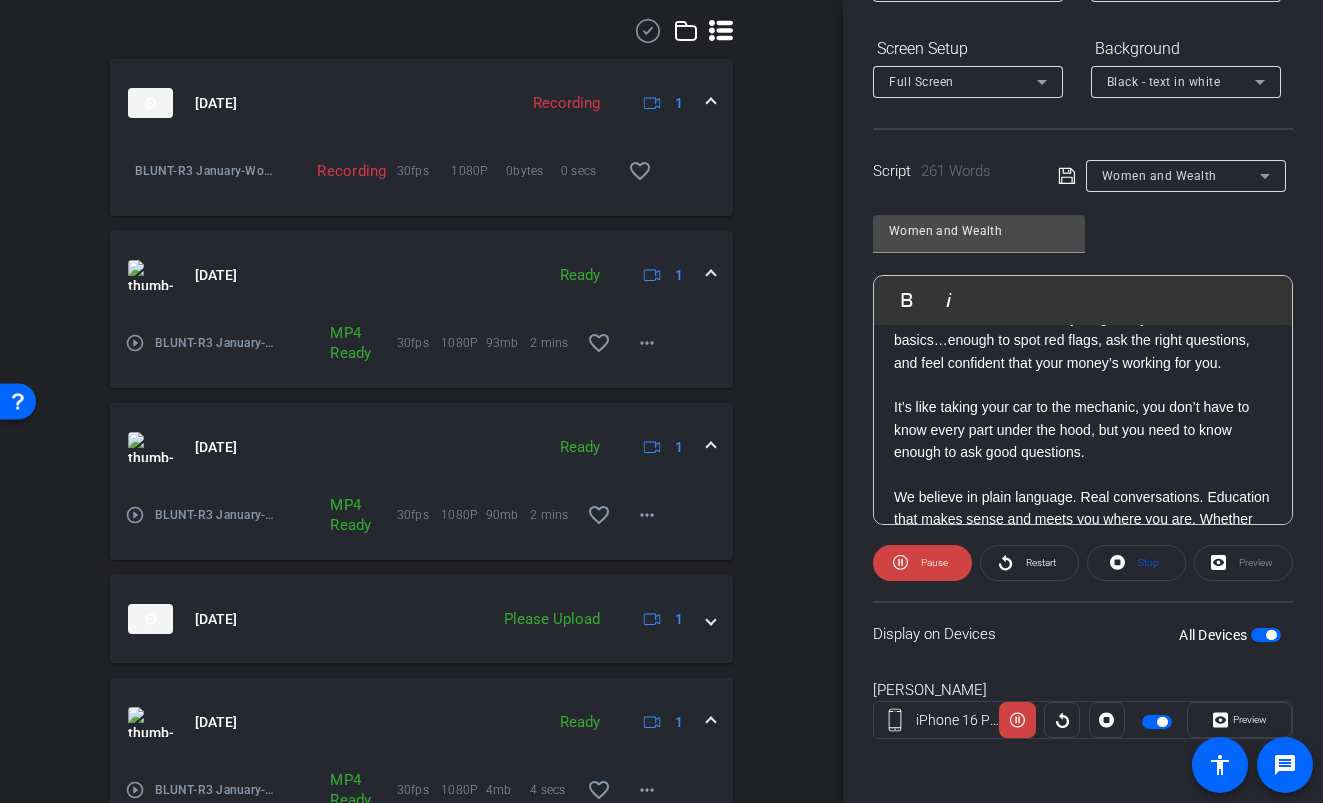 scroll, scrollTop: 561, scrollLeft: 0, axis: vertical 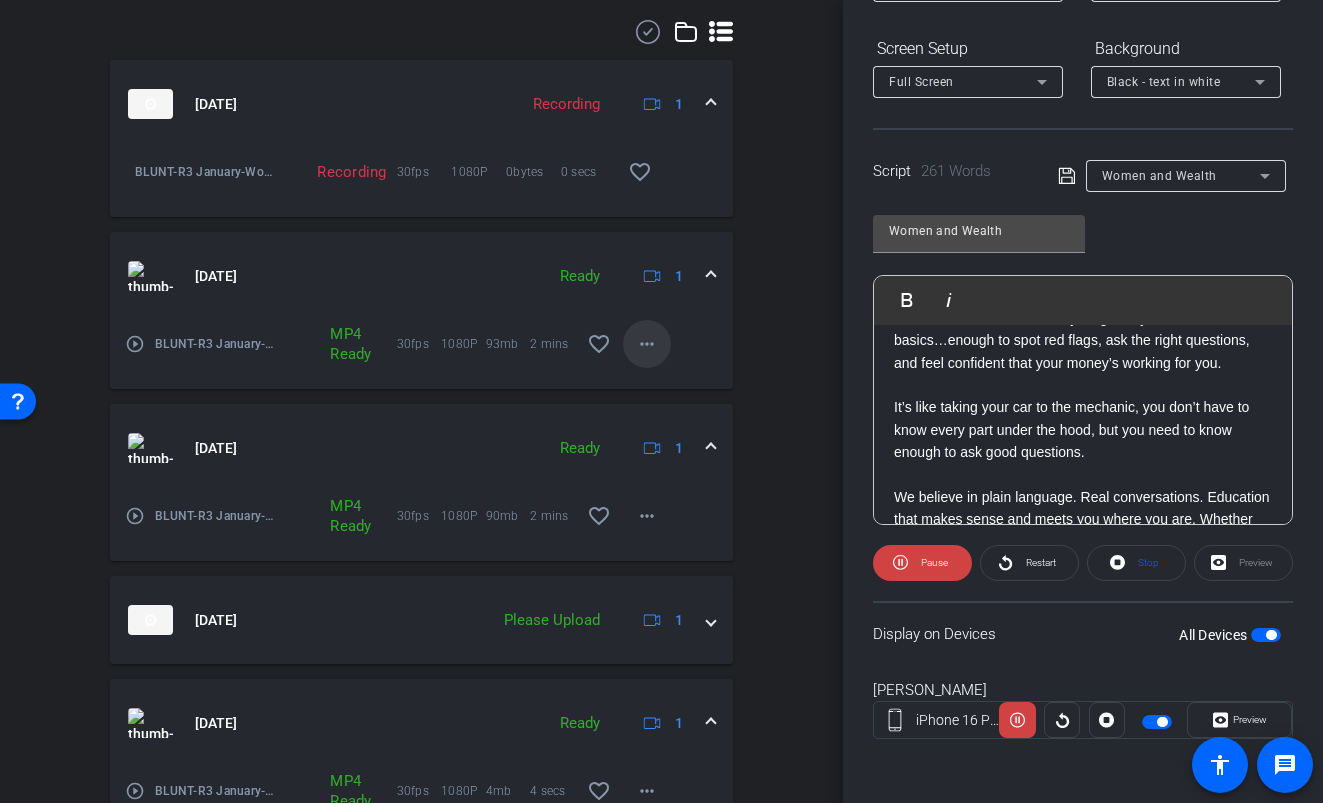 click on "more_horiz" at bounding box center (647, 344) 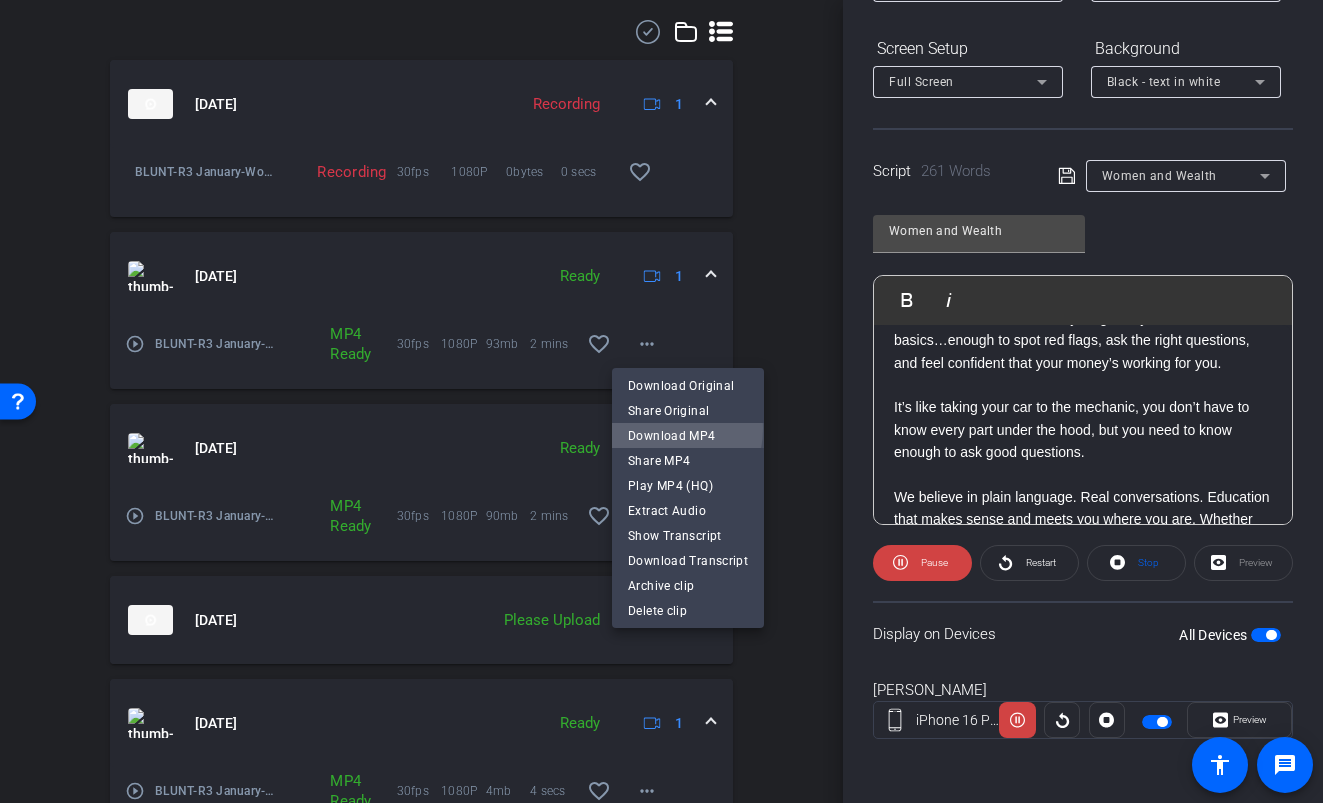 click on "Download MP4" at bounding box center (688, 436) 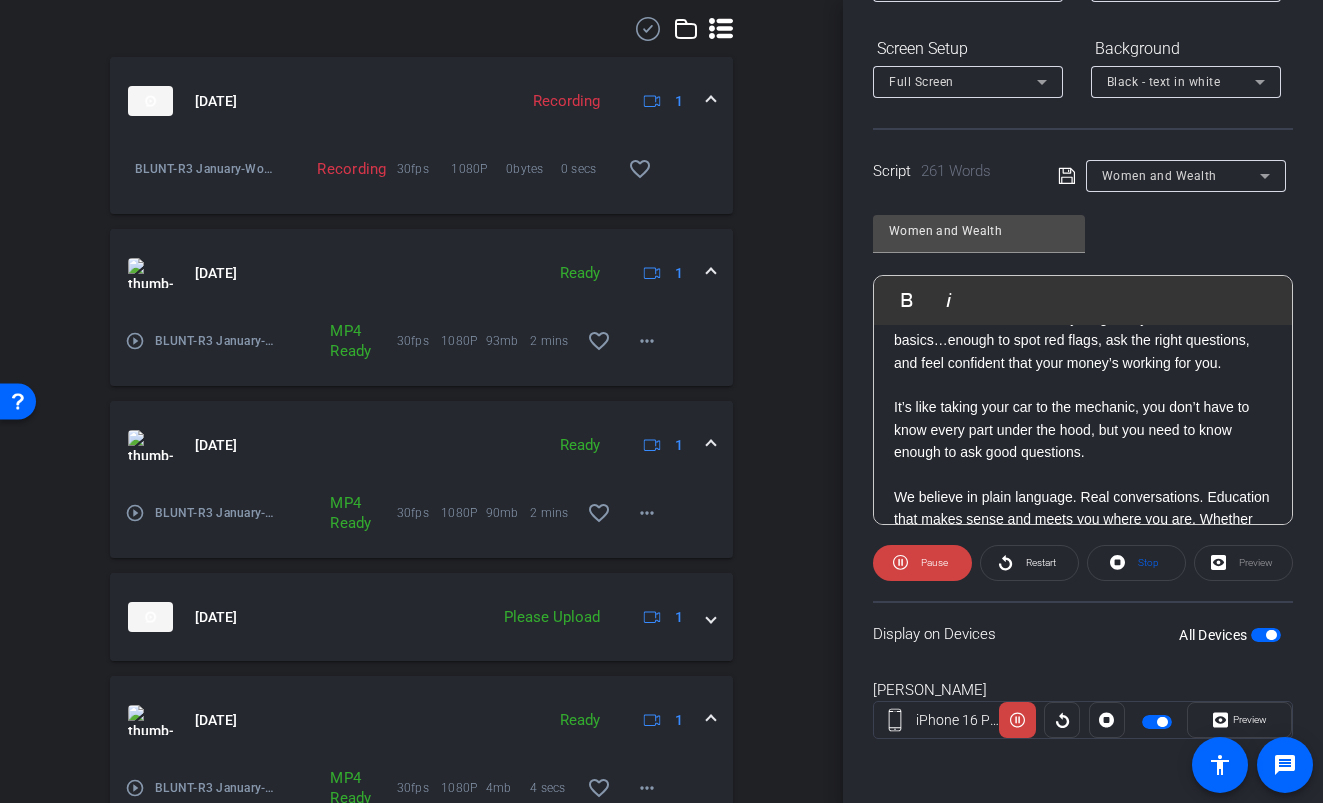 scroll, scrollTop: 585, scrollLeft: 0, axis: vertical 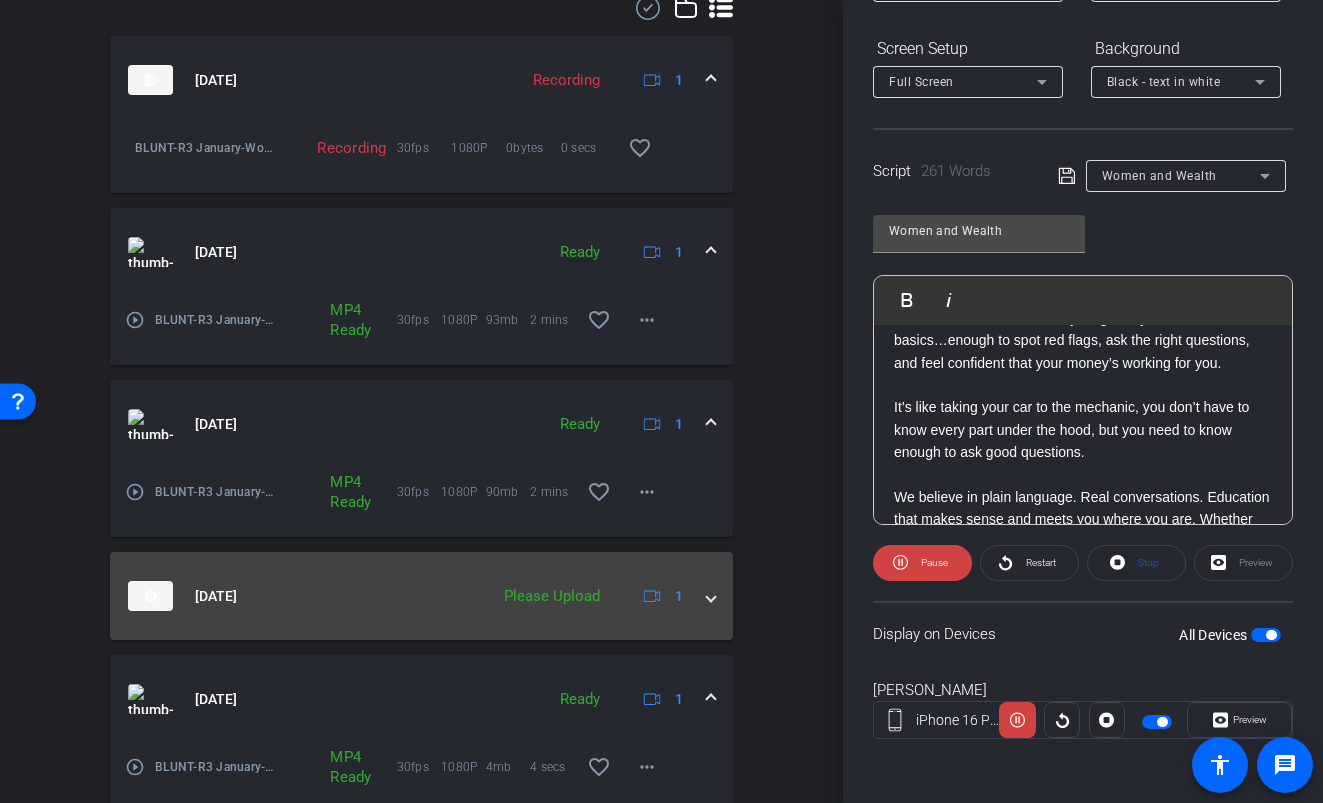 click on "[DATE]  Please Upload
1" at bounding box center (417, 596) 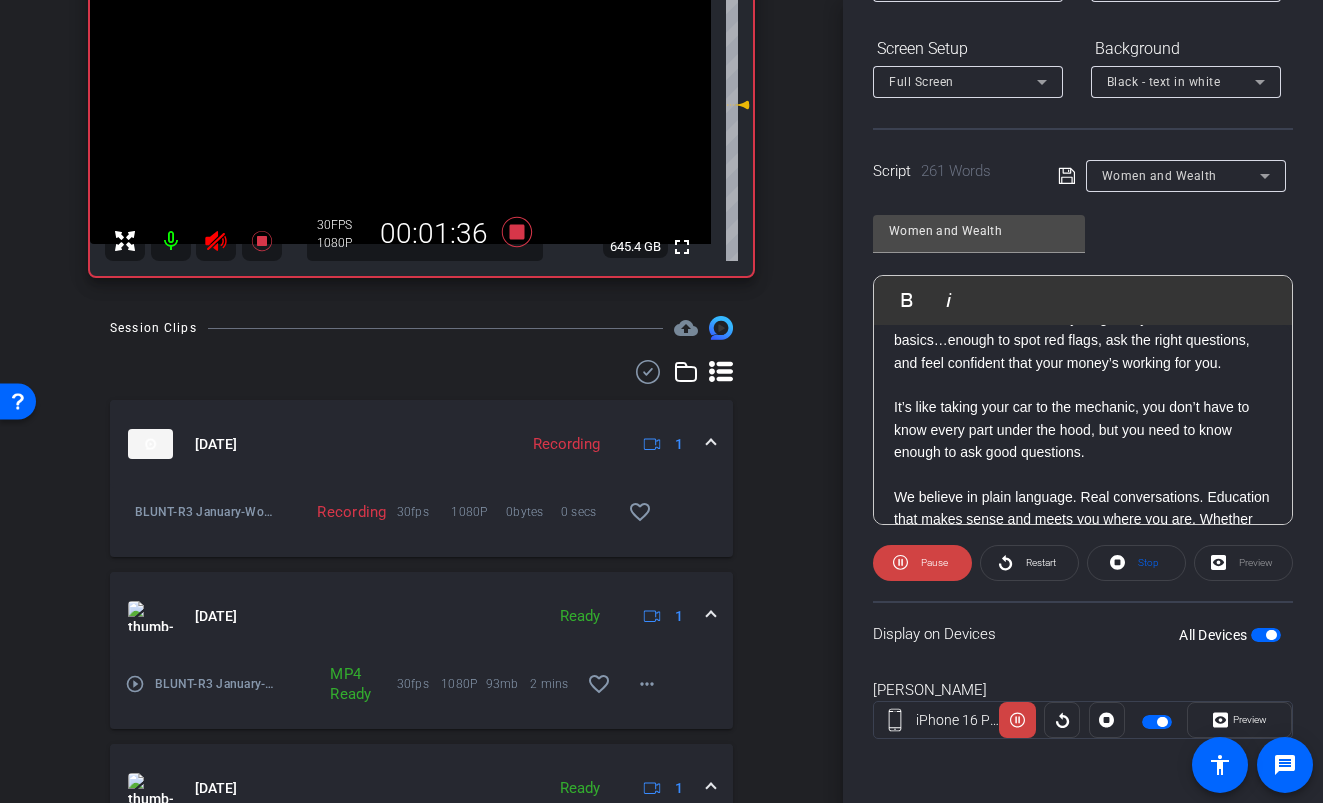 scroll, scrollTop: 65, scrollLeft: 0, axis: vertical 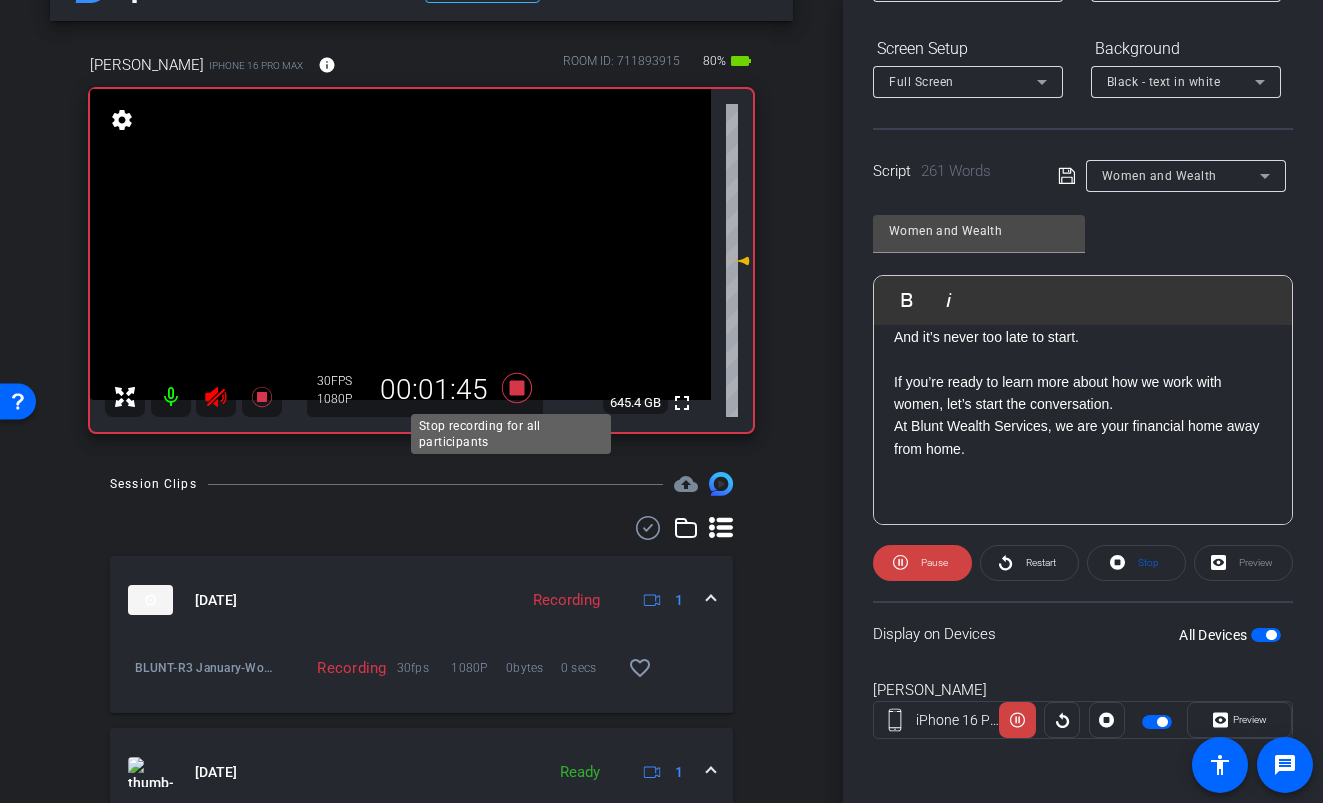 click 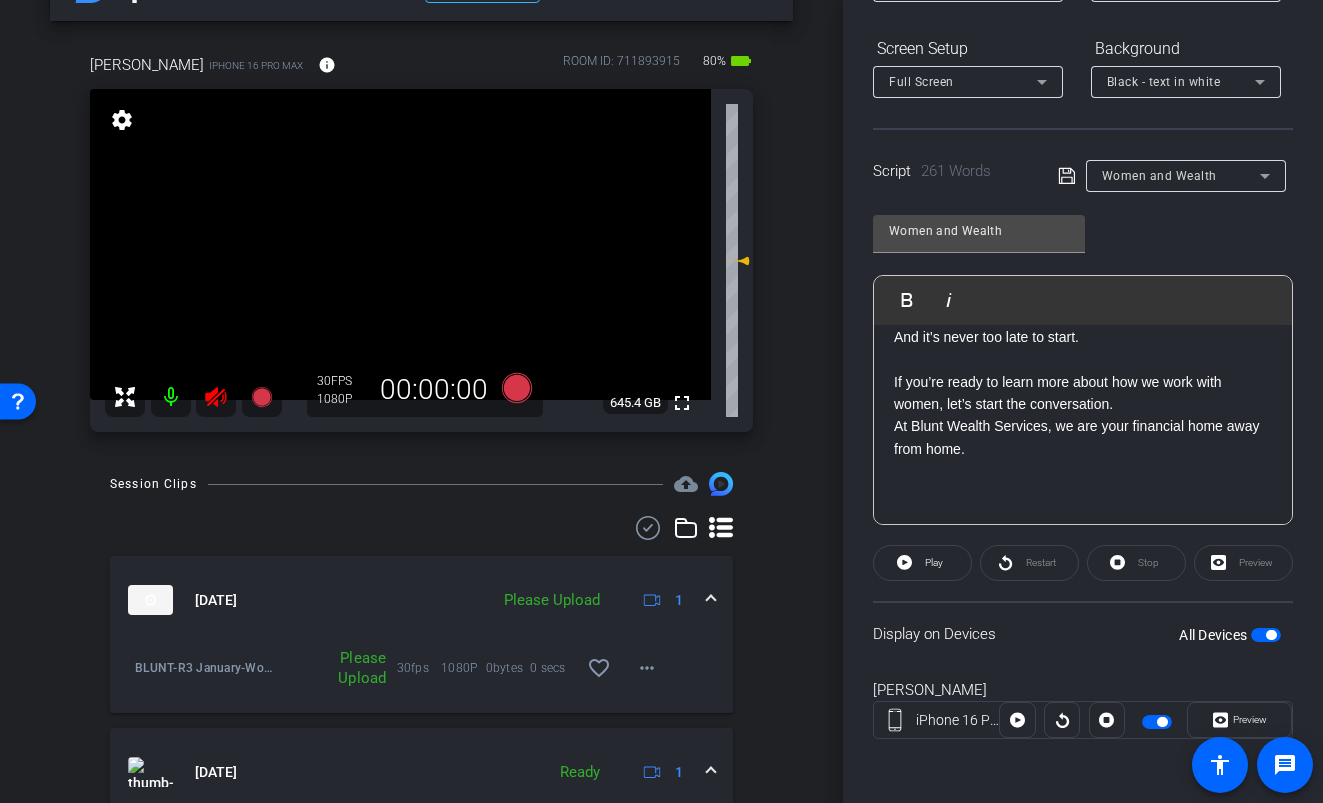 click 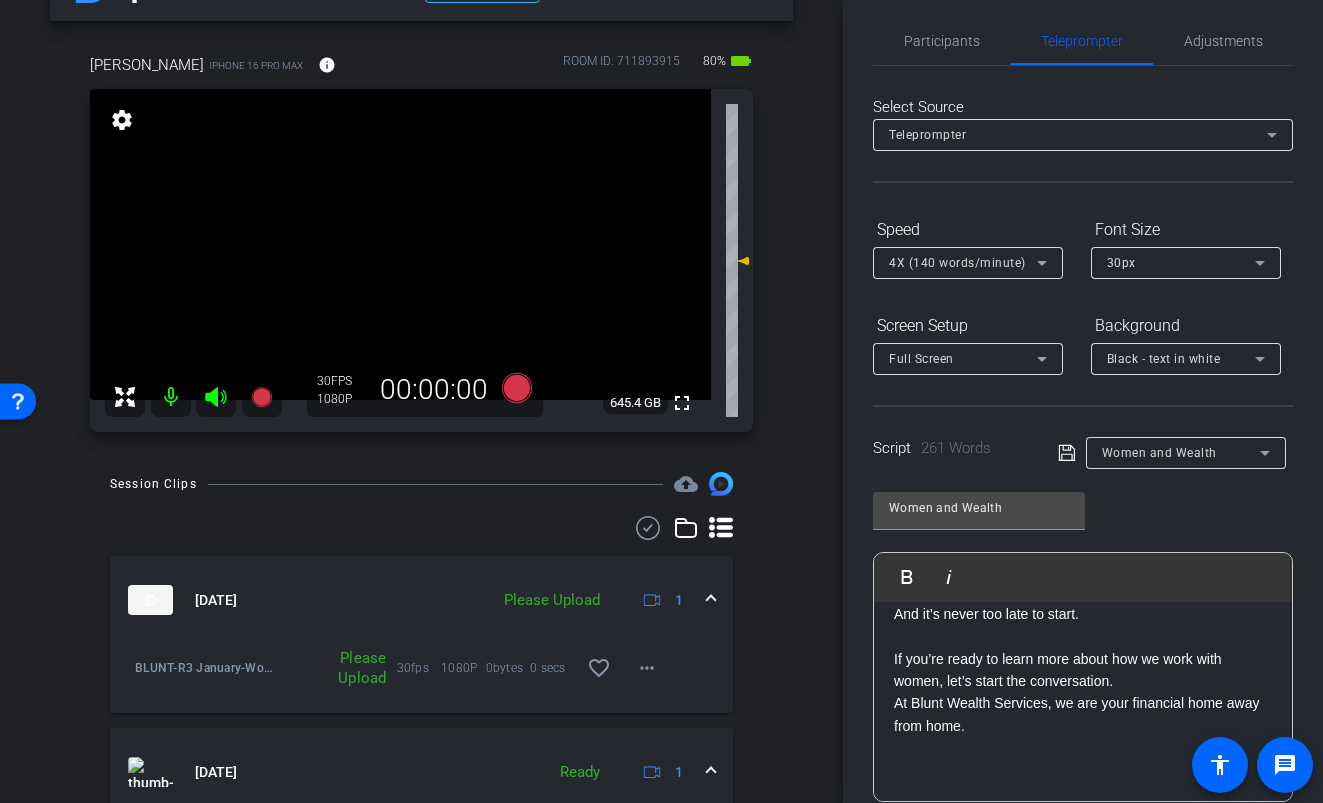 scroll, scrollTop: 0, scrollLeft: 0, axis: both 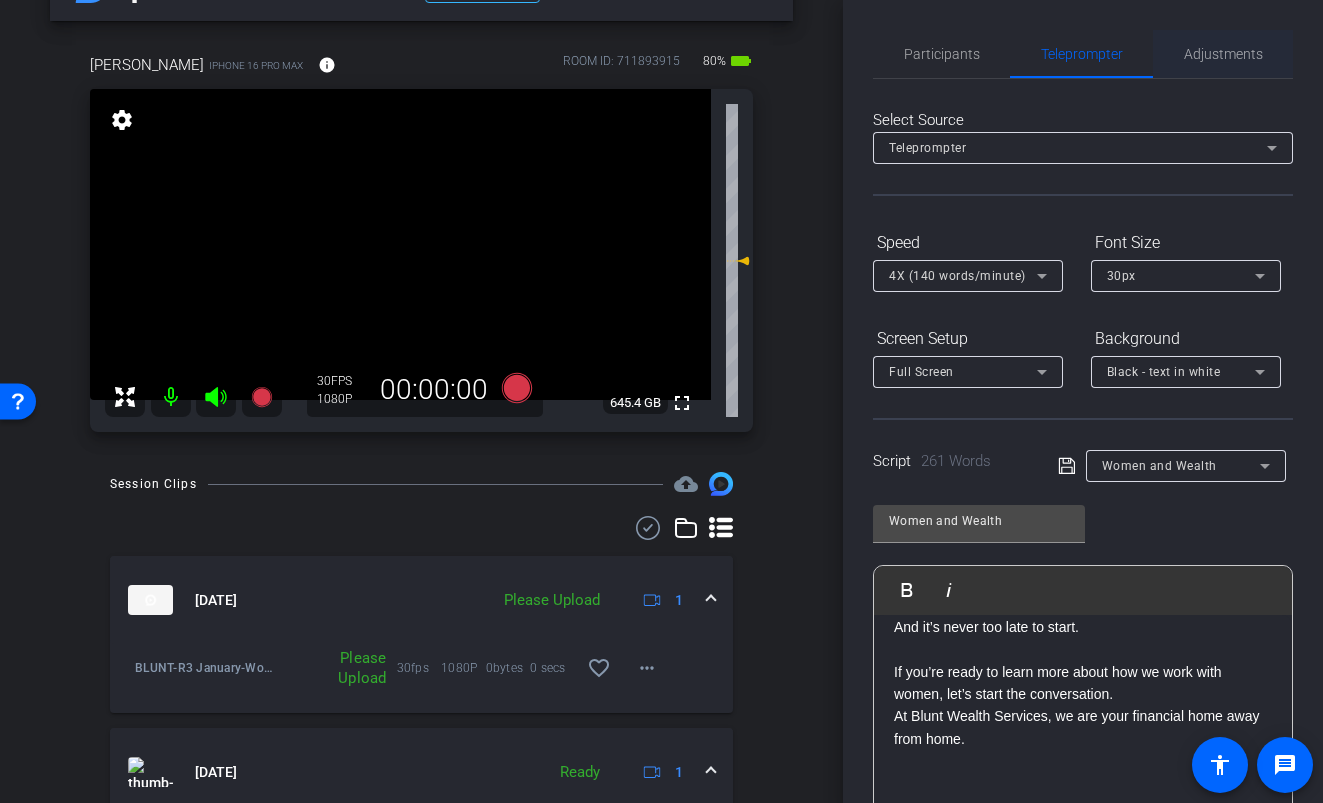 click on "Adjustments" at bounding box center (1223, 54) 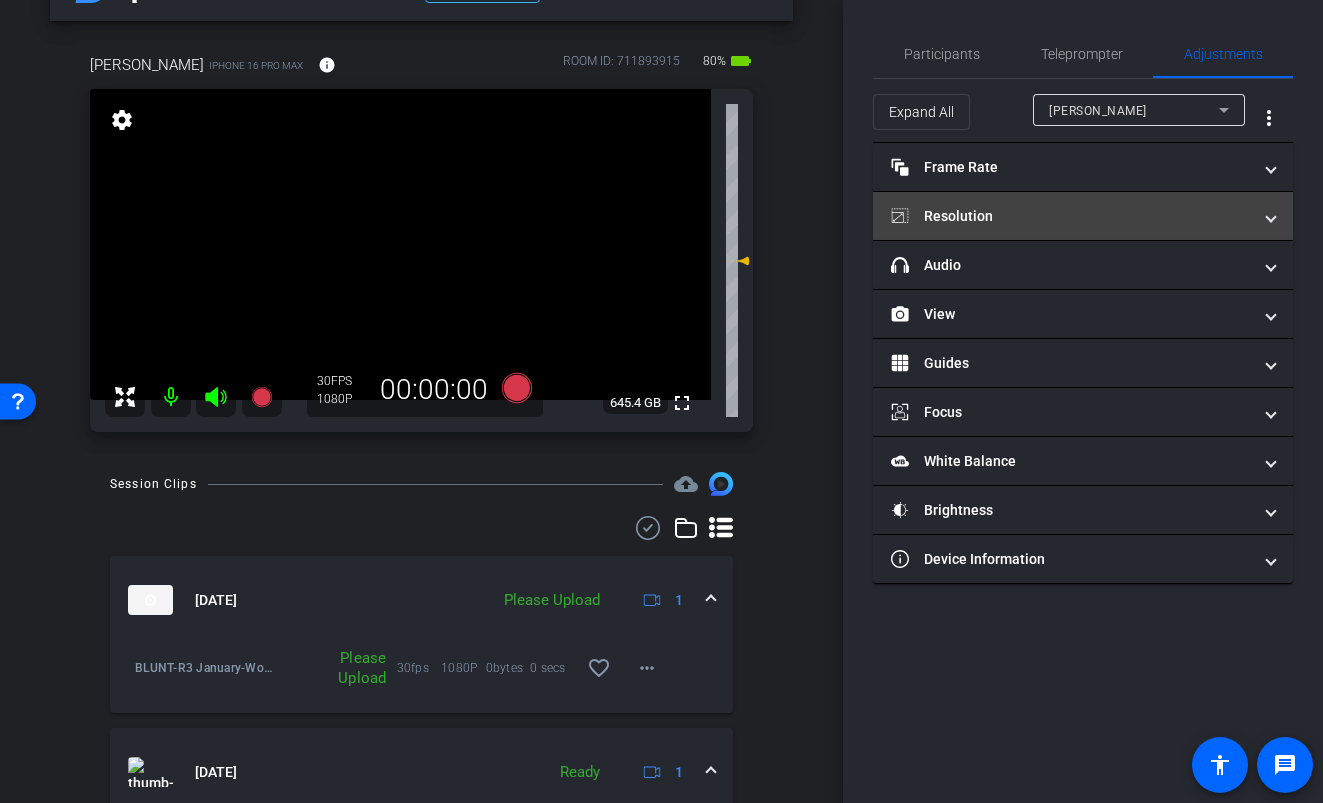 click on "Resolution" at bounding box center (1071, 216) 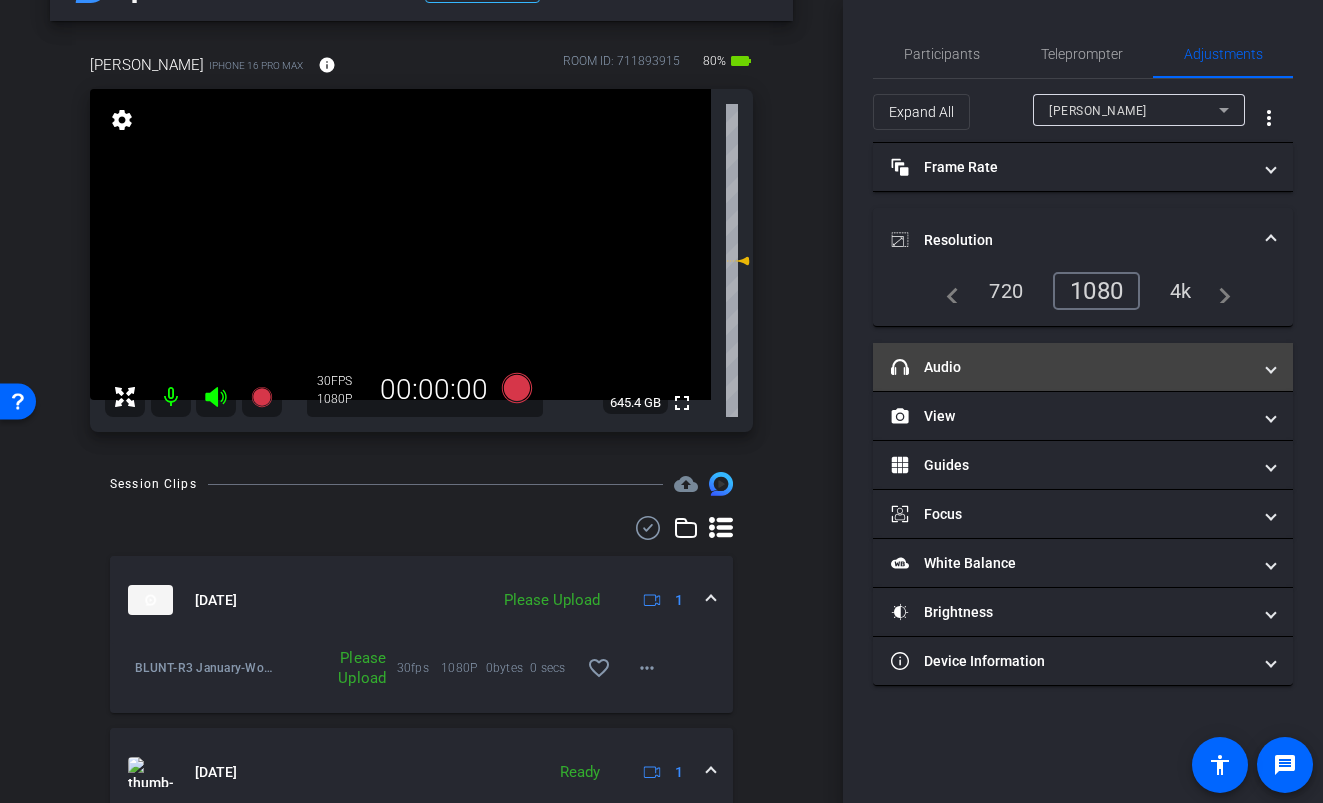 click on "headphone icon
Audio" at bounding box center [1071, 367] 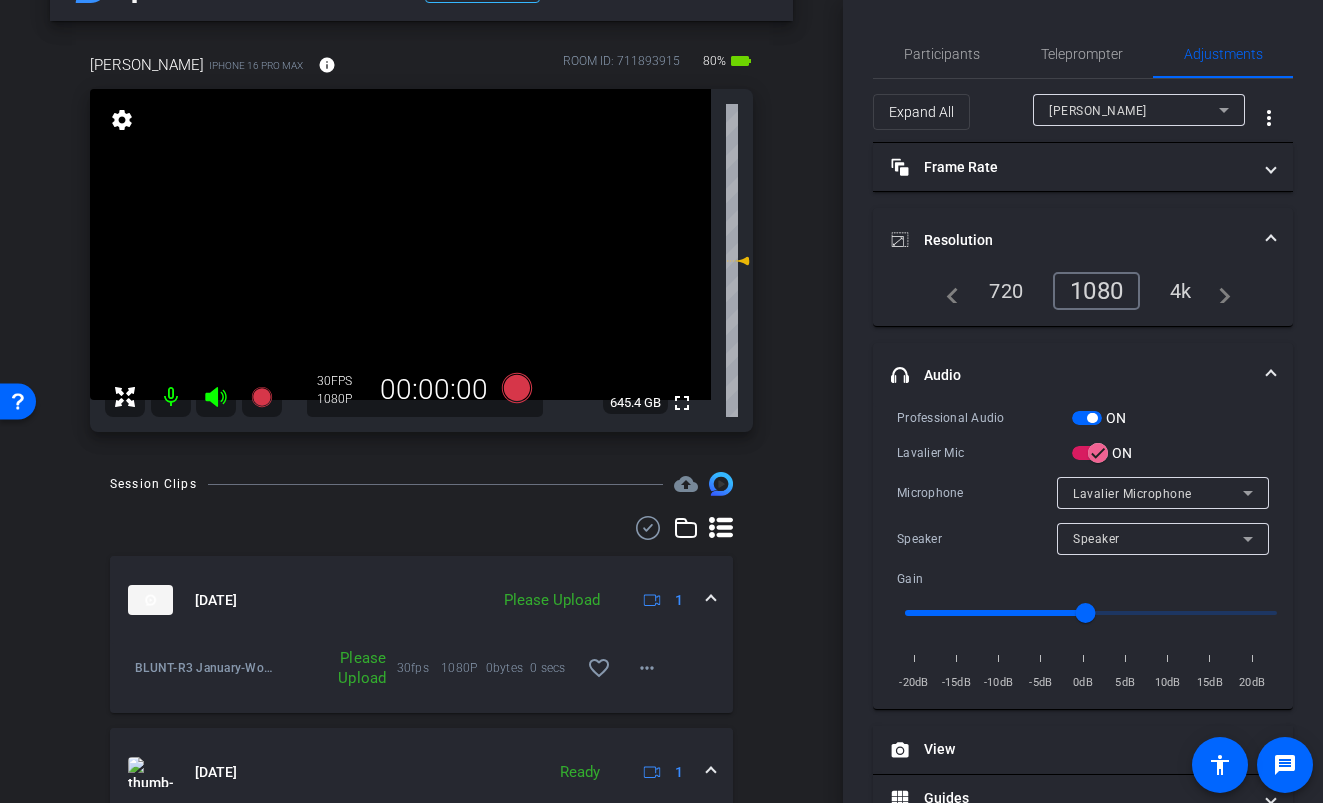 click at bounding box center (1092, 418) 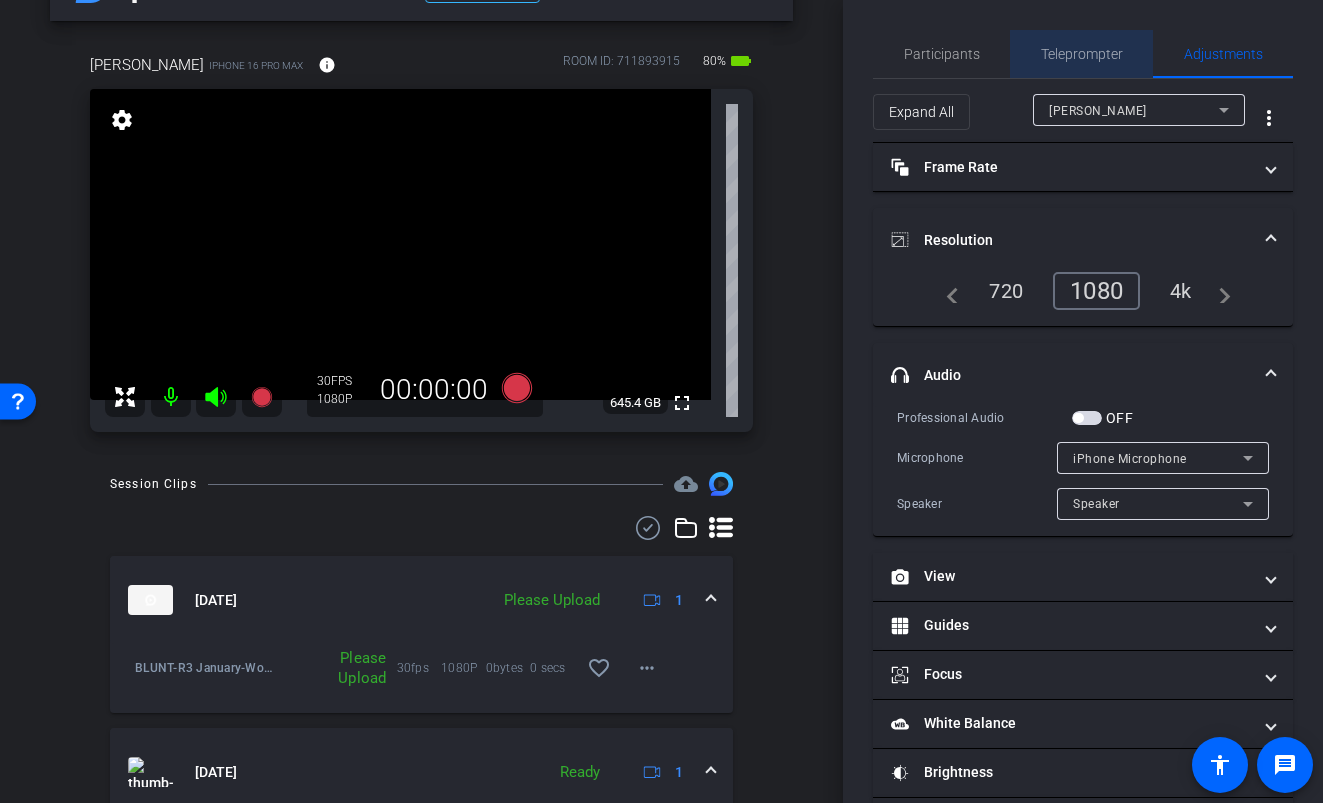 click on "Teleprompter" at bounding box center (1082, 54) 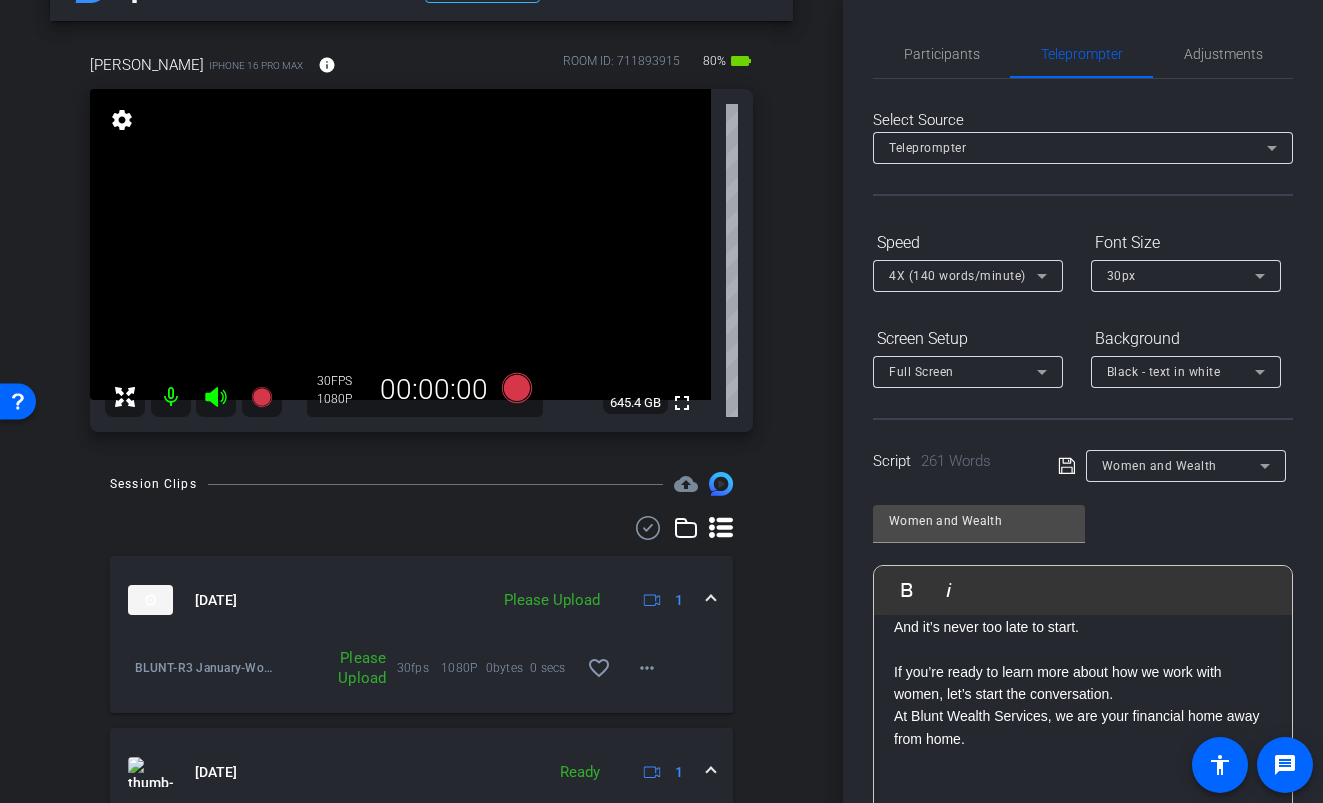 scroll, scrollTop: 290, scrollLeft: 0, axis: vertical 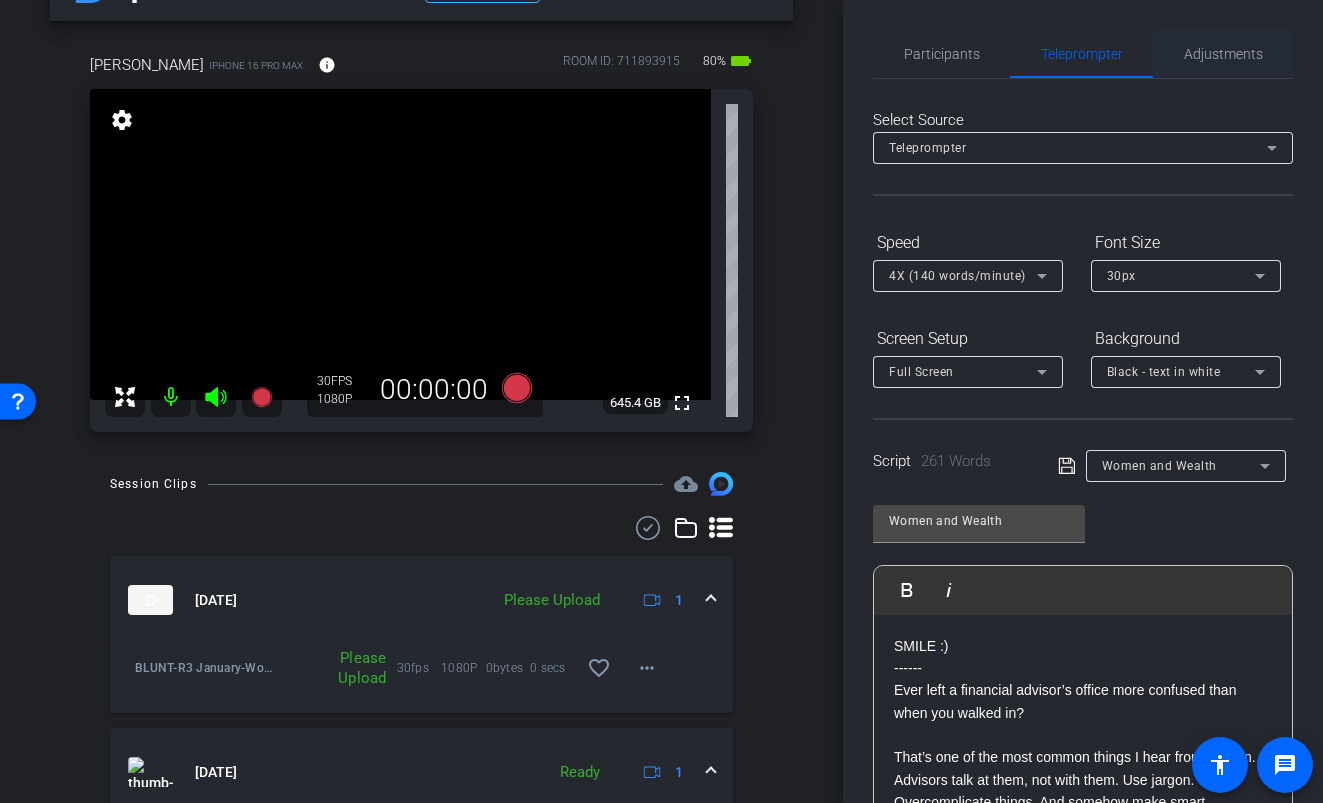 click on "Adjustments" at bounding box center (1223, 54) 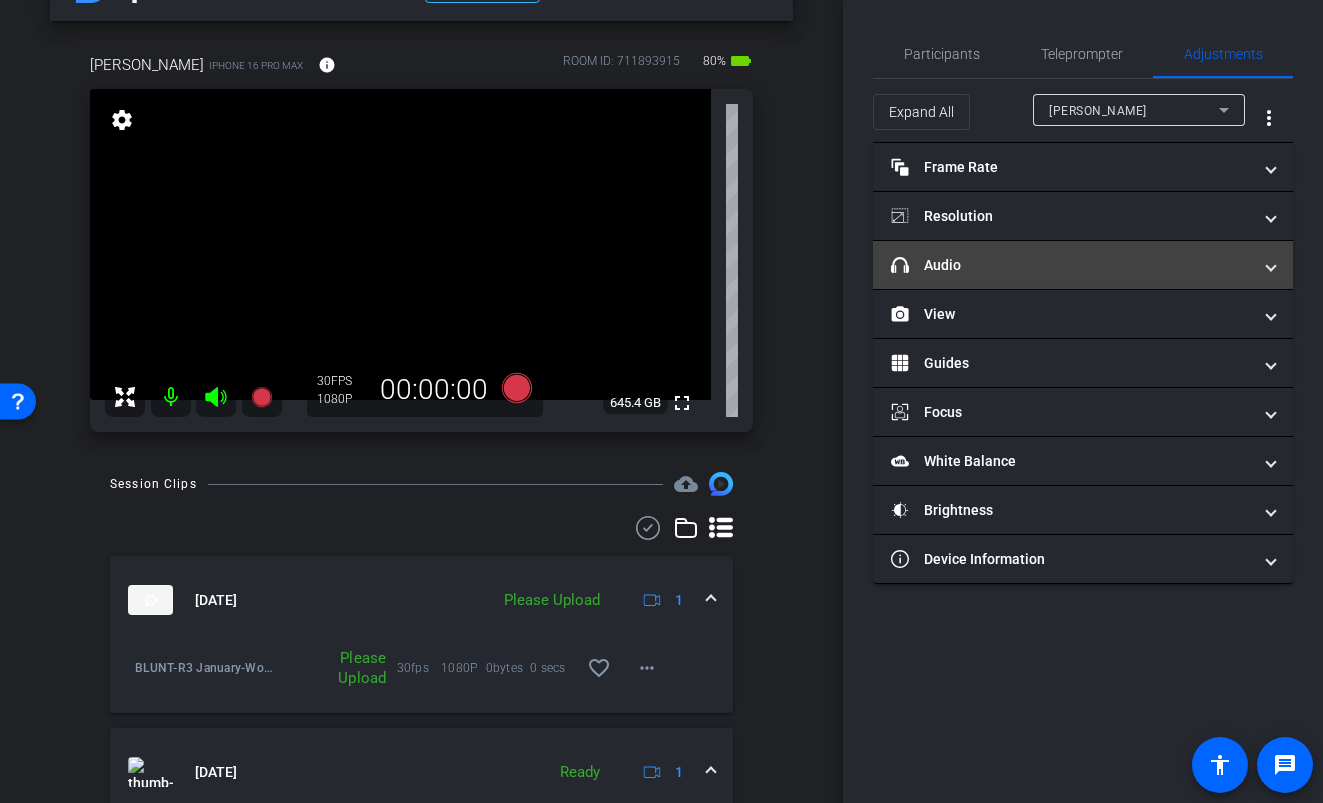 click on "headphone icon
Audio" at bounding box center [1071, 265] 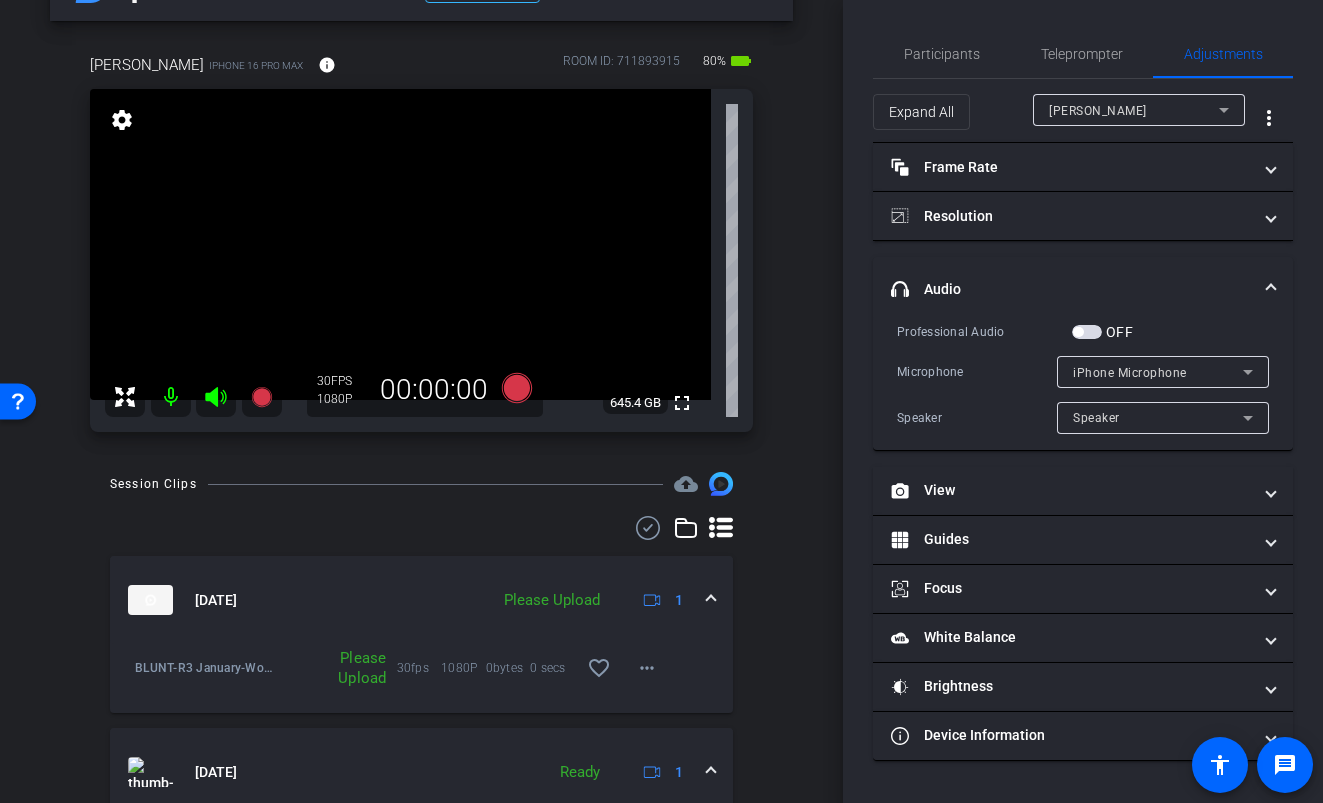 click at bounding box center [1087, 332] 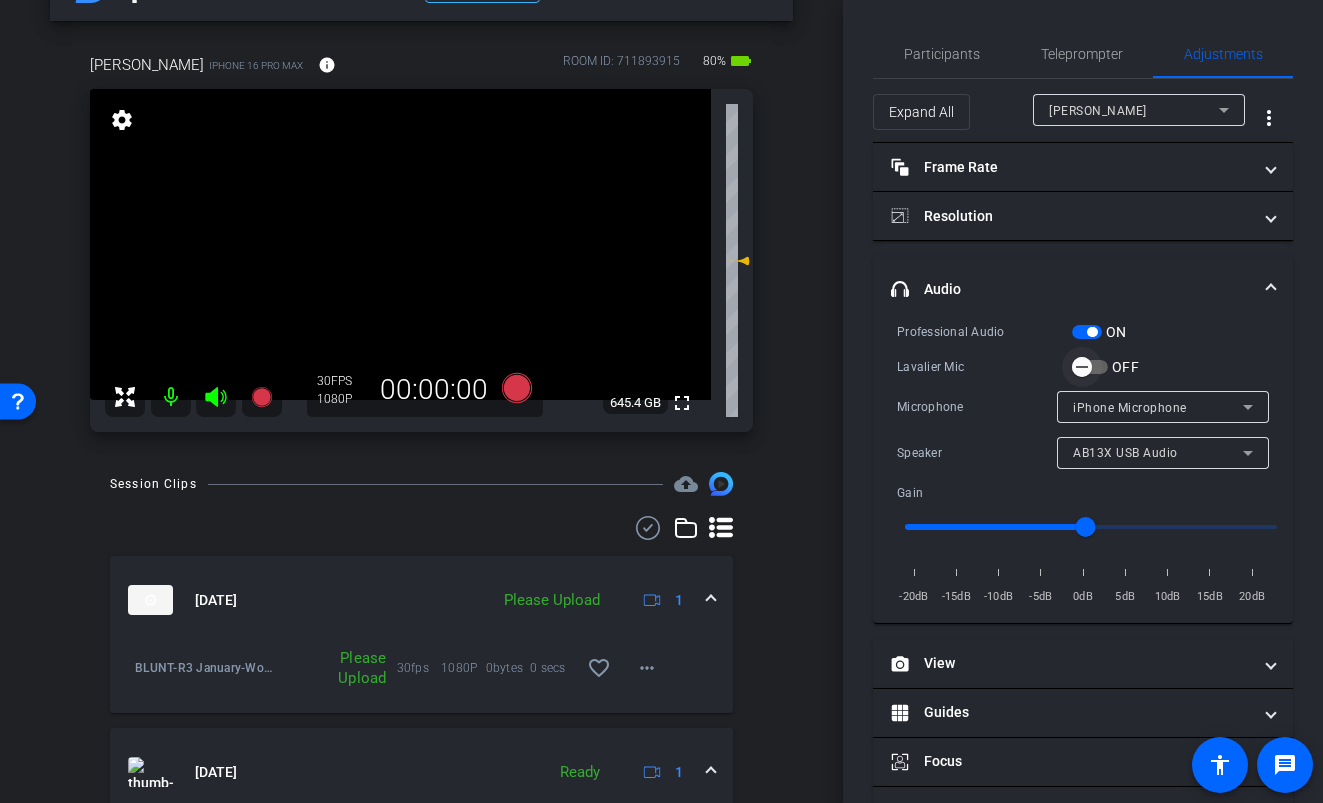 click at bounding box center [1090, 367] 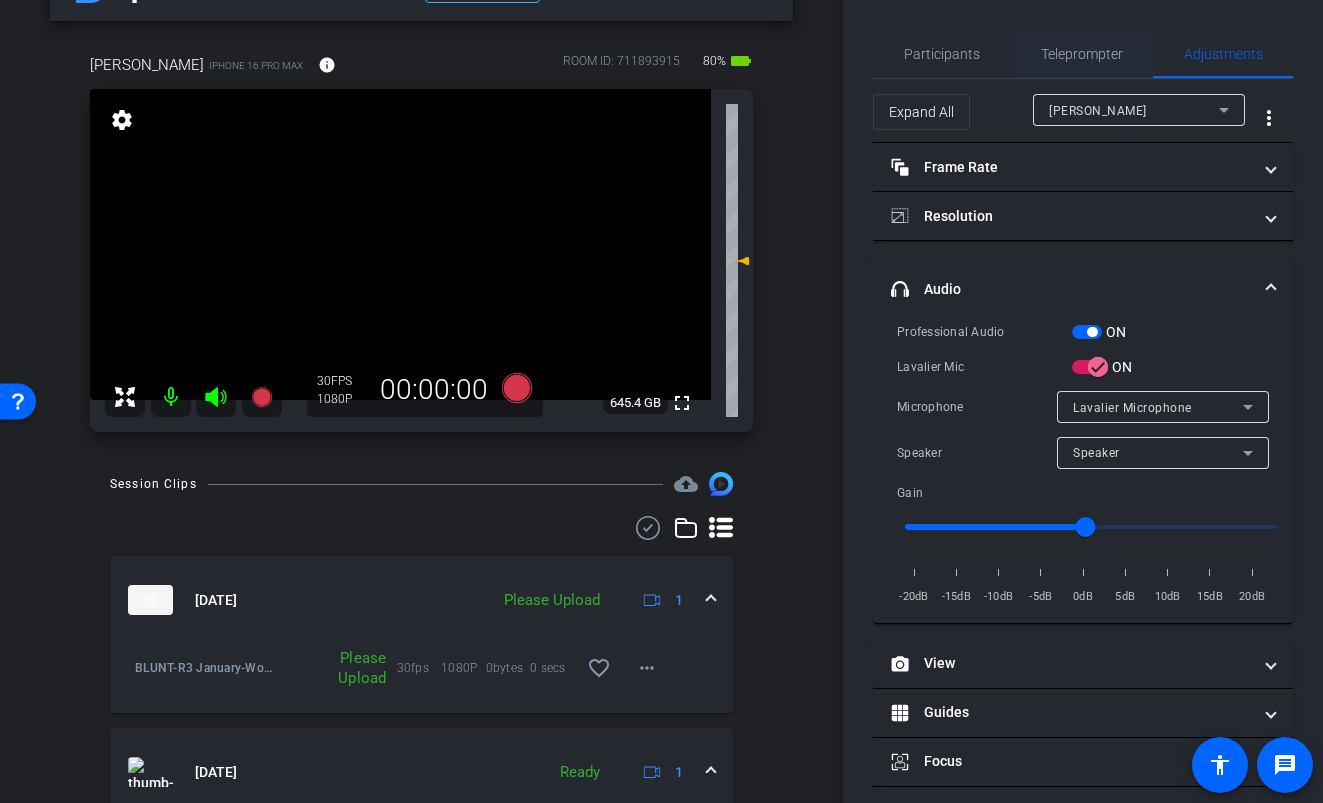 click on "Teleprompter" at bounding box center (1082, 54) 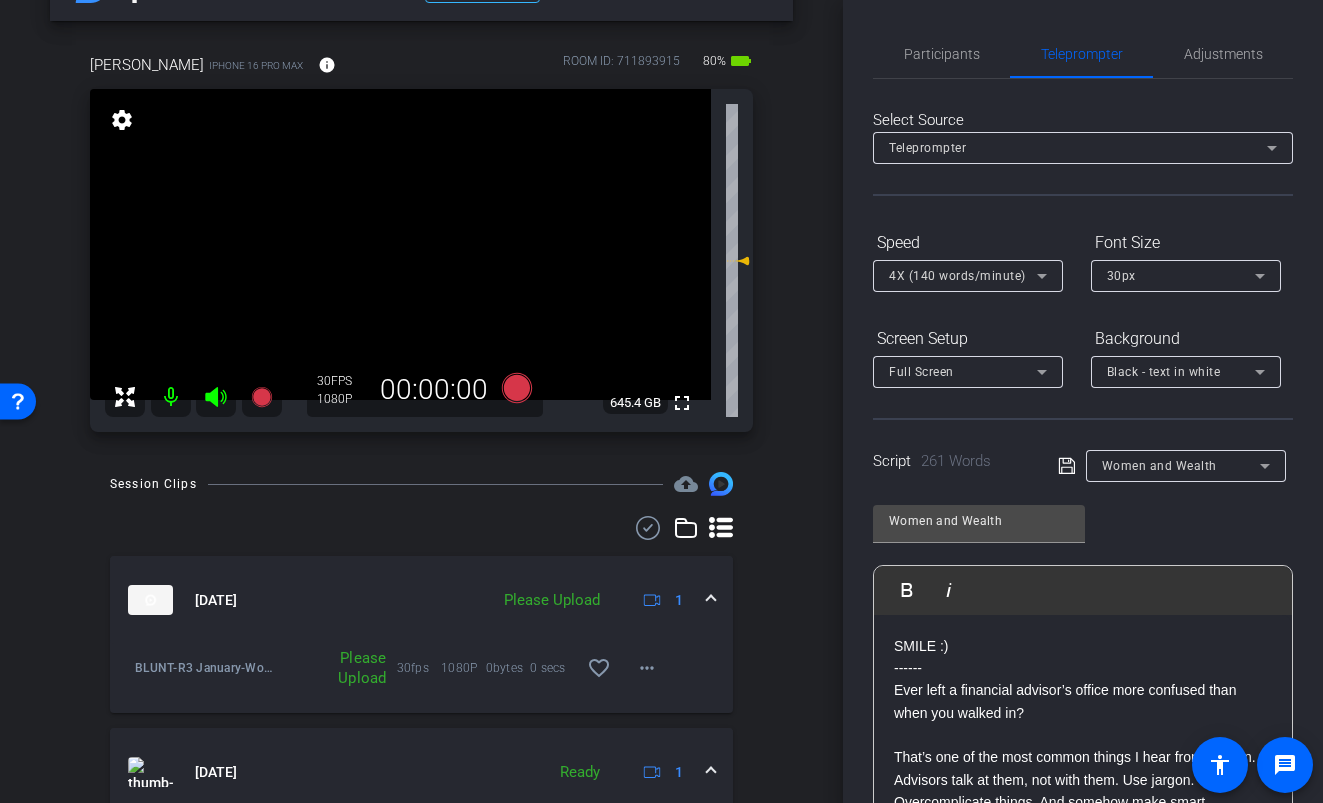 click 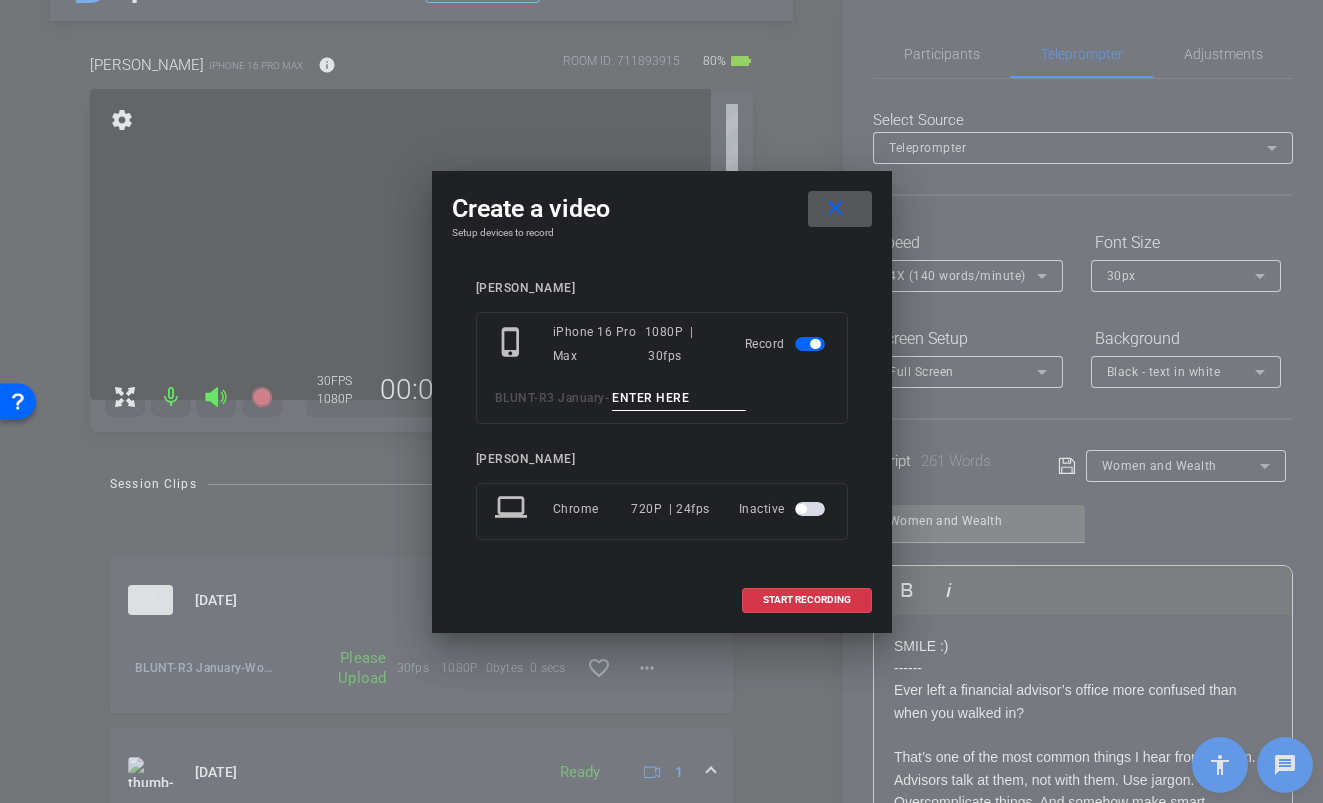 click at bounding box center [679, 398] 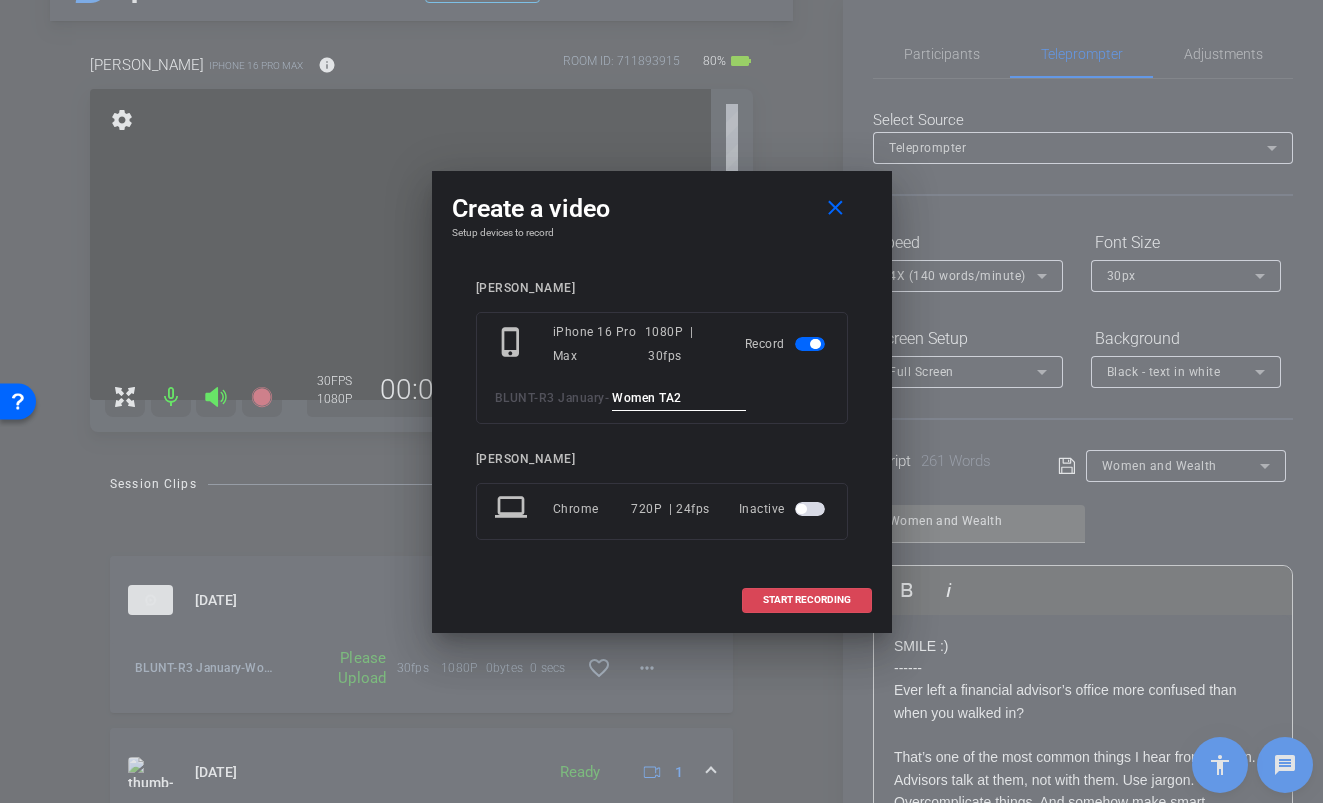 type on "Women TA2" 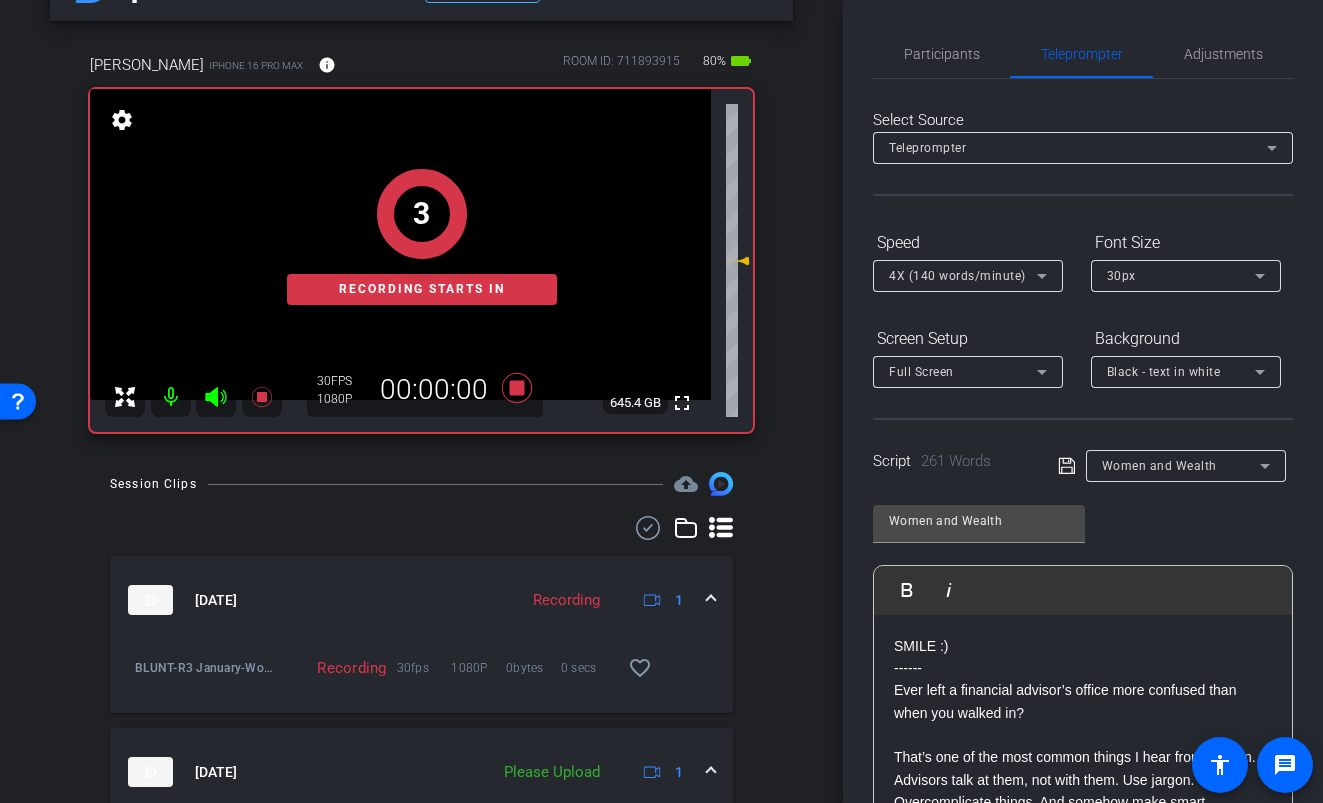 scroll, scrollTop: 290, scrollLeft: 0, axis: vertical 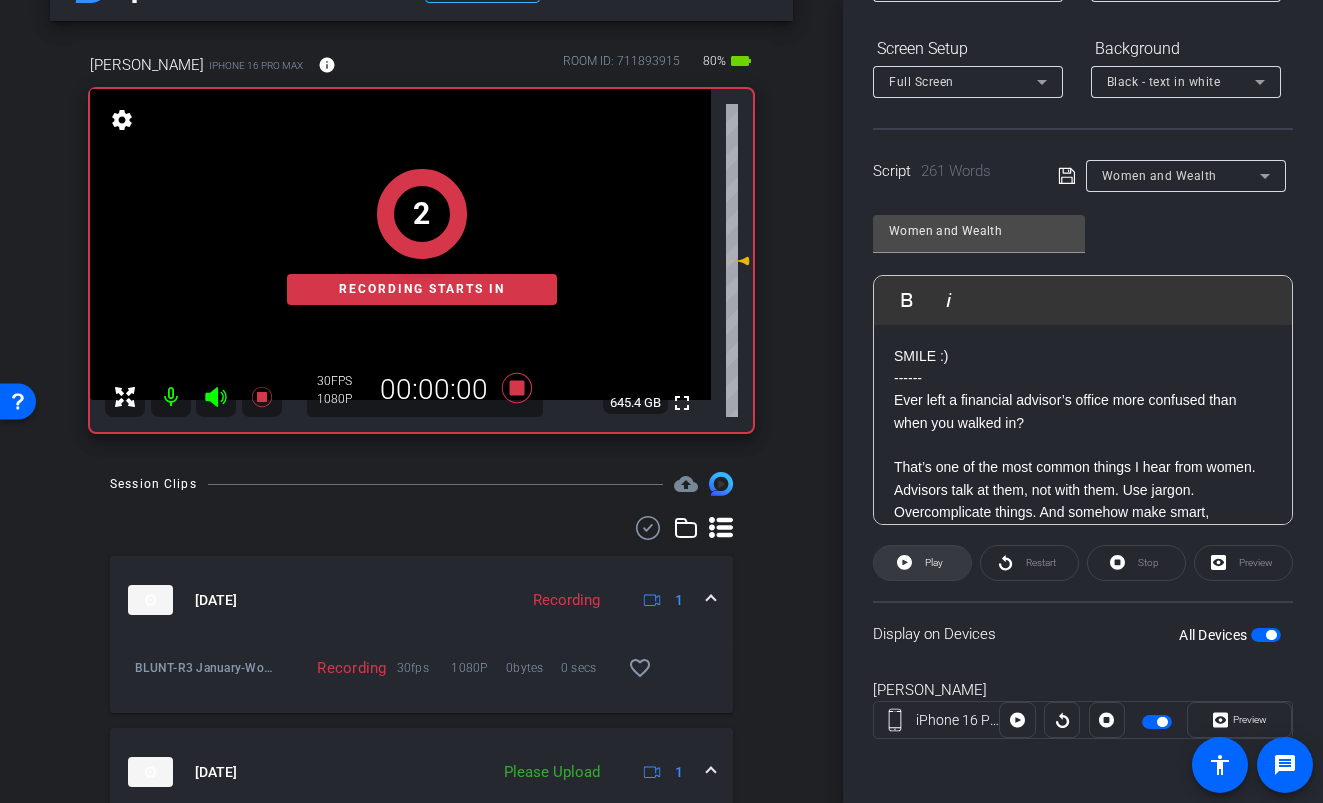 click on "Play" 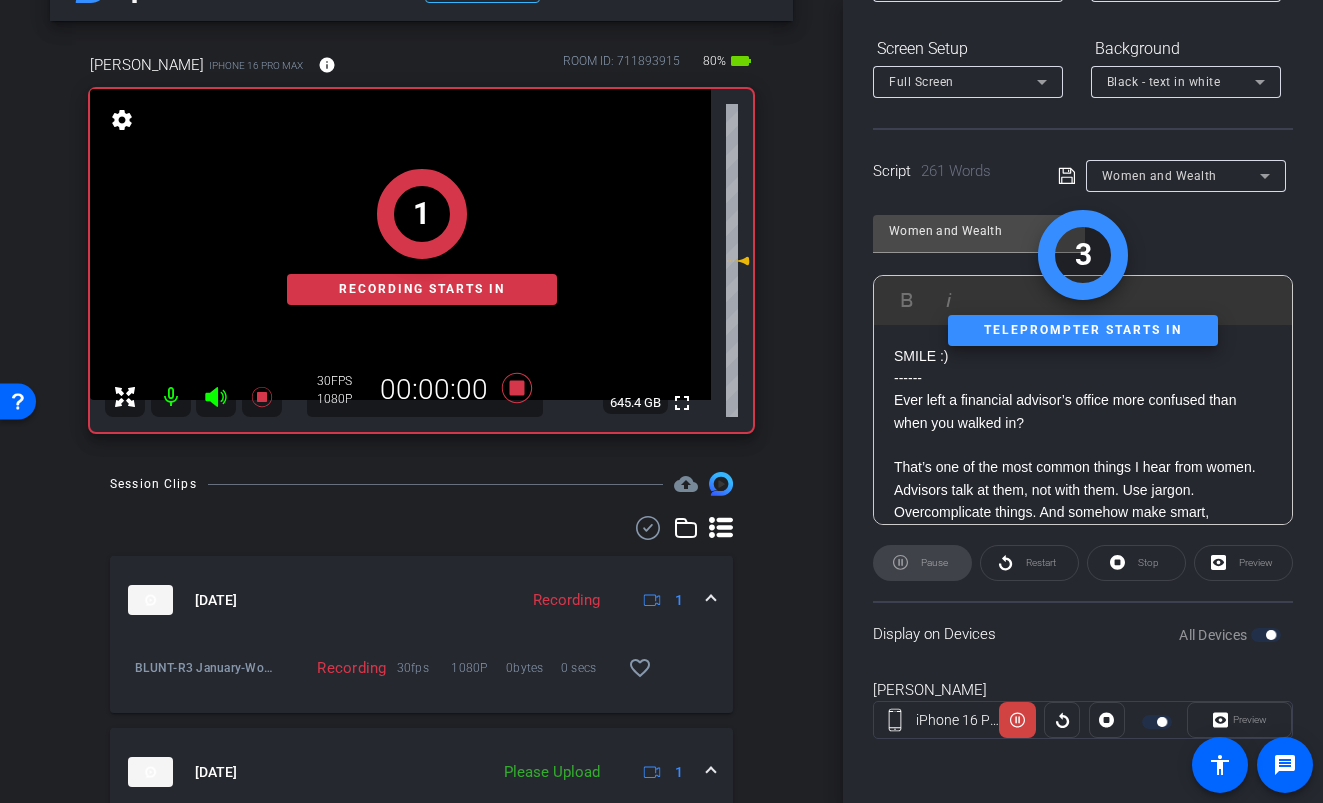 click on "1   Recording starts in" 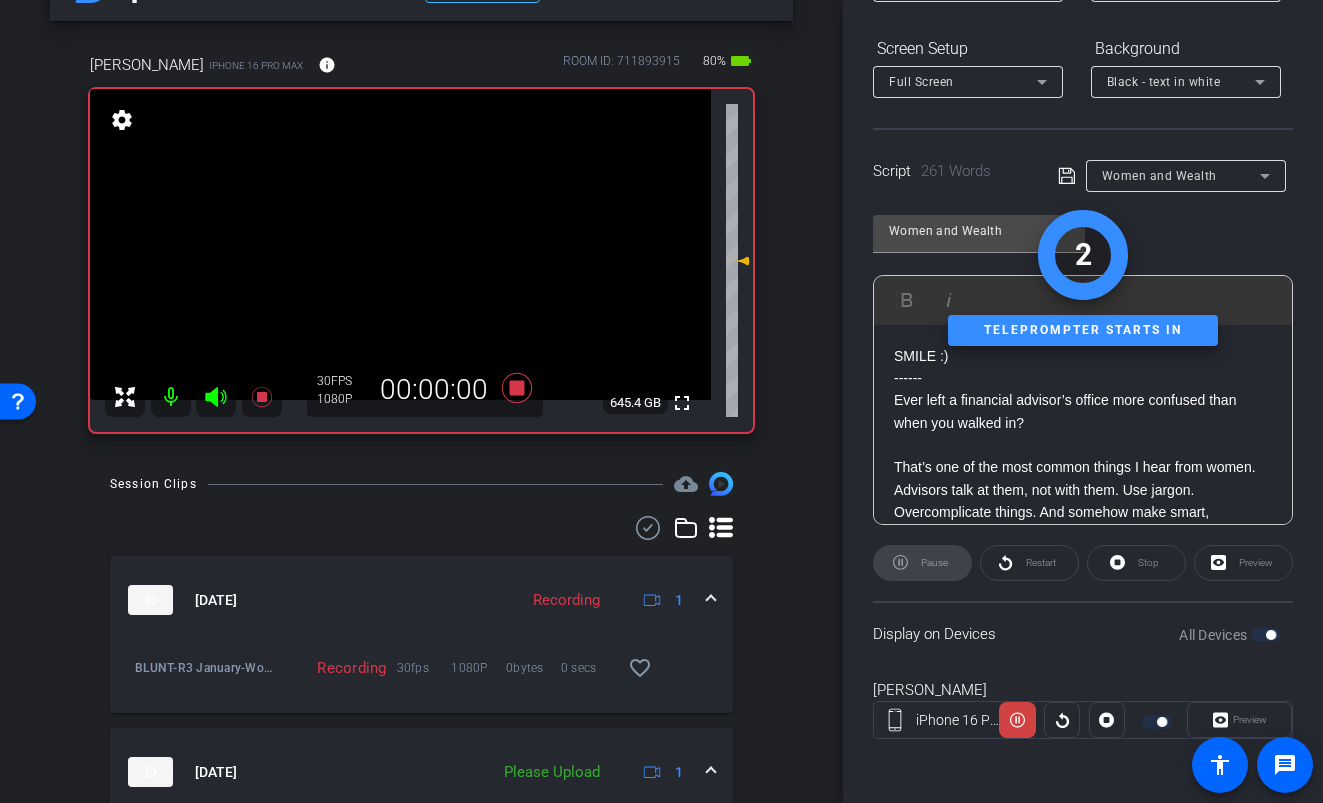 click 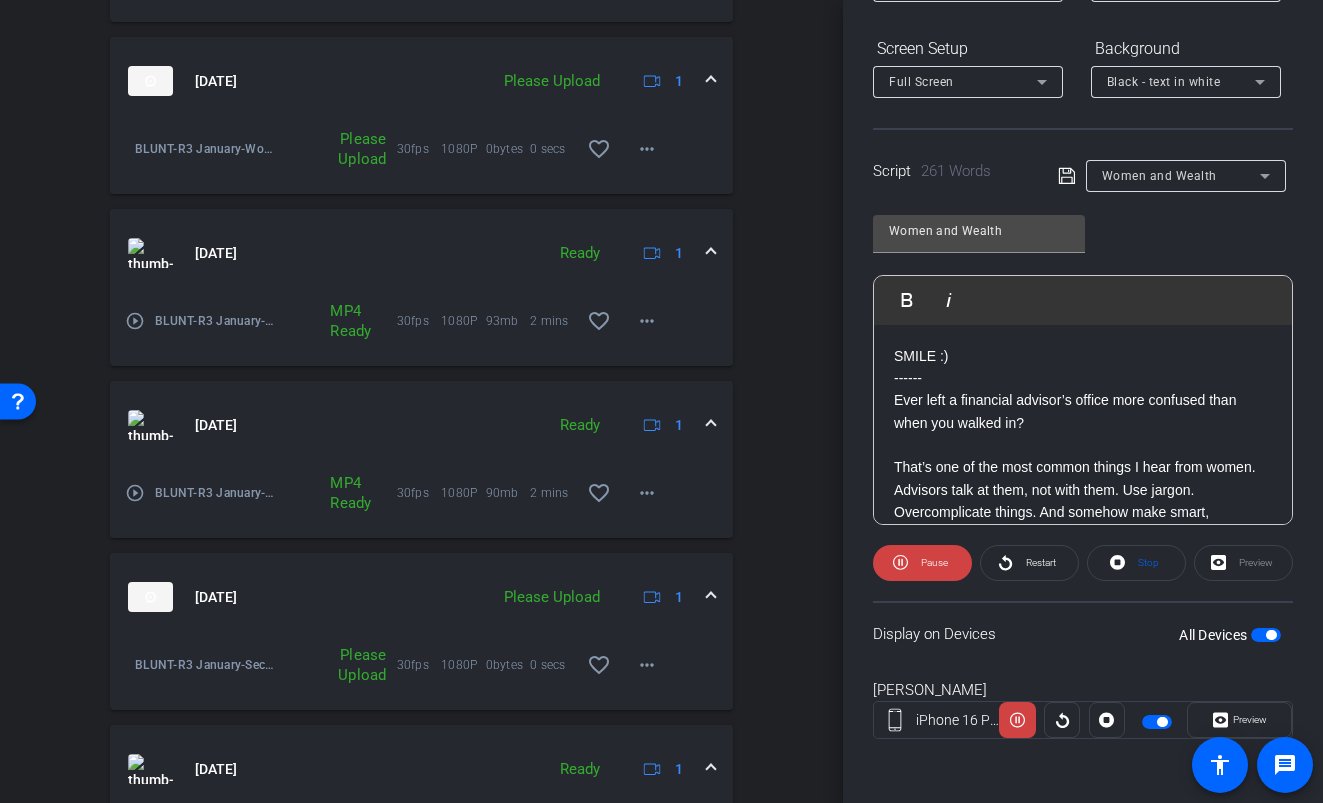 scroll, scrollTop: 918, scrollLeft: 0, axis: vertical 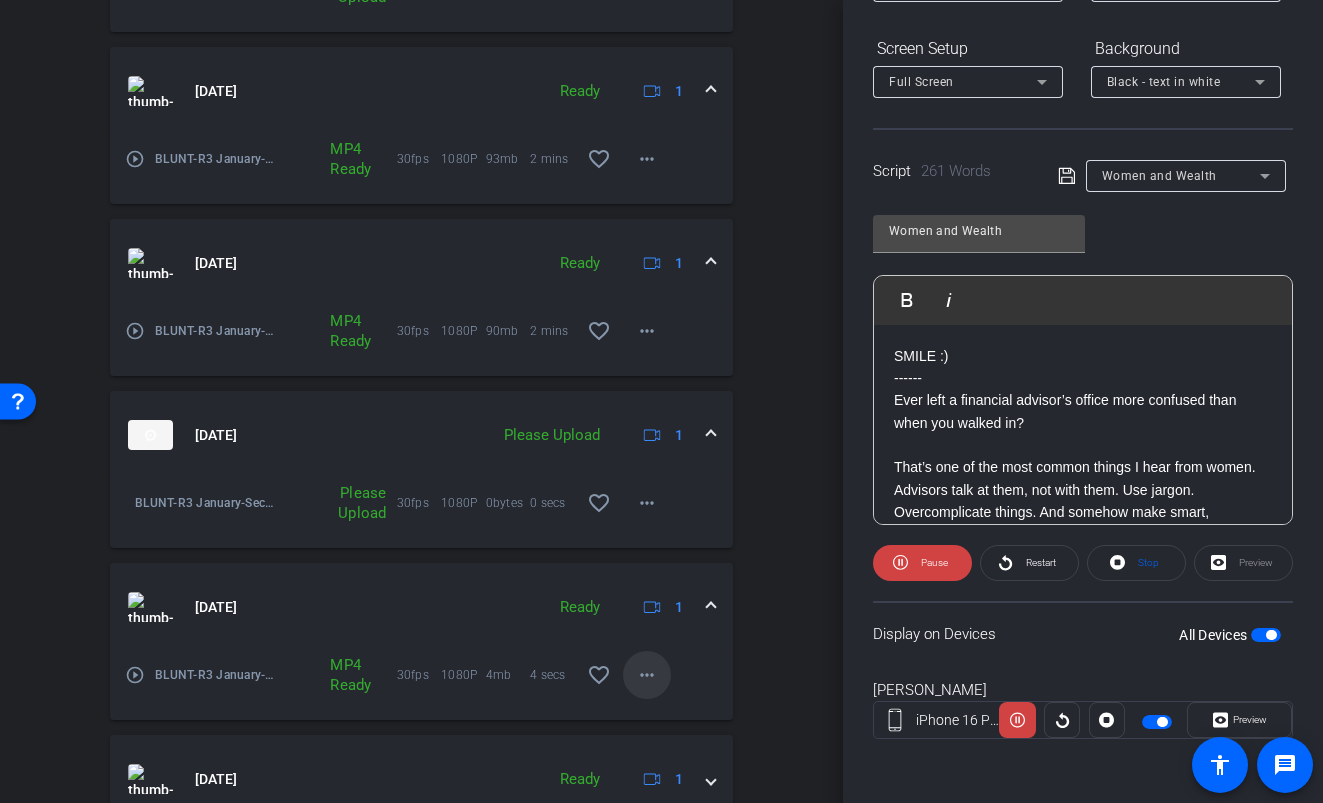 click on "more_horiz" at bounding box center [647, 675] 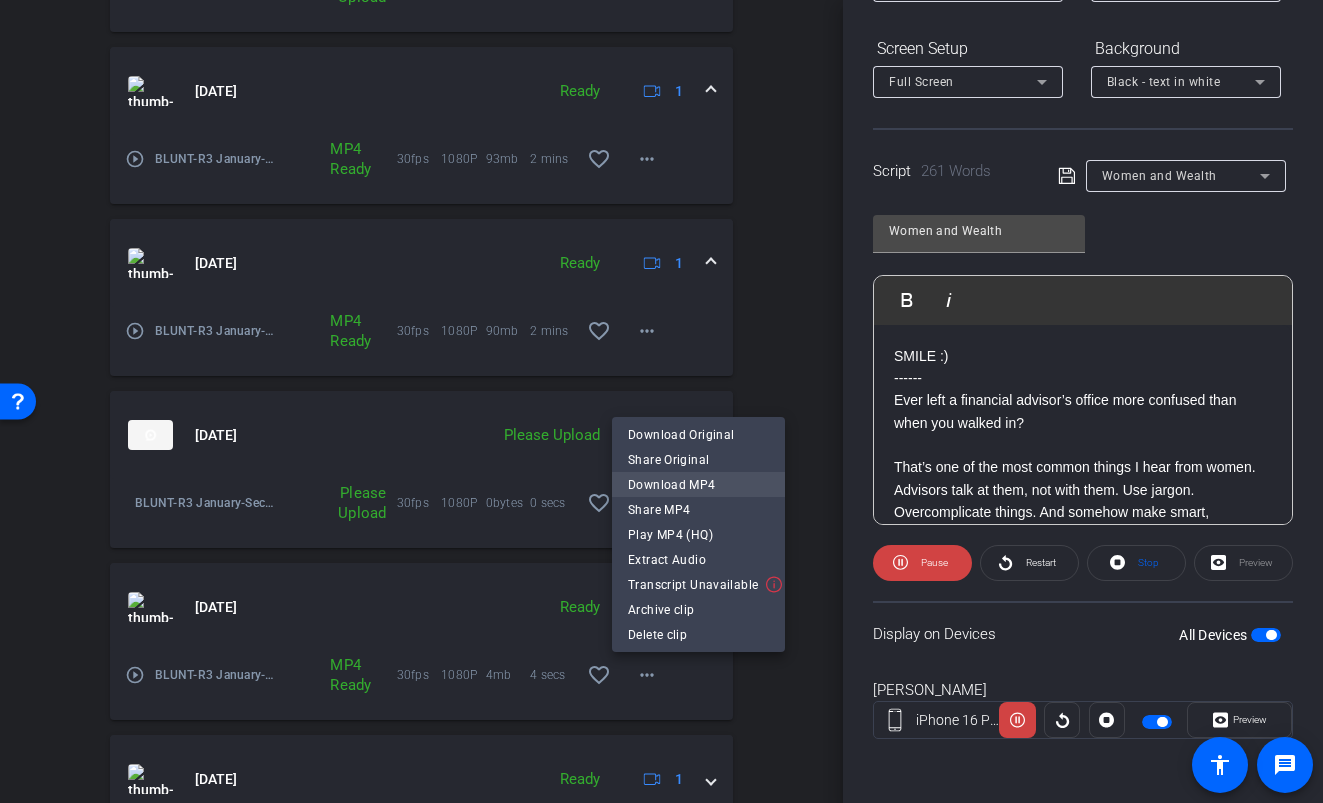 click on "Download MP4" at bounding box center [698, 484] 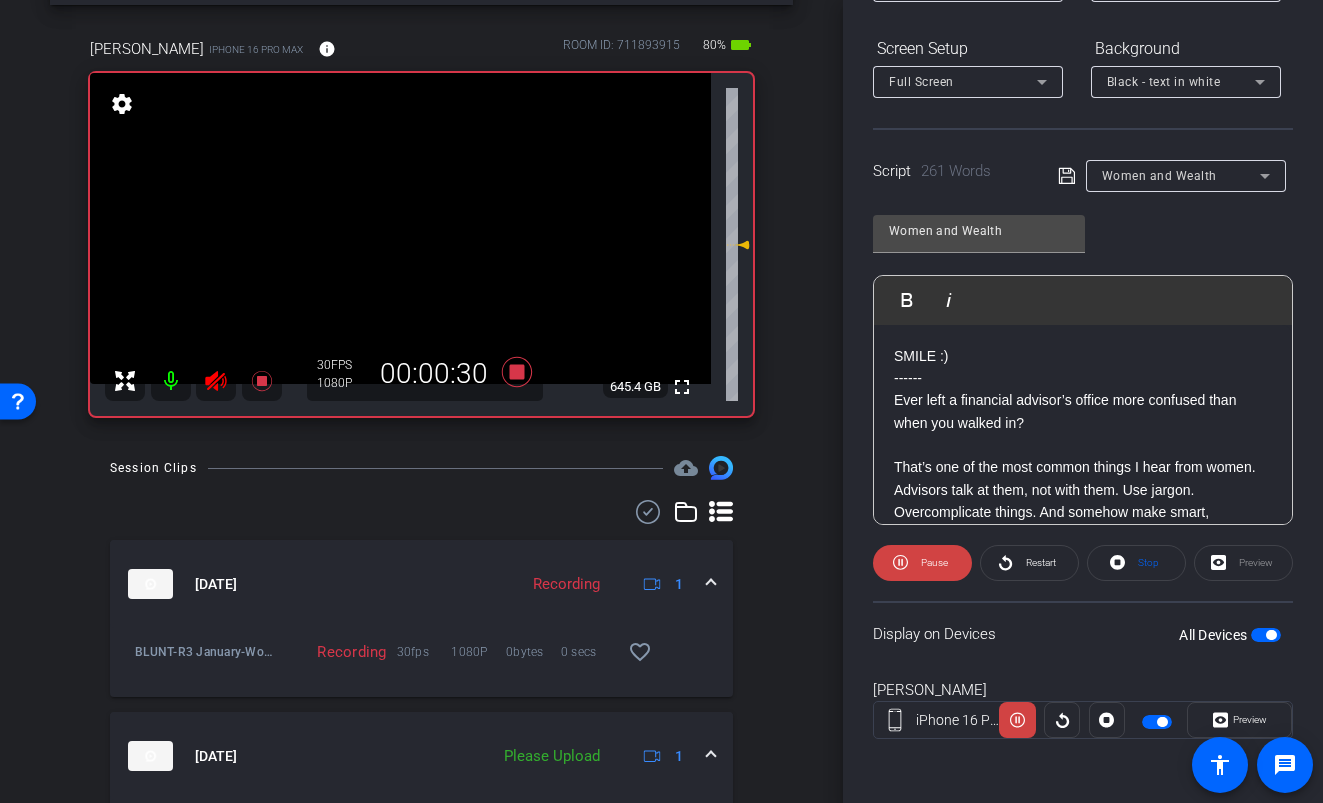 scroll, scrollTop: 176, scrollLeft: 0, axis: vertical 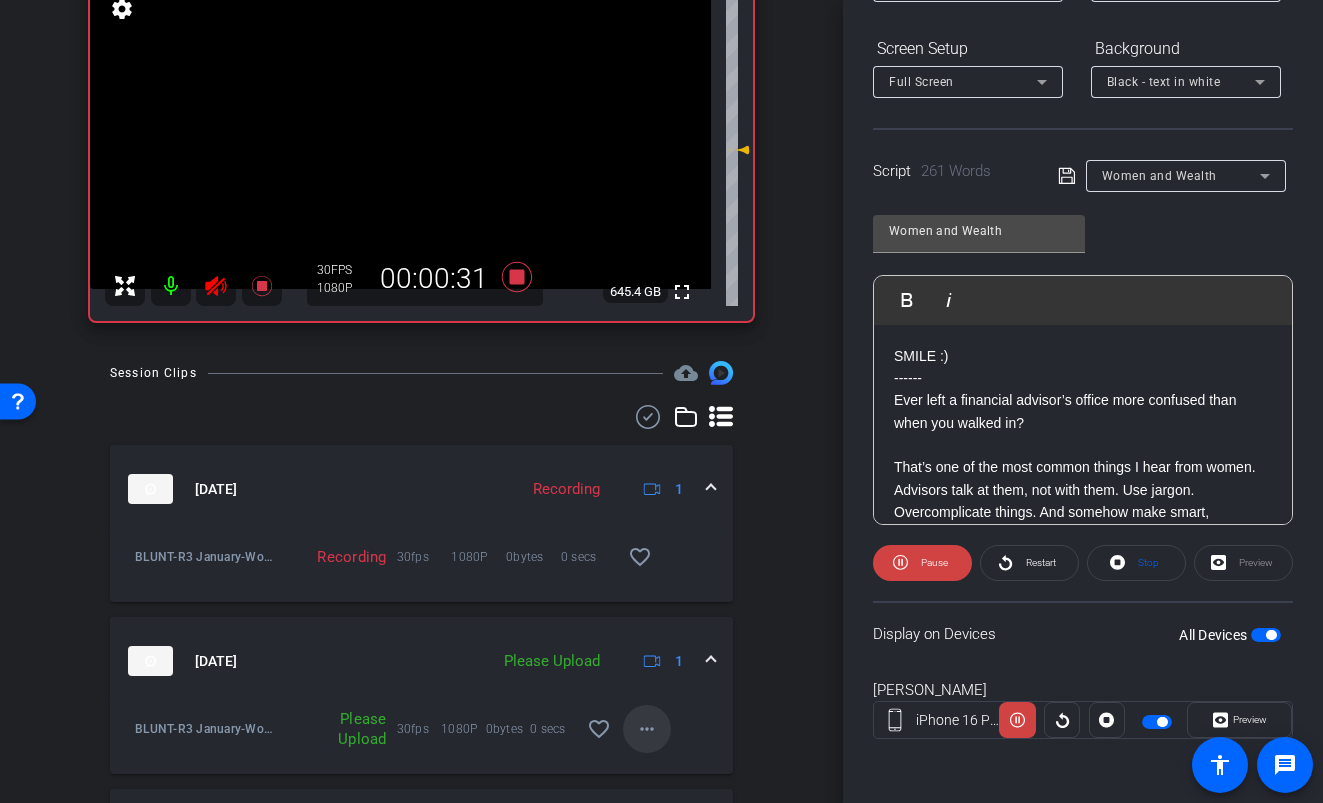click on "more_horiz" at bounding box center (647, 729) 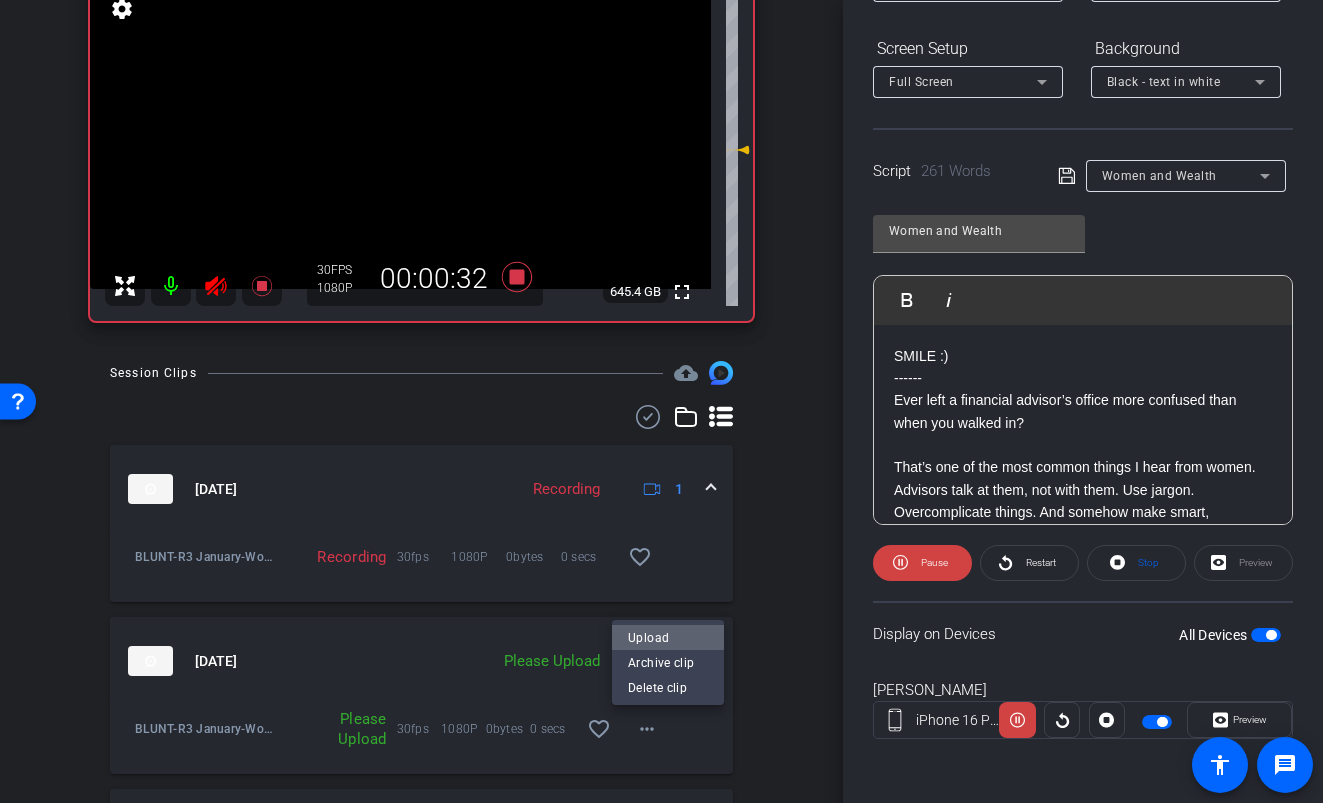 click on "Upload" at bounding box center (668, 638) 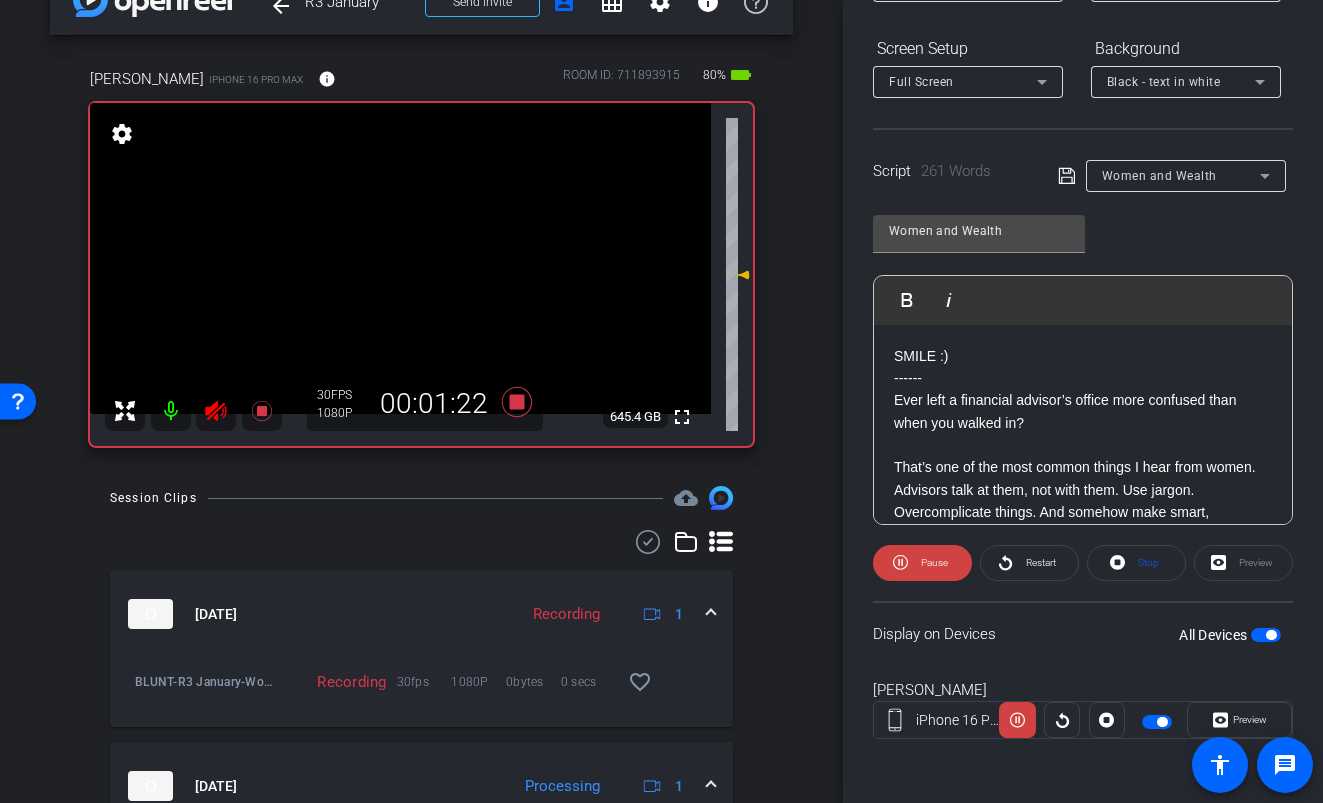 scroll, scrollTop: 51, scrollLeft: 0, axis: vertical 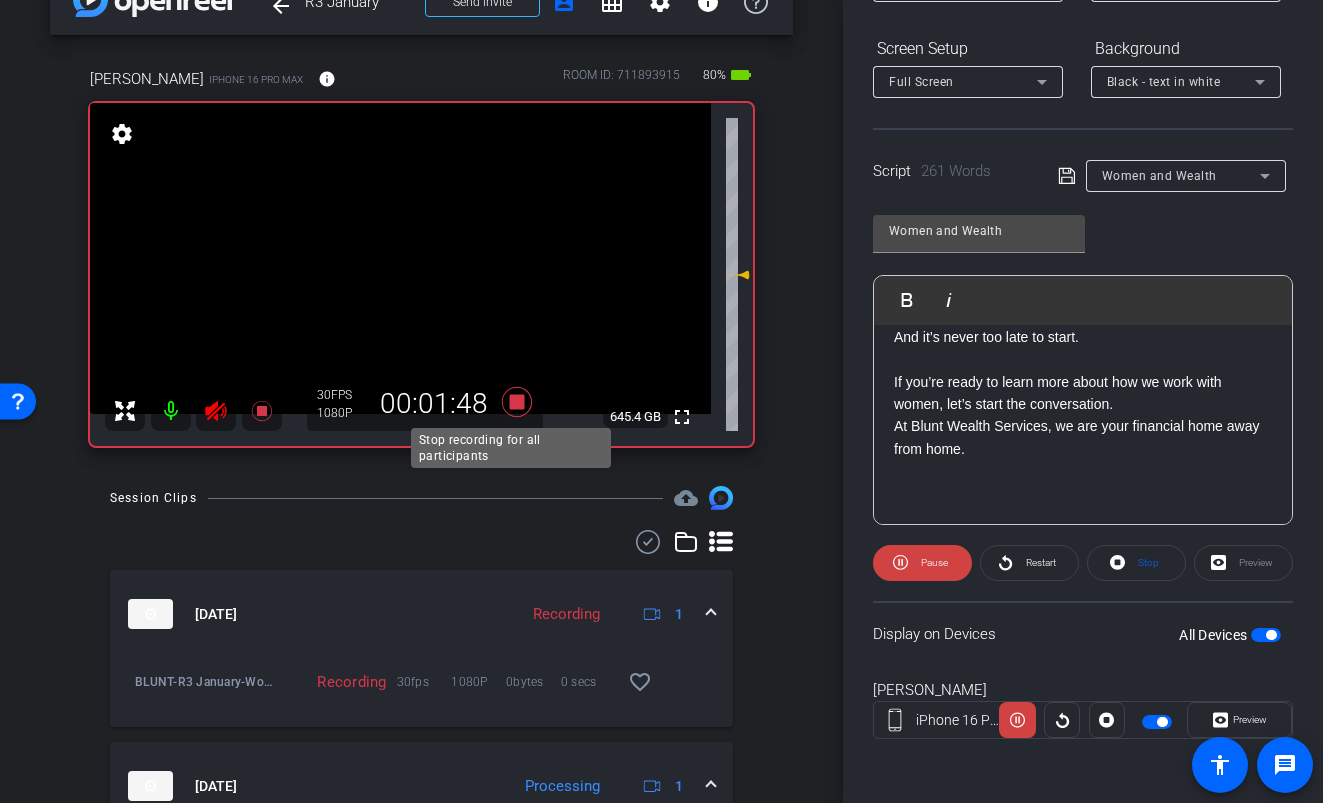 click 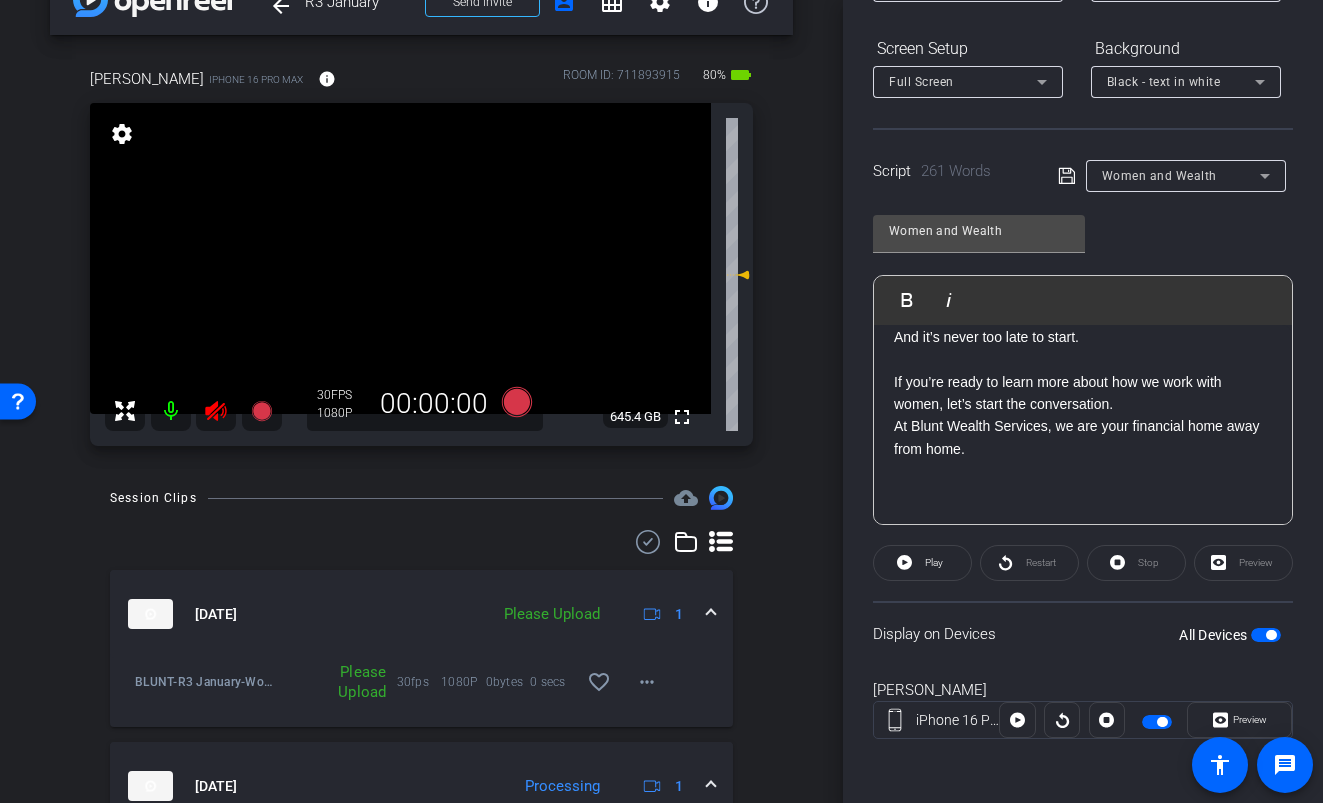 click at bounding box center (216, 411) 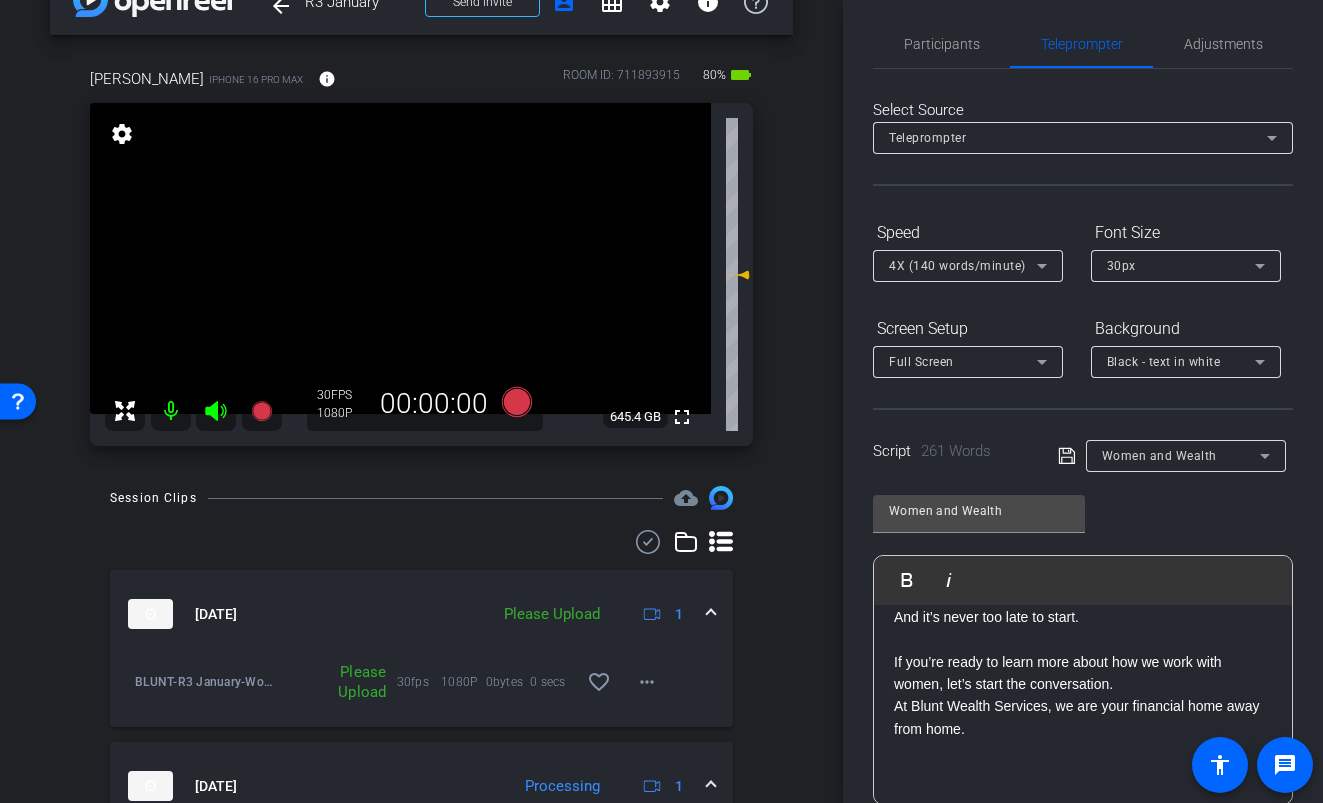 scroll, scrollTop: 0, scrollLeft: 0, axis: both 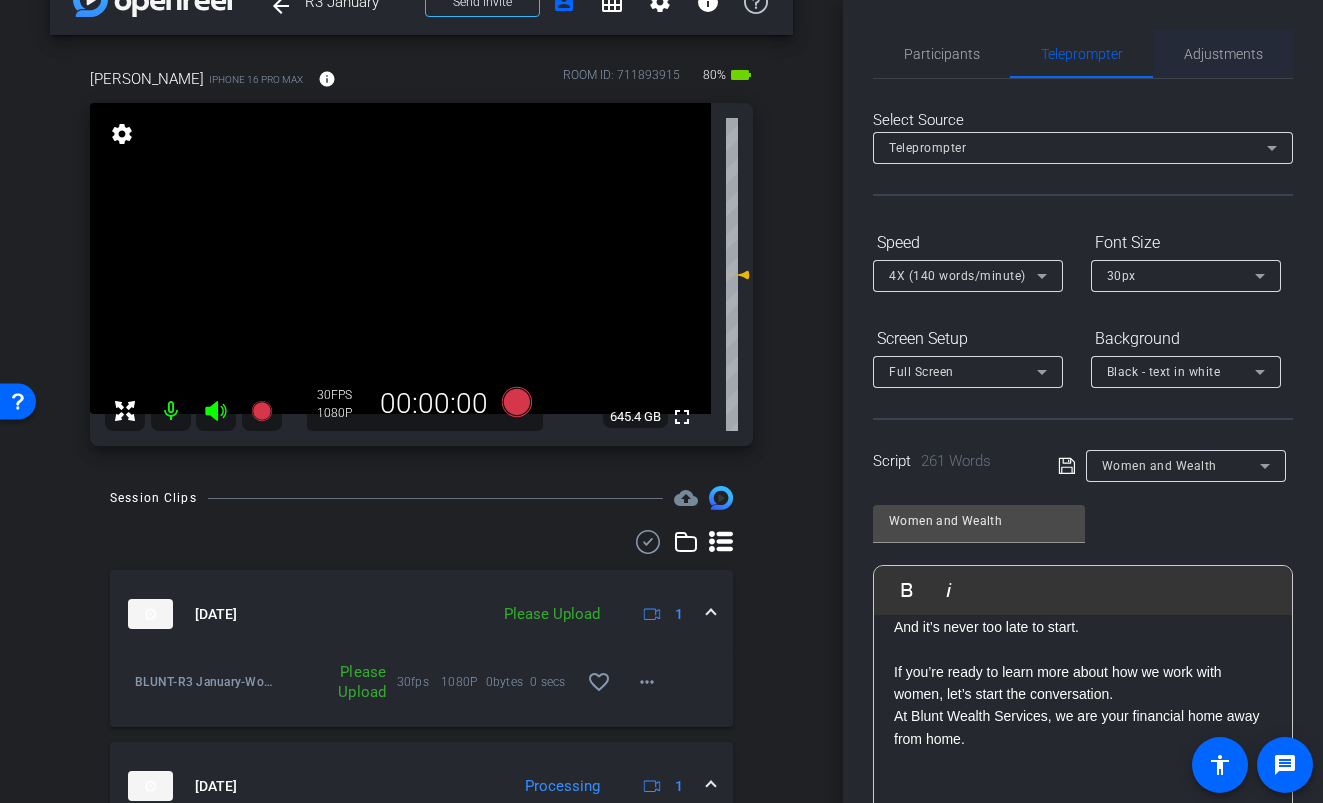 click on "Adjustments" at bounding box center (1223, 54) 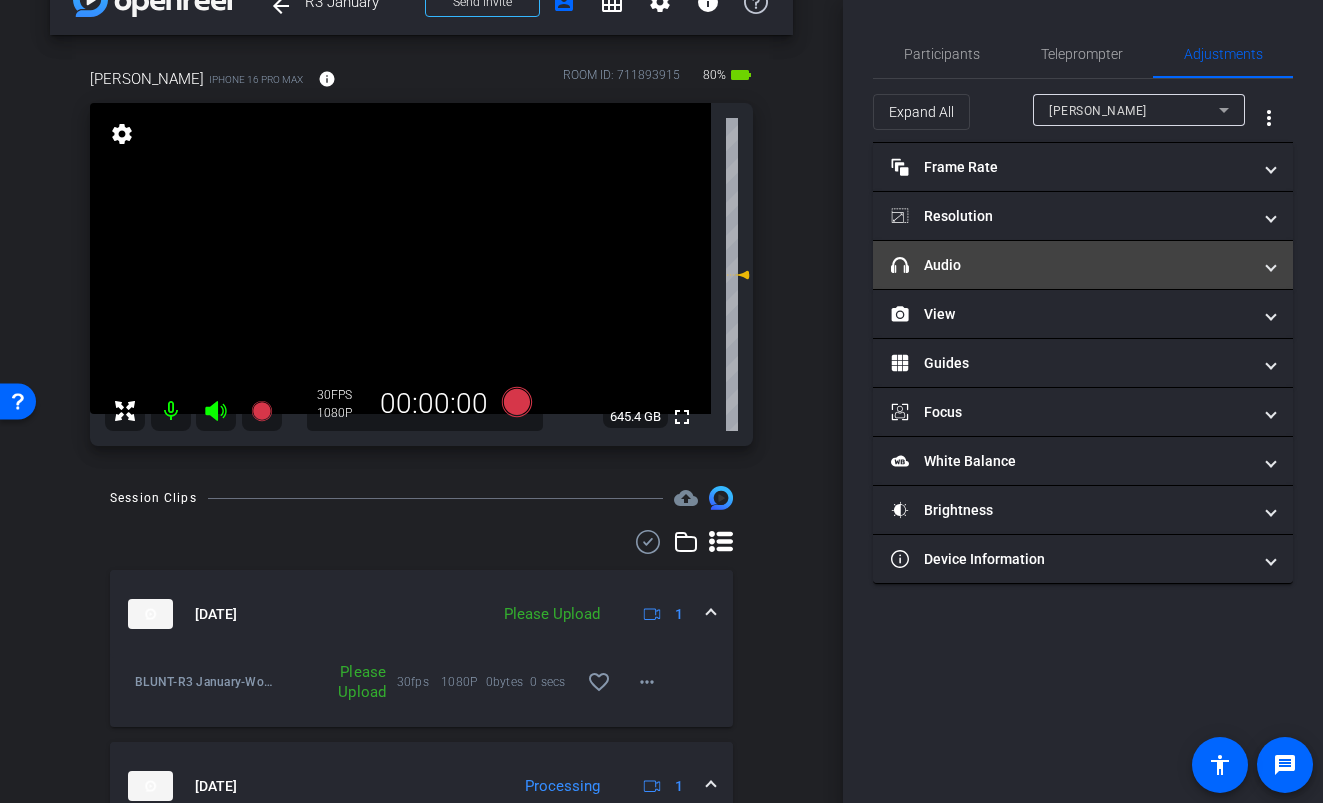 click on "headphone icon
Audio" at bounding box center (1071, 265) 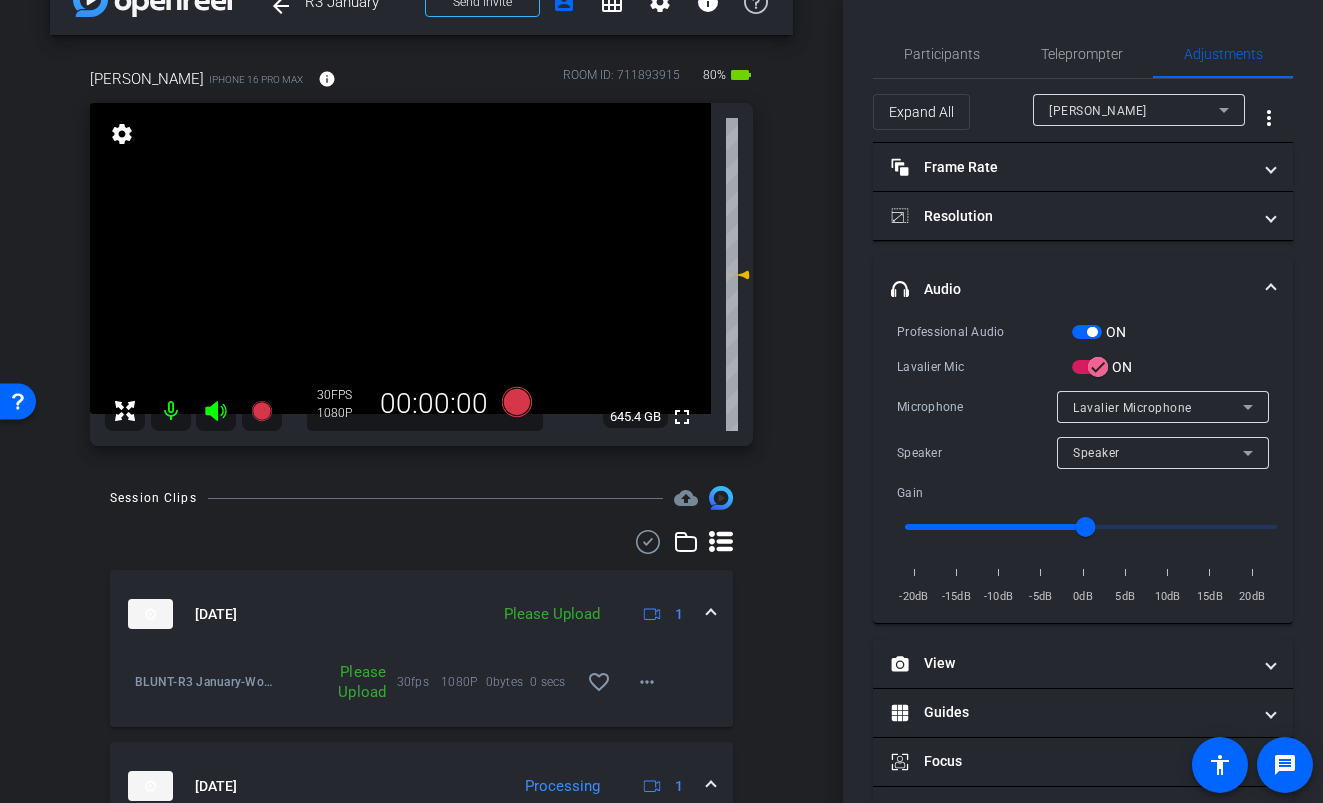 click at bounding box center (1087, 332) 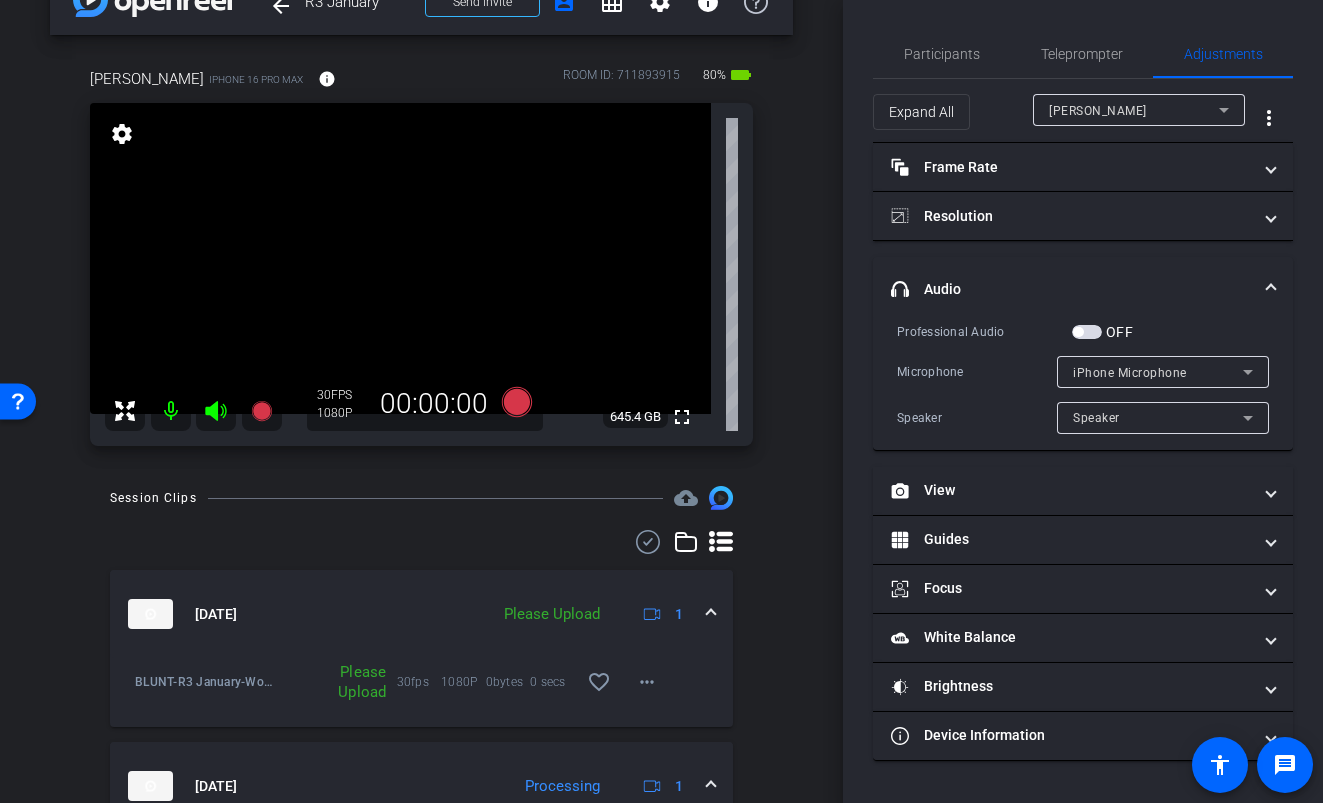 click at bounding box center (1087, 332) 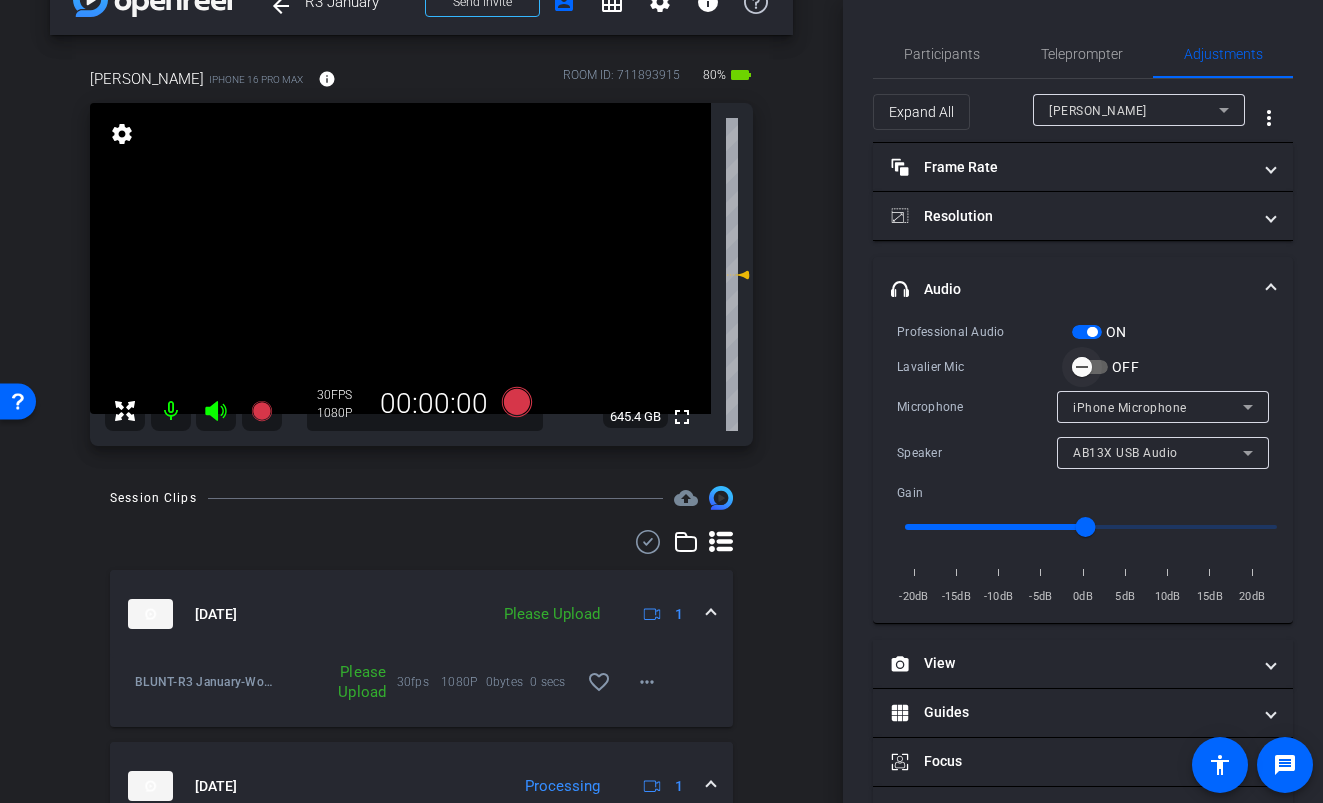 drag, startPoint x: 1095, startPoint y: 366, endPoint x: 1076, endPoint y: 365, distance: 19.026299 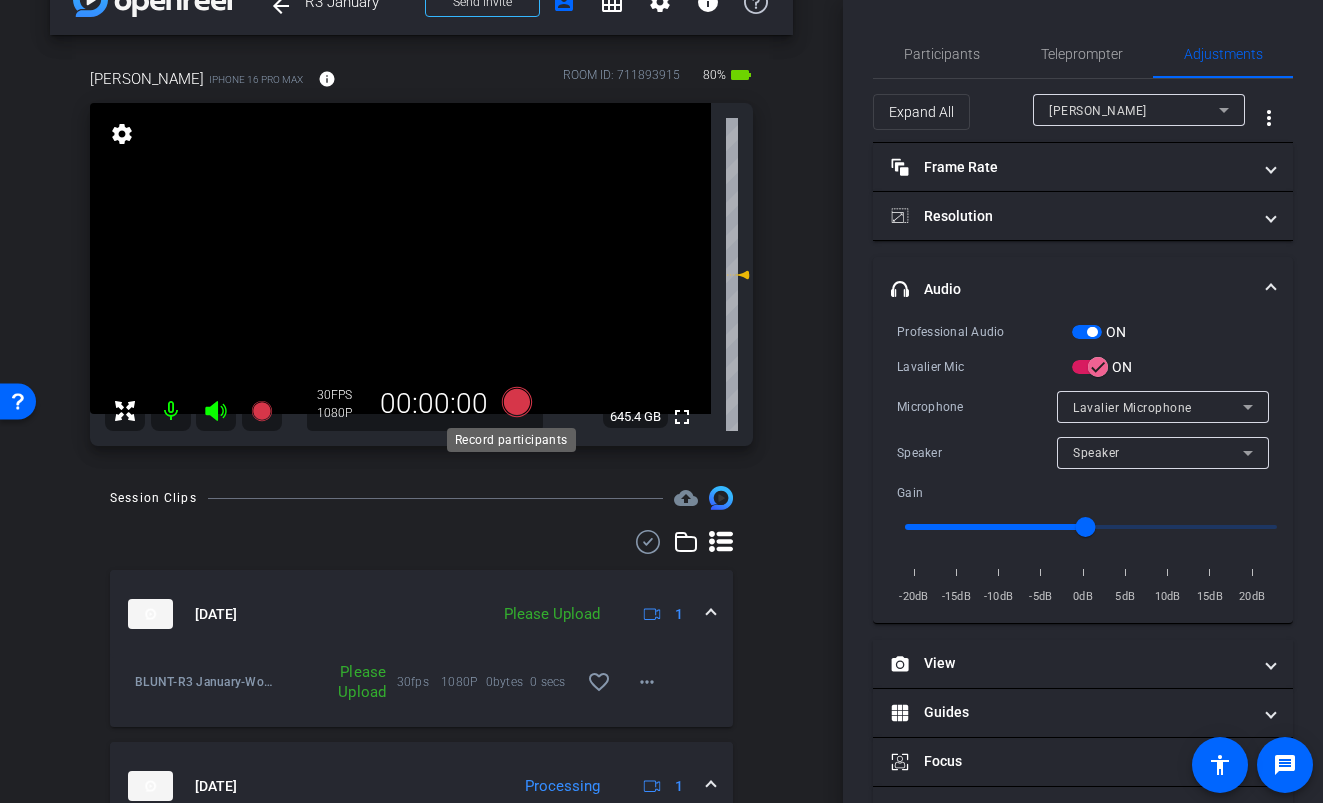 click 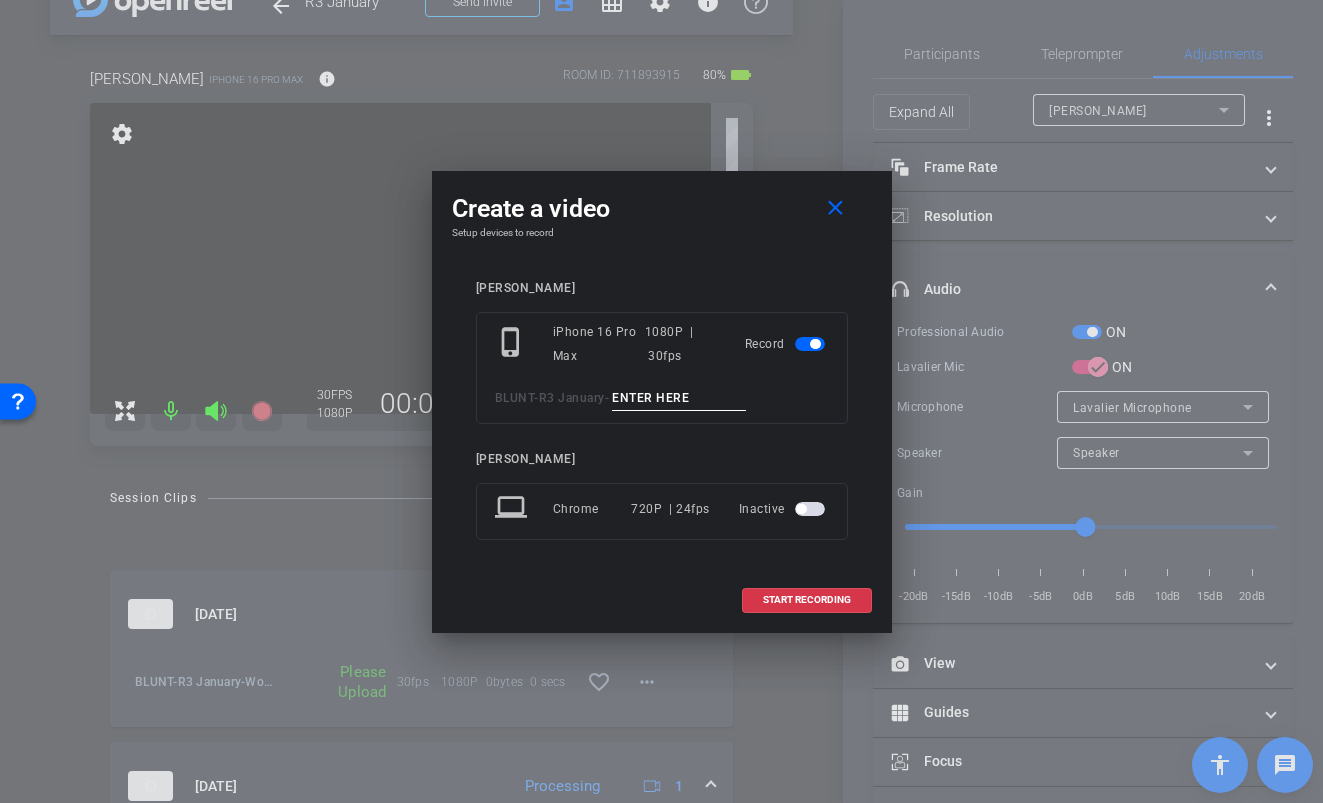 click at bounding box center [679, 398] 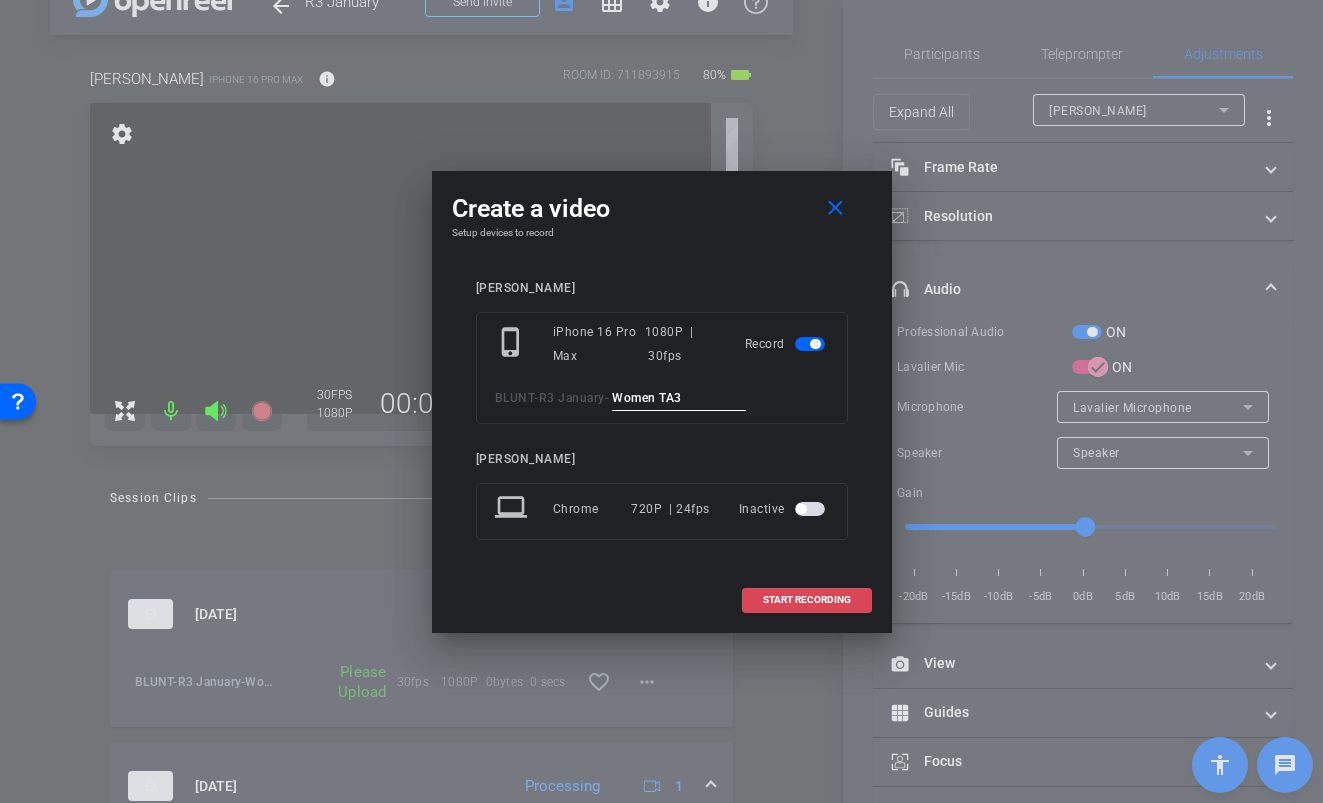 type on "Women TA3" 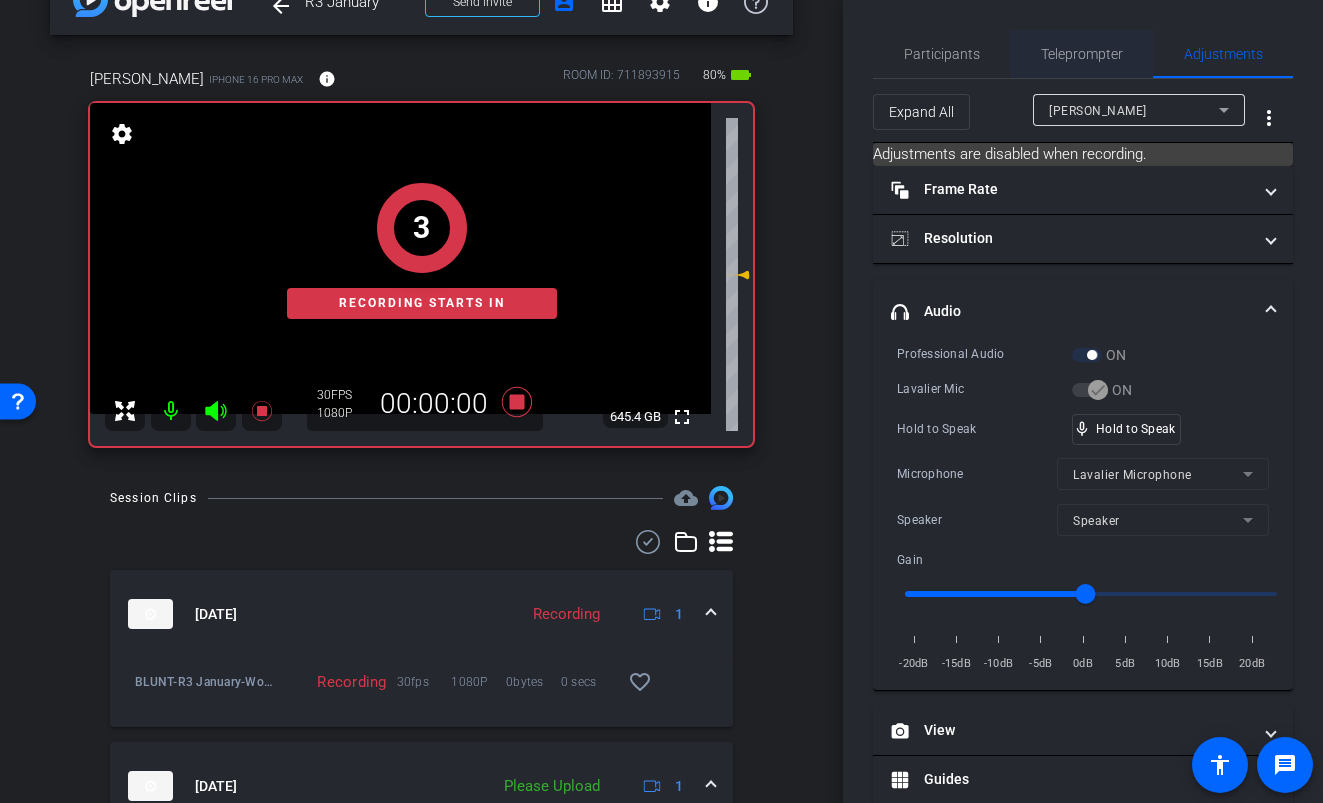click on "Teleprompter" at bounding box center [1082, 54] 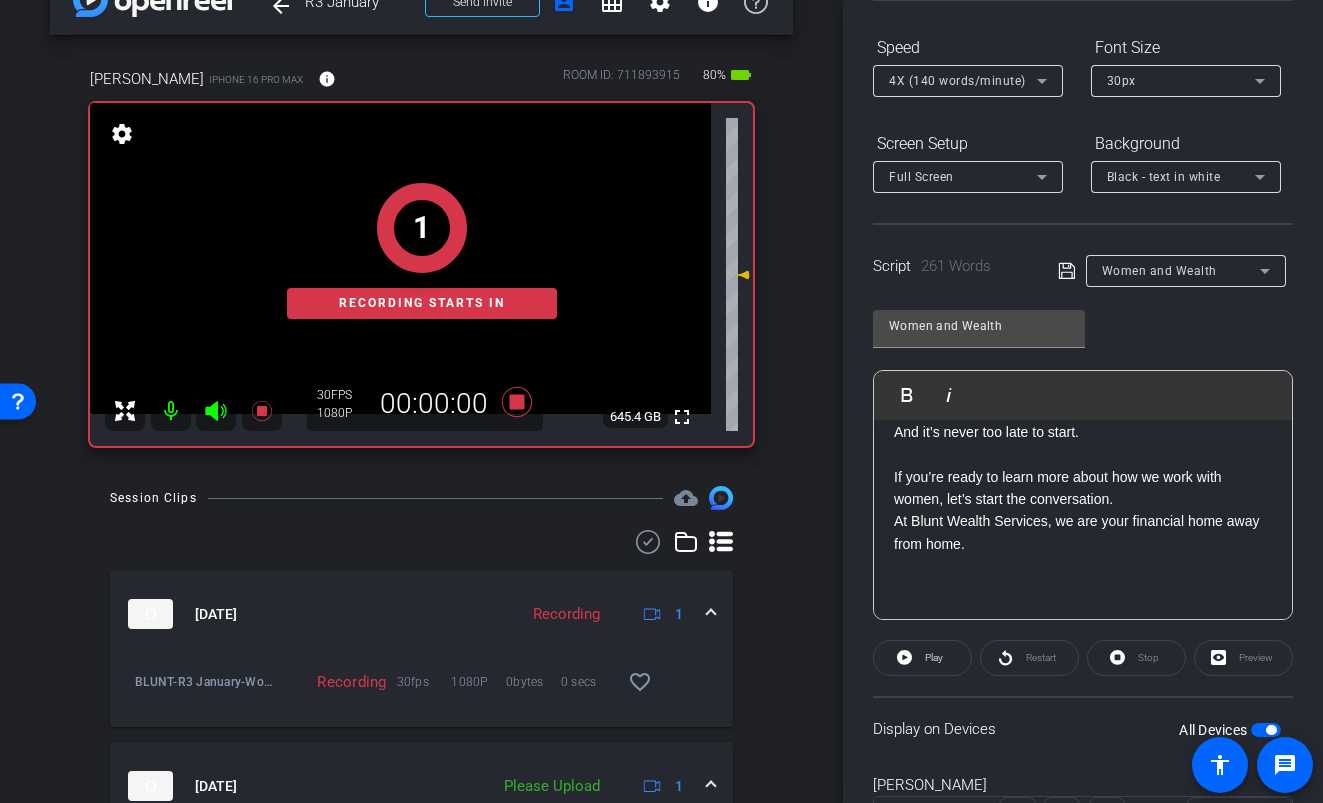 scroll, scrollTop: 290, scrollLeft: 0, axis: vertical 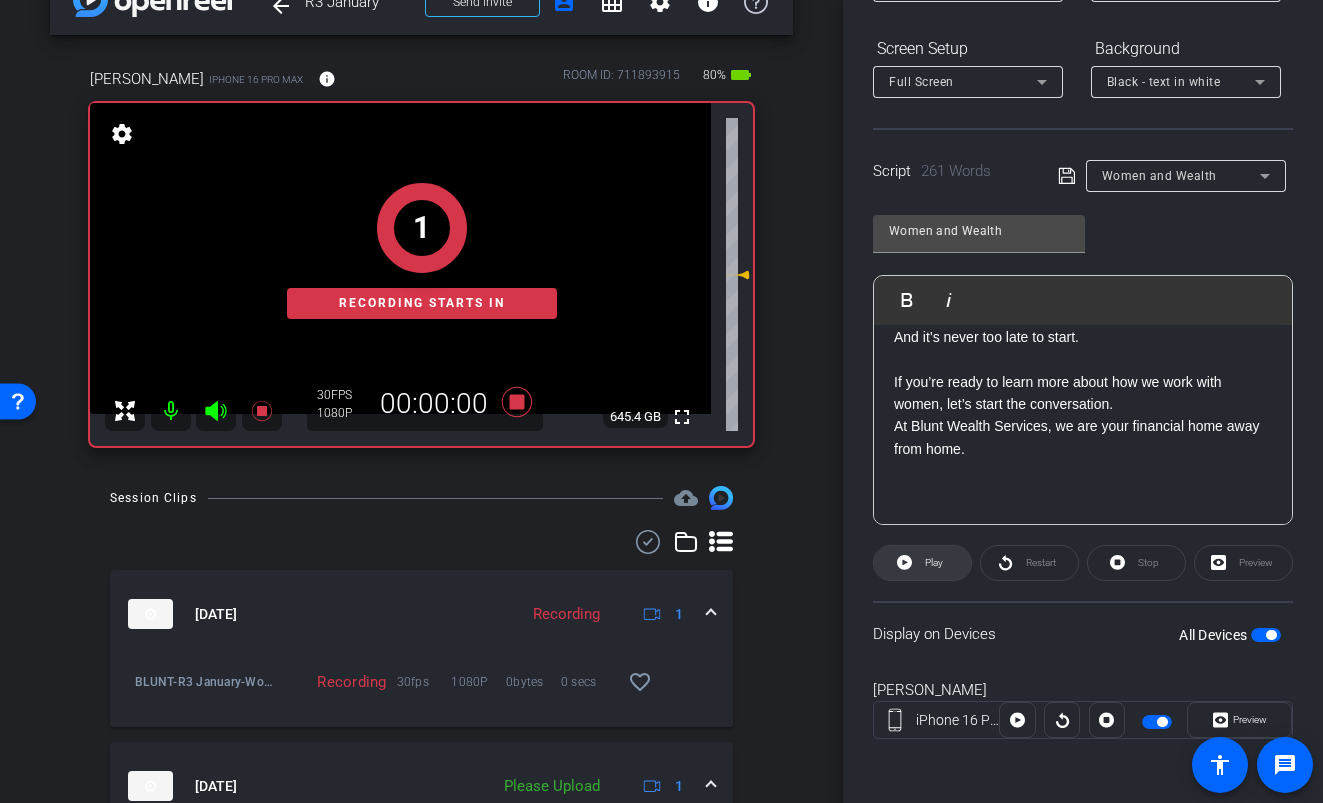 click 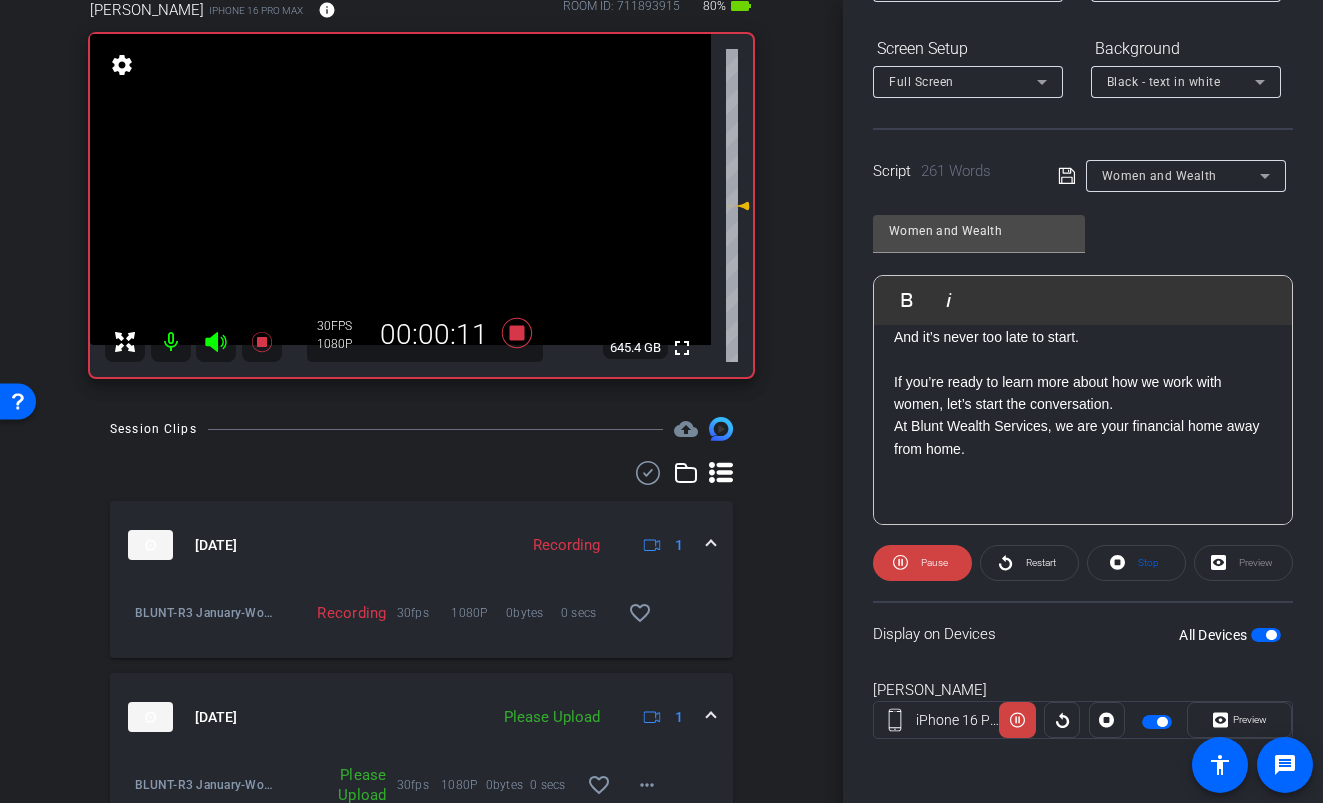 scroll, scrollTop: 218, scrollLeft: 0, axis: vertical 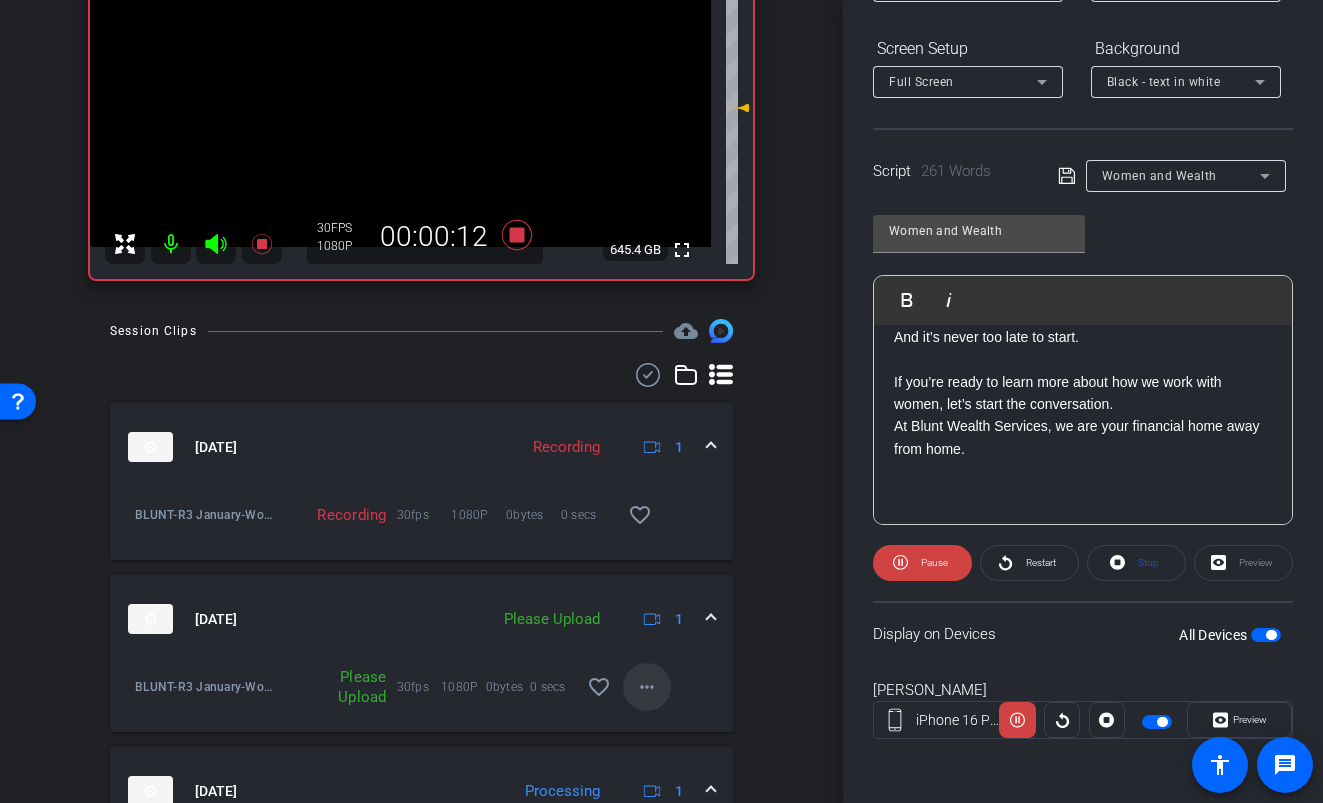 click on "more_horiz" at bounding box center [647, 687] 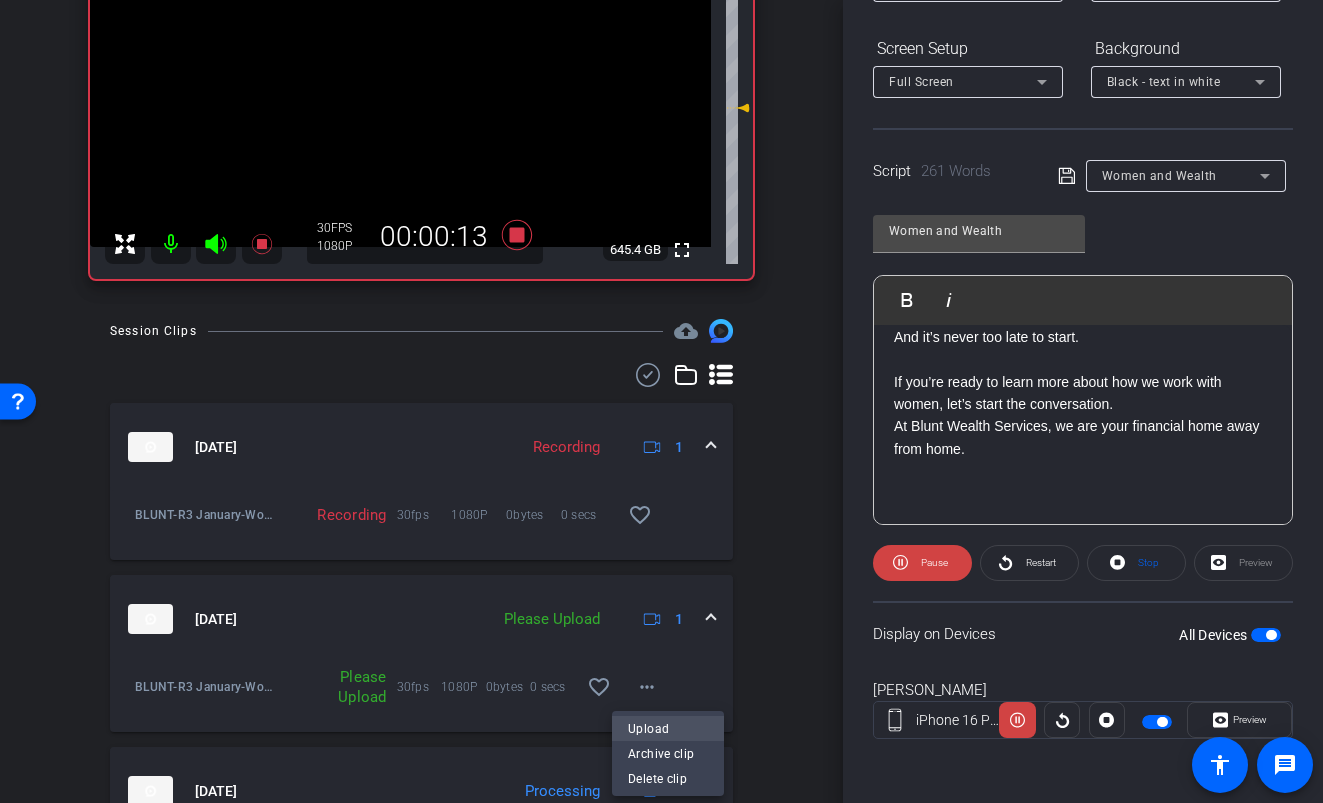 click on "Upload" at bounding box center (668, 729) 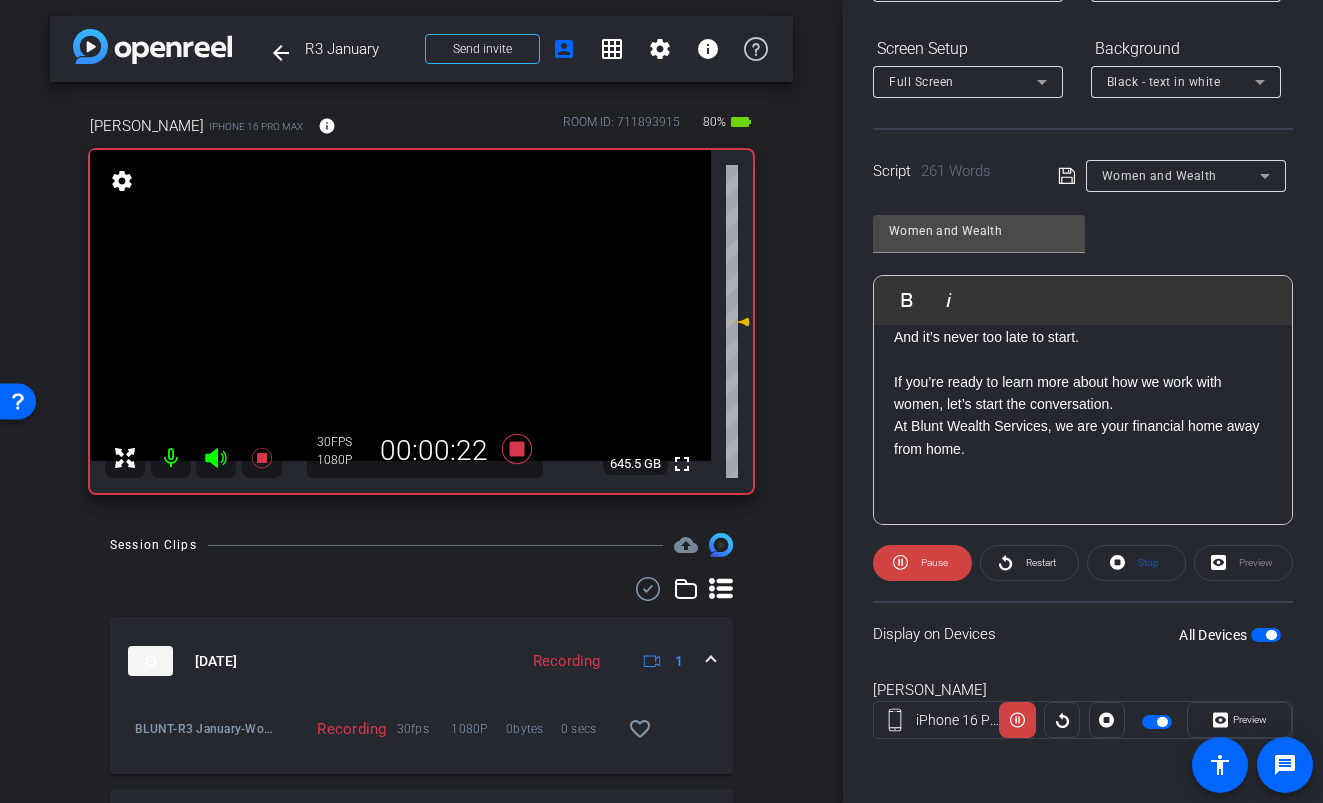 scroll, scrollTop: 0, scrollLeft: 0, axis: both 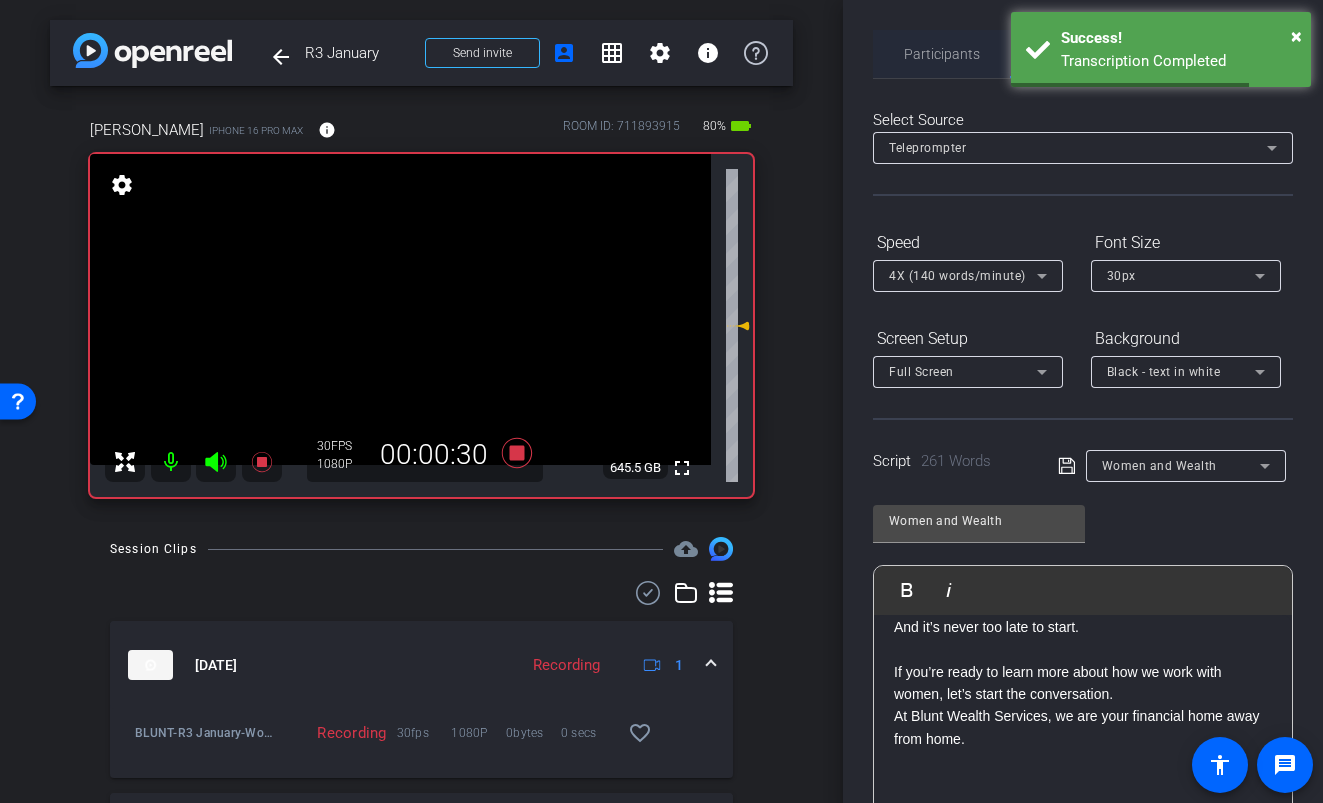 click on "Participants" at bounding box center [942, 54] 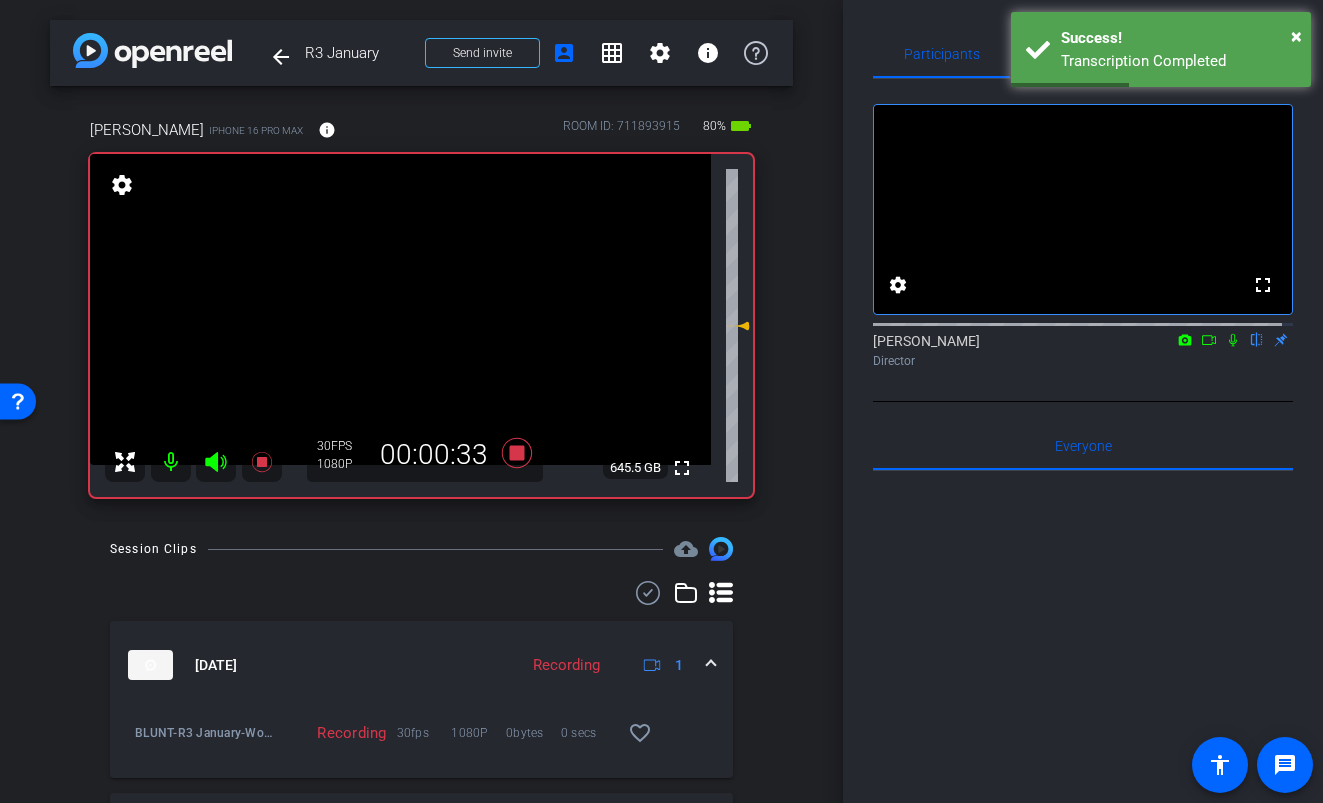 click on "arrow_back  R3 January   Back to project   Send invite  account_box grid_on settings info
[PERSON_NAME] iPhone 16 Pro Max info ROOM ID: 711893915 80% battery_std fullscreen settings  645.5 GB
30 FPS  1080P   00:00:33
Session Clips   cloud_upload
[DATE]  Recording
1 BLUNT-R3 January-Women TA3-2025-07-17-11-45-13-319-0  Recording 30fps 1080P 0bytes 0 secs favorite_border   [DATE]   Processing
1  Processing  30fps 1080P 0bytes 0 secs more_horiz" at bounding box center (421, 401) 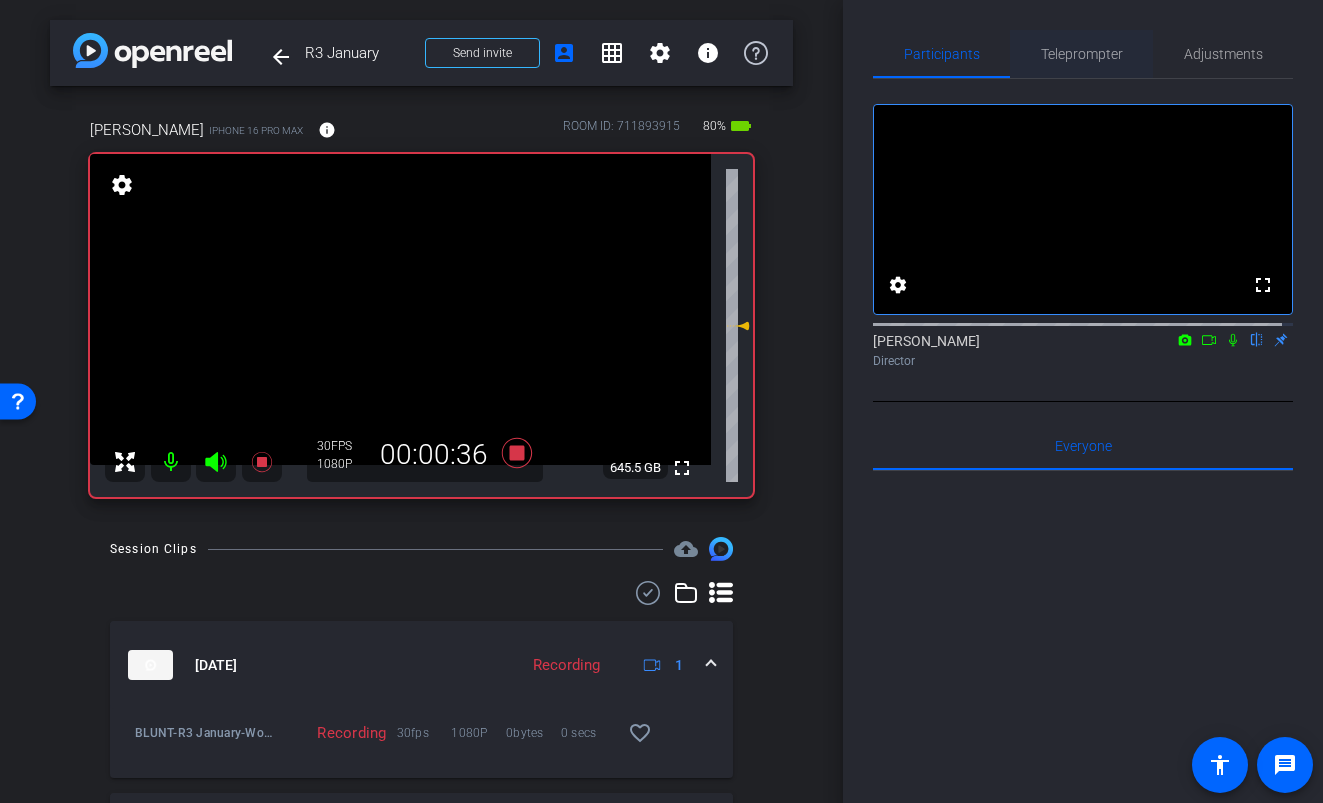 click on "Teleprompter" at bounding box center [1082, 54] 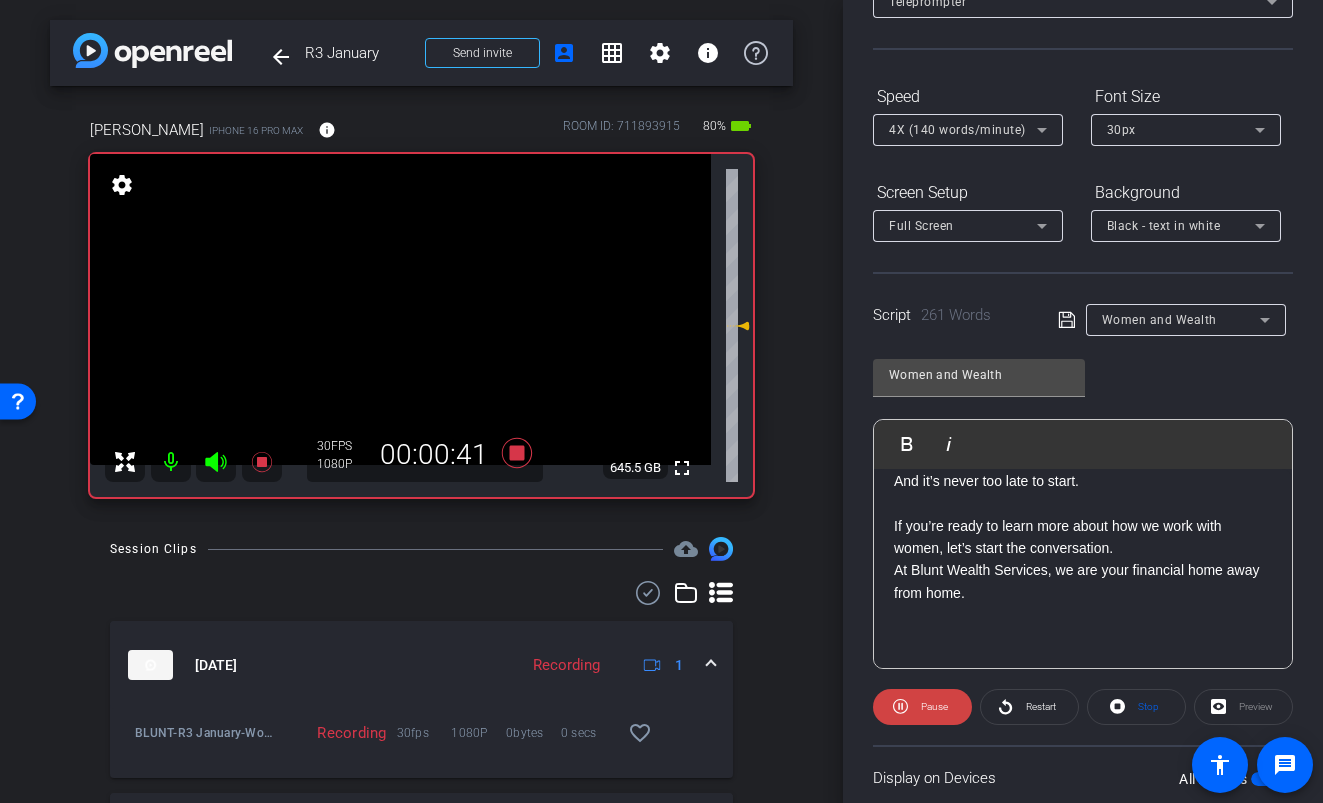 scroll, scrollTop: 290, scrollLeft: 0, axis: vertical 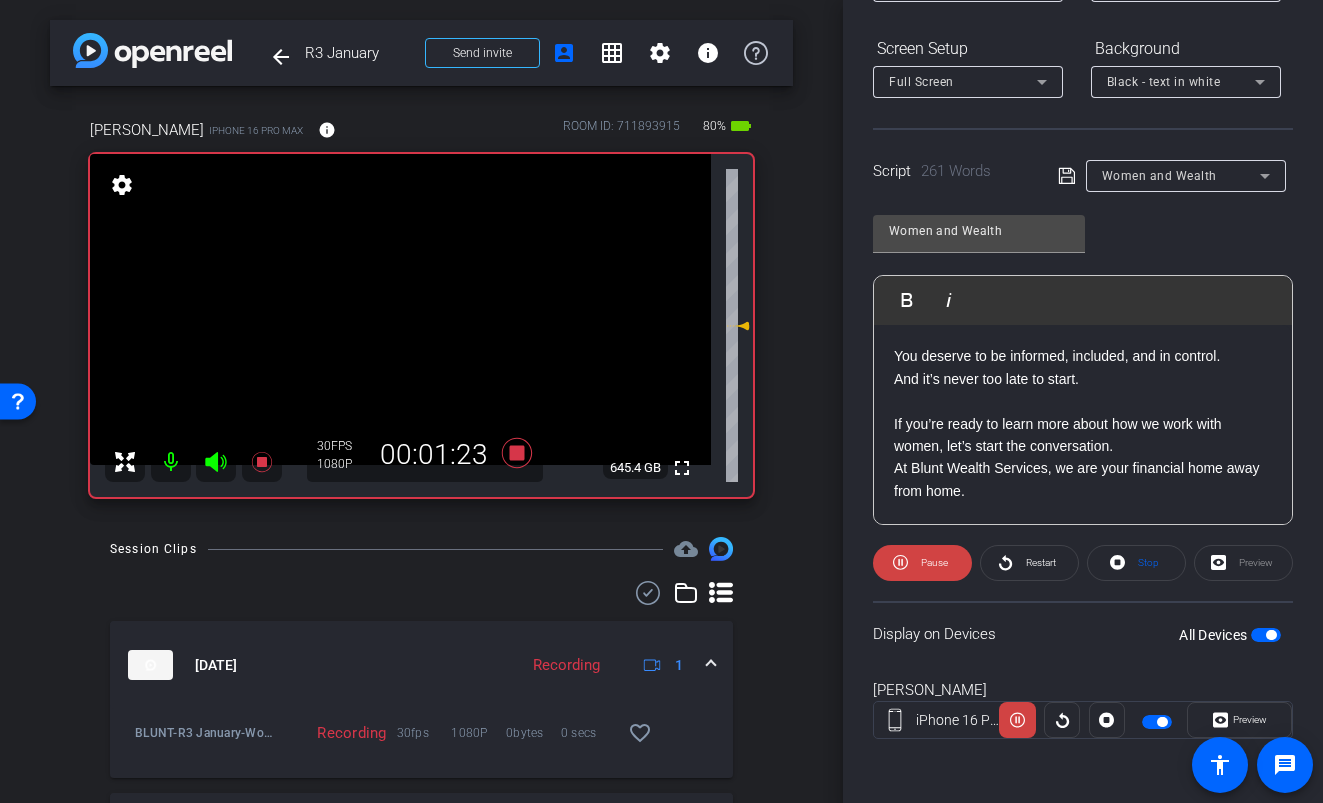 click 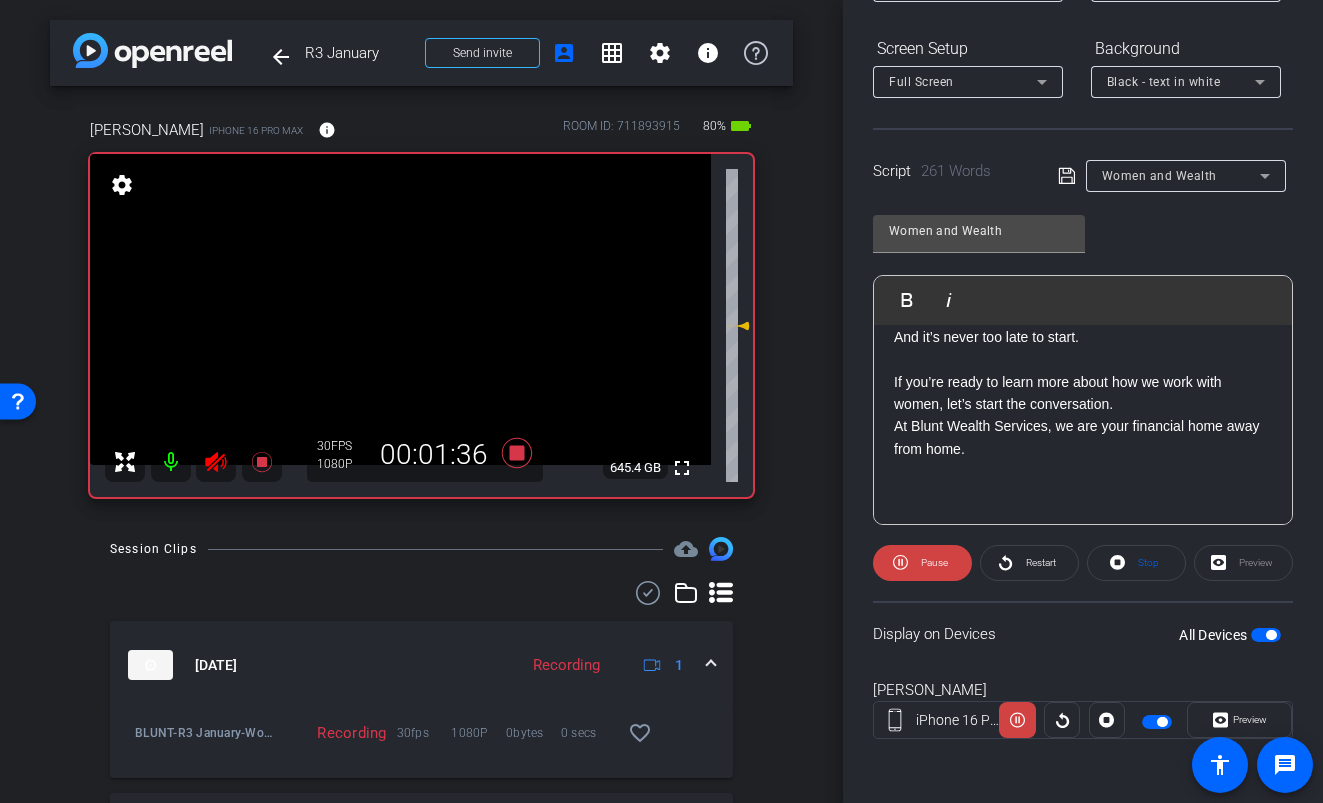 scroll, scrollTop: 848, scrollLeft: 0, axis: vertical 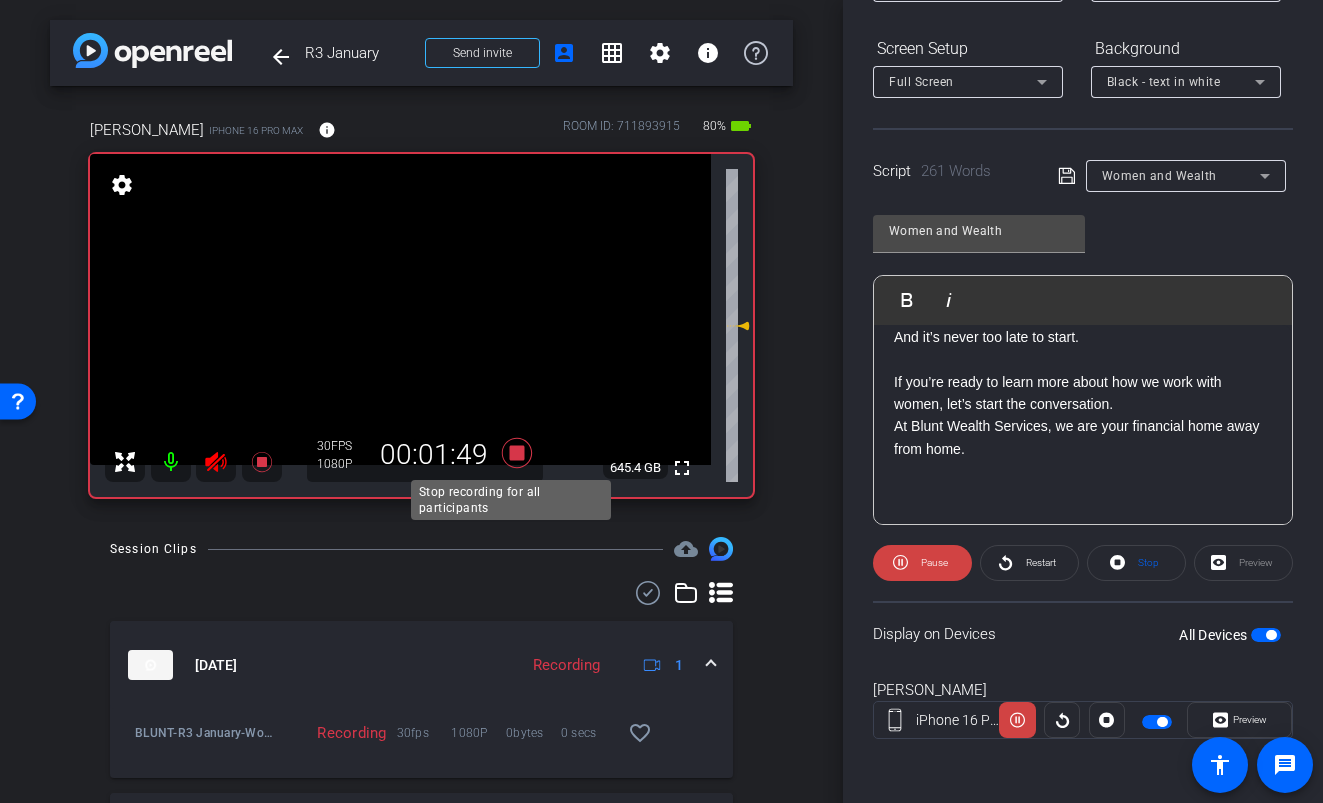 click 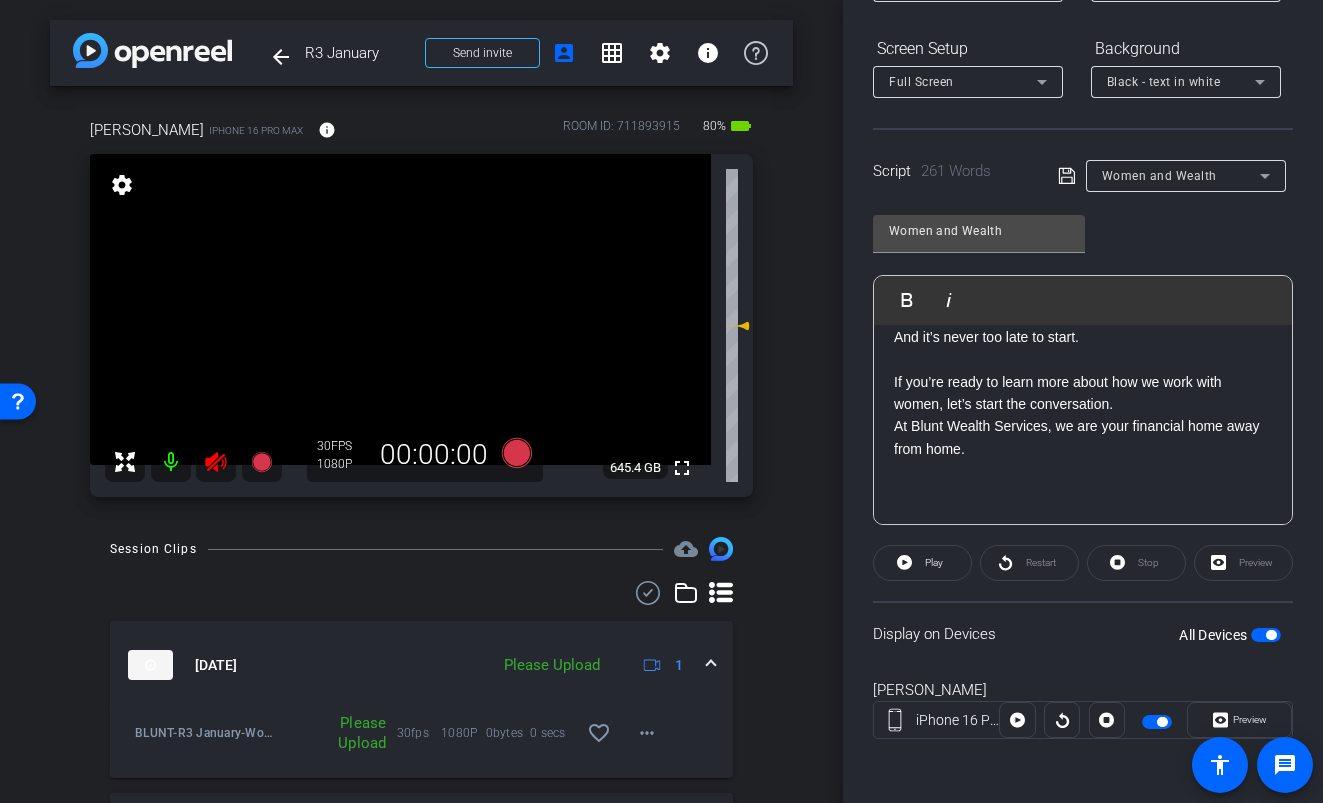 click 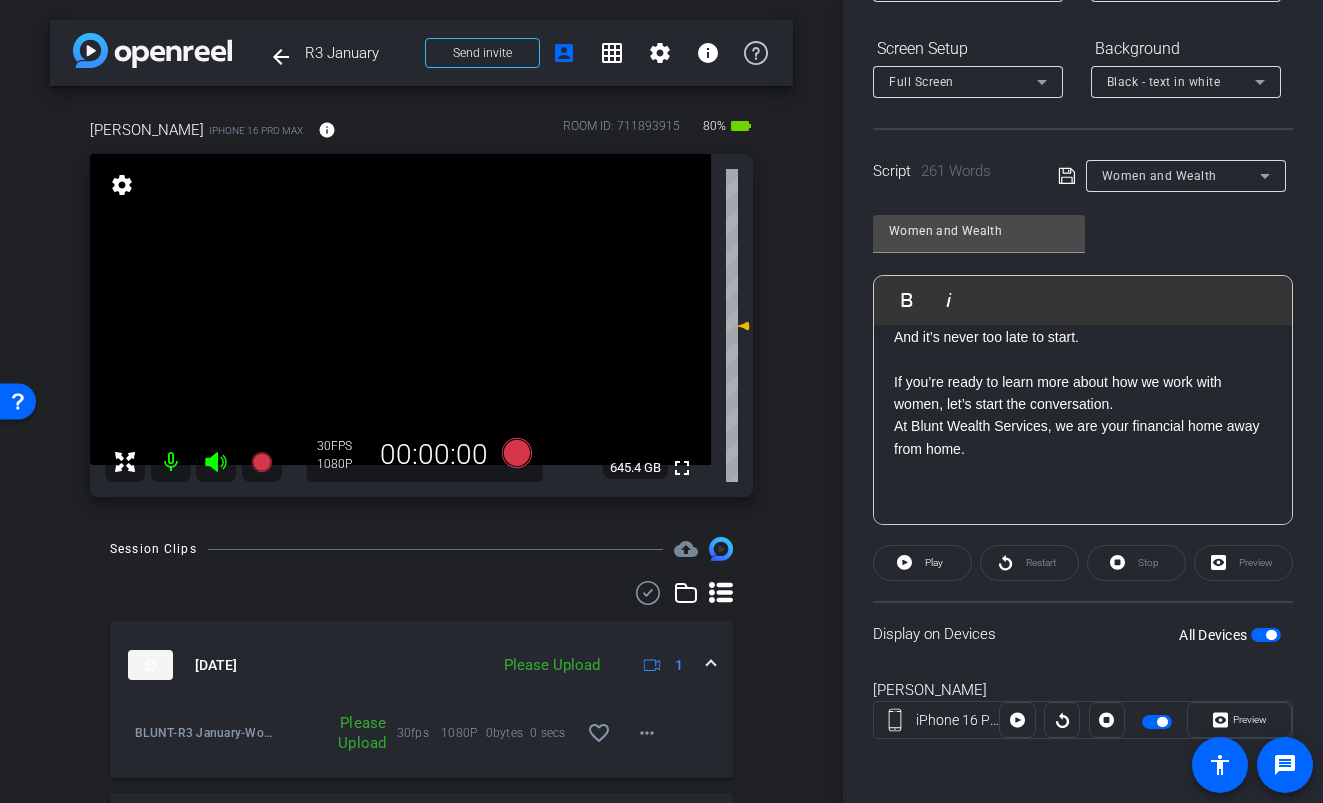 click on "All Devices" at bounding box center [1230, 635] 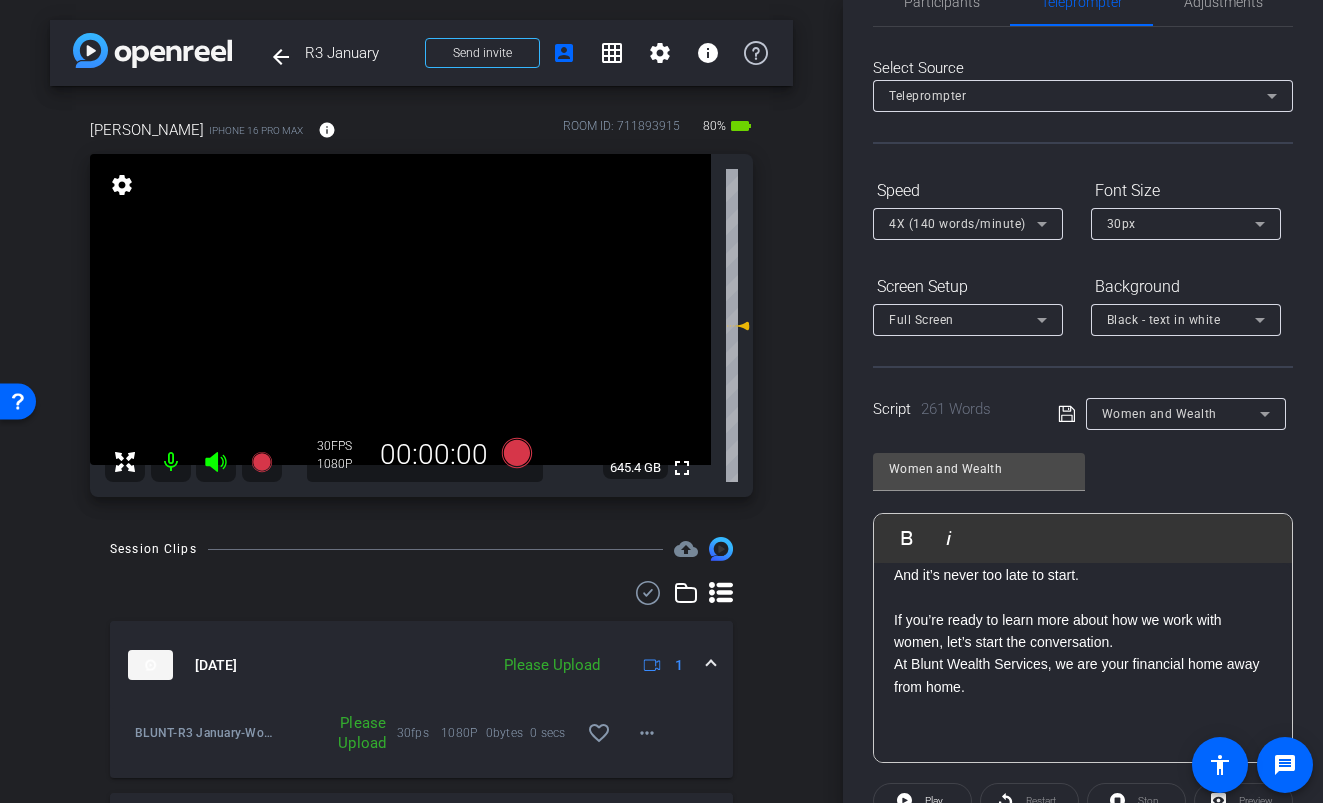 scroll, scrollTop: 0, scrollLeft: 0, axis: both 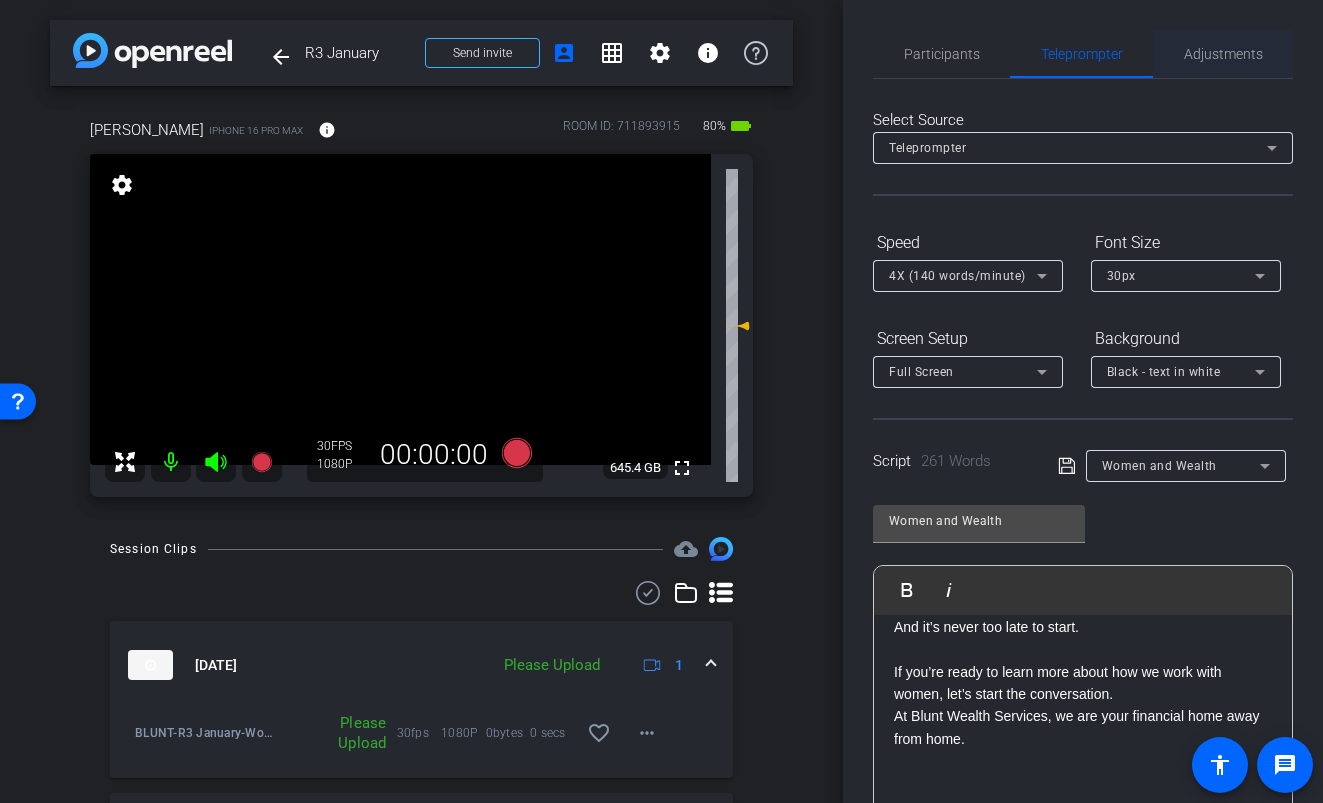 click on "Adjustments" at bounding box center (1223, 54) 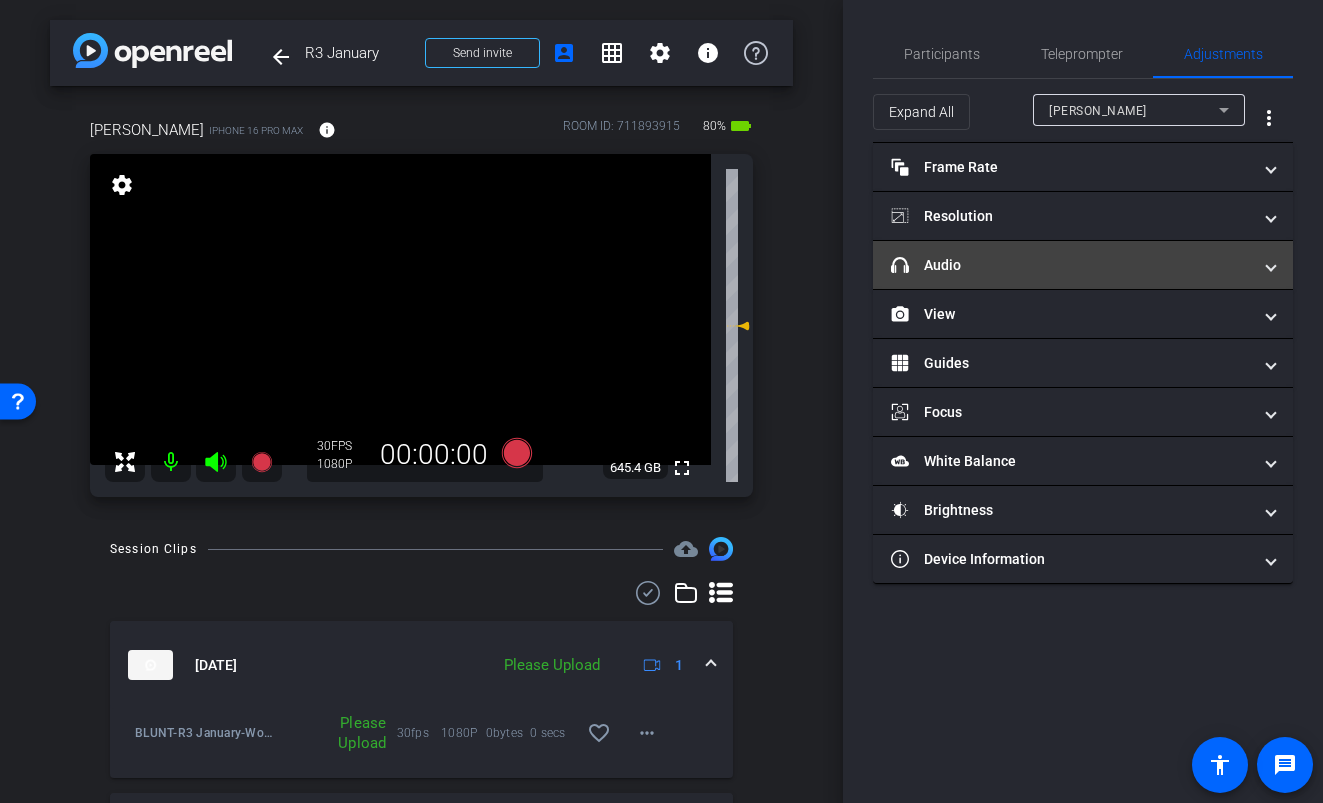 click on "headphone icon
Audio" at bounding box center [1083, 265] 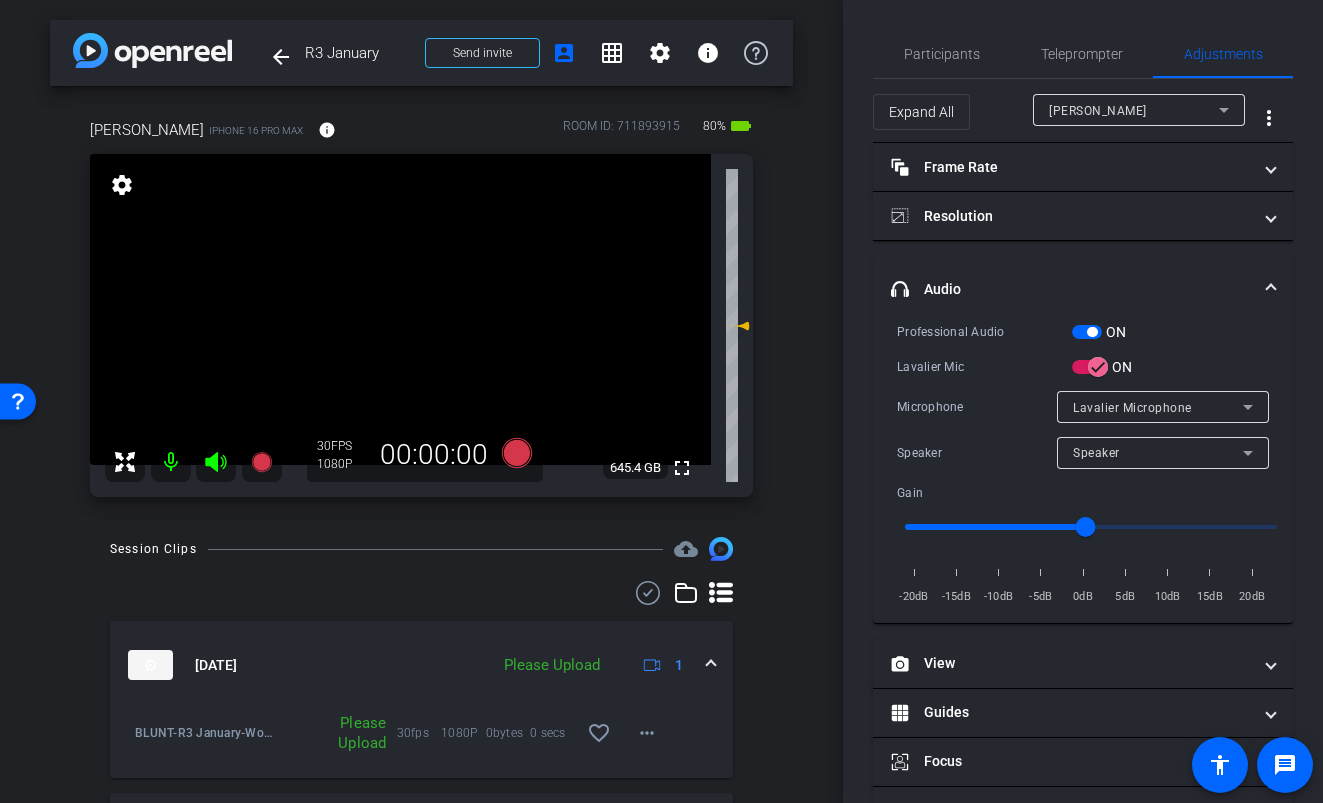 click on "ON" at bounding box center [1099, 332] 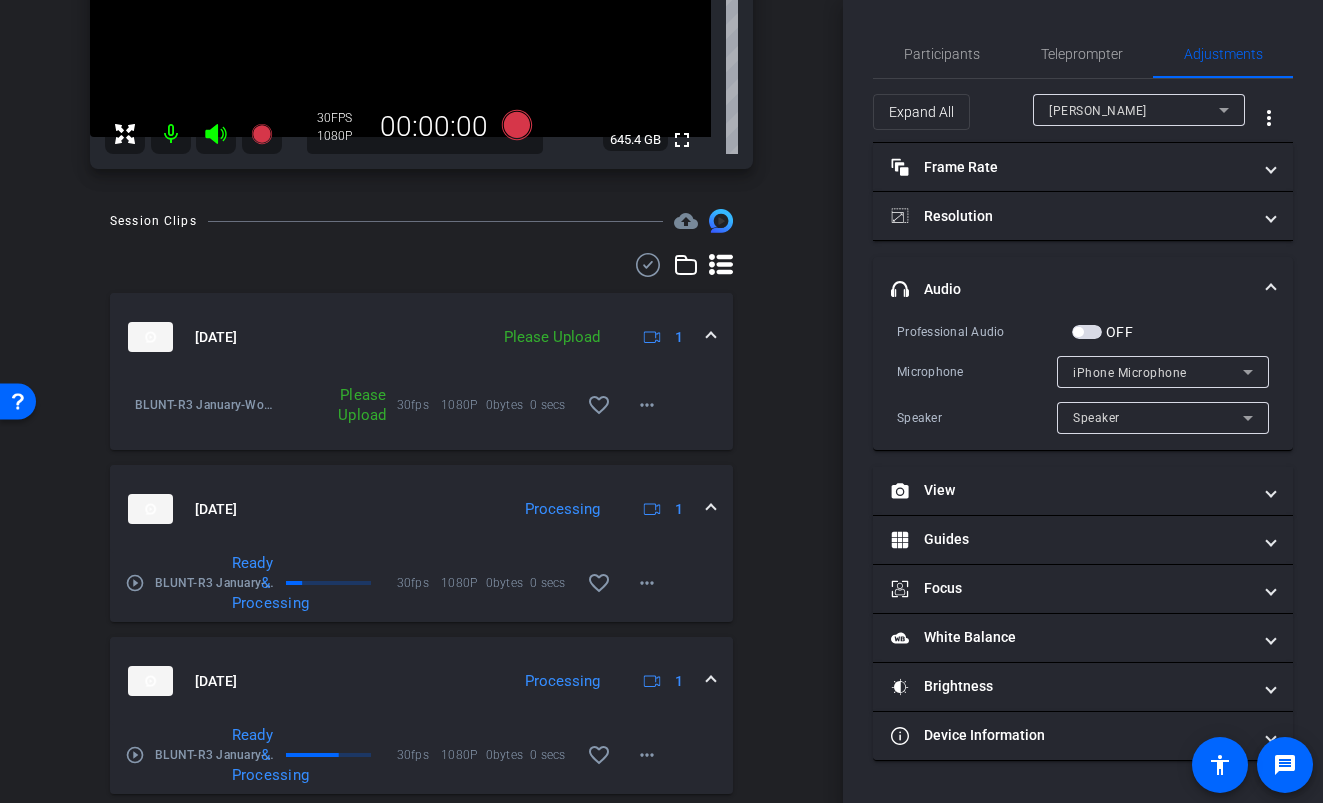 scroll, scrollTop: 604, scrollLeft: 0, axis: vertical 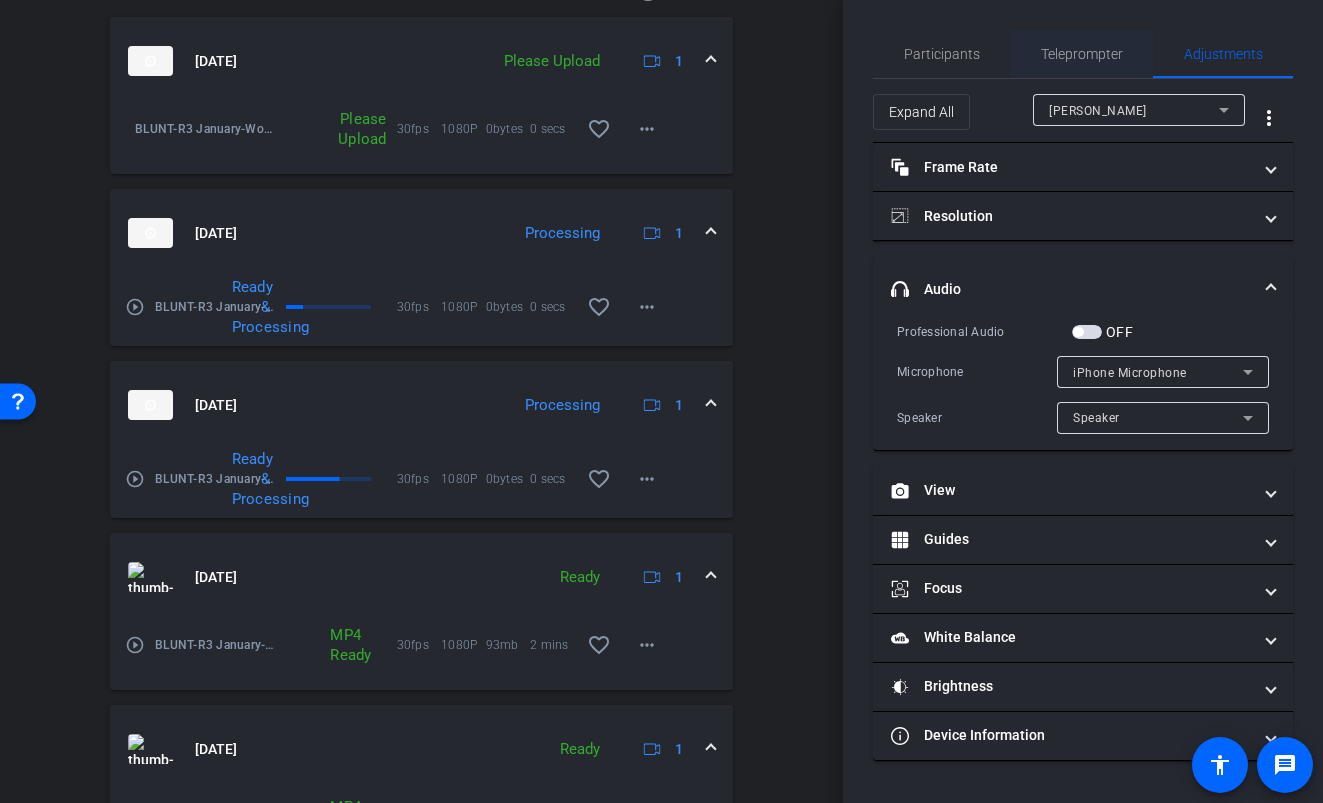 click on "Teleprompter" at bounding box center (1082, 54) 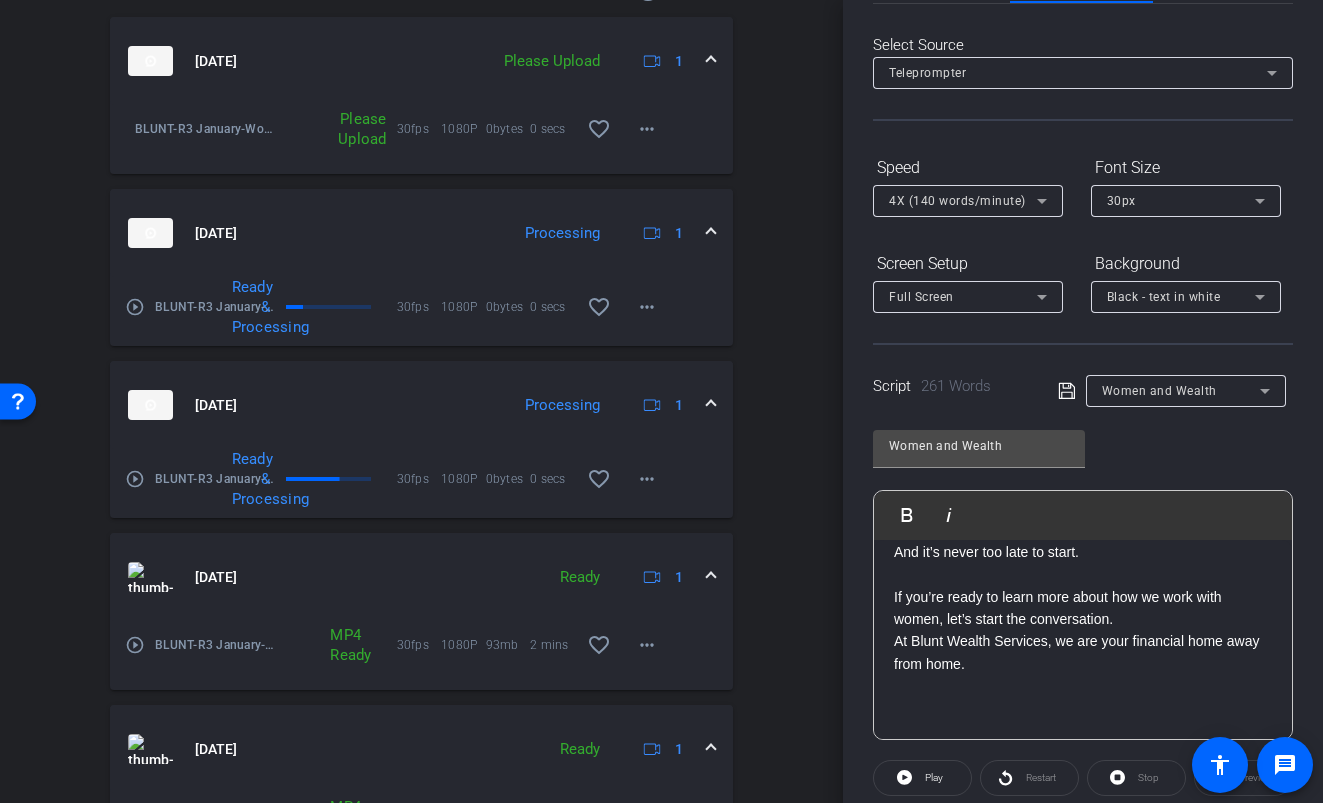 scroll, scrollTop: 290, scrollLeft: 0, axis: vertical 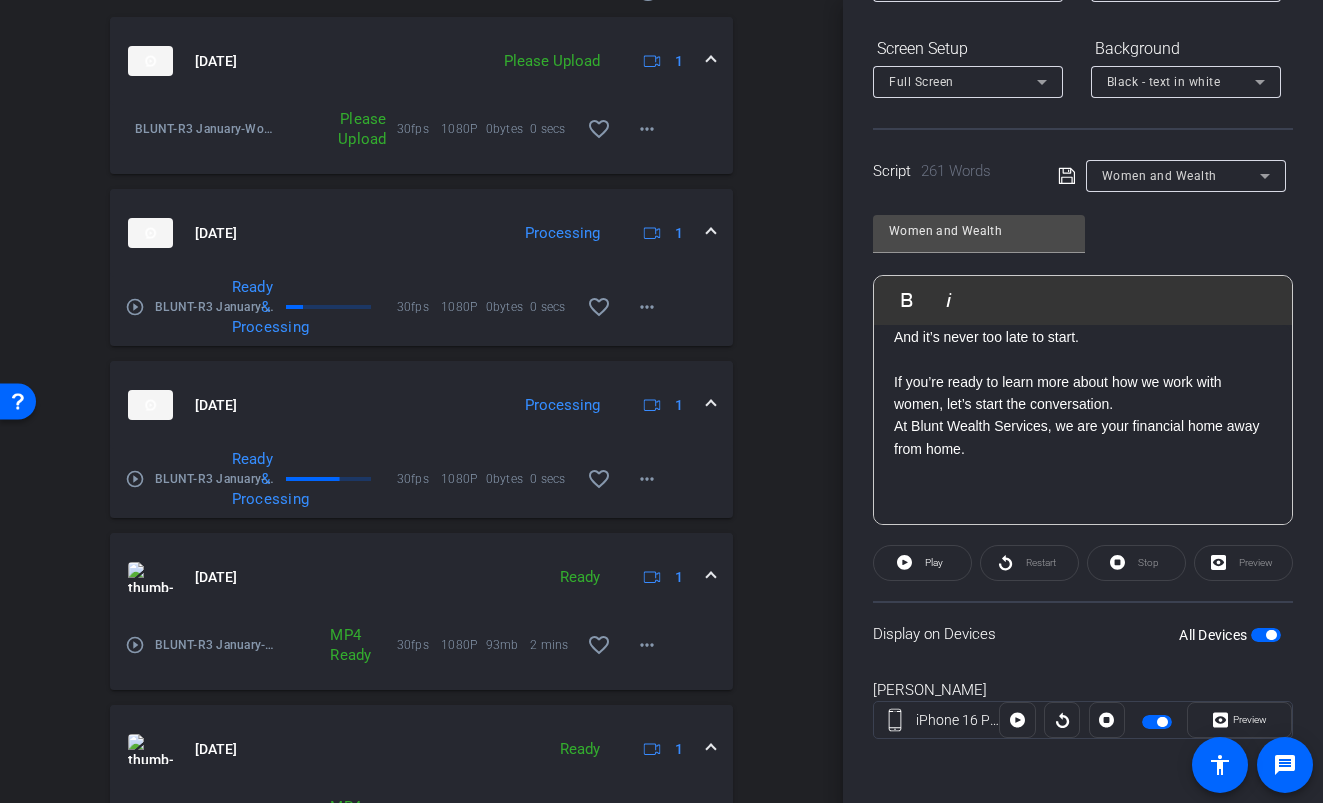 click at bounding box center [1266, 635] 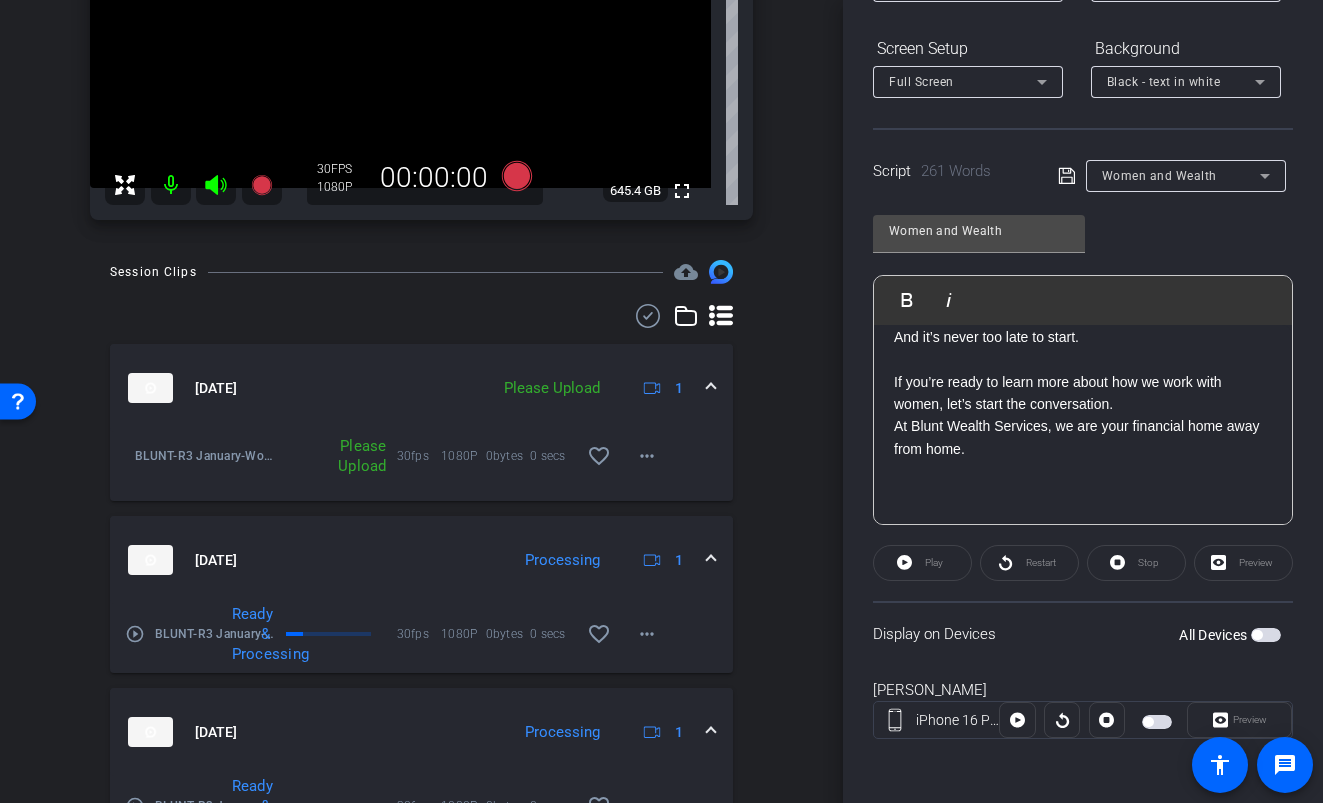 scroll, scrollTop: 208, scrollLeft: 0, axis: vertical 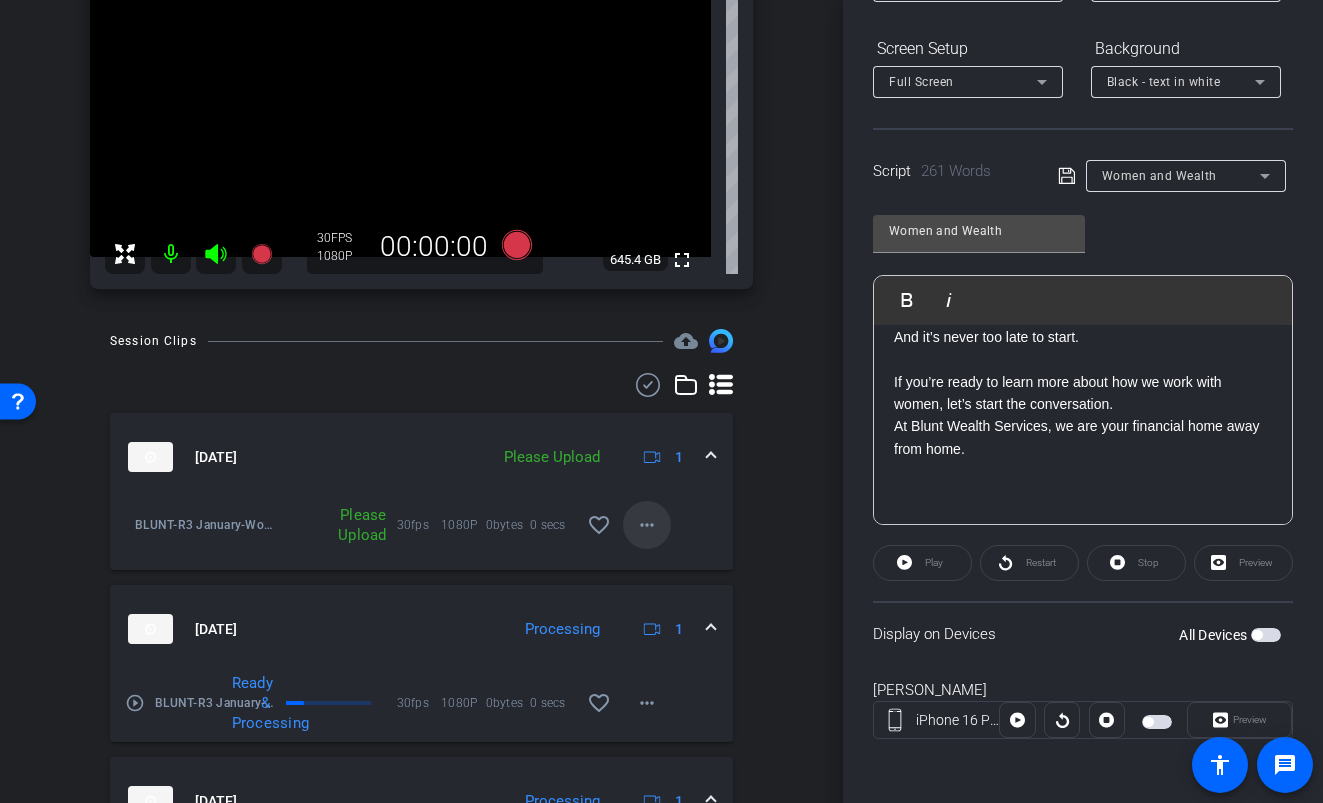 click on "more_horiz" at bounding box center (647, 525) 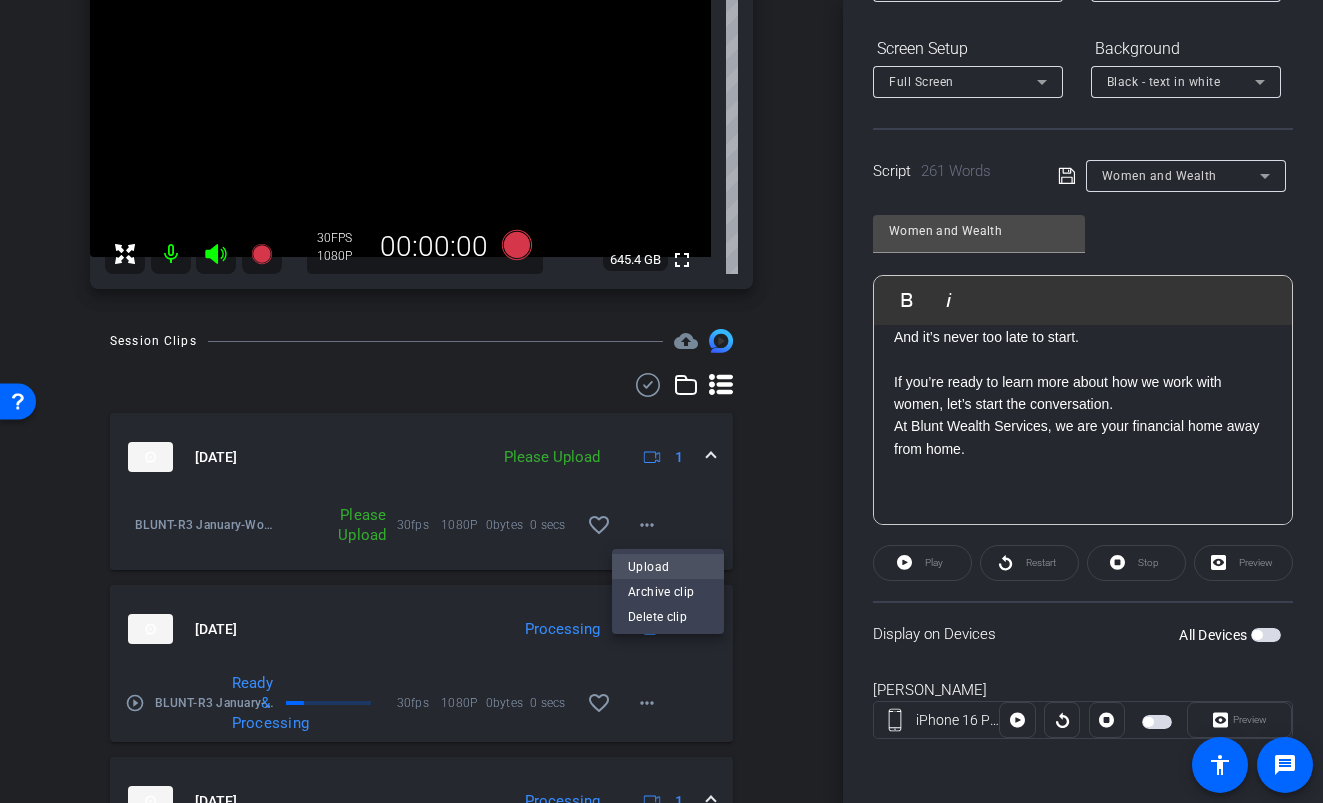click on "Upload" at bounding box center [668, 567] 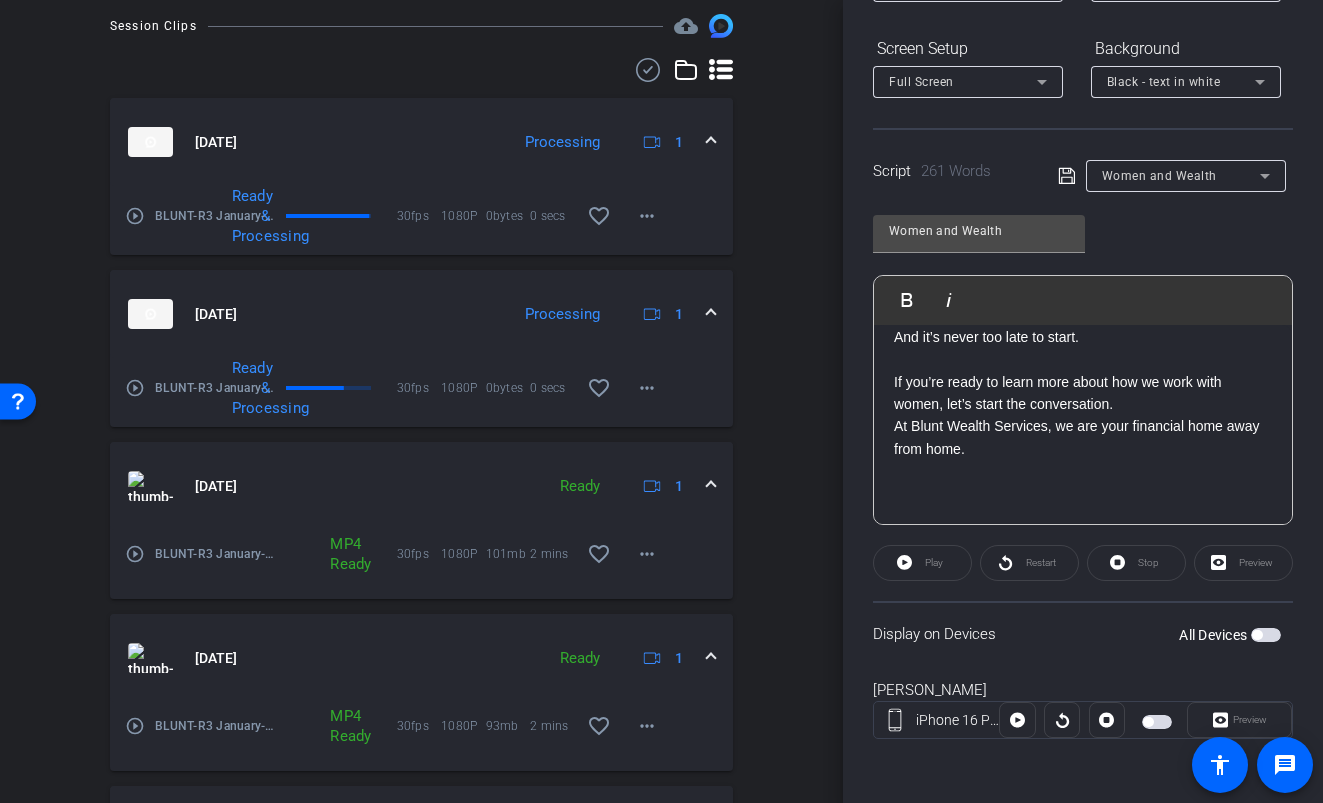 scroll, scrollTop: 542, scrollLeft: 0, axis: vertical 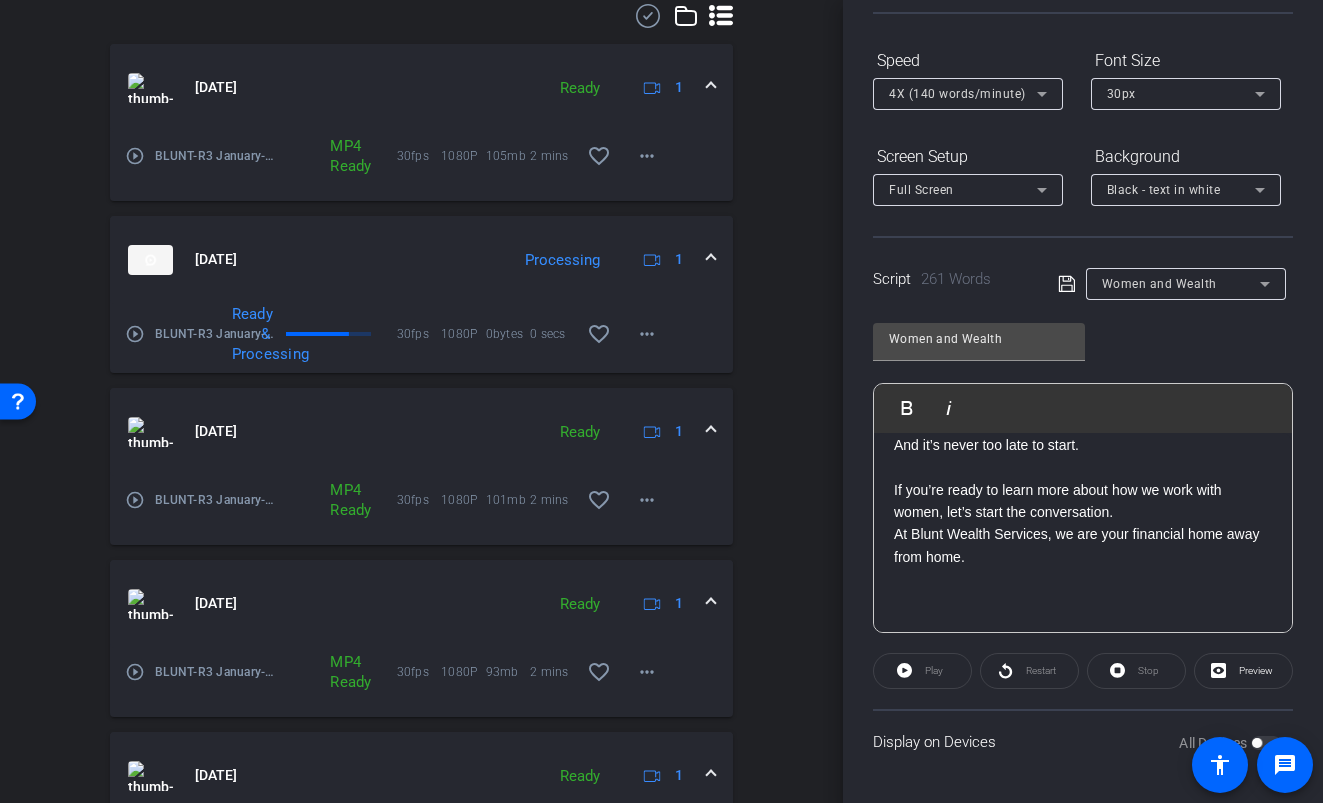 click on "play_circle_outline  BLUNT-R3 January-Women TA3-2025-07-17-11-45-13-319-0   MP4 Ready  30fps 1080P 105mb 2 mins favorite_border more_horiz" at bounding box center [421, 166] 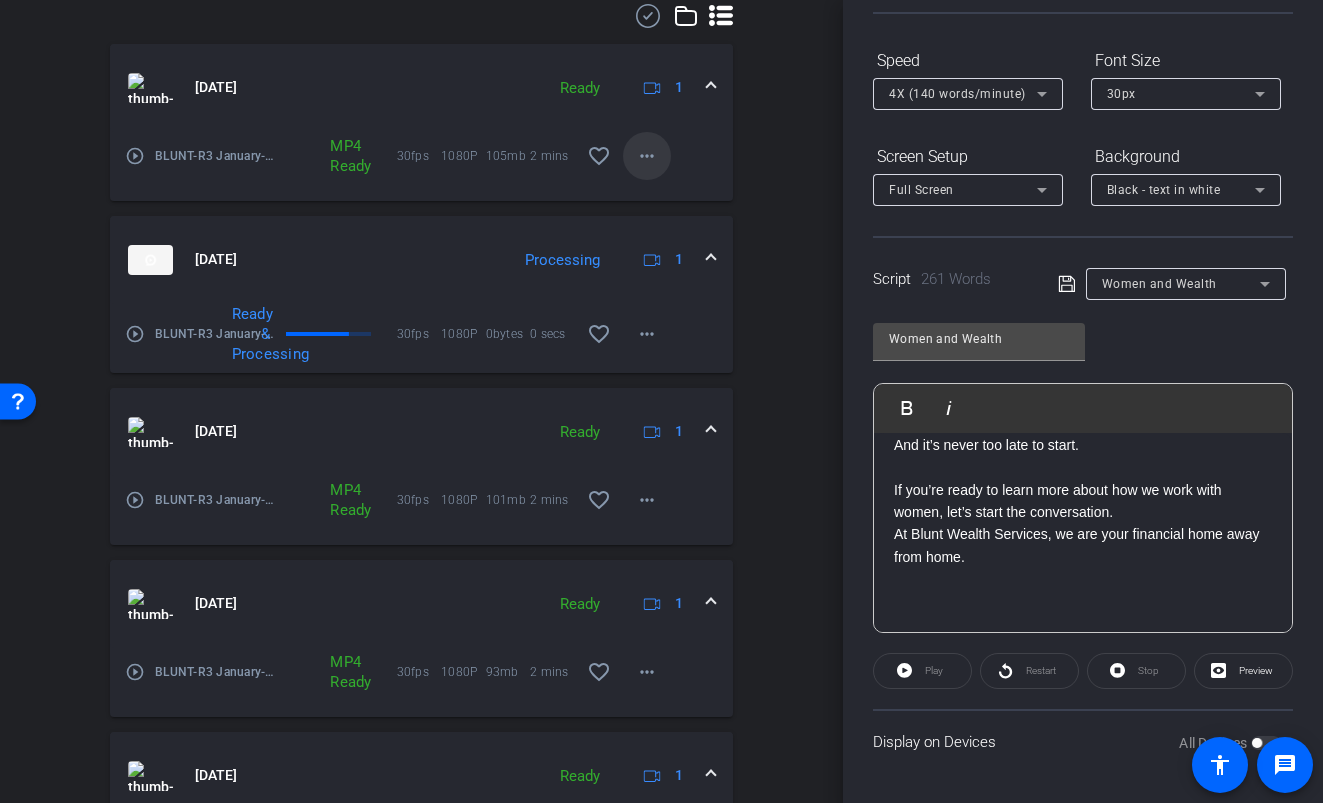 click at bounding box center (647, 156) 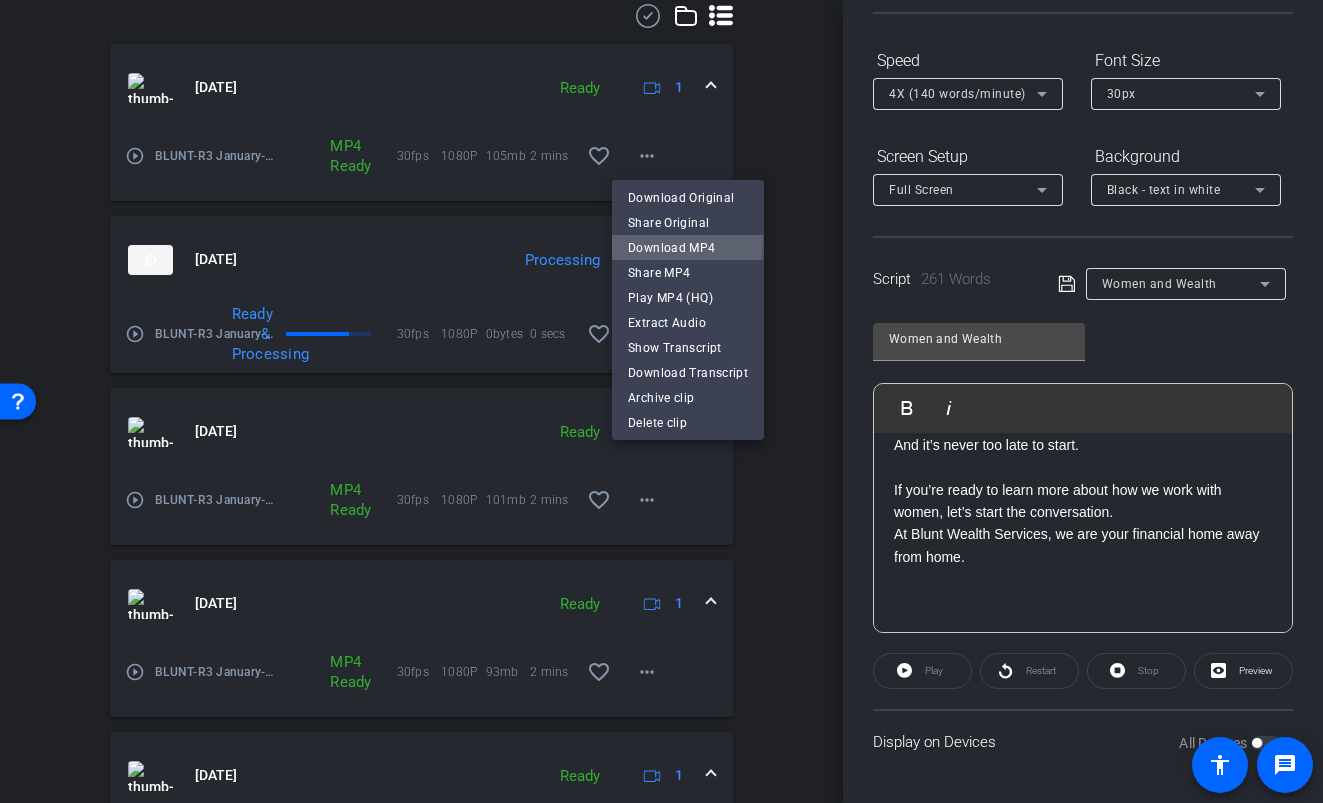 click on "Download MP4" at bounding box center (688, 247) 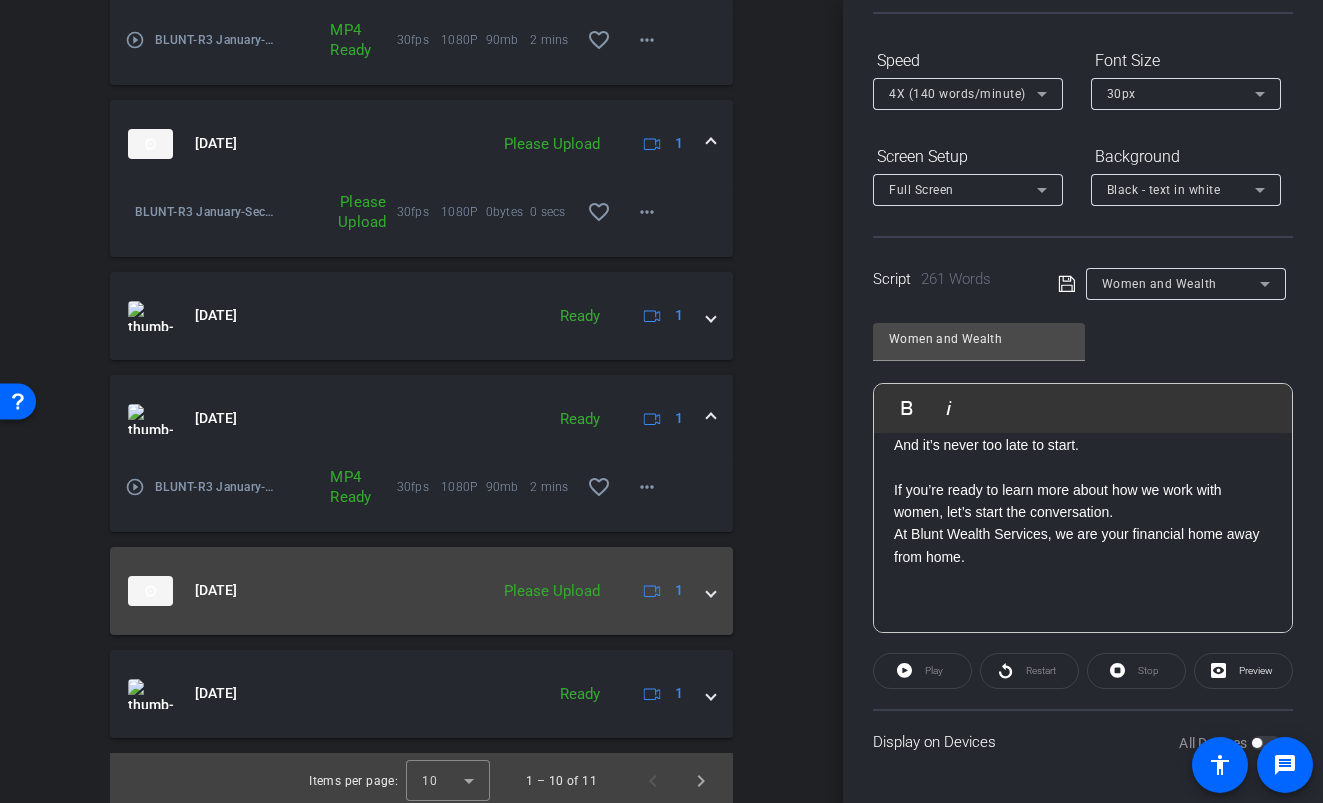 scroll, scrollTop: 1379, scrollLeft: 0, axis: vertical 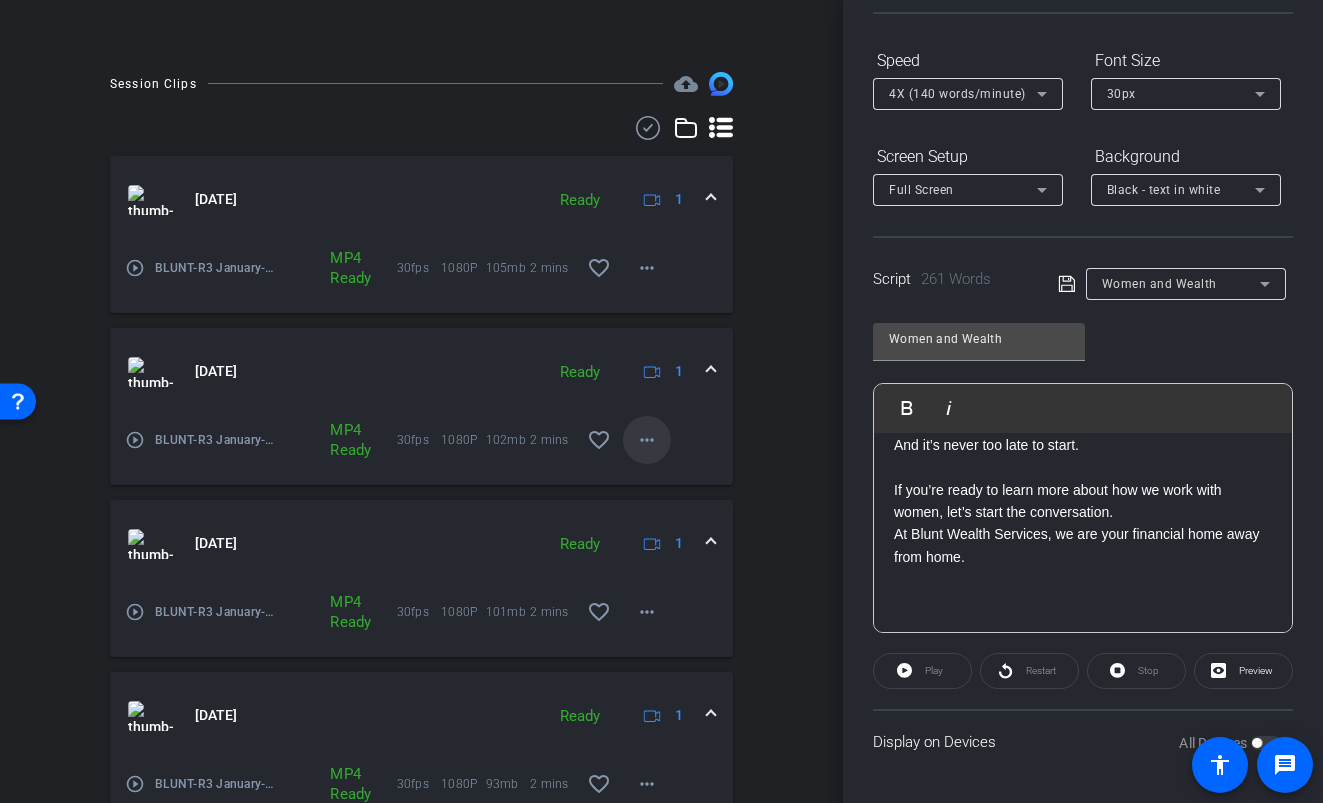 click at bounding box center (647, 440) 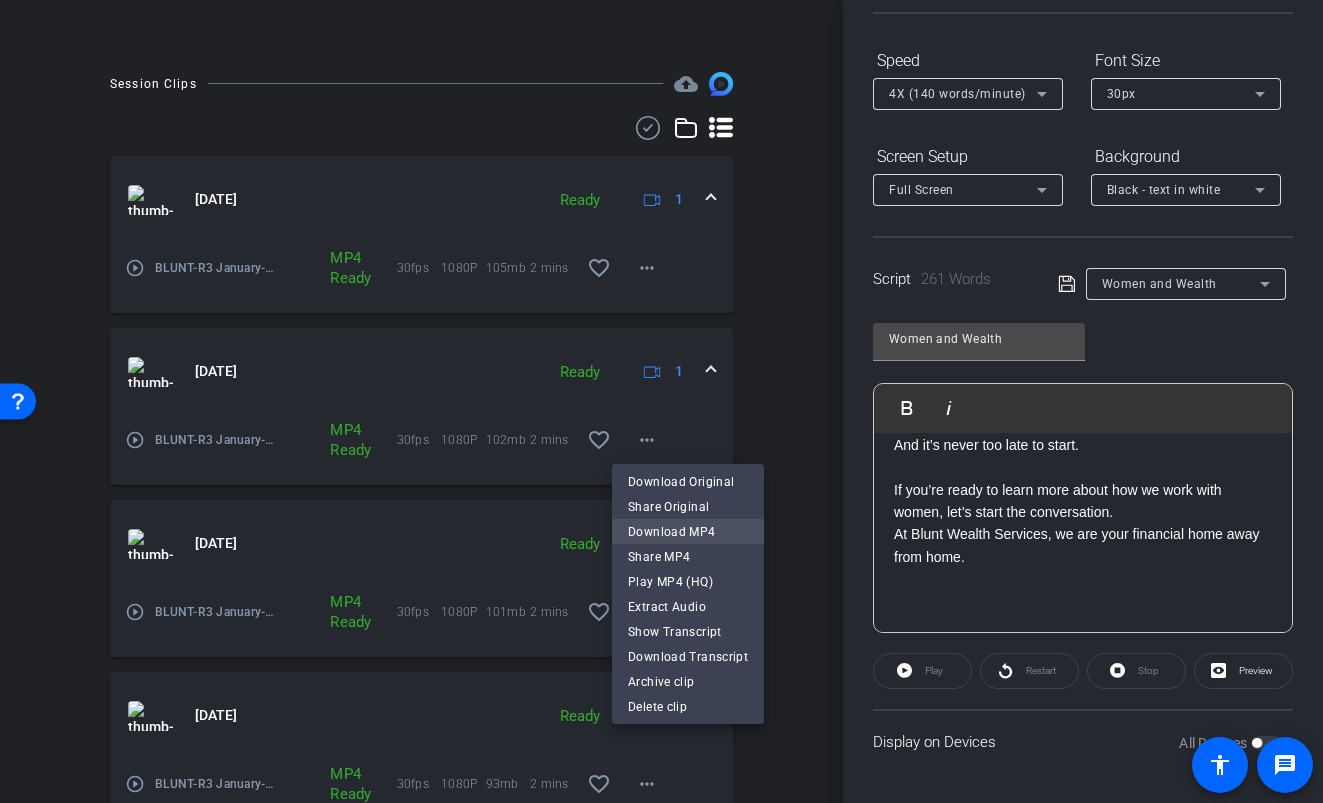 click on "Download MP4" at bounding box center (688, 531) 